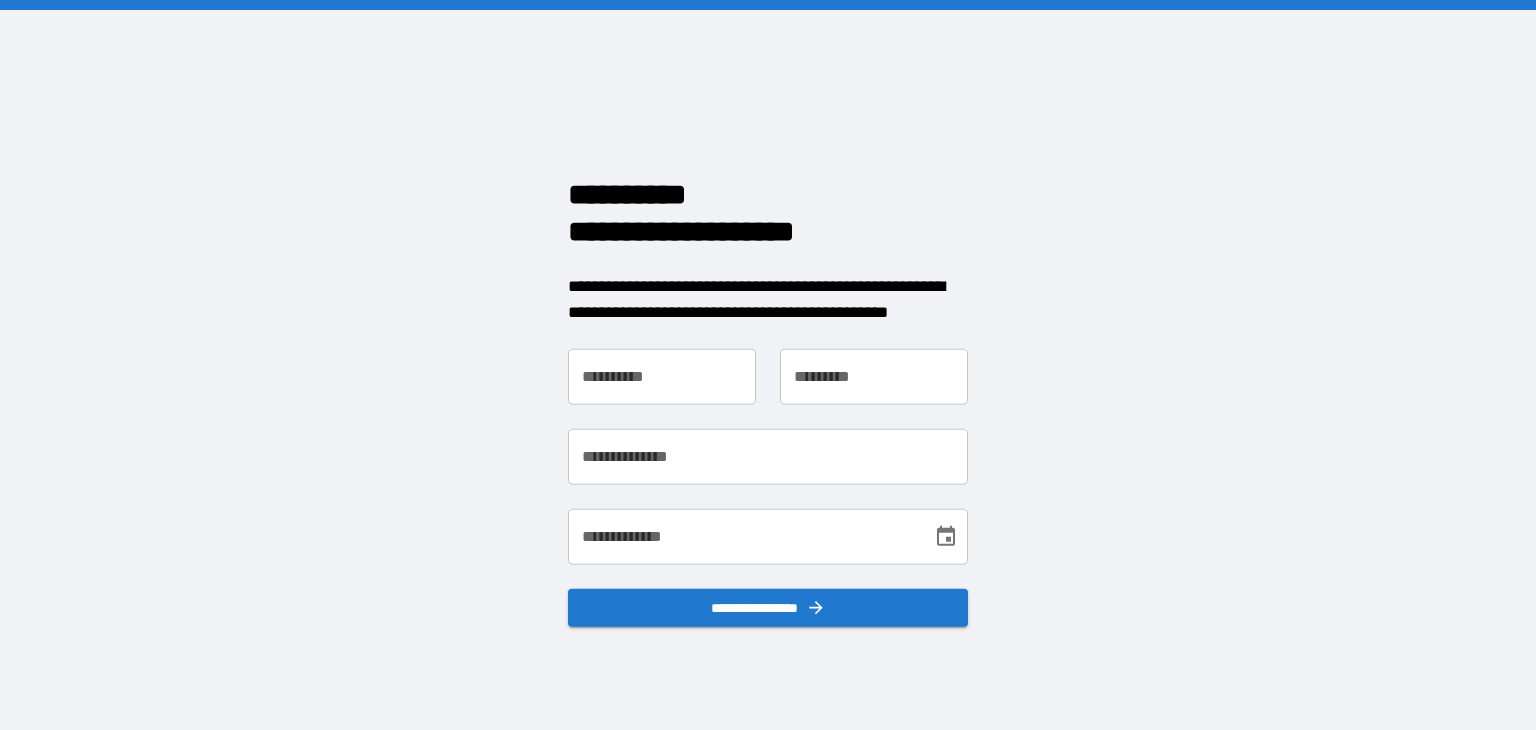 scroll, scrollTop: 0, scrollLeft: 0, axis: both 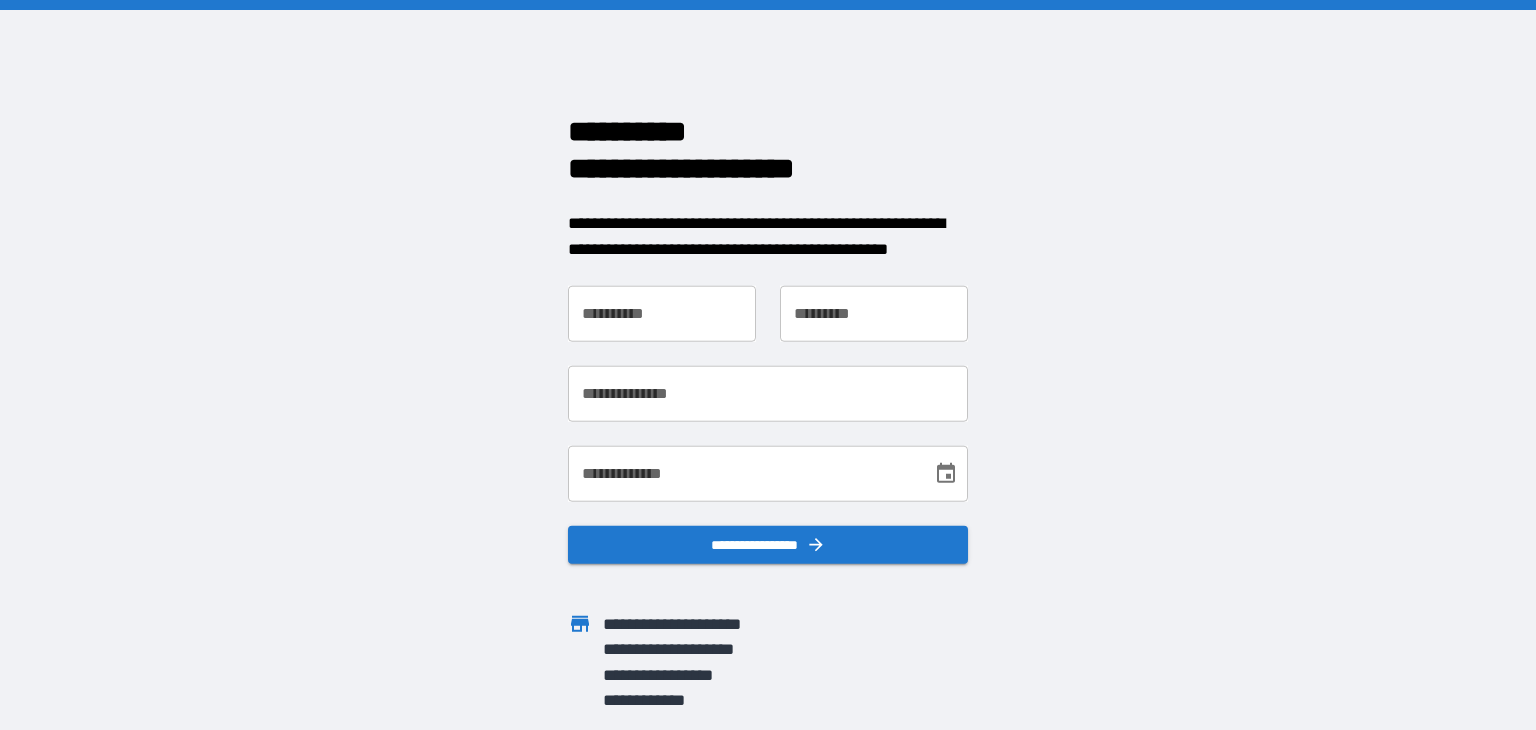 click on "**********" at bounding box center [662, 314] 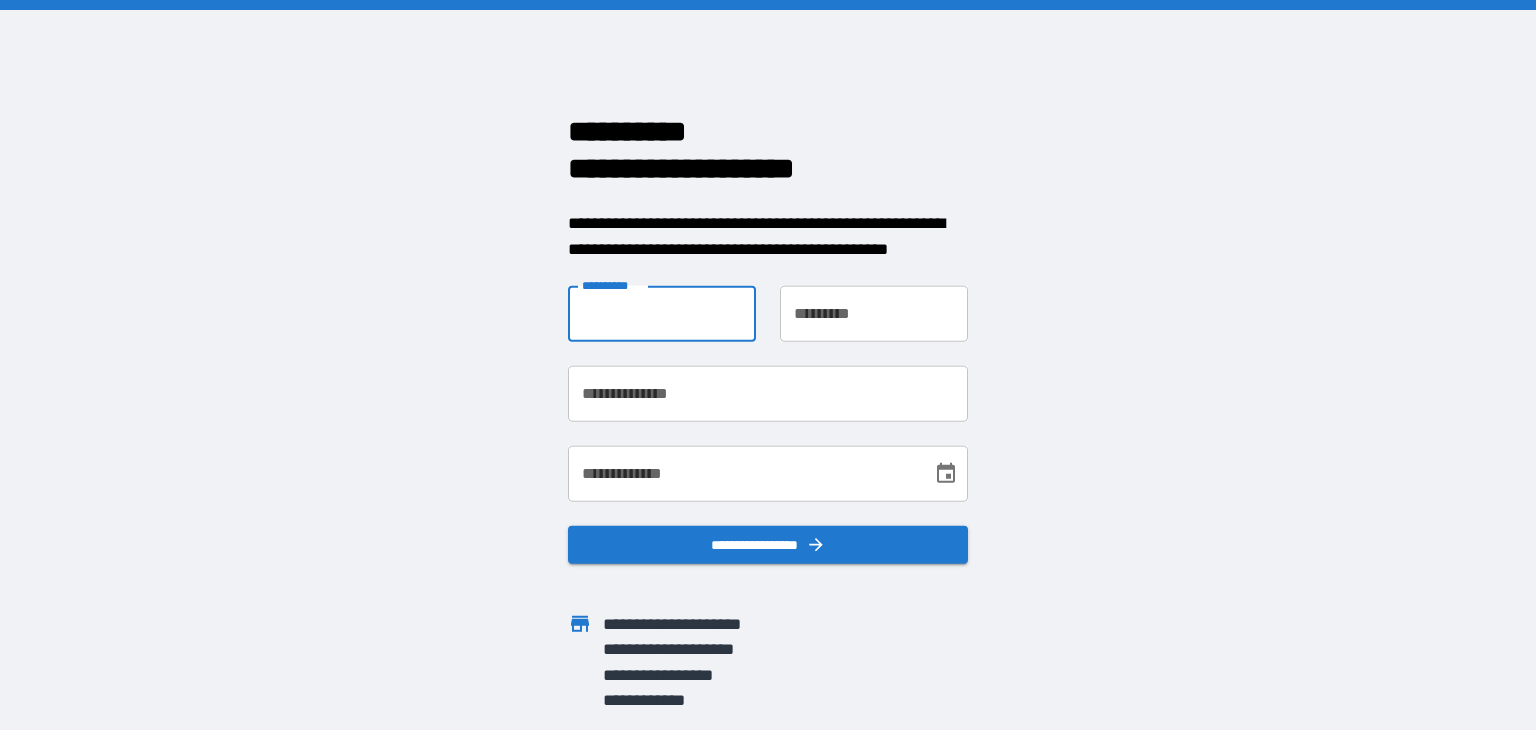 type on "****" 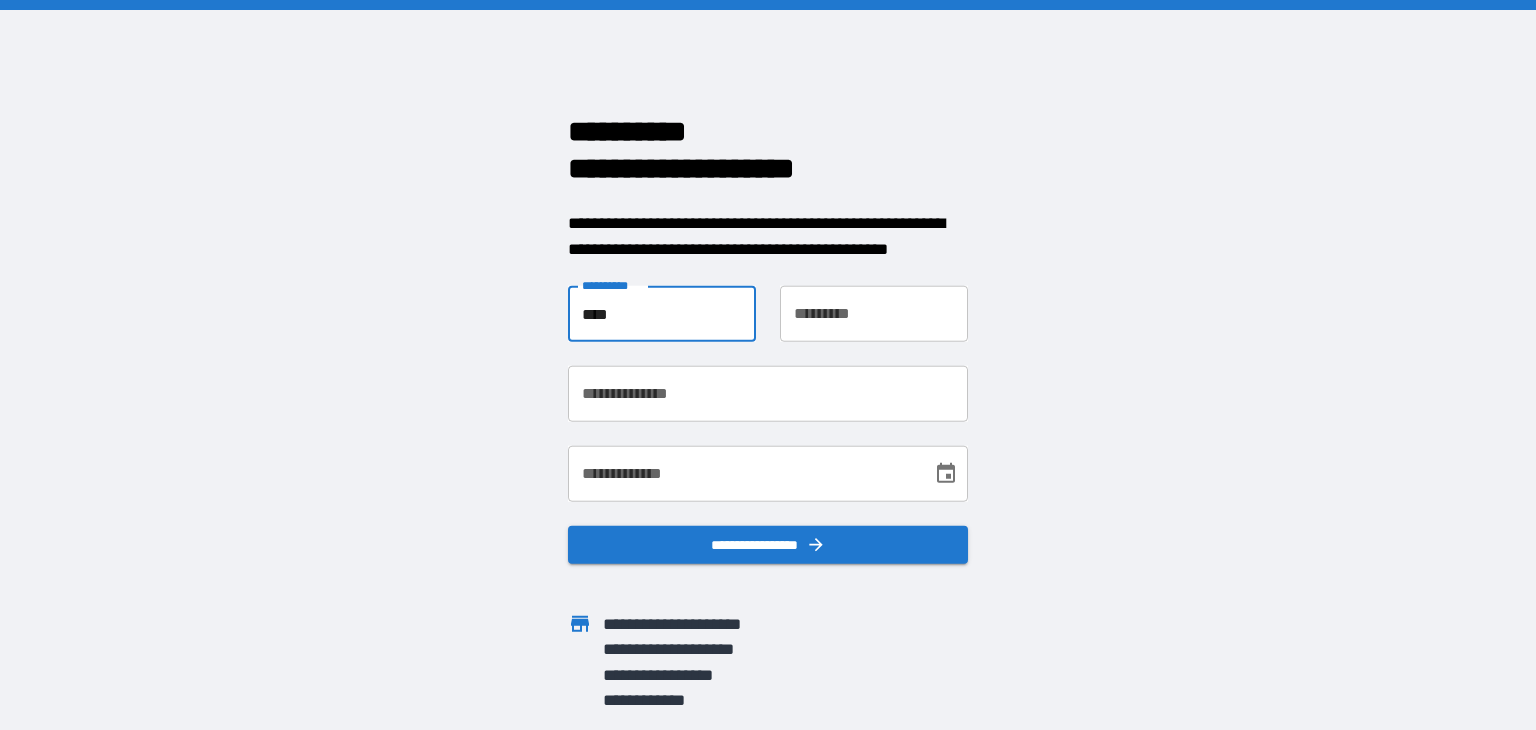 click on "**********" at bounding box center [874, 314] 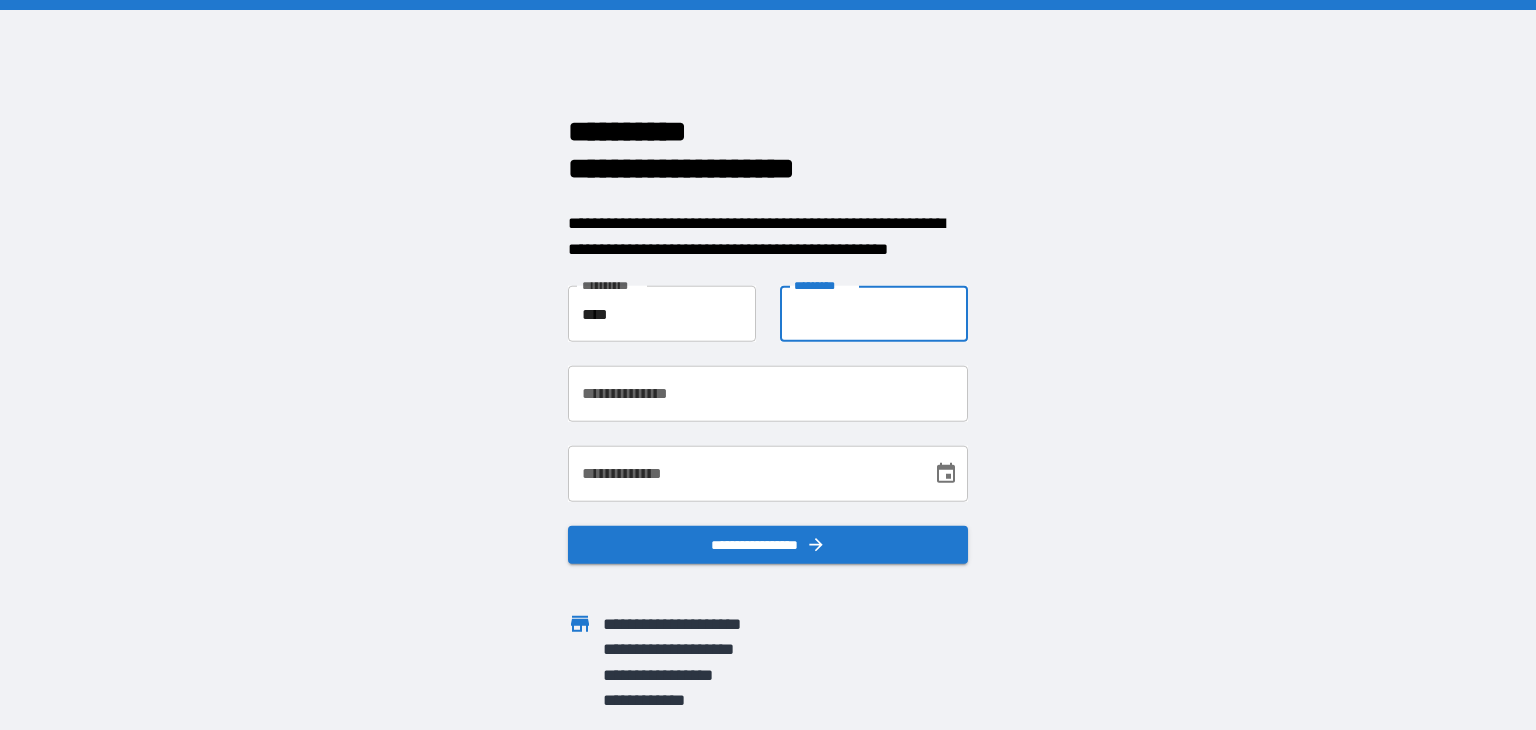 type on "*********" 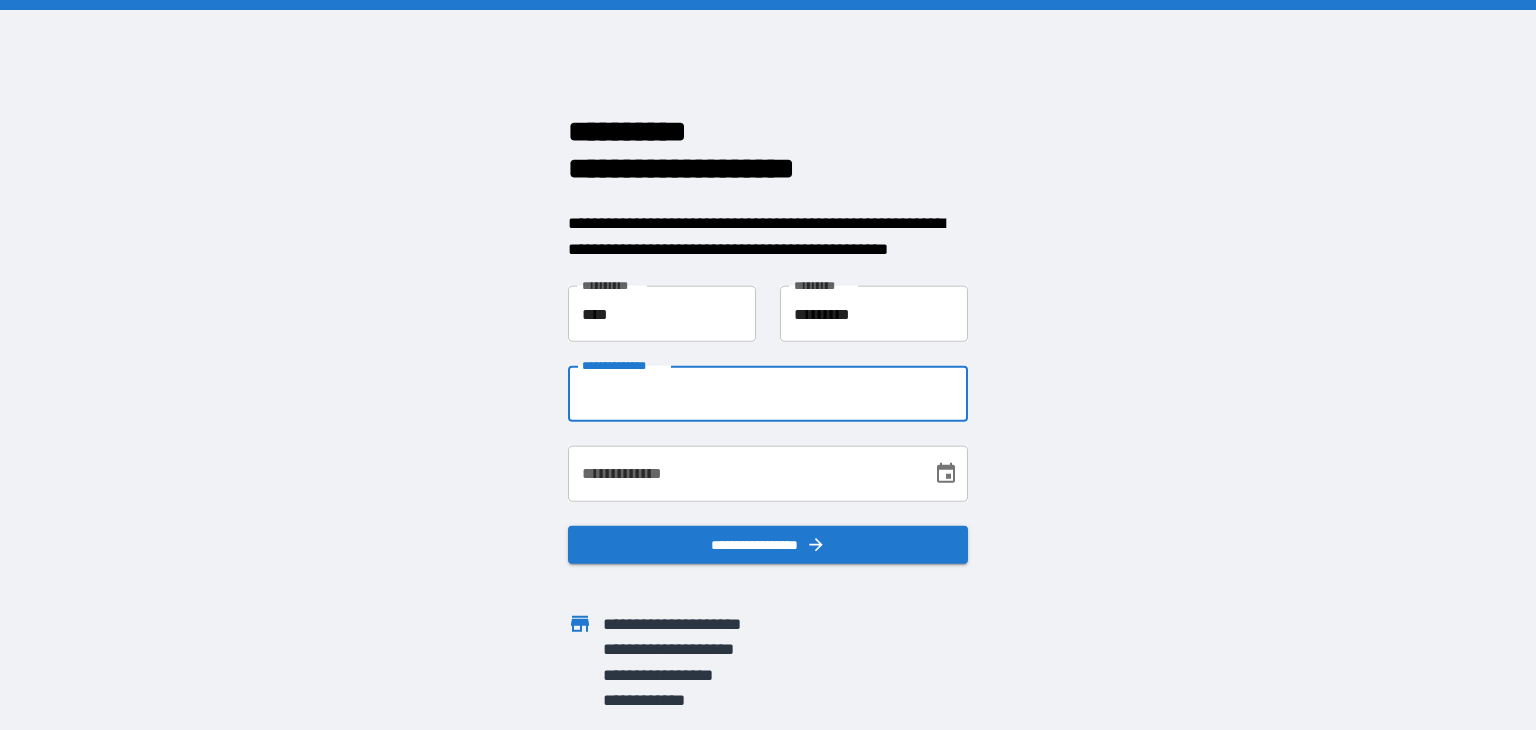 click on "**********" at bounding box center [768, 394] 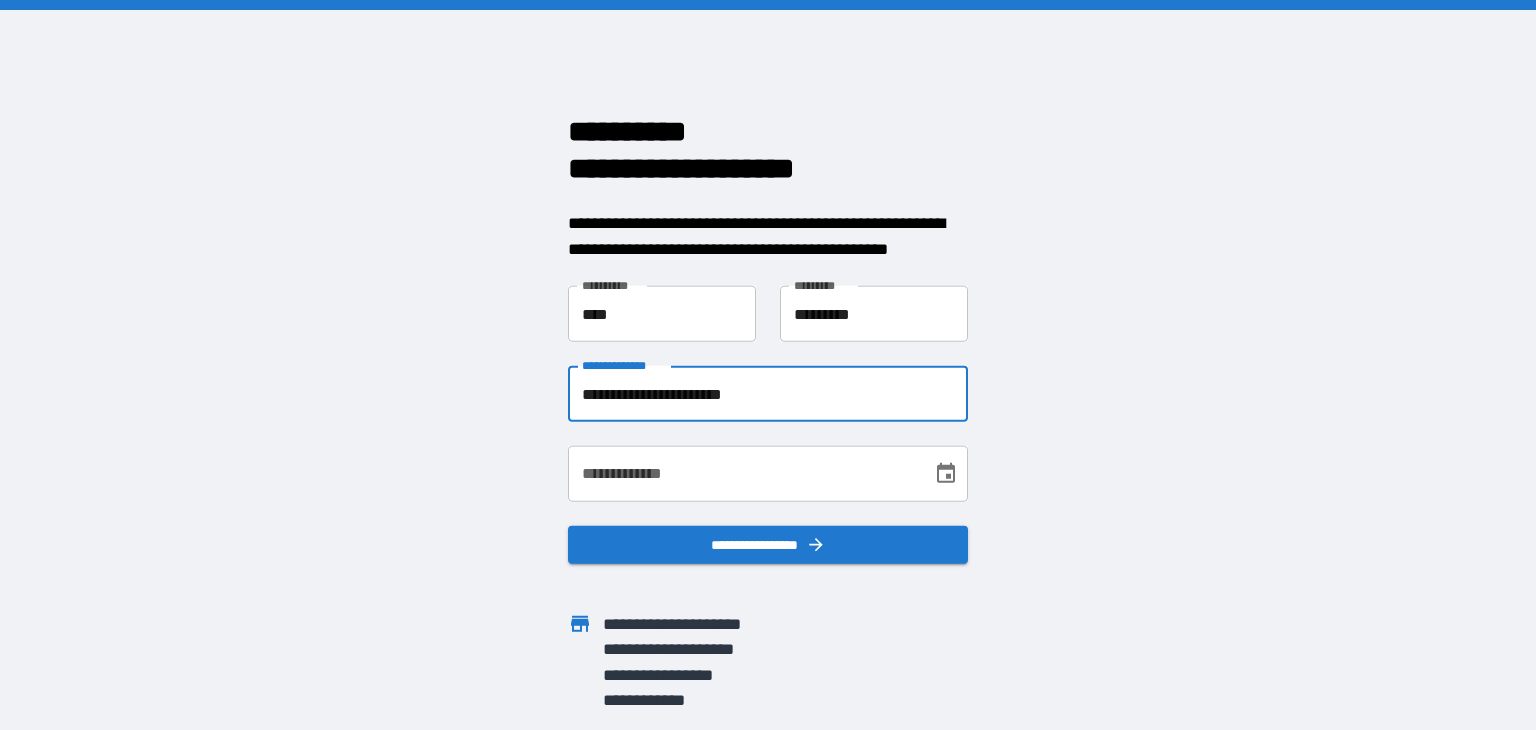 type on "**********" 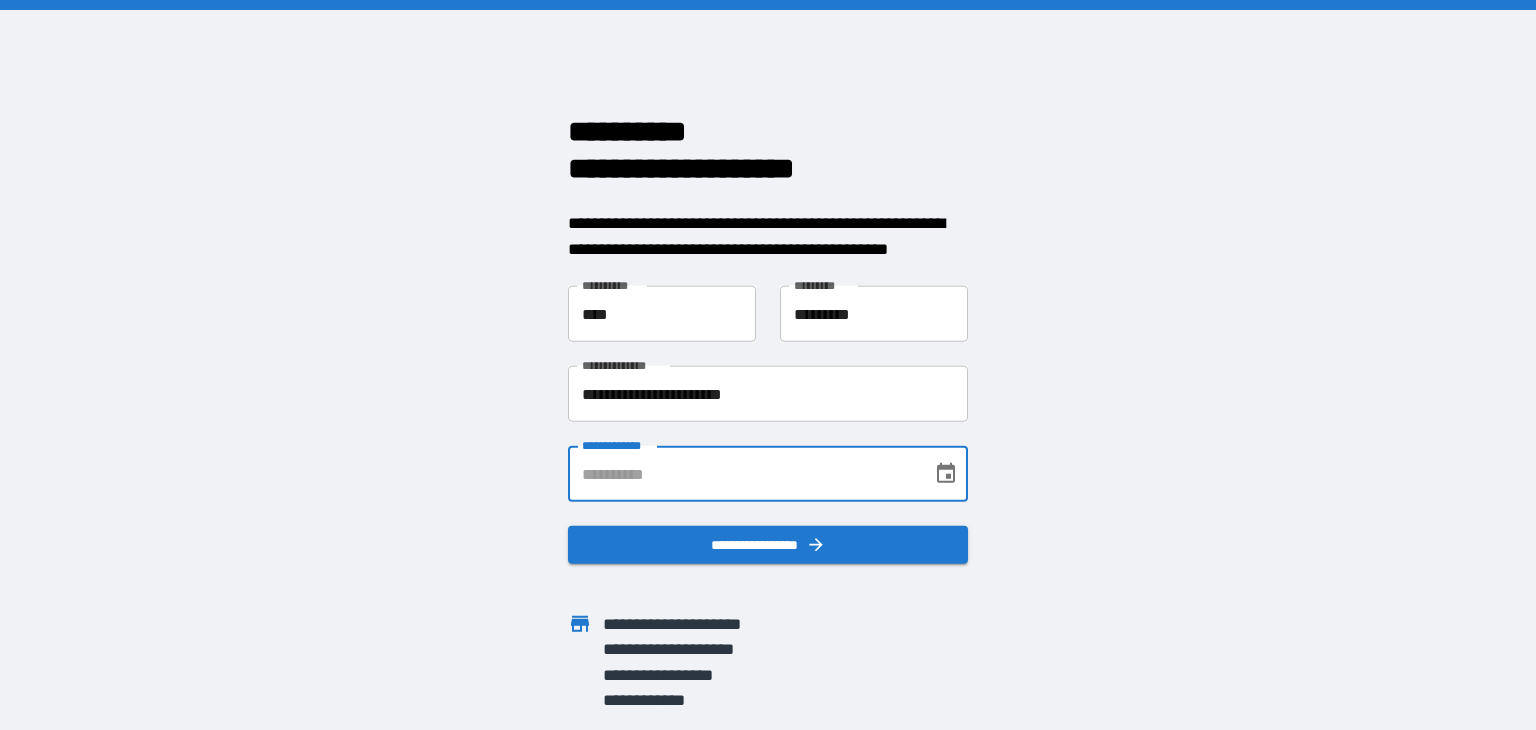 click on "**********" at bounding box center [743, 474] 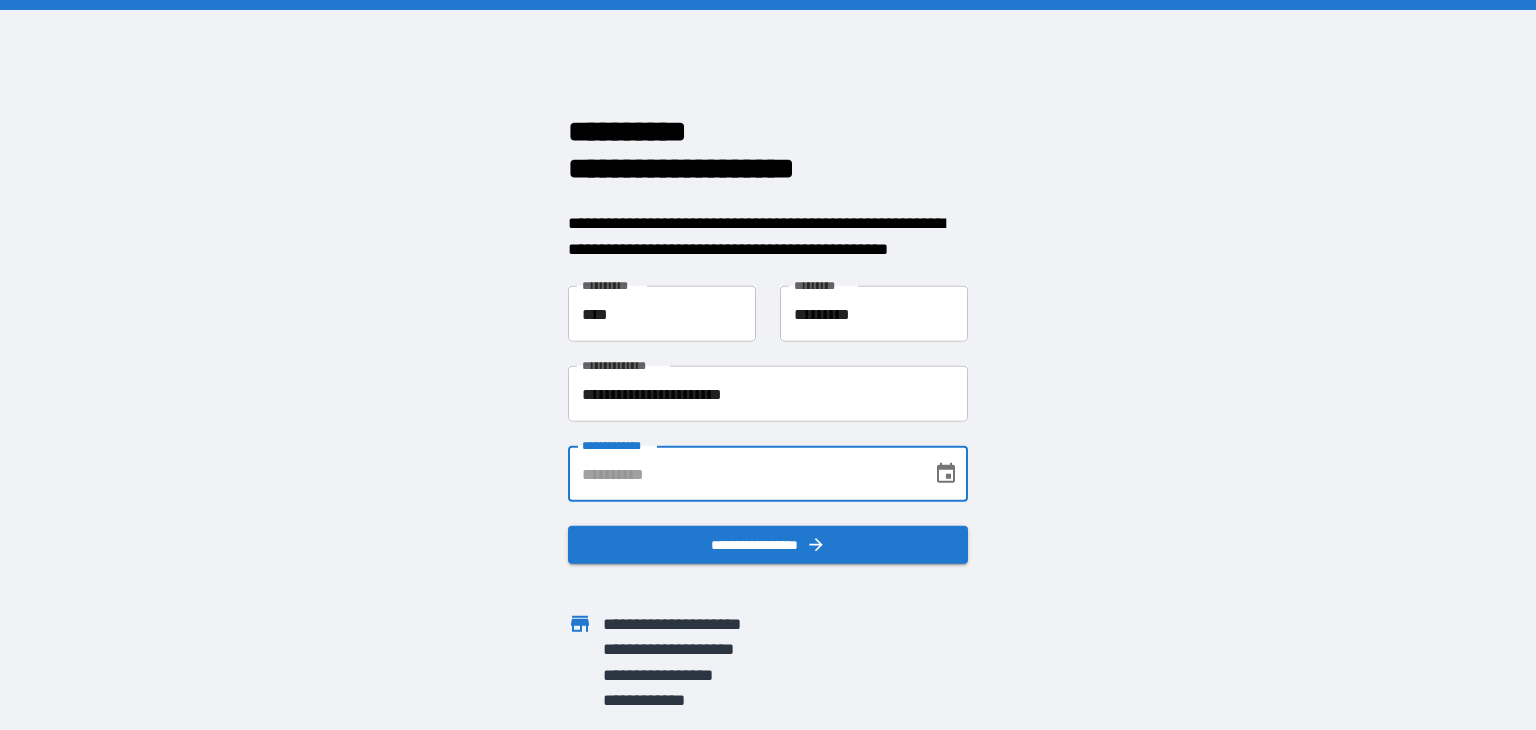 type on "**********" 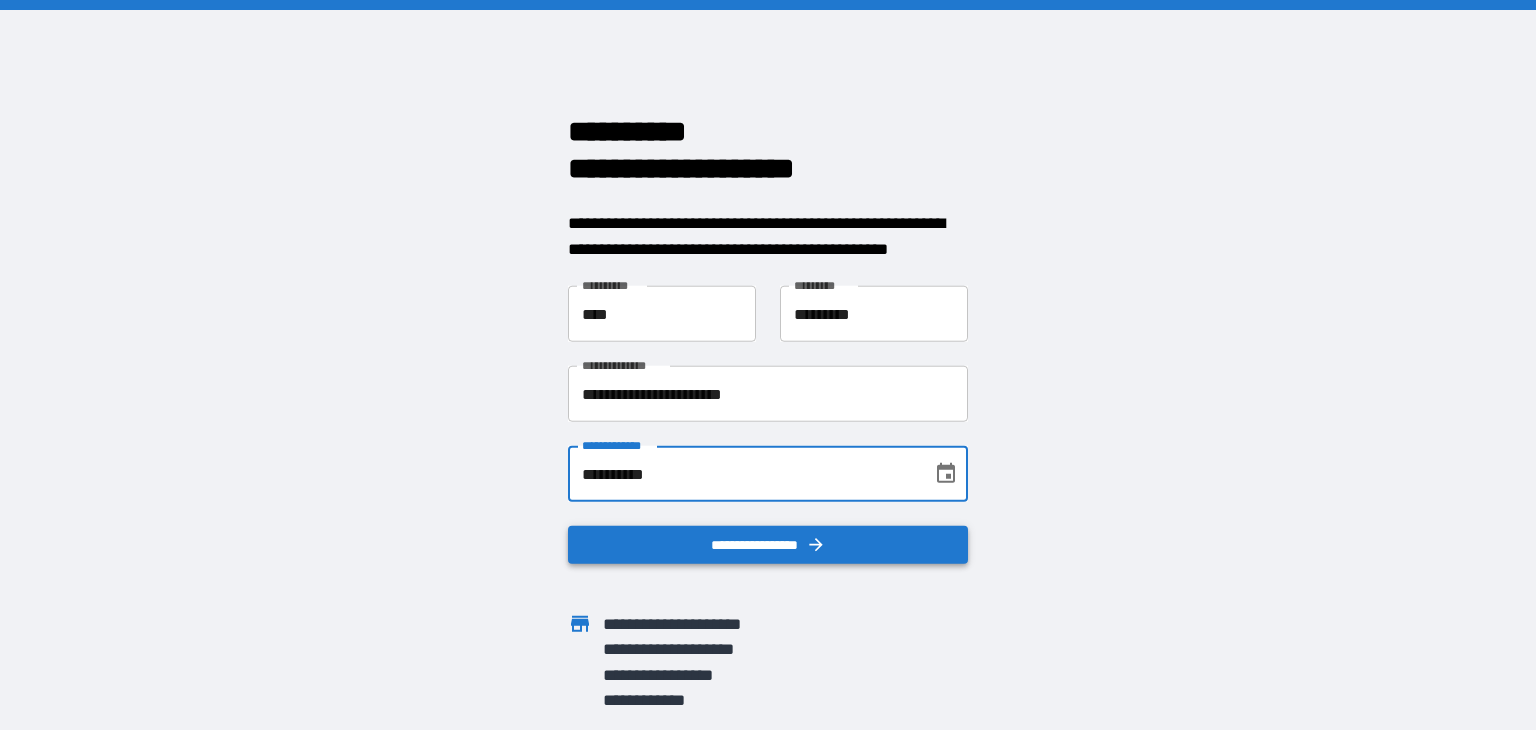 click on "**********" at bounding box center (768, 545) 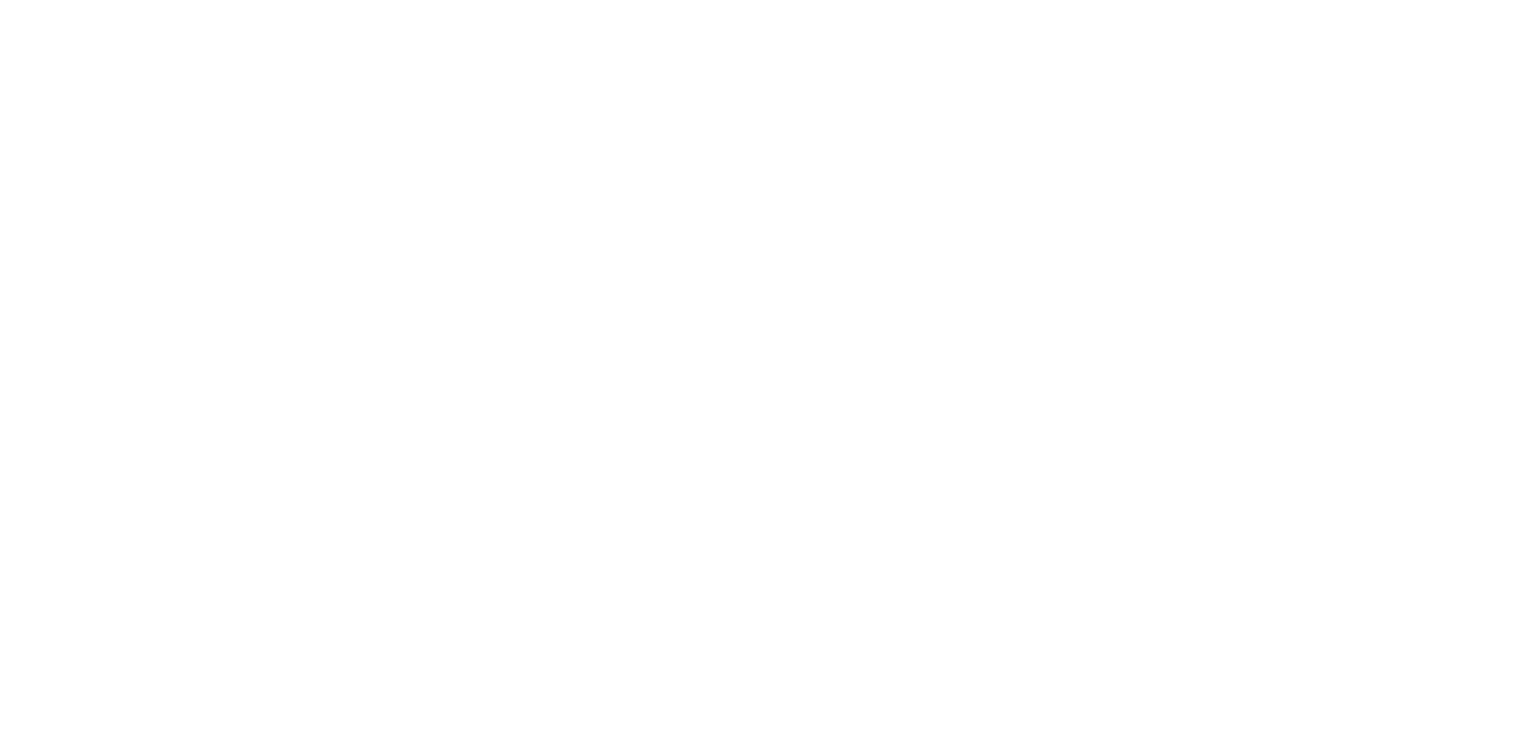 scroll, scrollTop: 0, scrollLeft: 0, axis: both 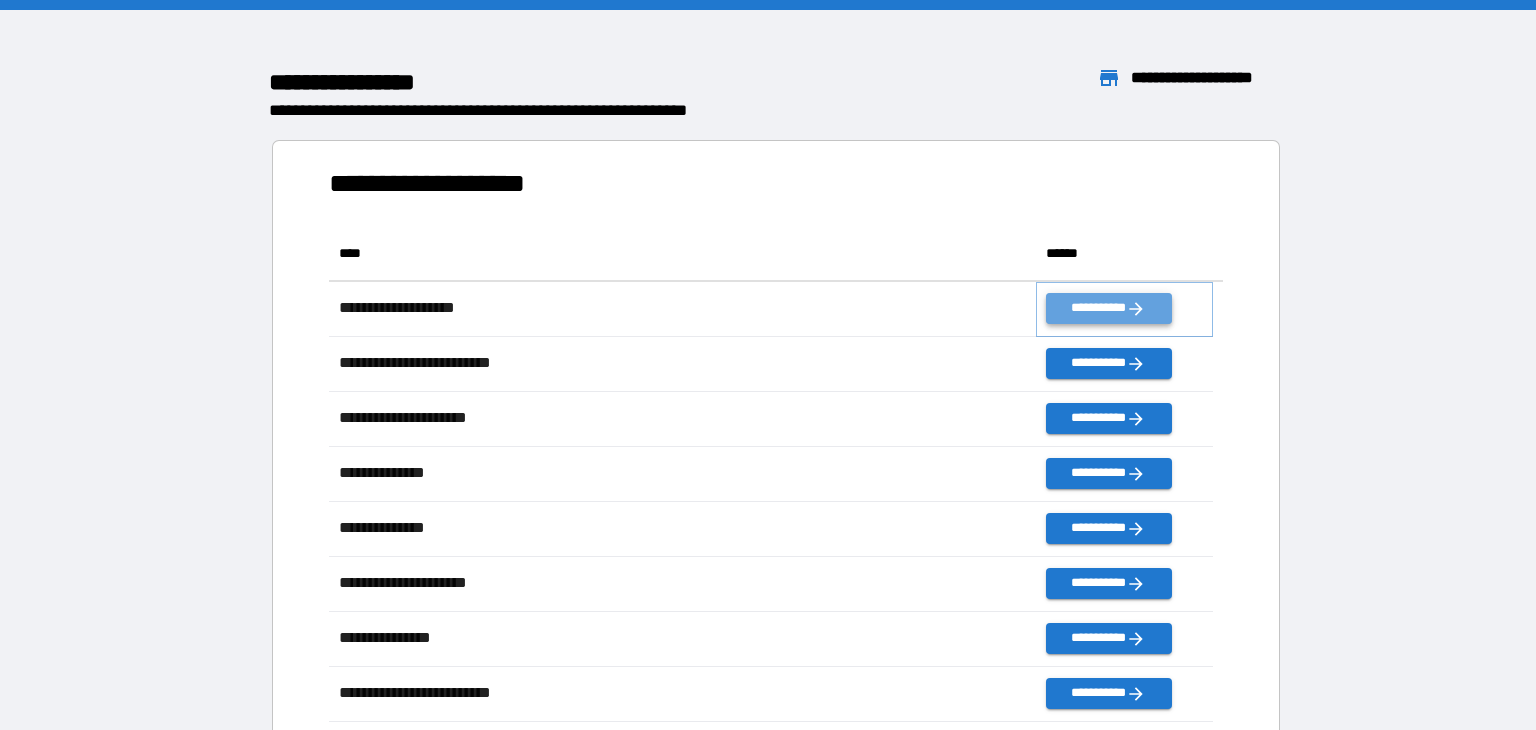 click on "**********" at bounding box center (1108, 308) 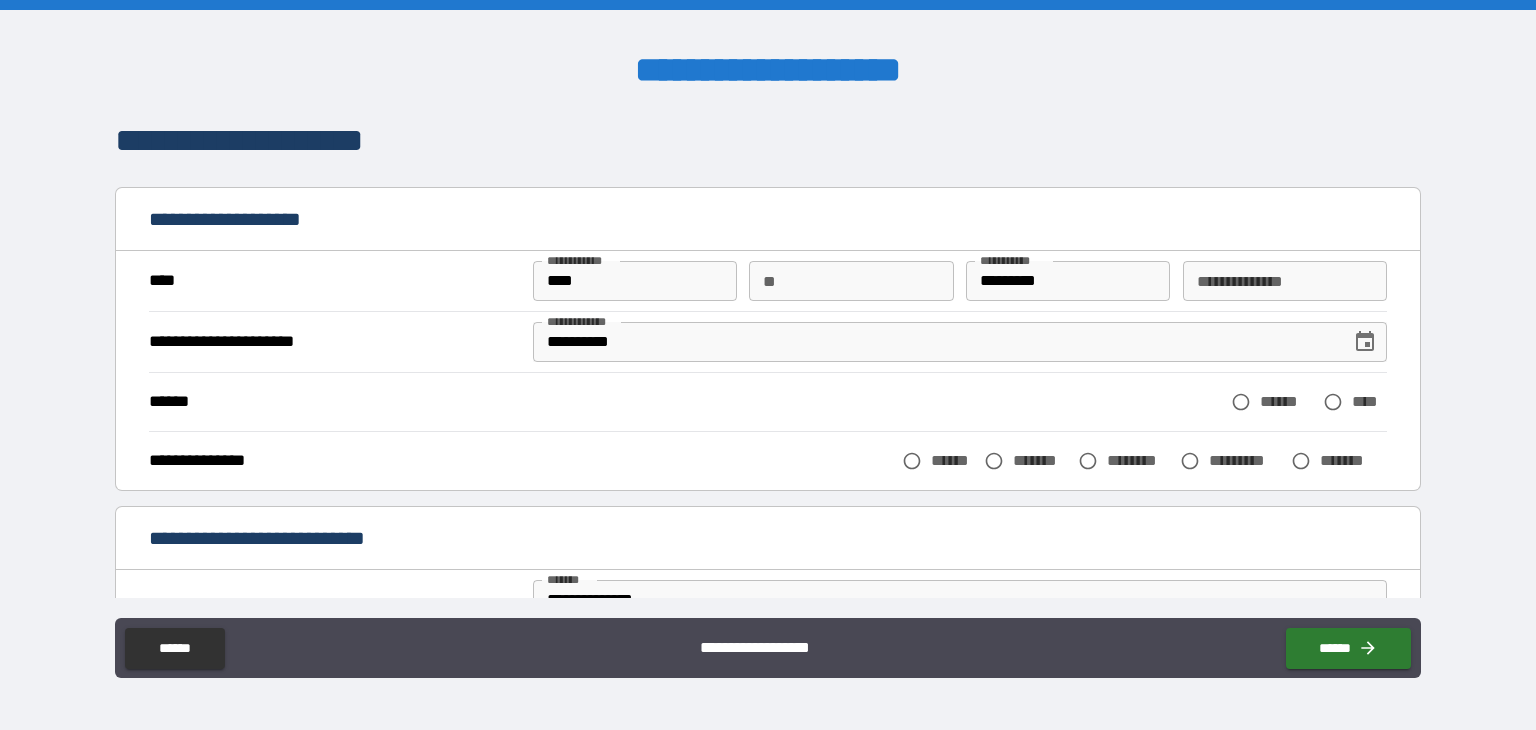 scroll, scrollTop: 0, scrollLeft: 0, axis: both 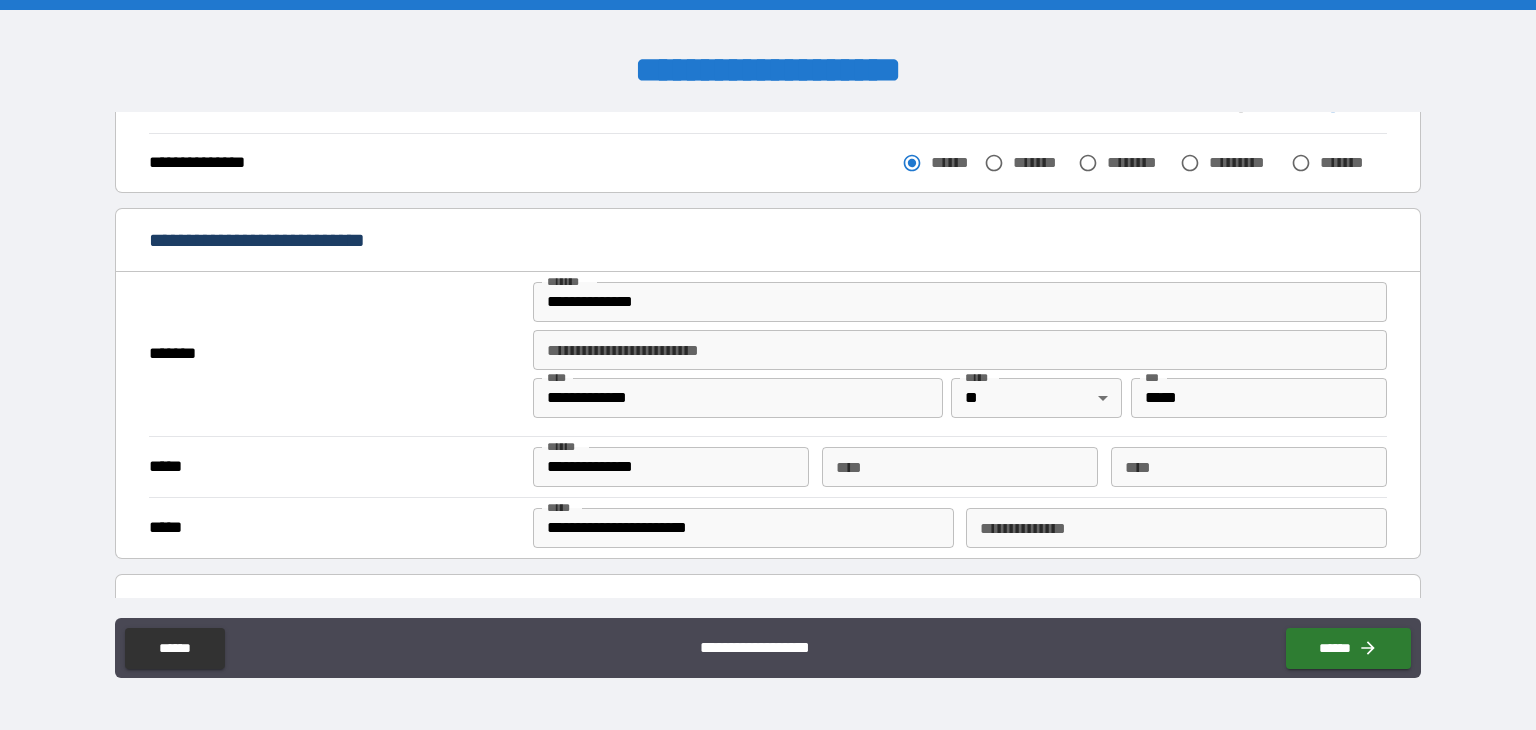 click on "**********" at bounding box center (960, 302) 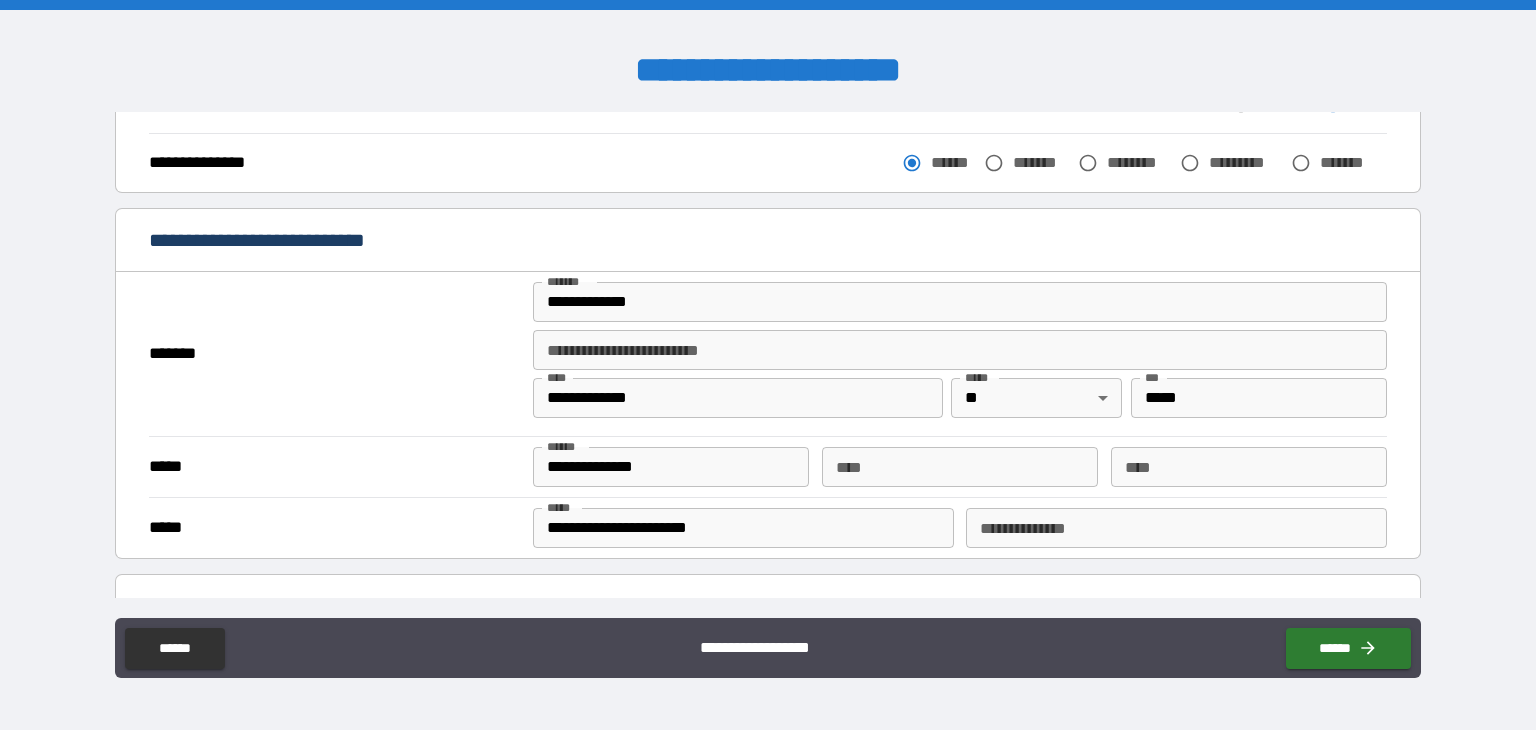 type on "**********" 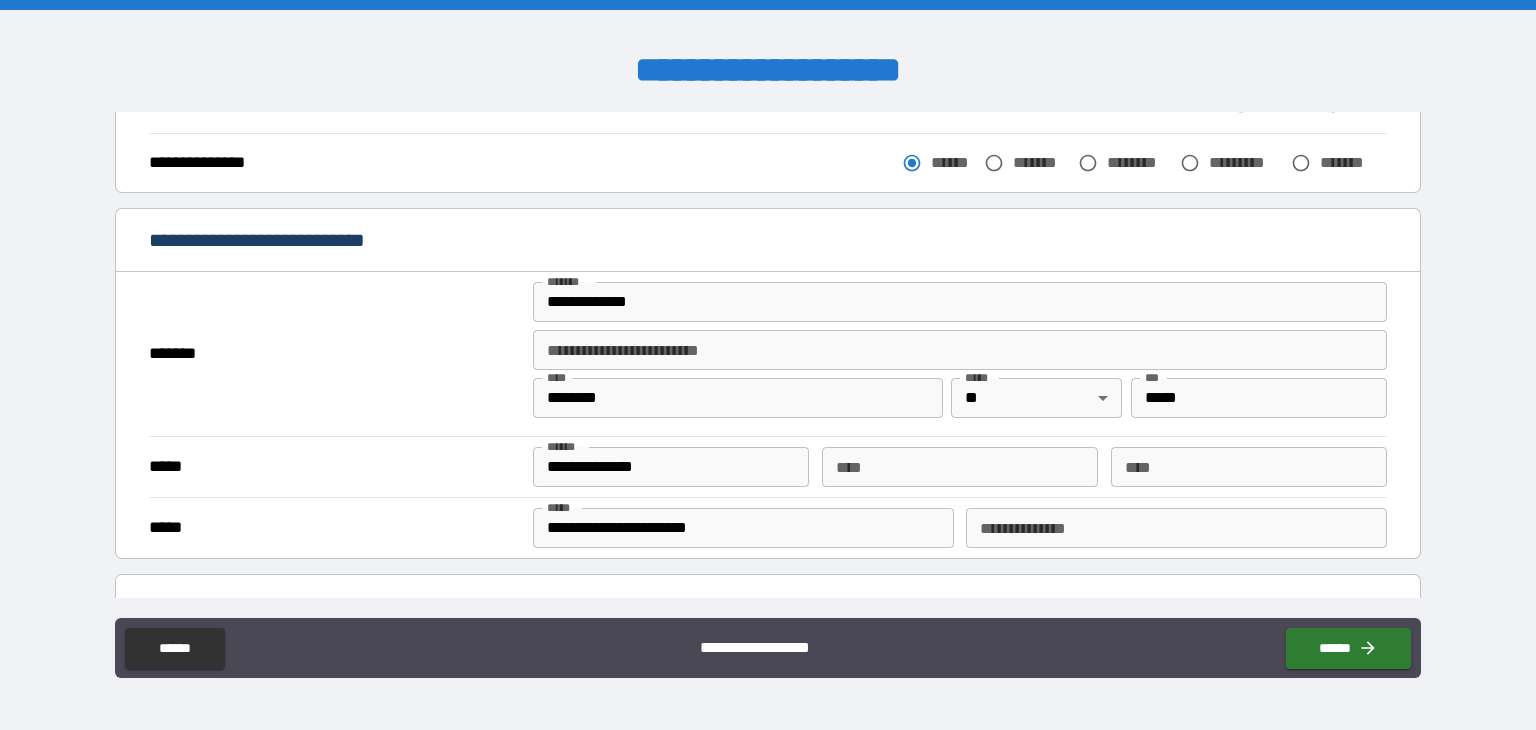 click on "********" at bounding box center (738, 398) 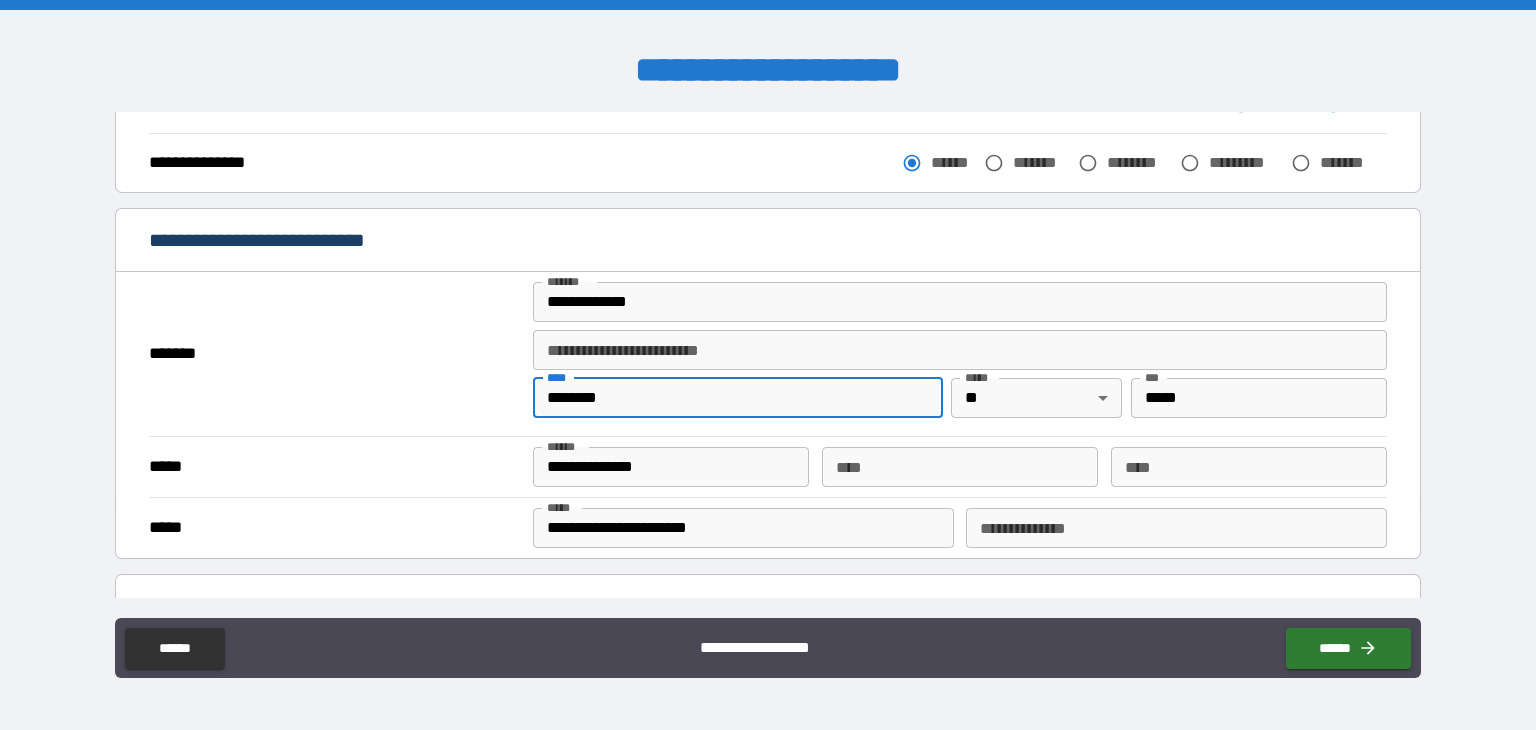 click on "*******" at bounding box center [335, 354] 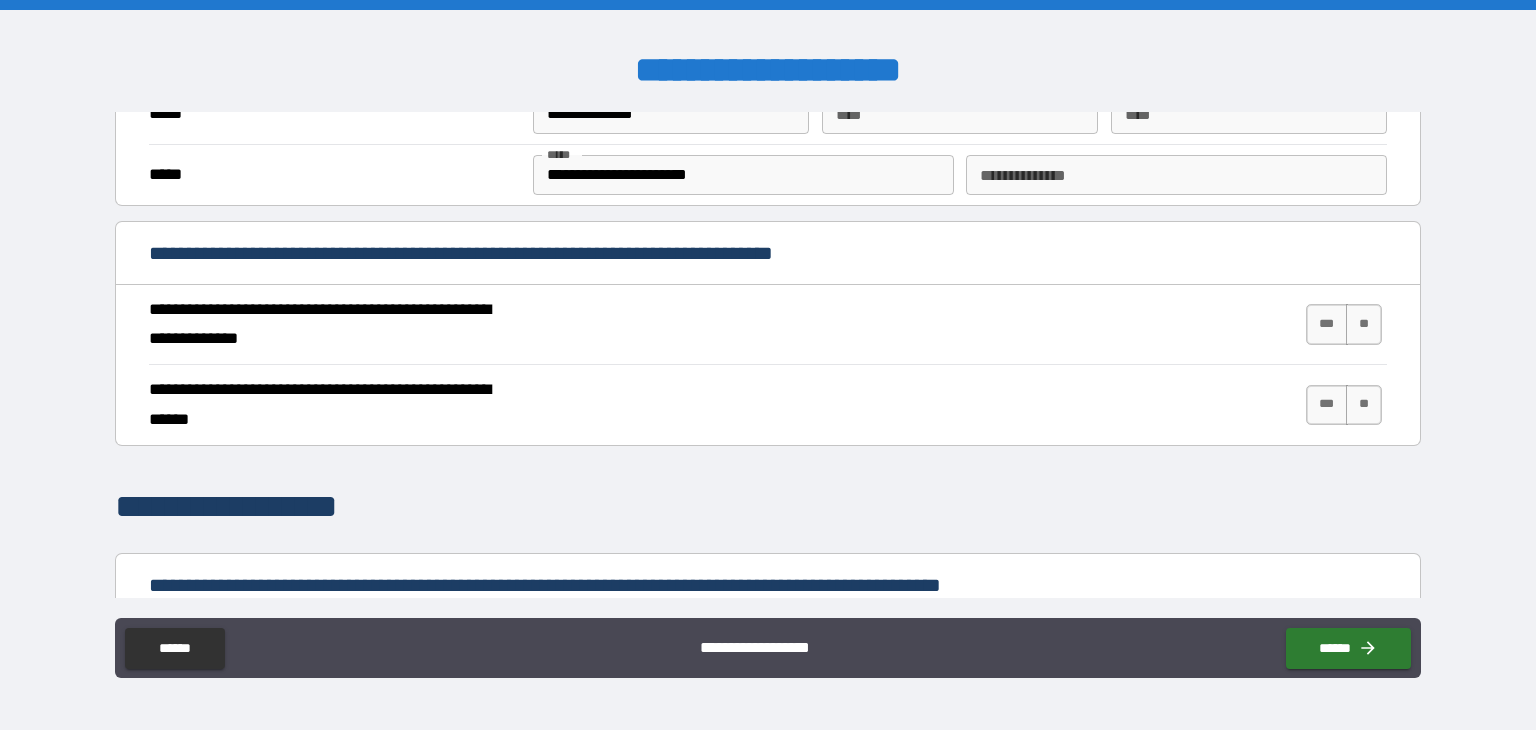scroll, scrollTop: 700, scrollLeft: 0, axis: vertical 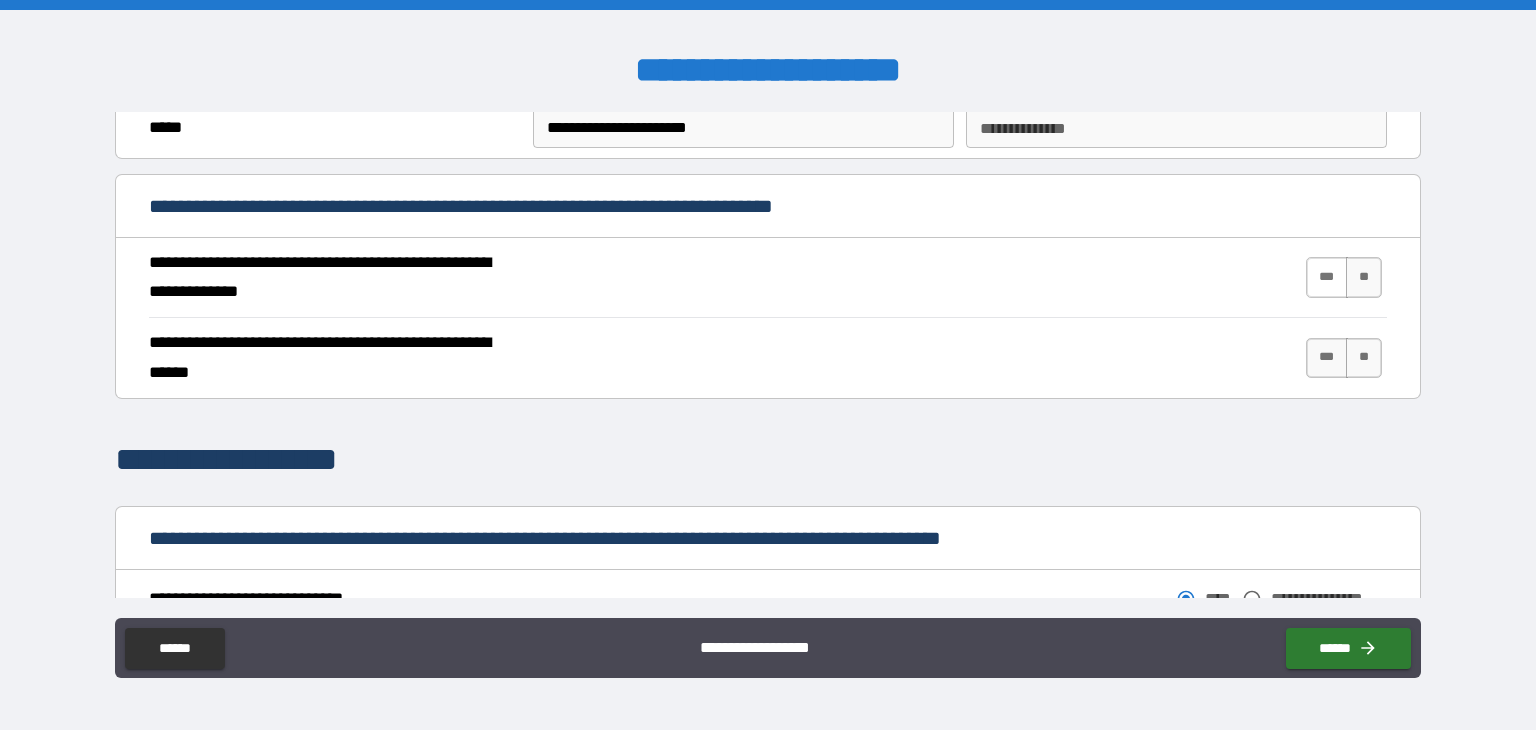 click on "***" at bounding box center [1327, 277] 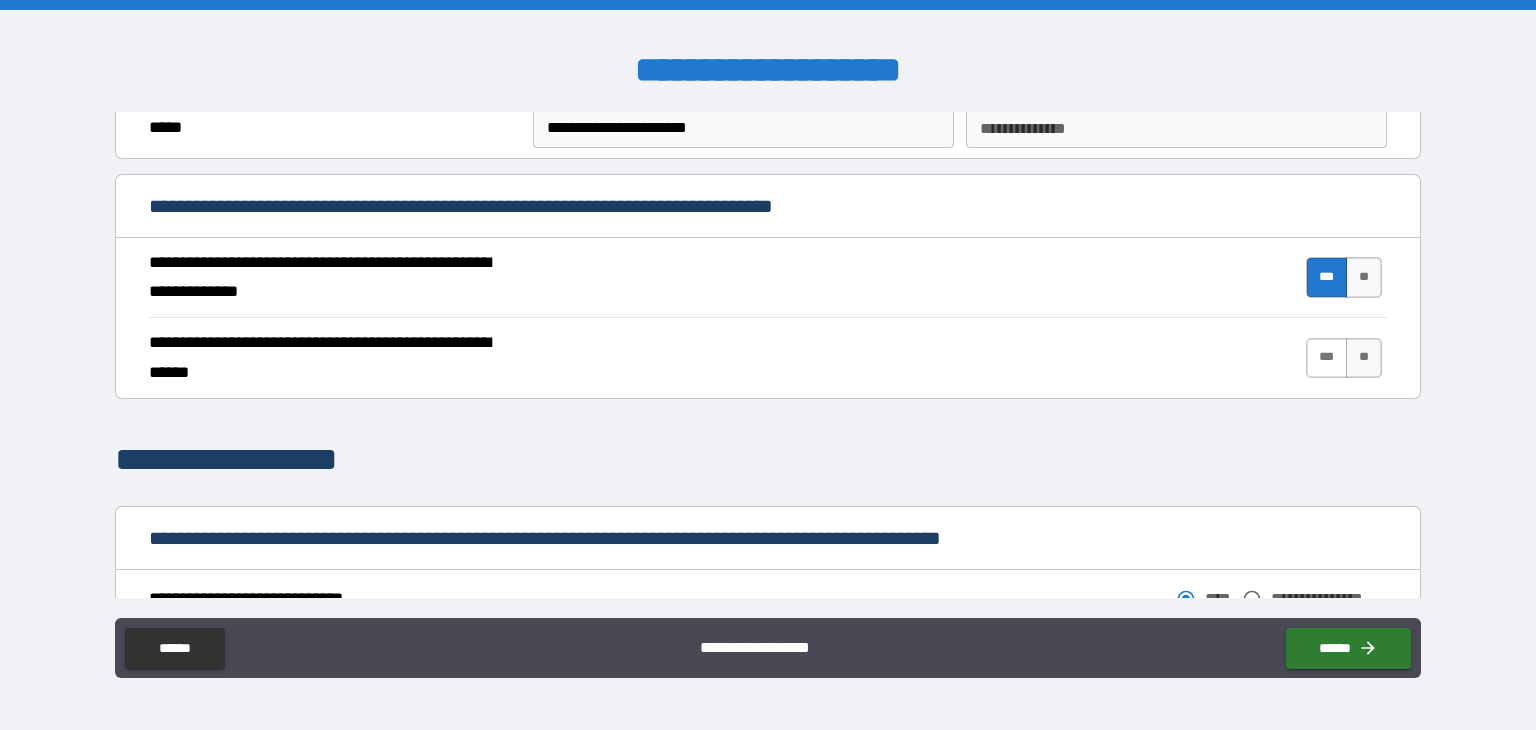 drag, startPoint x: 1311, startPoint y: 353, endPoint x: 1092, endPoint y: 388, distance: 221.77917 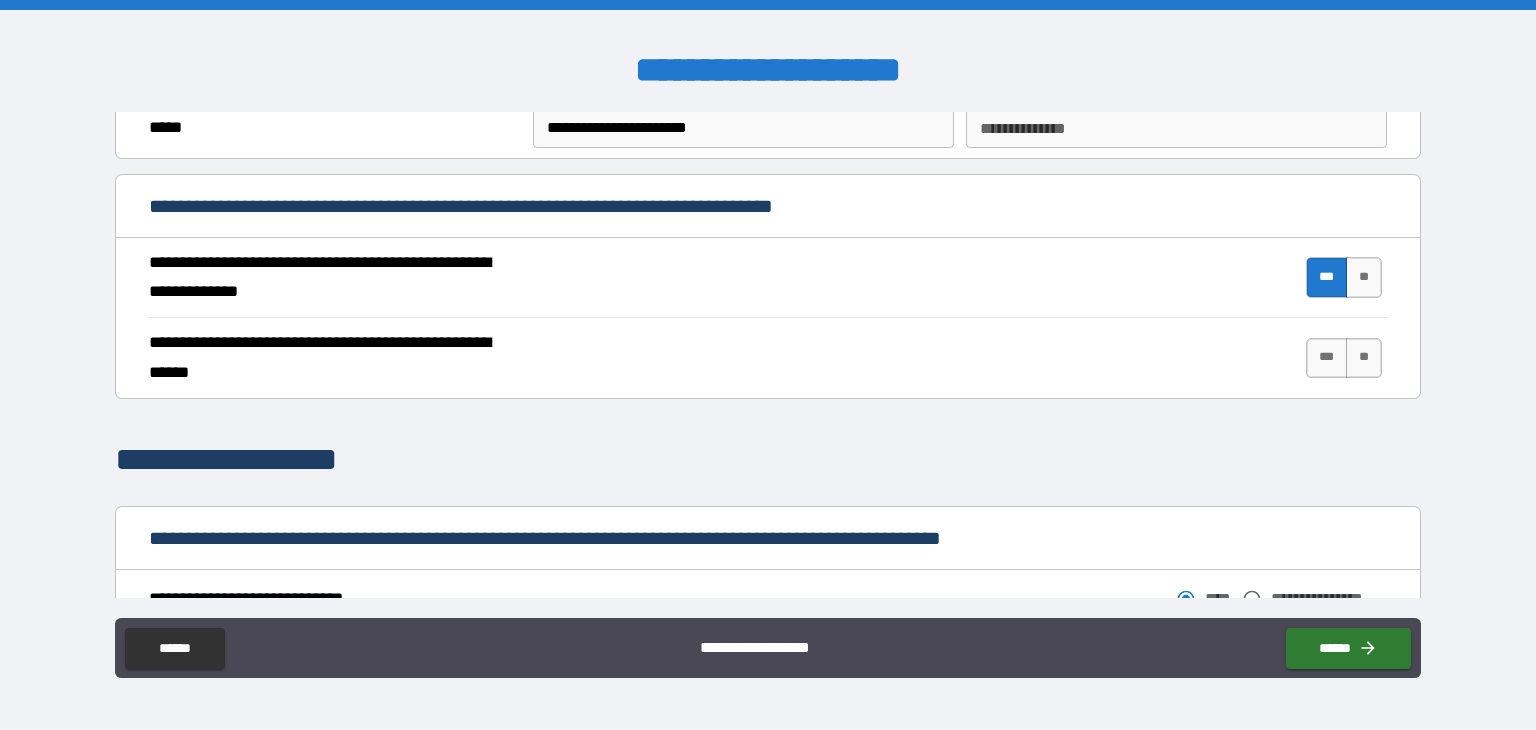 click on "***" at bounding box center [1327, 358] 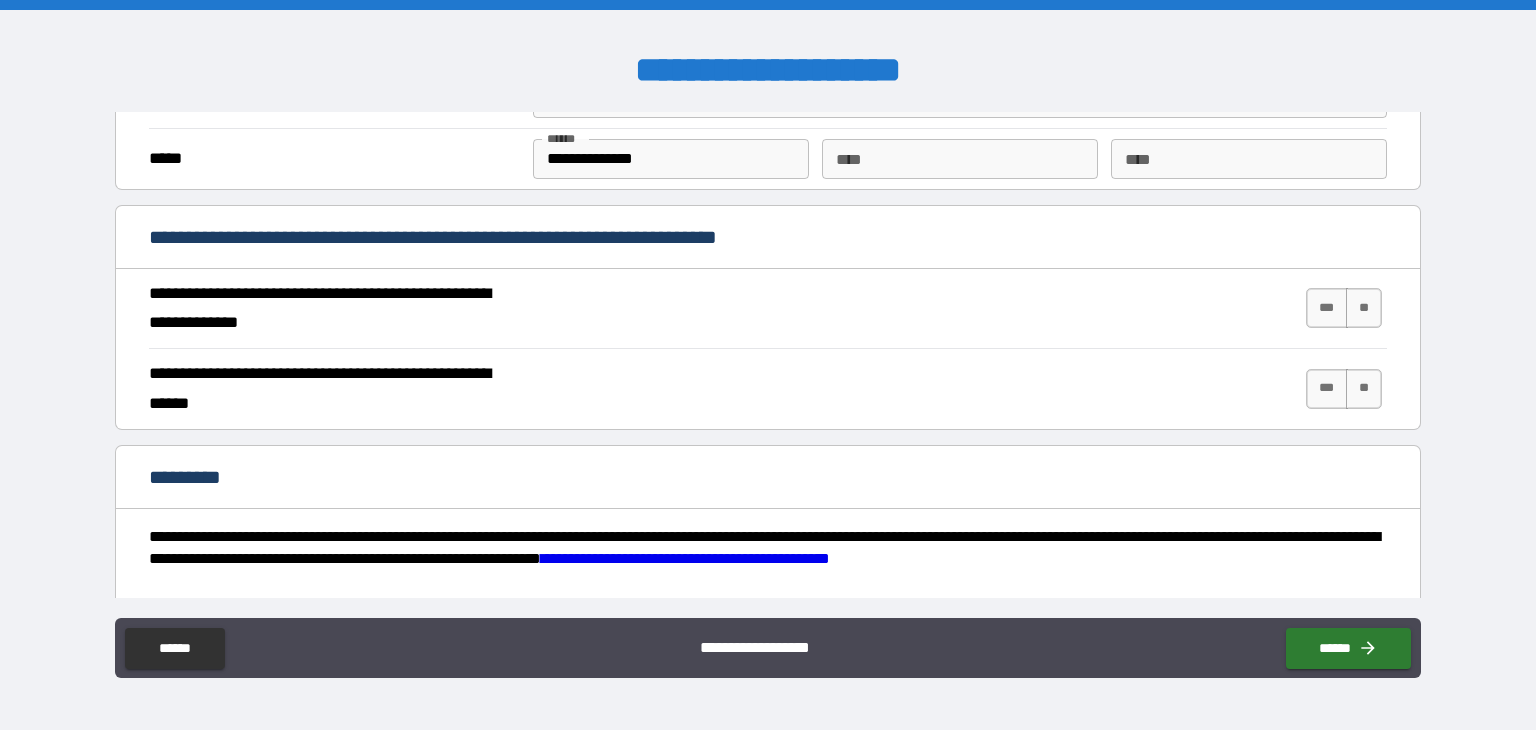 scroll, scrollTop: 1665, scrollLeft: 0, axis: vertical 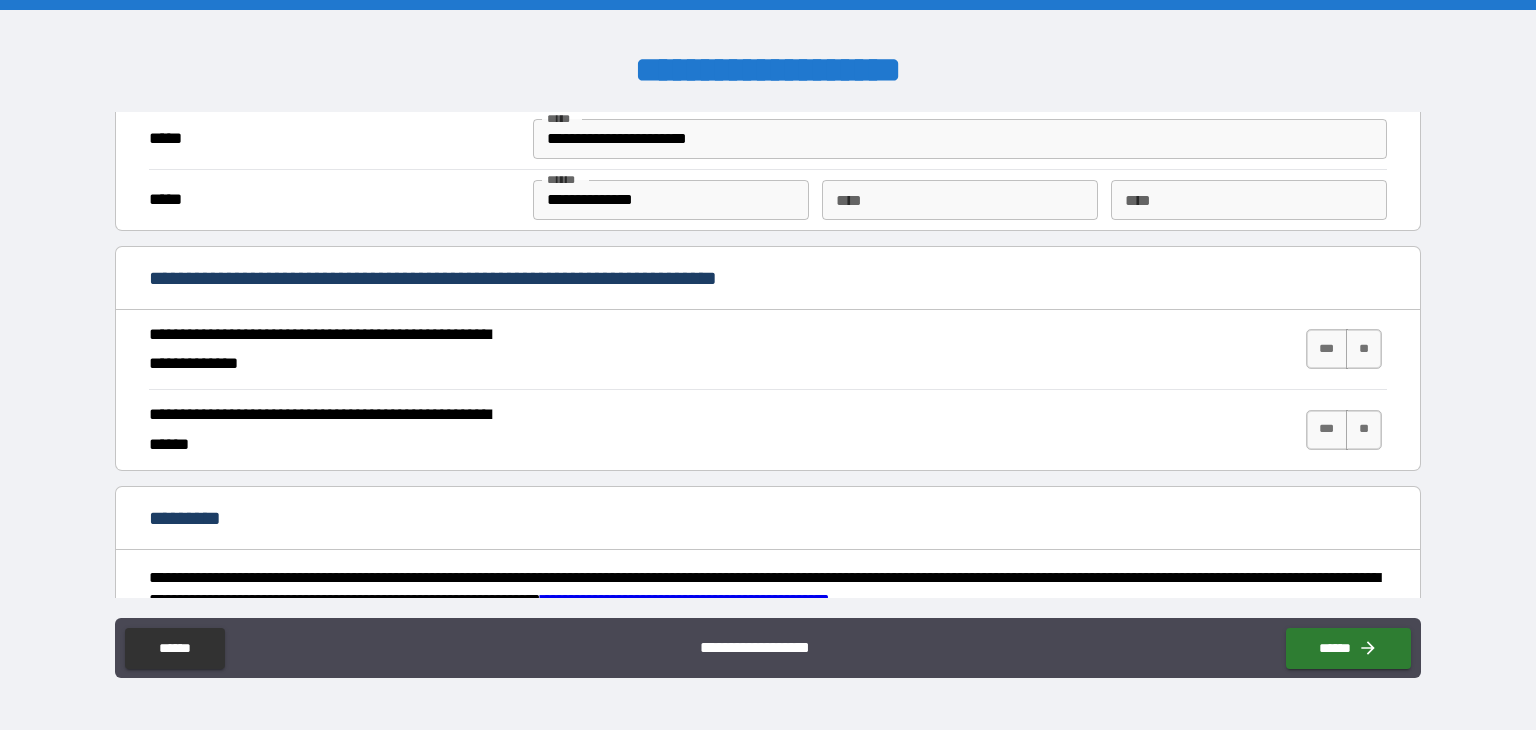 click on "*** **" at bounding box center (1344, 349) 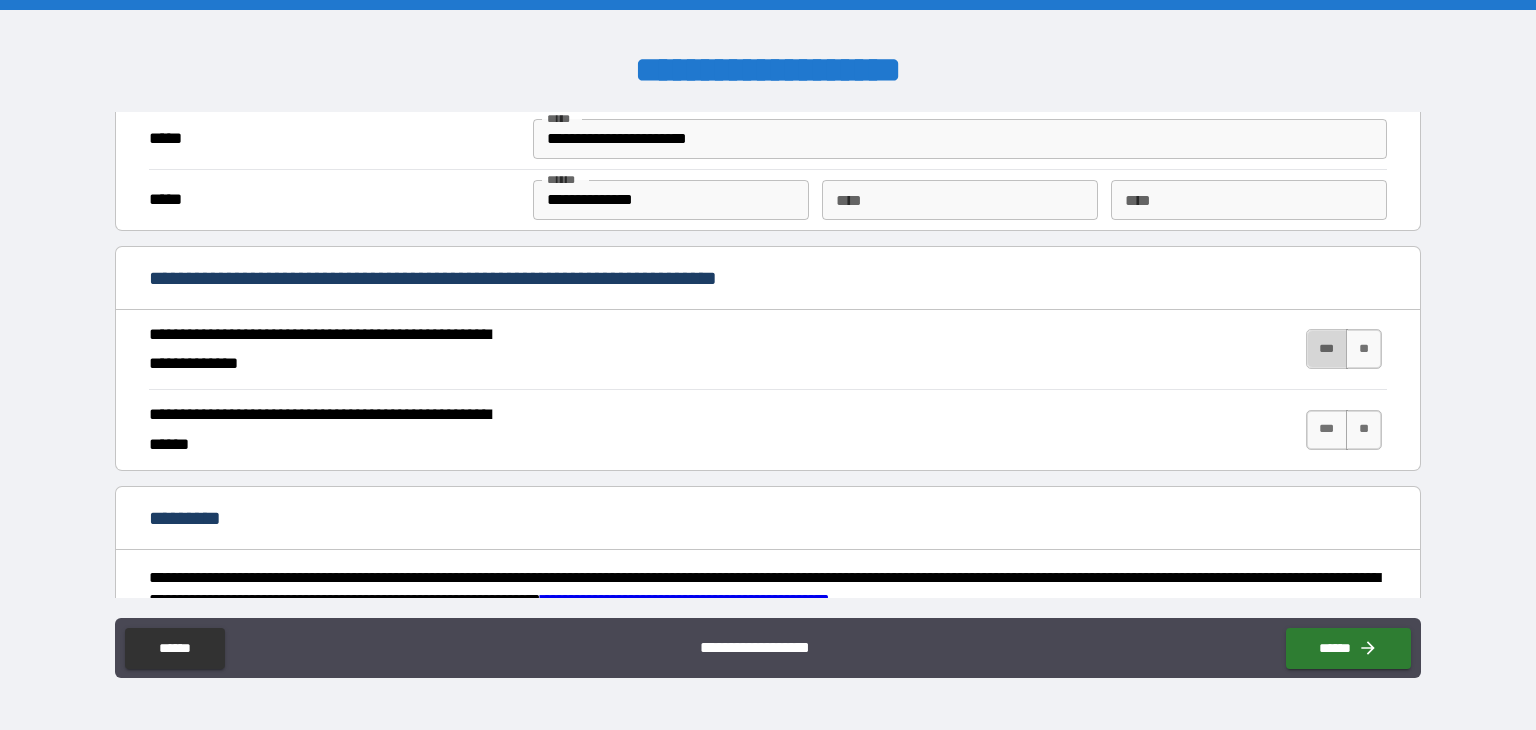 click on "***" at bounding box center [1327, 349] 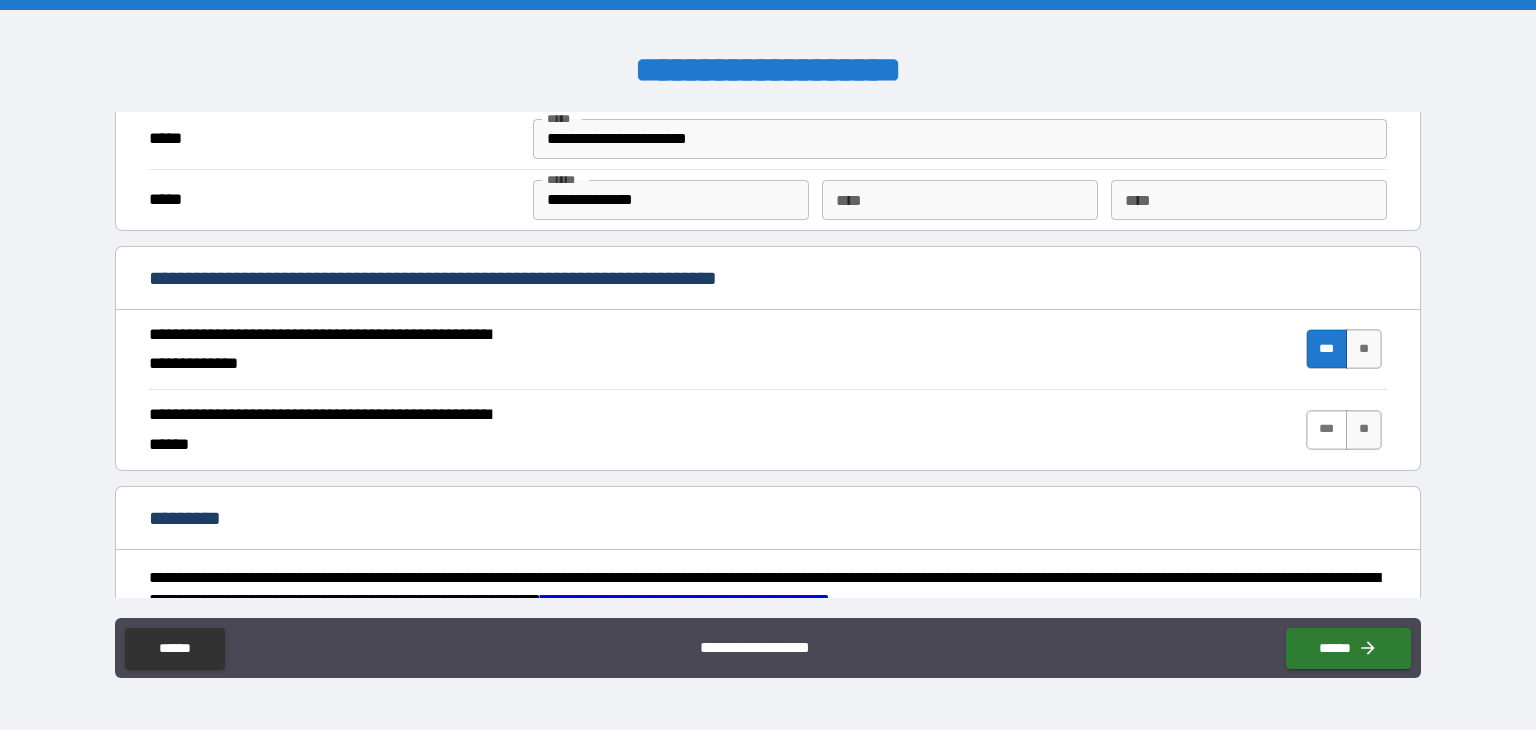 click on "***" at bounding box center (1327, 430) 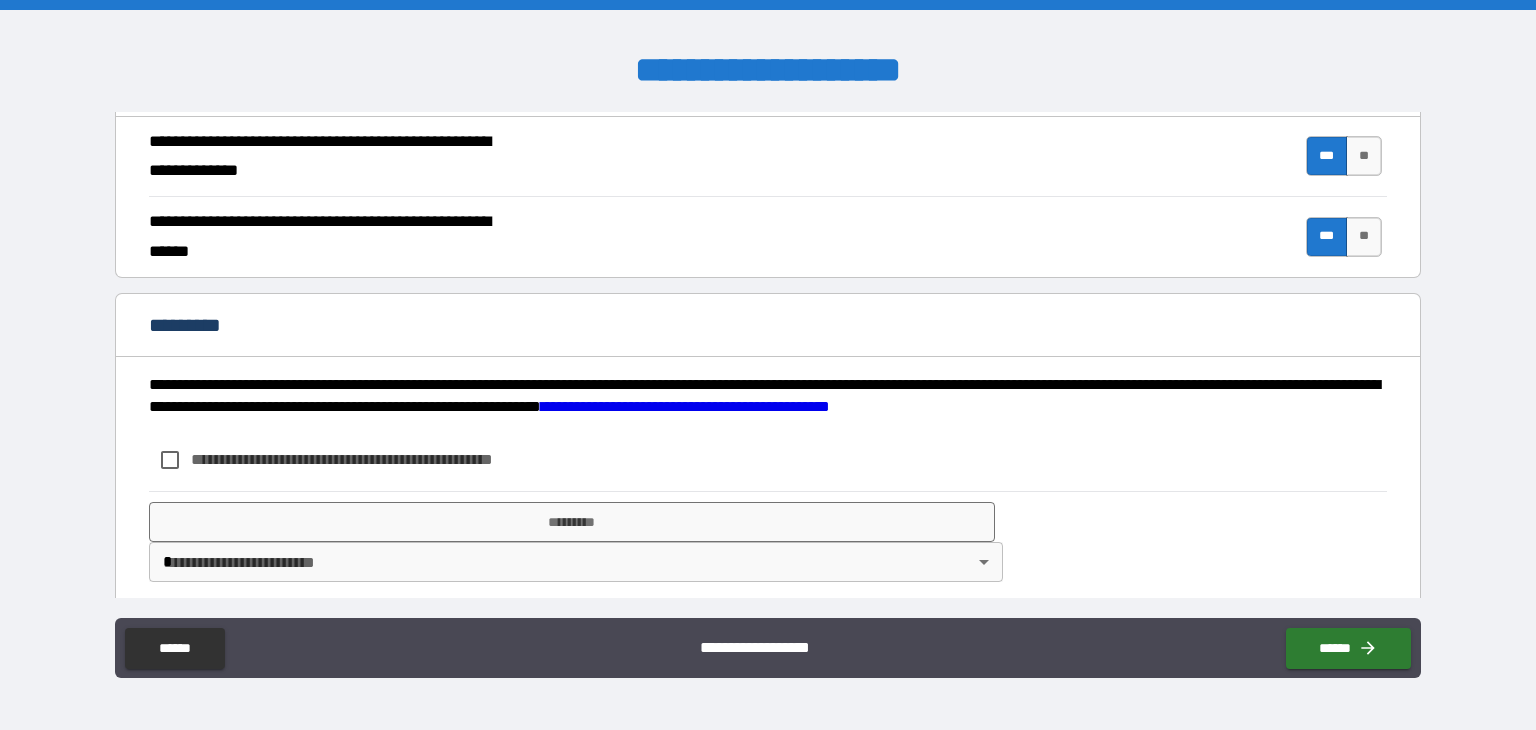 scroll, scrollTop: 1865, scrollLeft: 0, axis: vertical 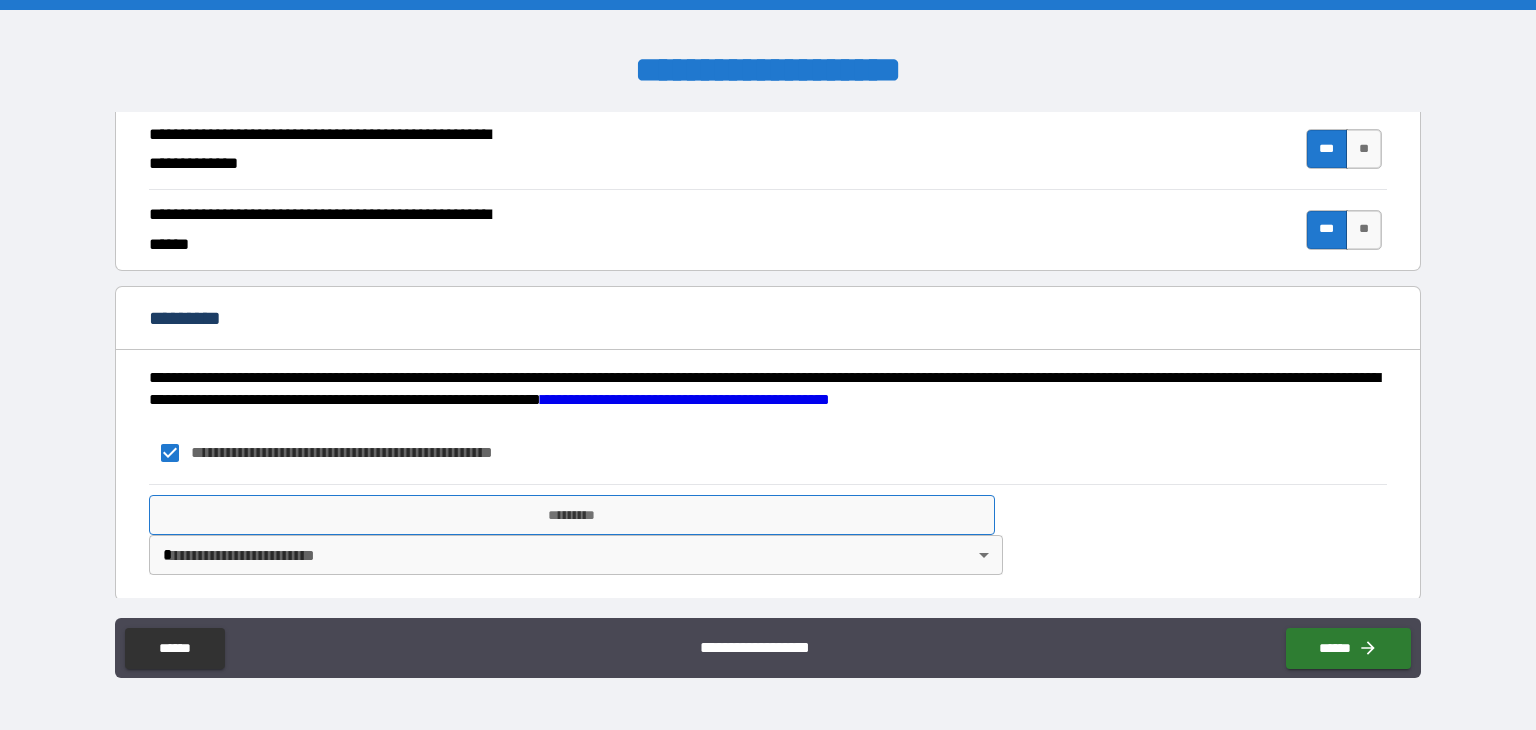 click on "*********" at bounding box center (572, 515) 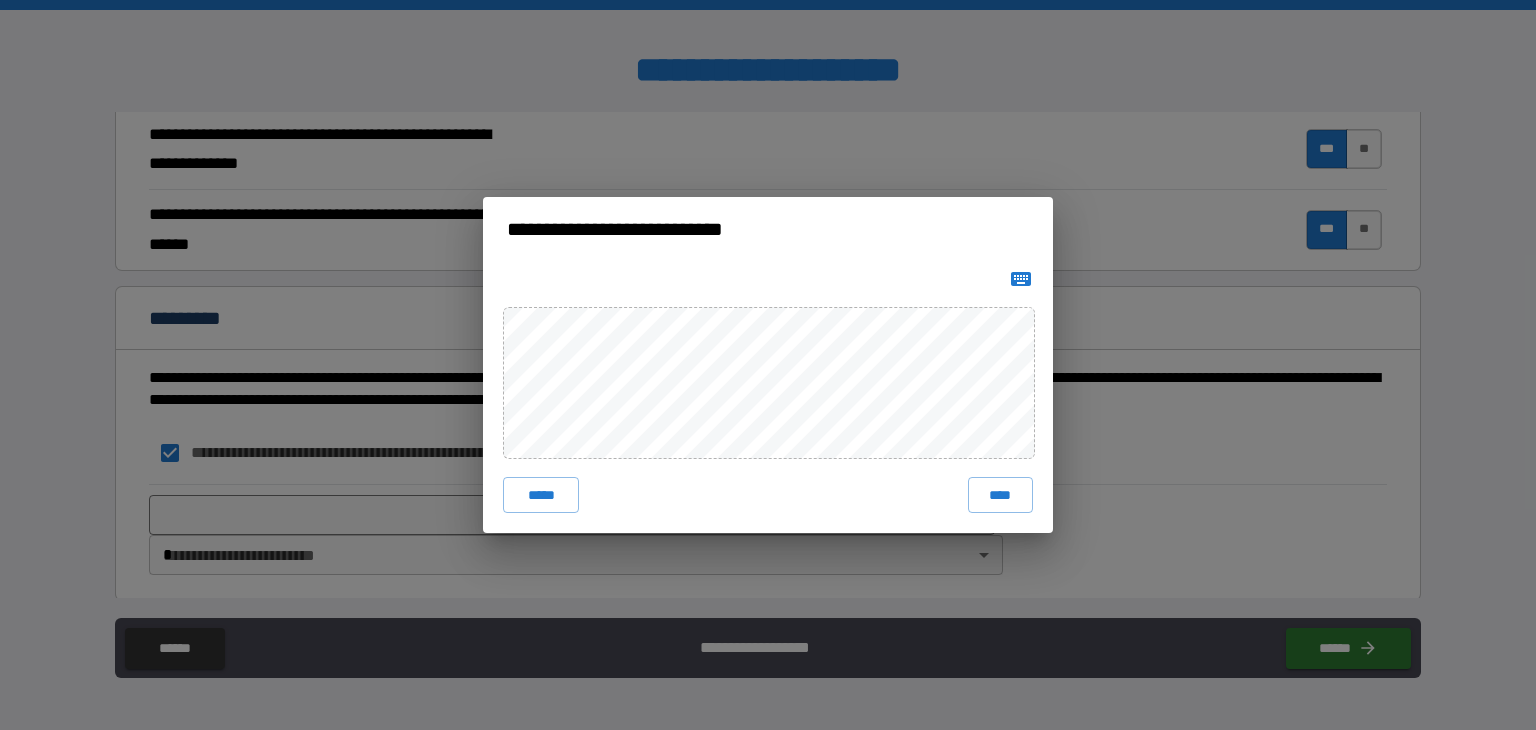 click 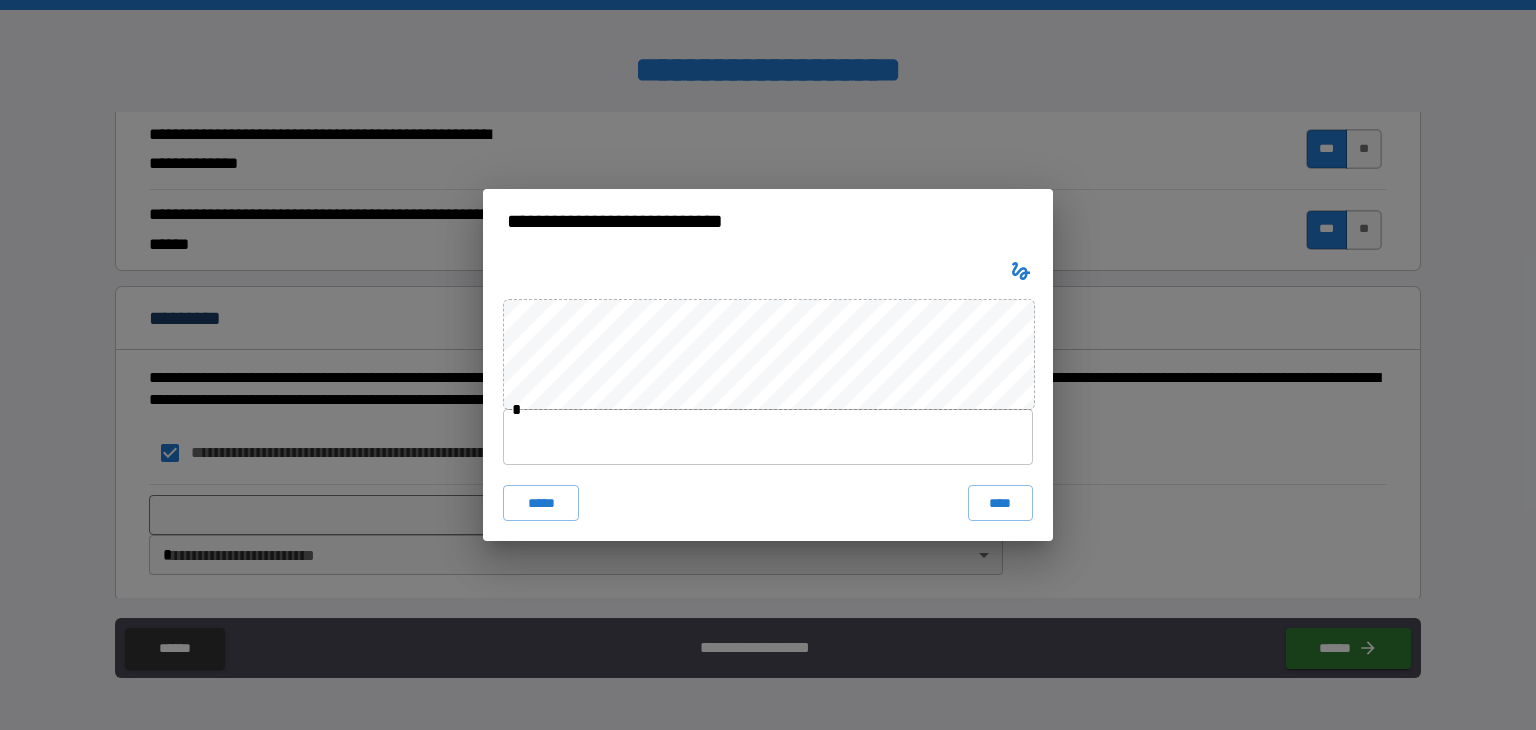 type 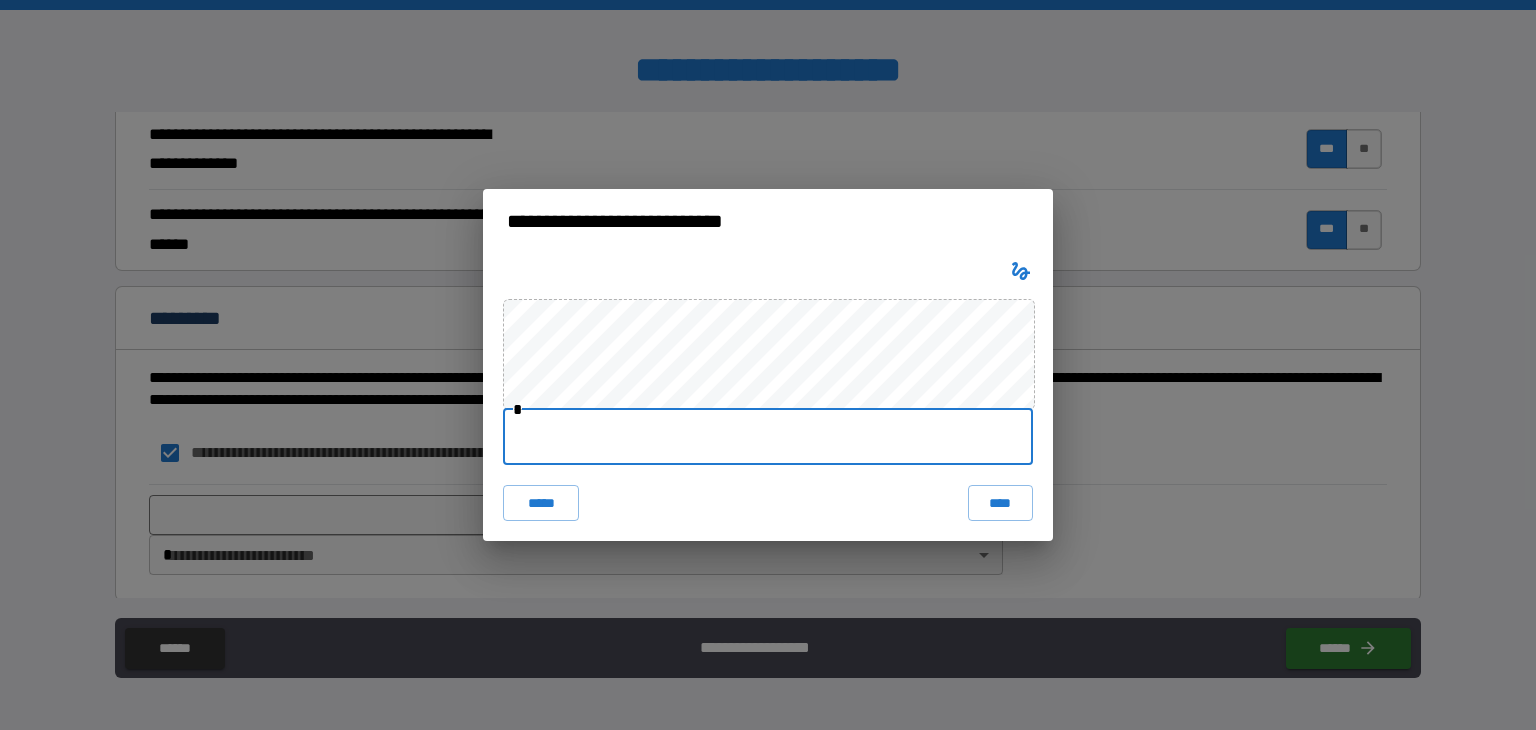click at bounding box center [768, 437] 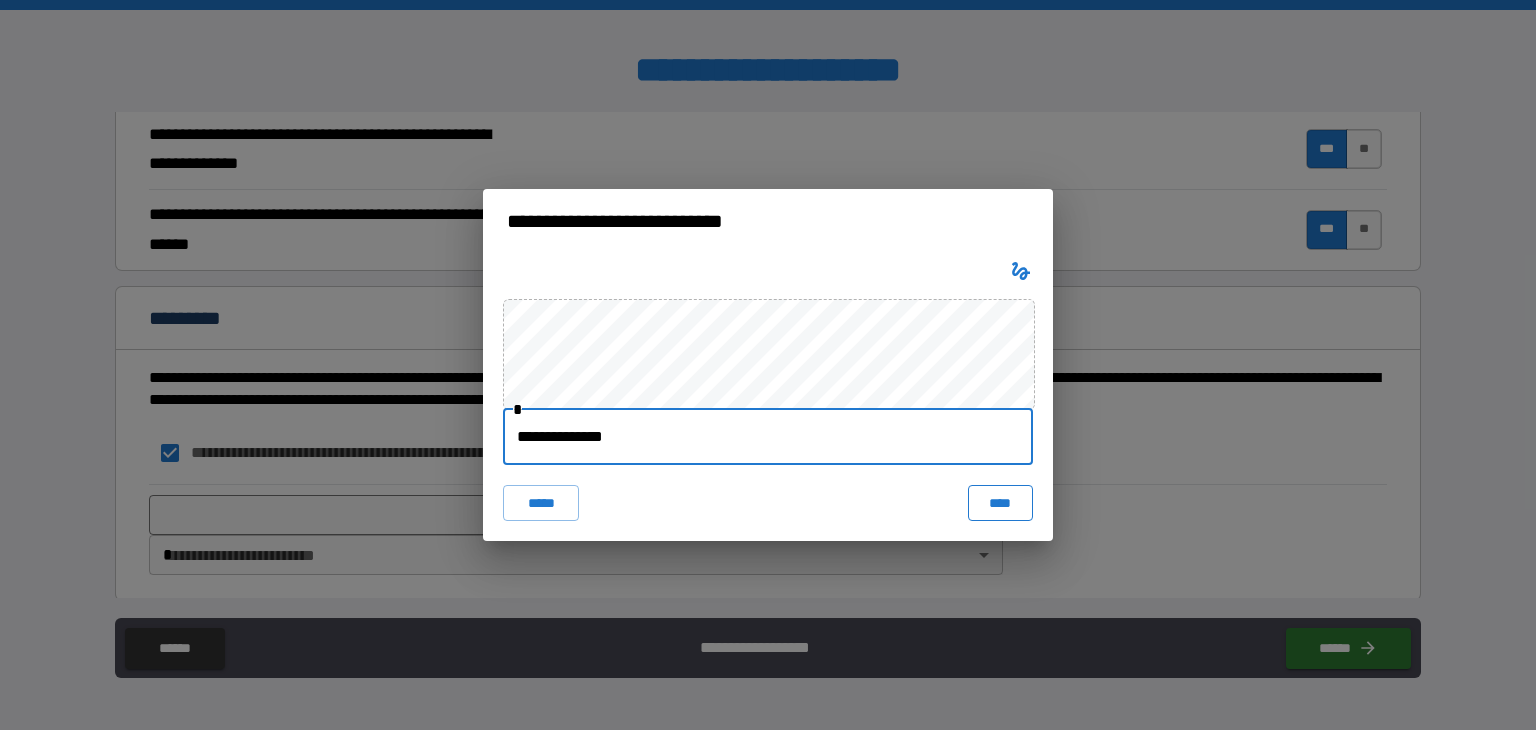 type on "**********" 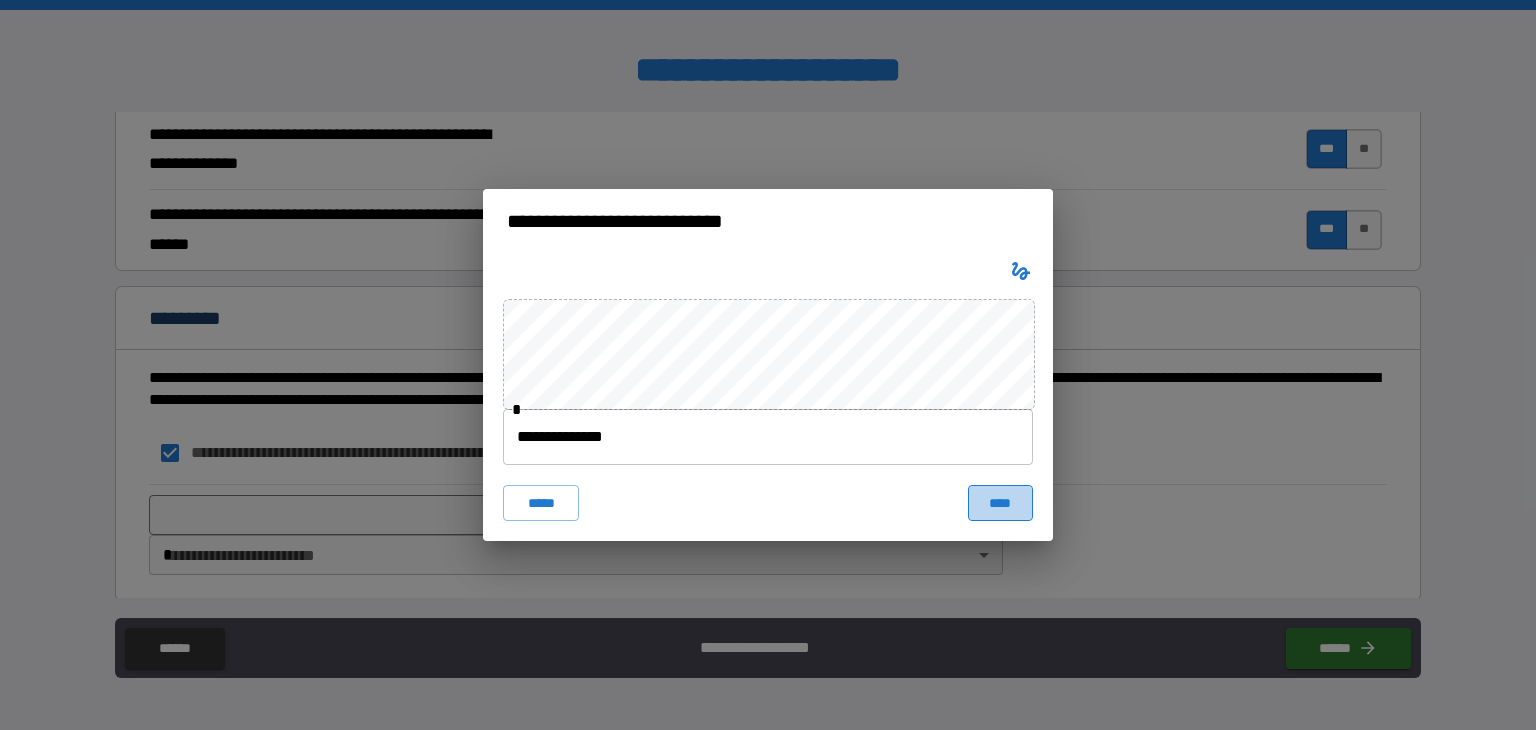 click on "****" at bounding box center [1000, 503] 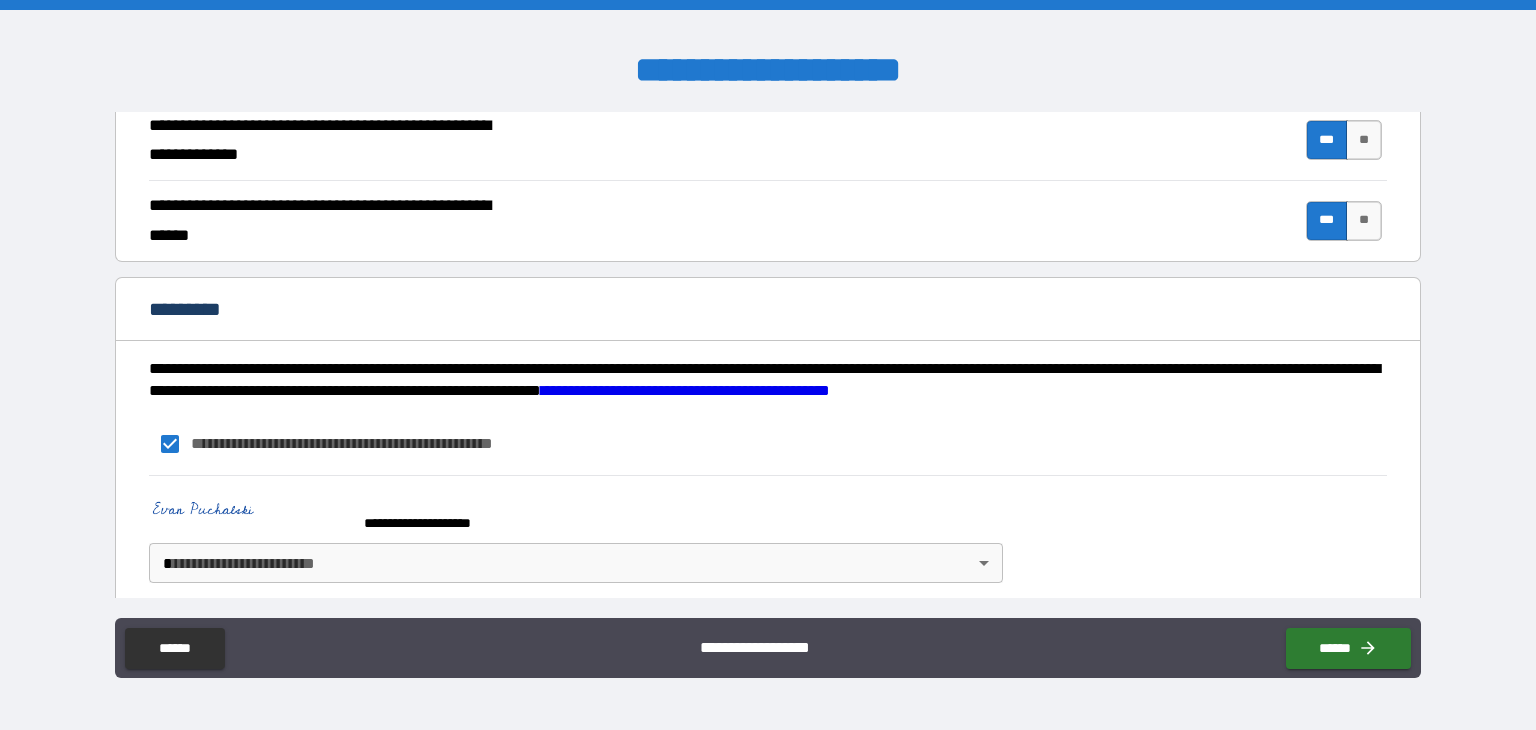 scroll, scrollTop: 1882, scrollLeft: 0, axis: vertical 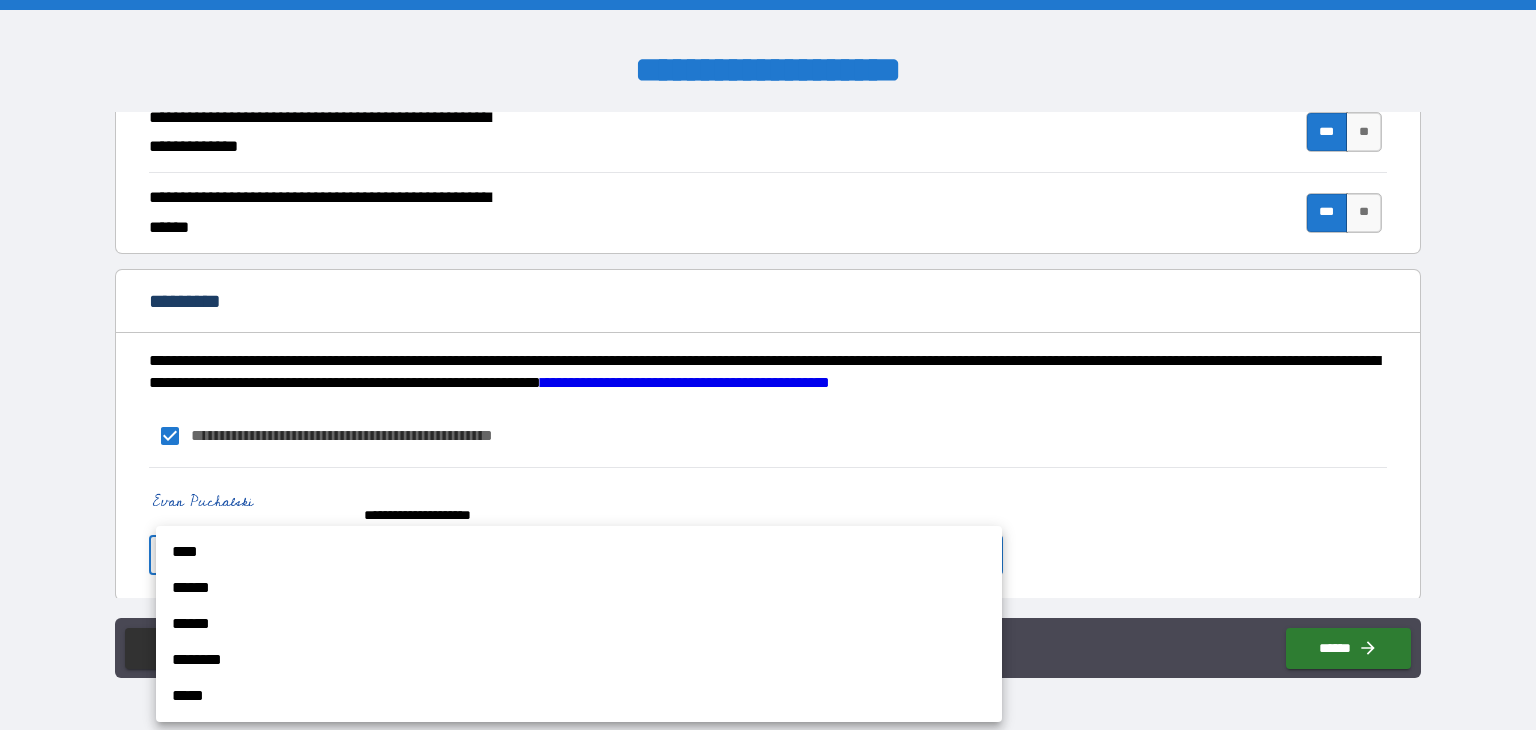 click on "**********" at bounding box center [768, 365] 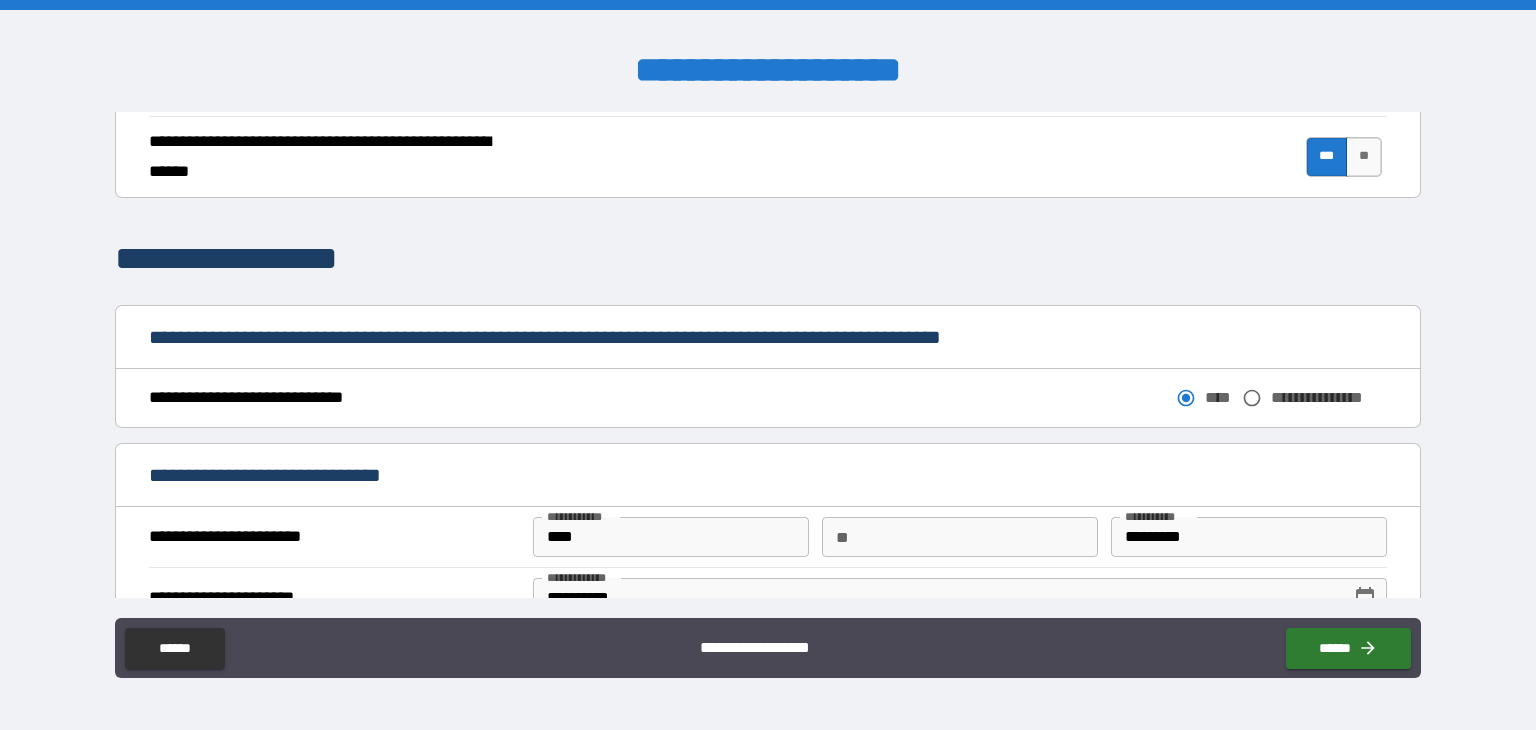 scroll, scrollTop: 900, scrollLeft: 0, axis: vertical 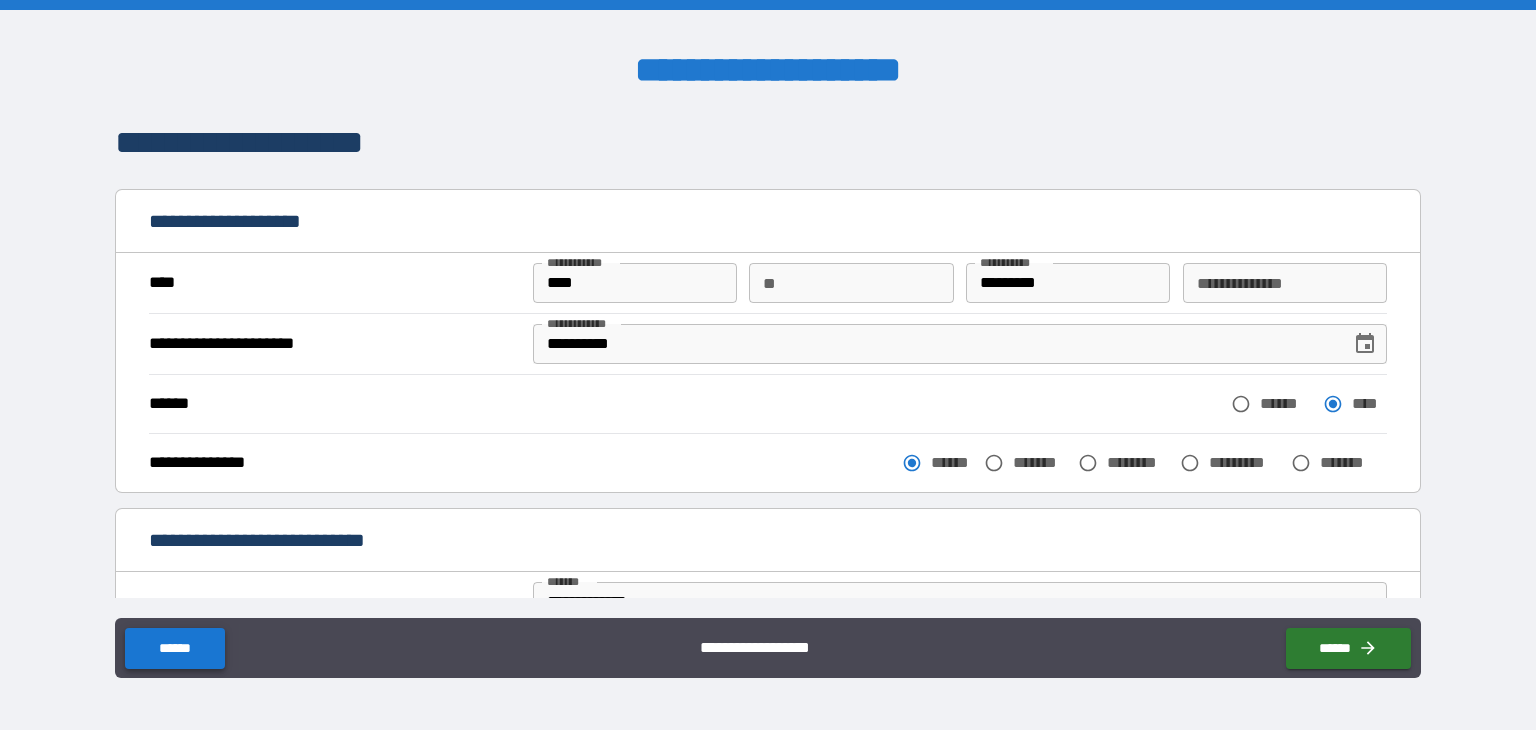 click on "******" at bounding box center [174, 648] 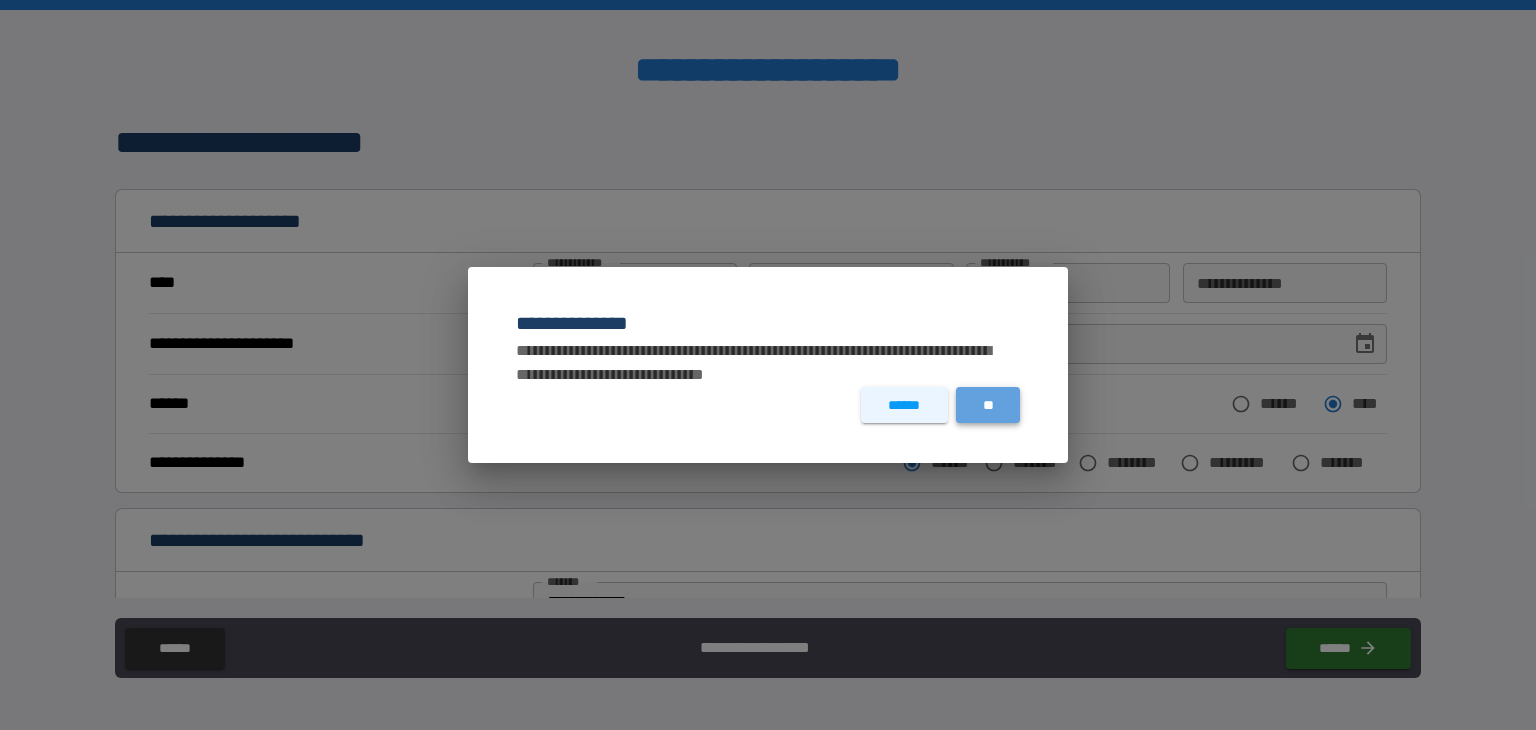 click on "**" at bounding box center (988, 405) 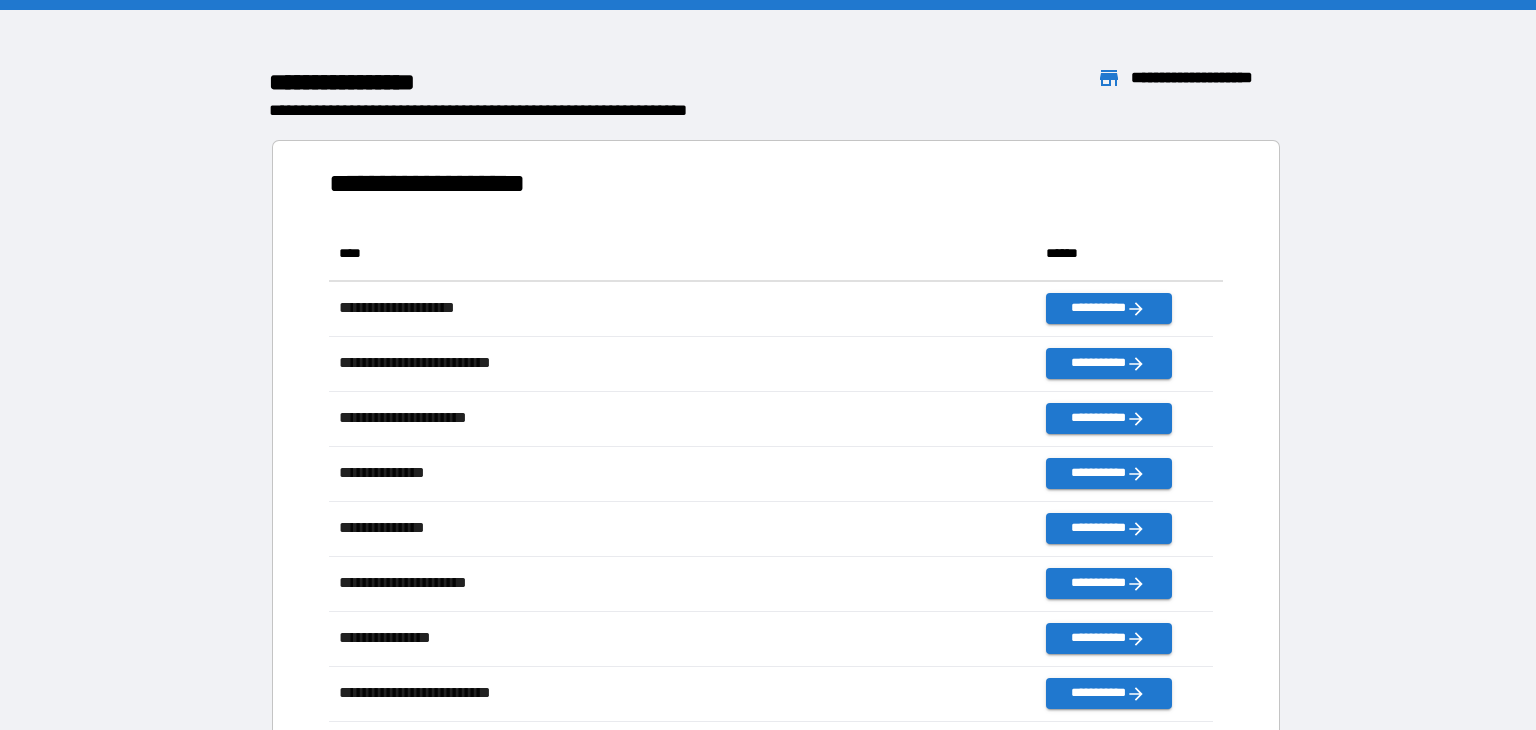 scroll, scrollTop: 16, scrollLeft: 16, axis: both 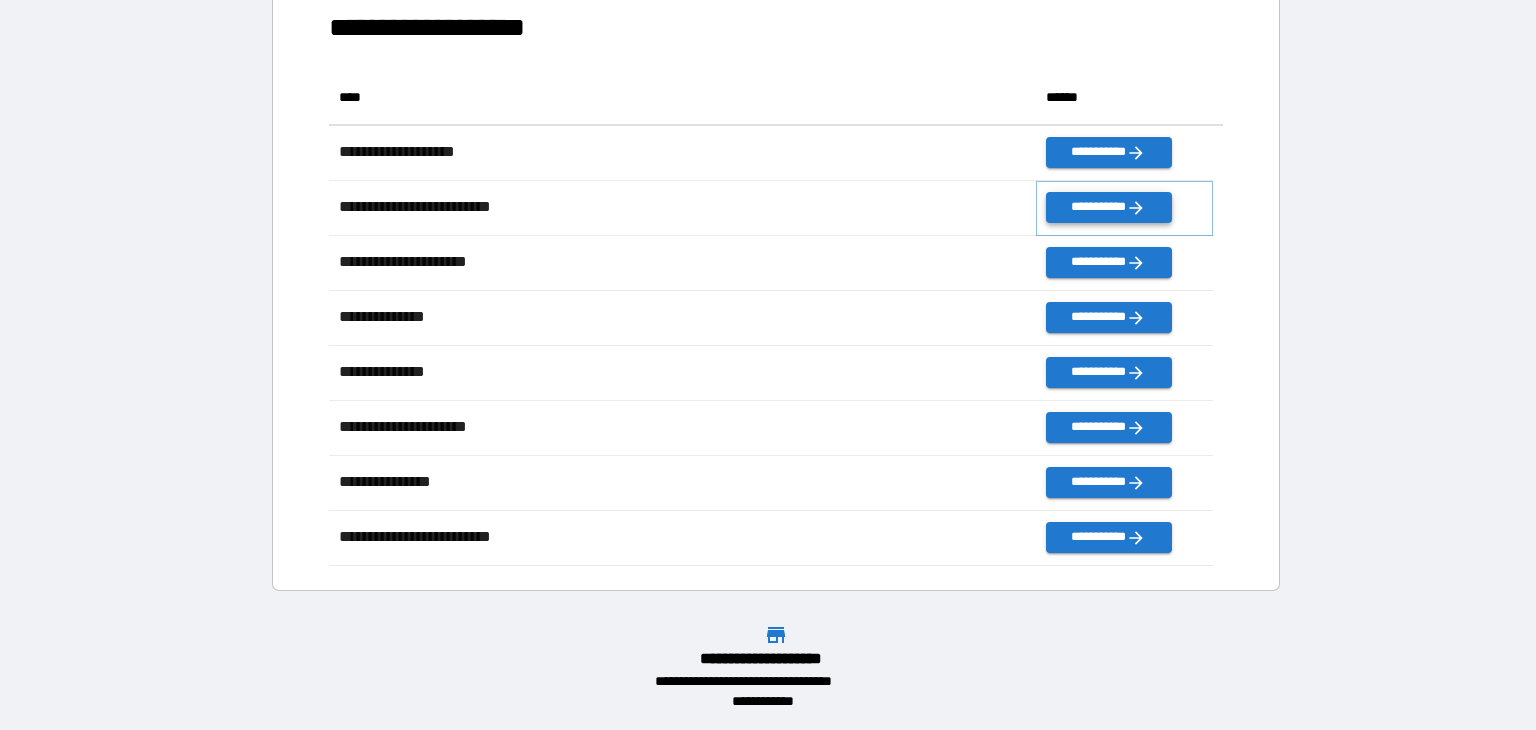 click on "**********" at bounding box center [1108, 207] 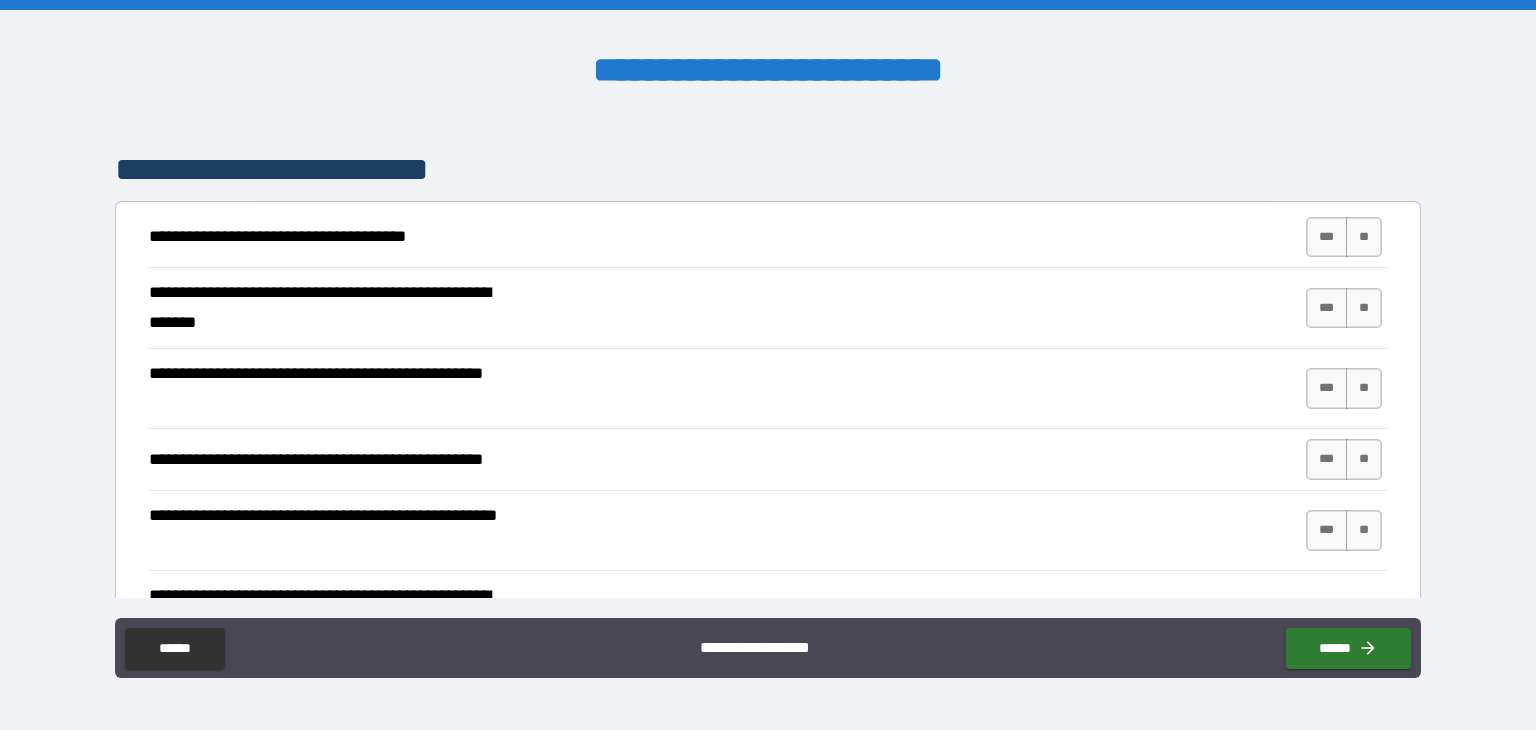 scroll, scrollTop: 300, scrollLeft: 0, axis: vertical 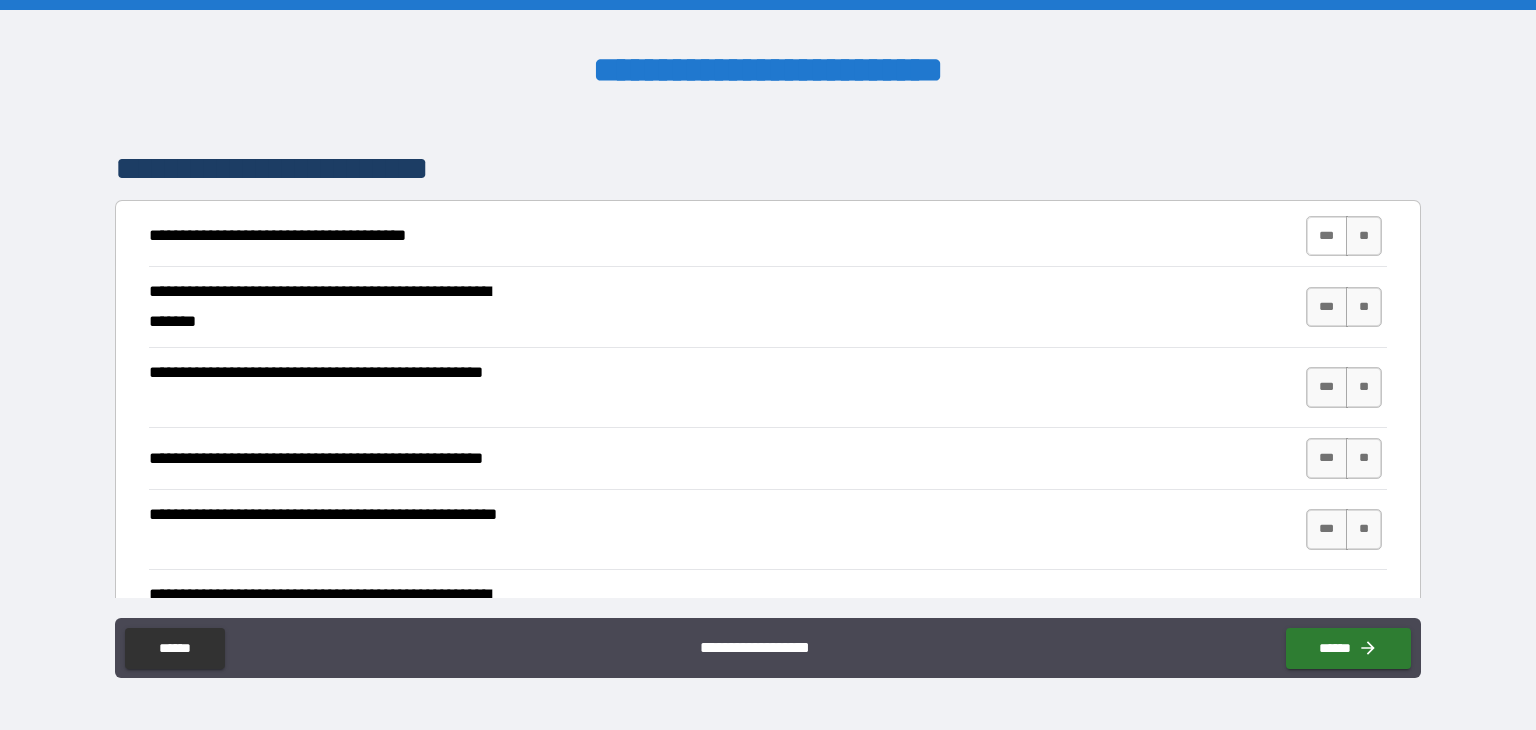 click on "***" at bounding box center [1327, 236] 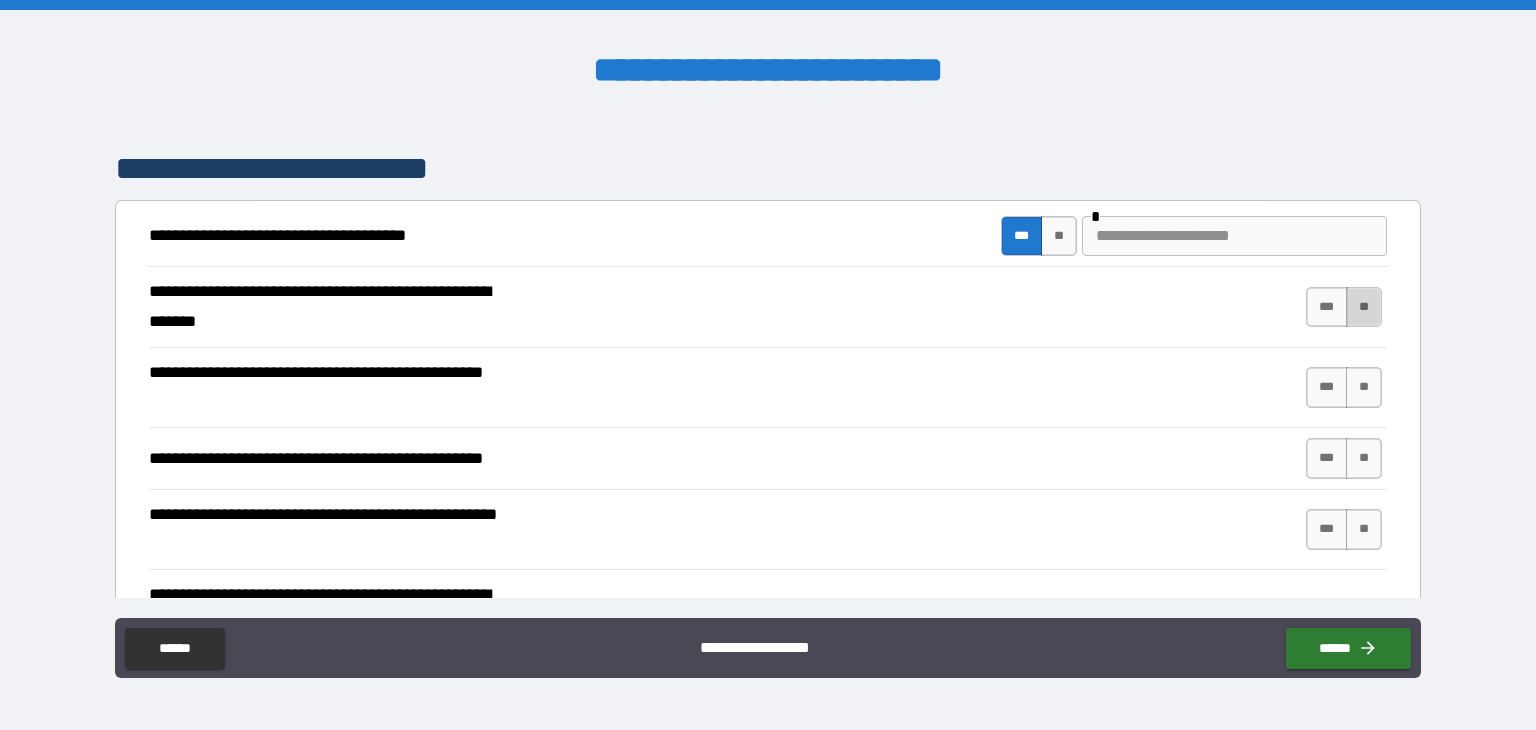 click on "**" at bounding box center (1364, 307) 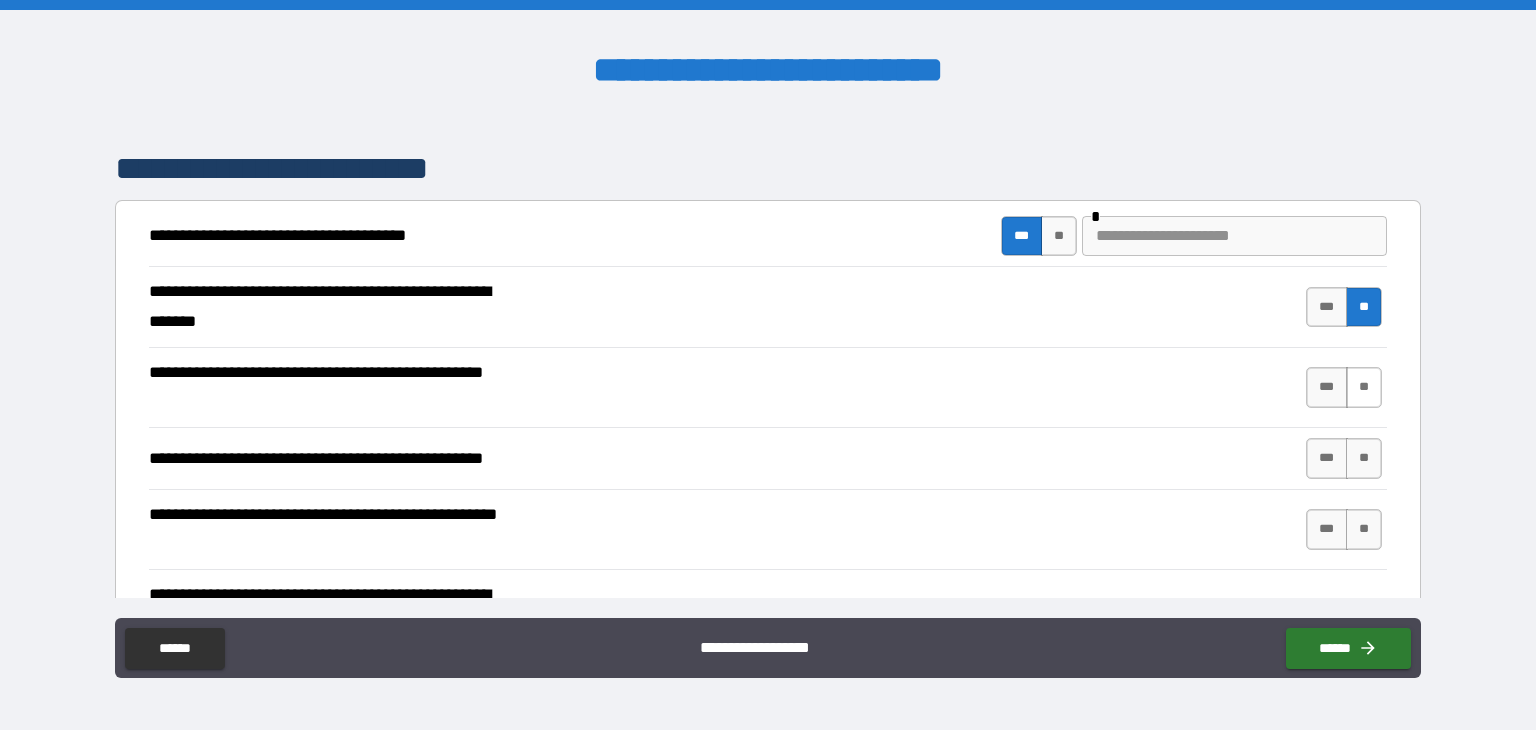 click on "**" at bounding box center (1364, 387) 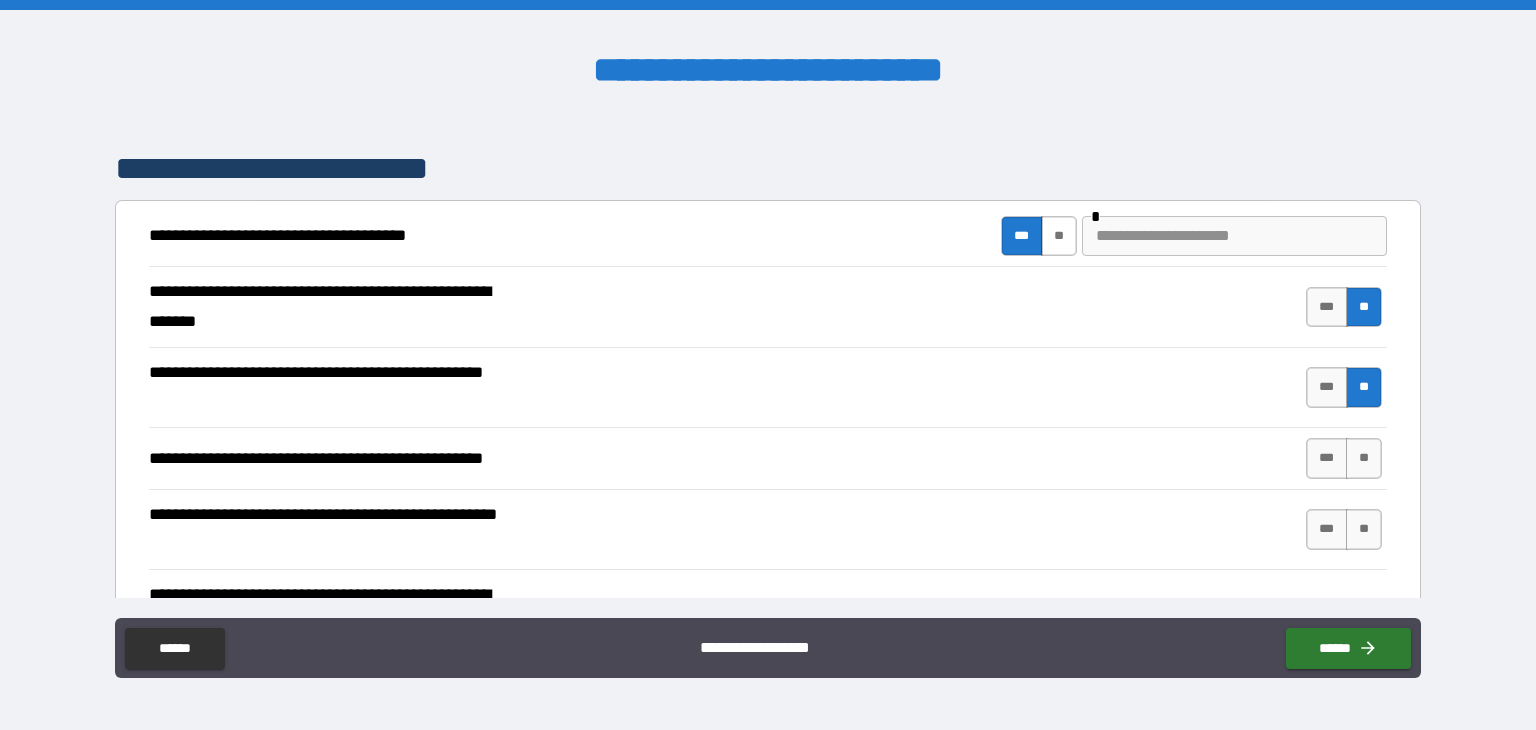 click on "**" at bounding box center [1059, 236] 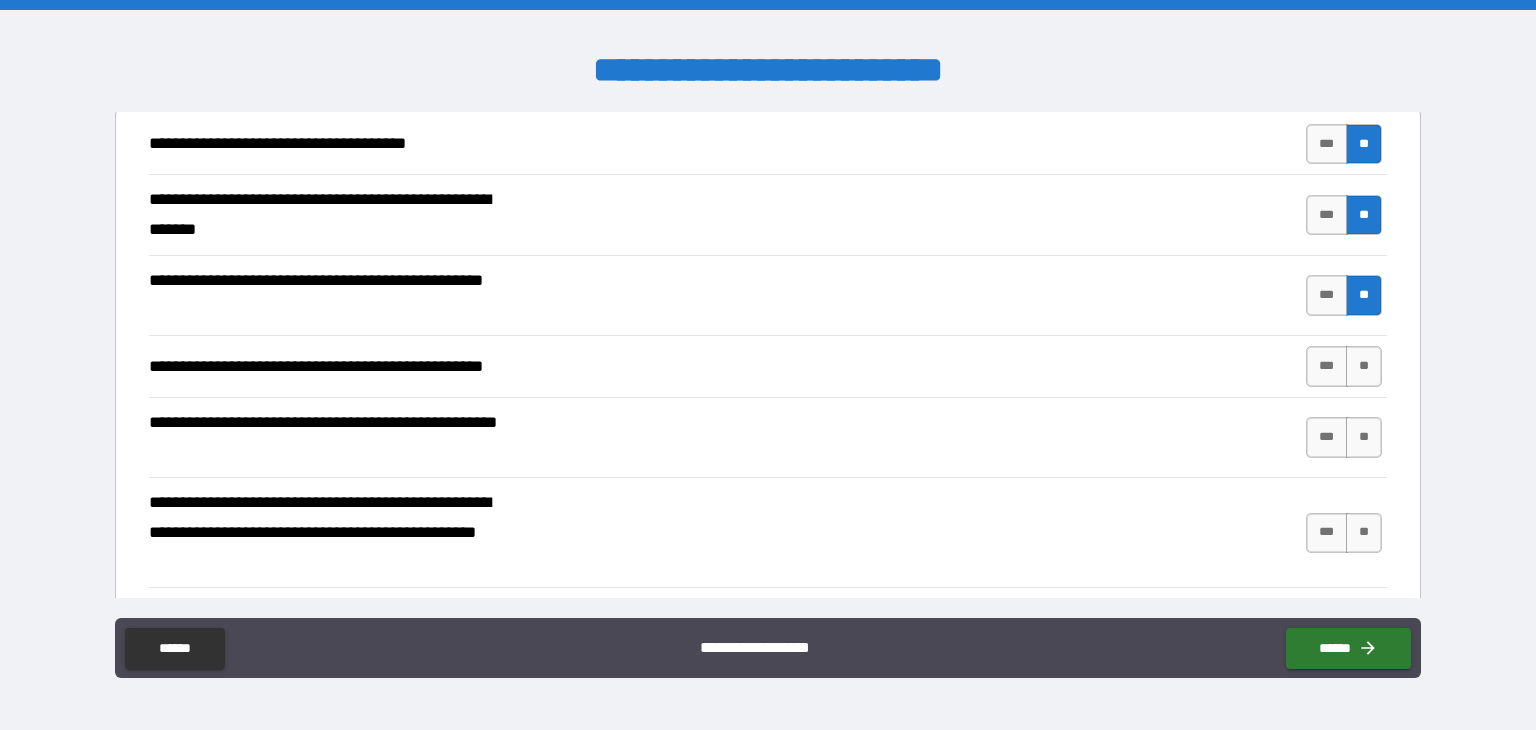 scroll, scrollTop: 400, scrollLeft: 0, axis: vertical 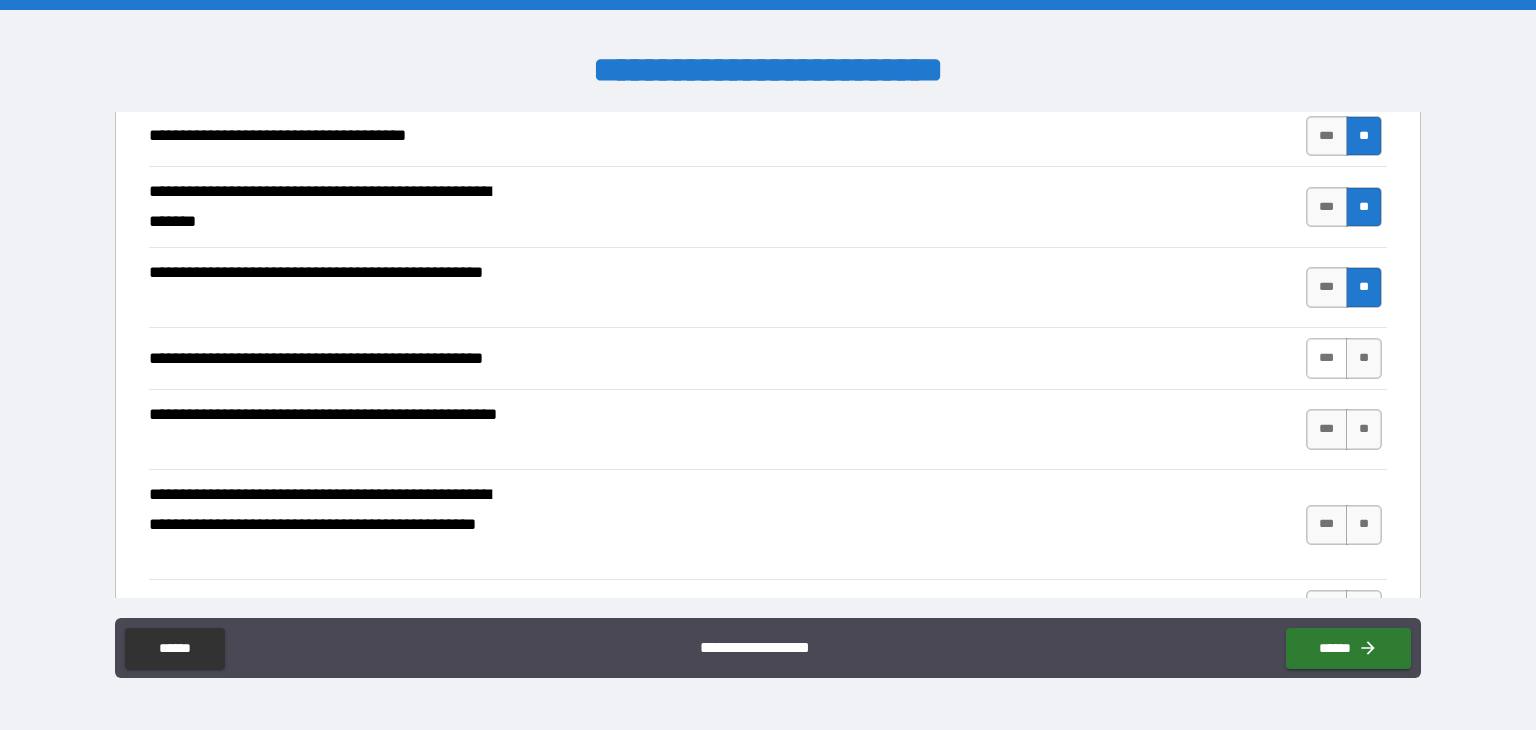 click on "***" at bounding box center (1327, 358) 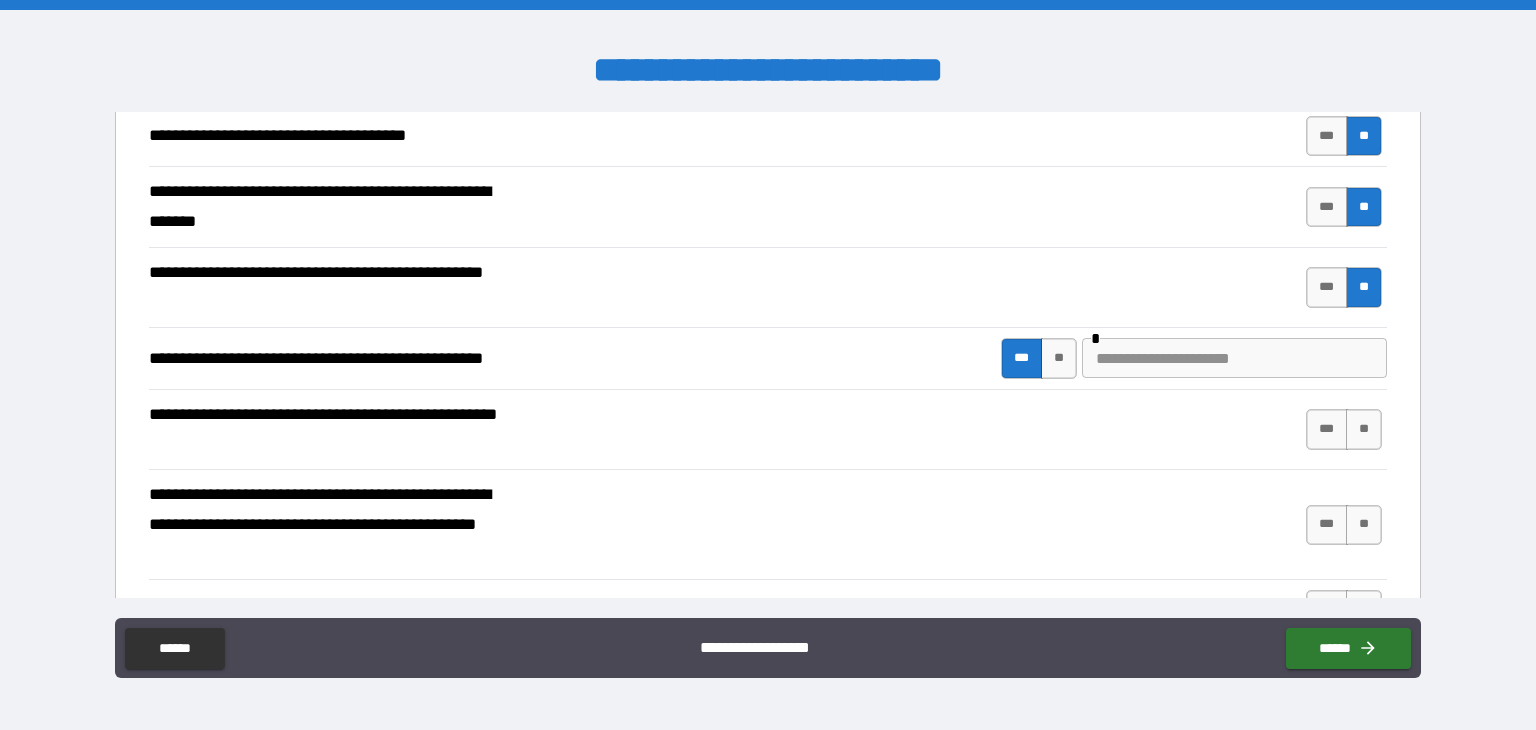 click at bounding box center (1234, 358) 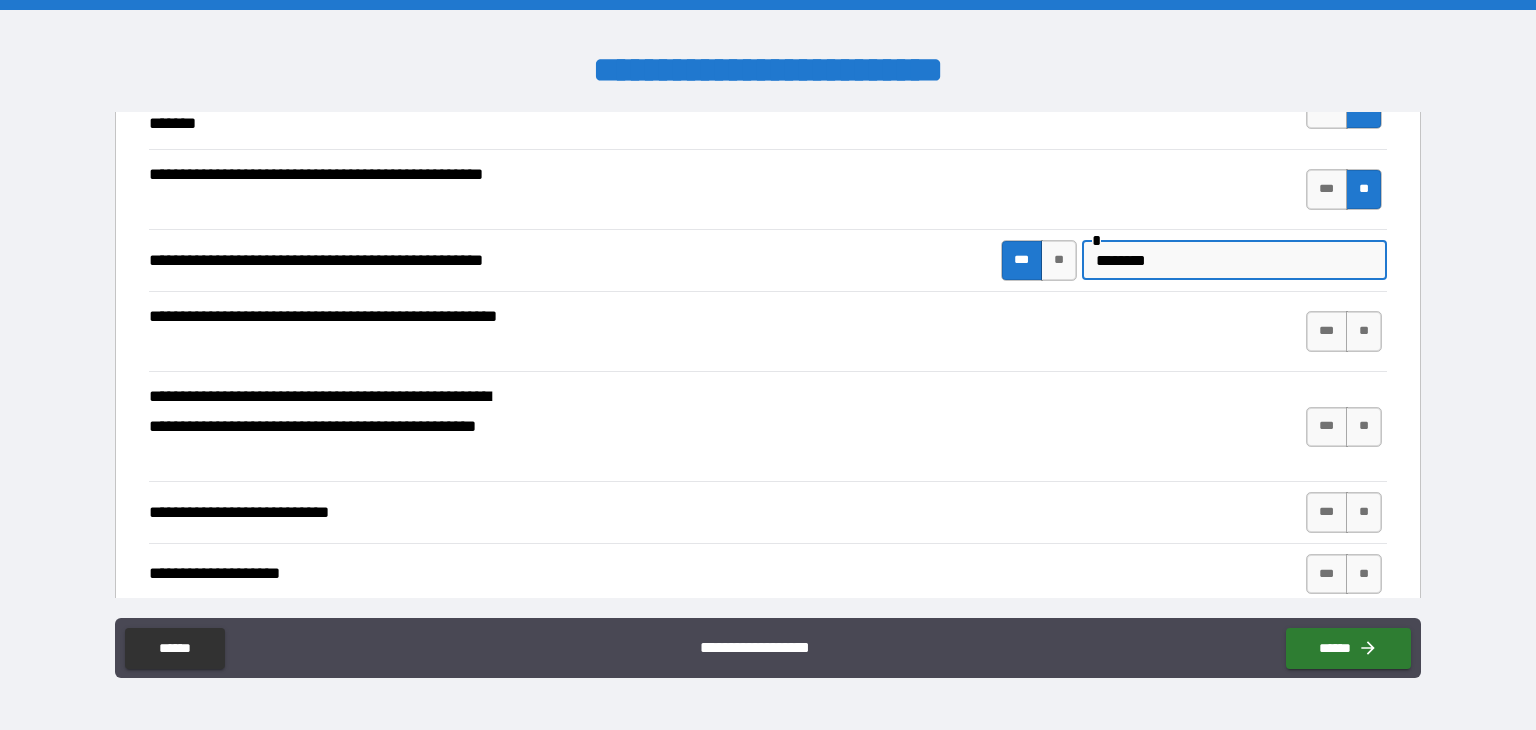 scroll, scrollTop: 500, scrollLeft: 0, axis: vertical 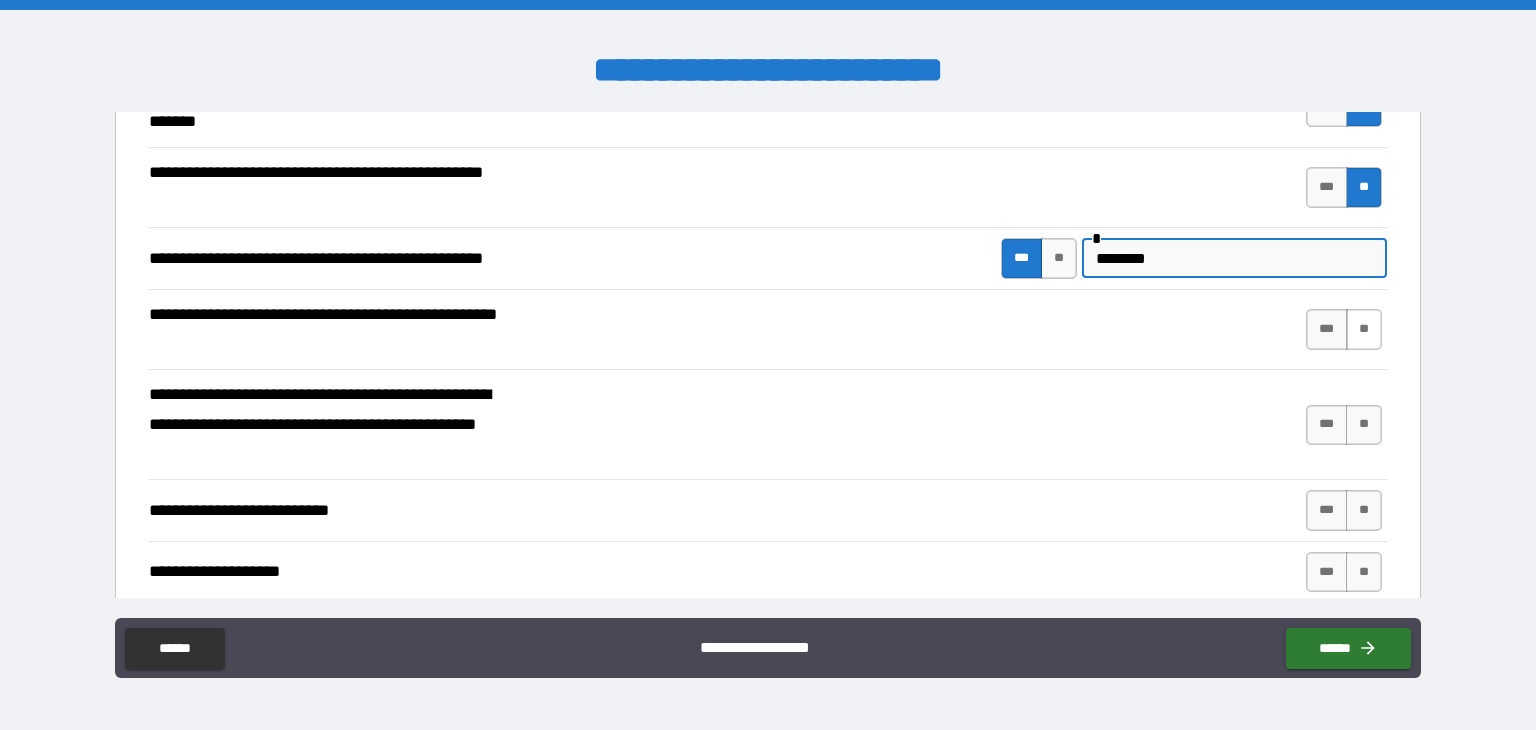 click on "**" at bounding box center (1364, 329) 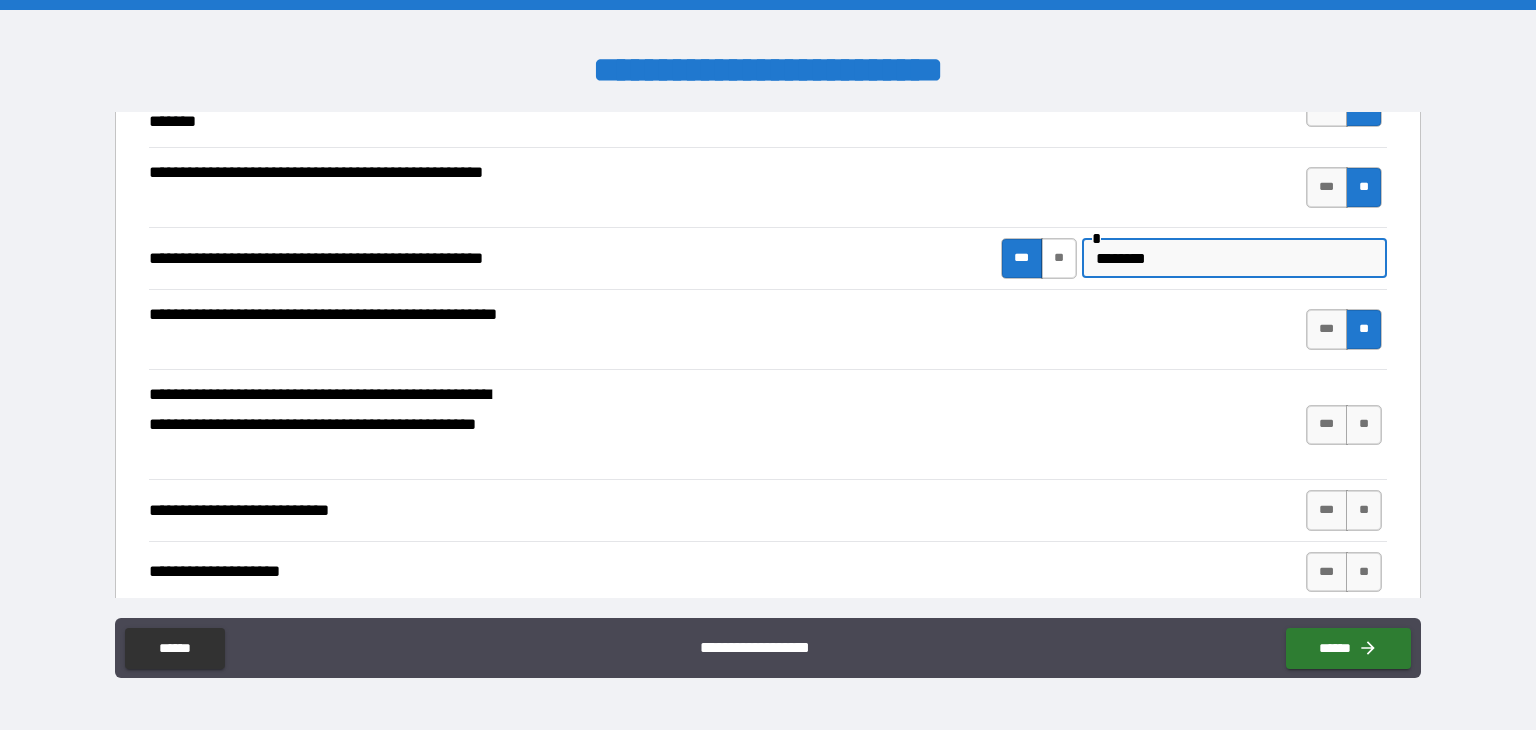 drag, startPoint x: 1202, startPoint y: 261, endPoint x: 1030, endPoint y: 257, distance: 172.04651 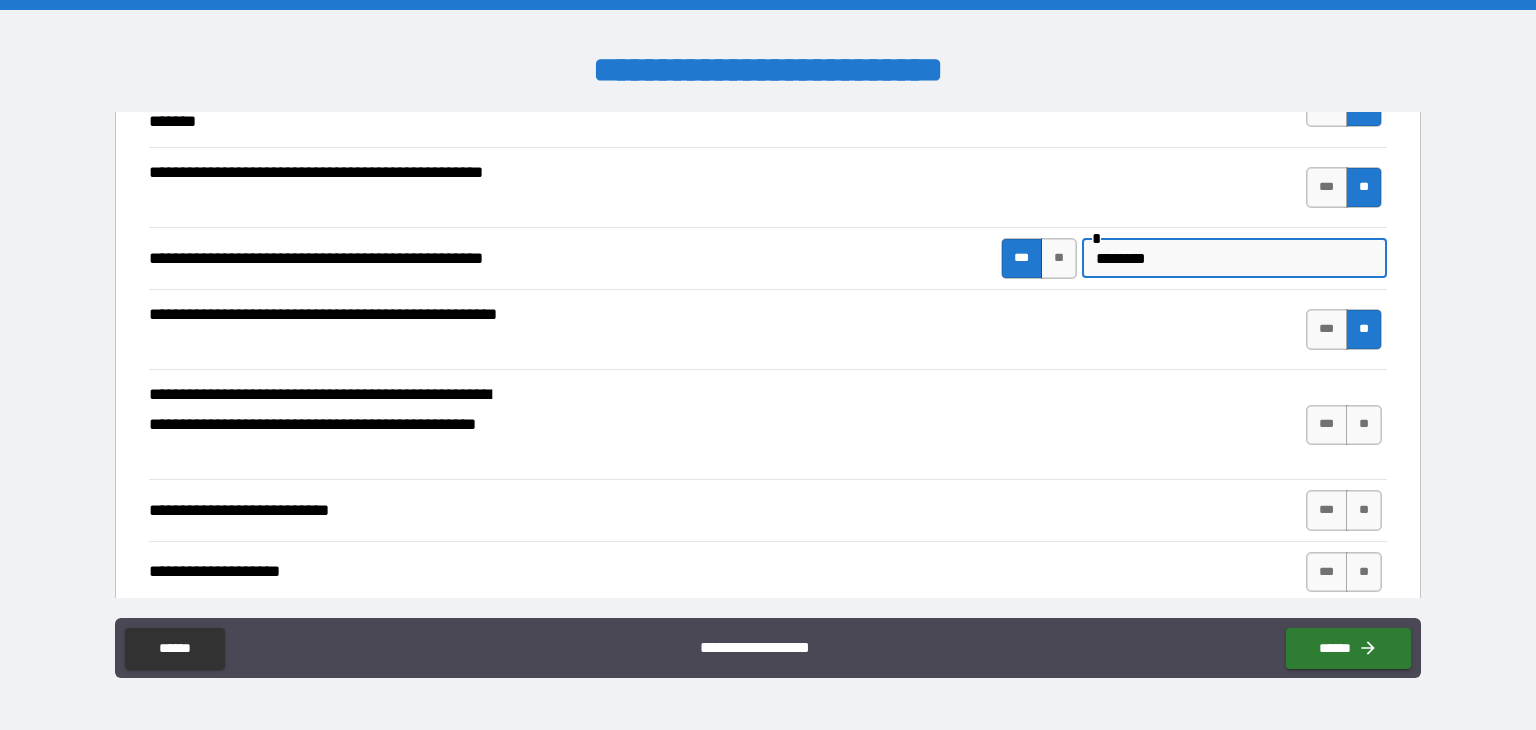 paste on "**********" 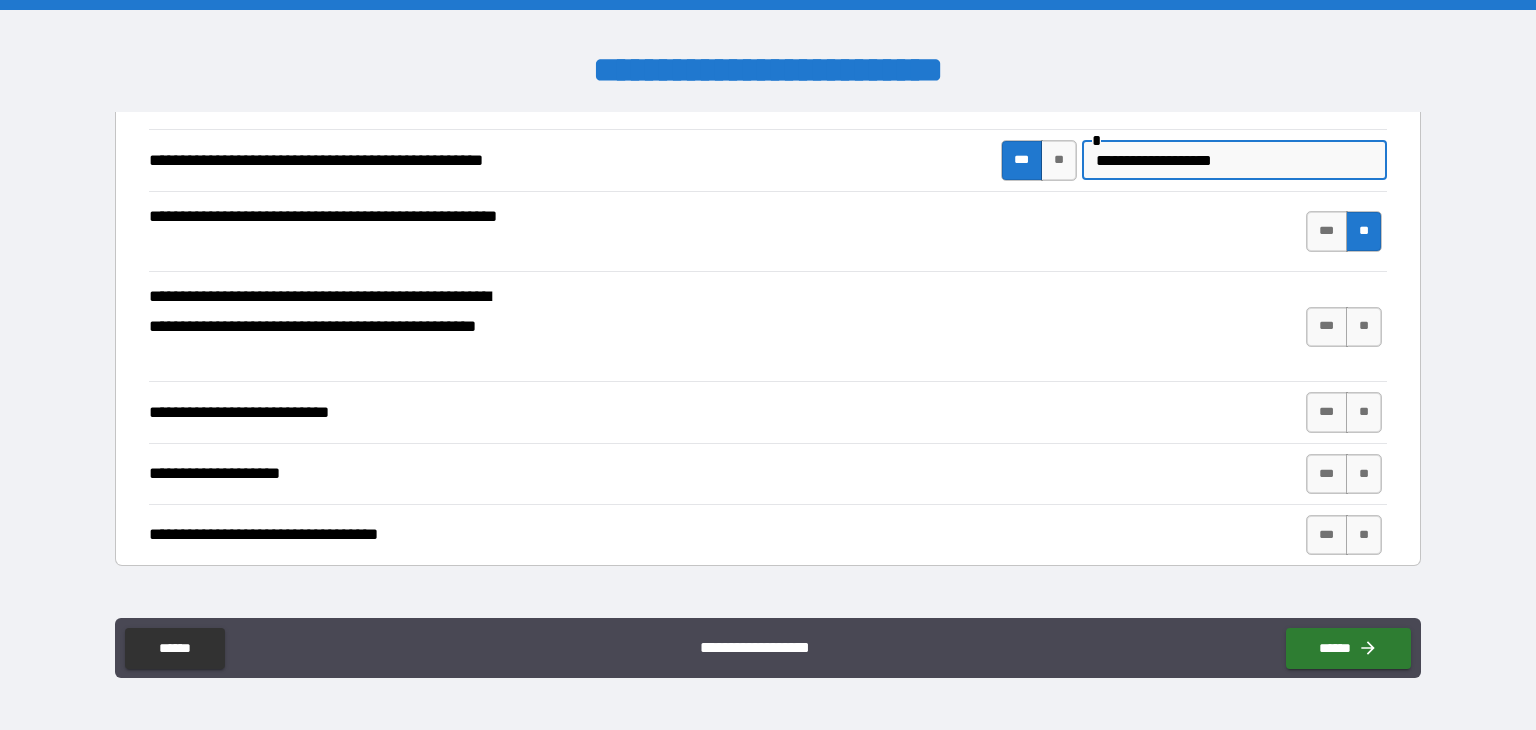 scroll, scrollTop: 600, scrollLeft: 0, axis: vertical 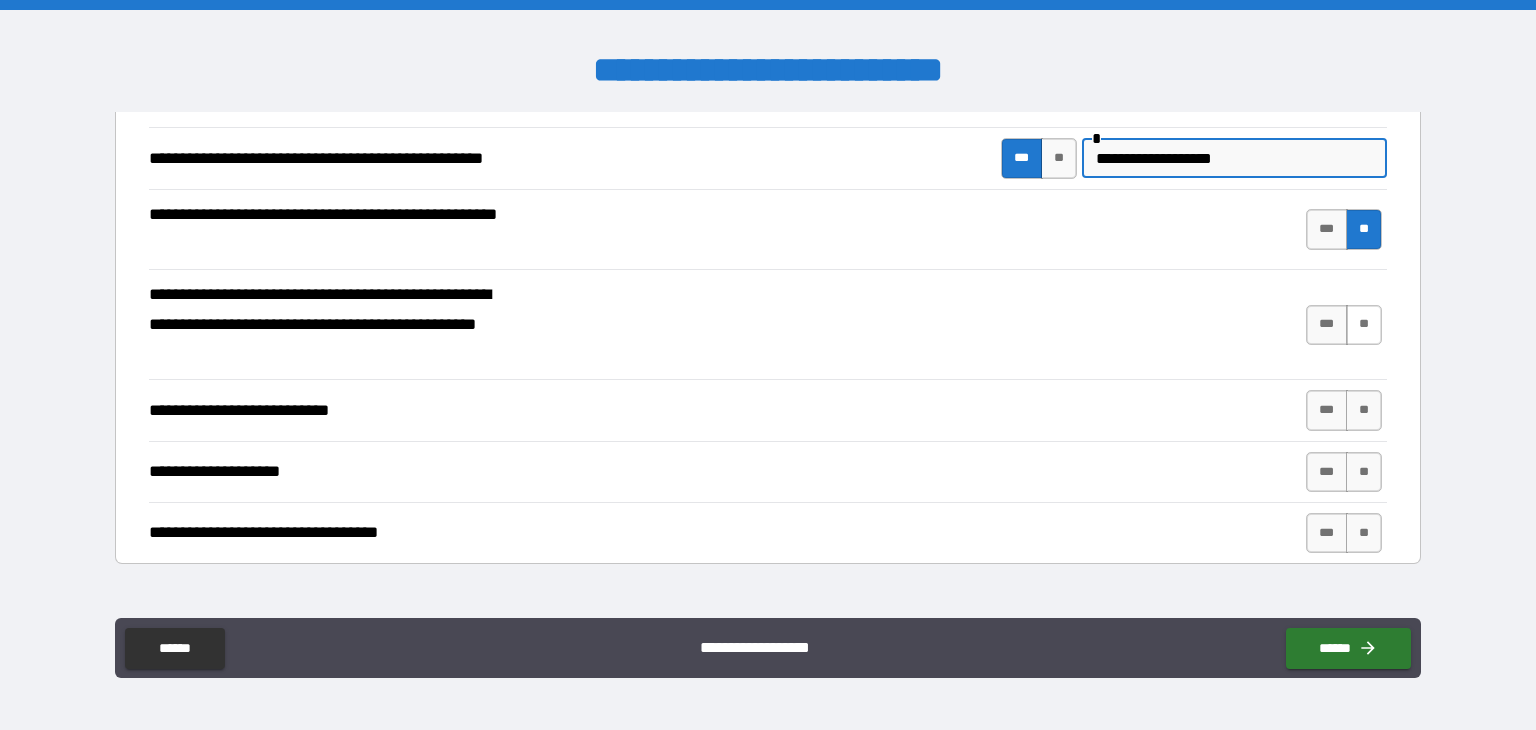 type on "**********" 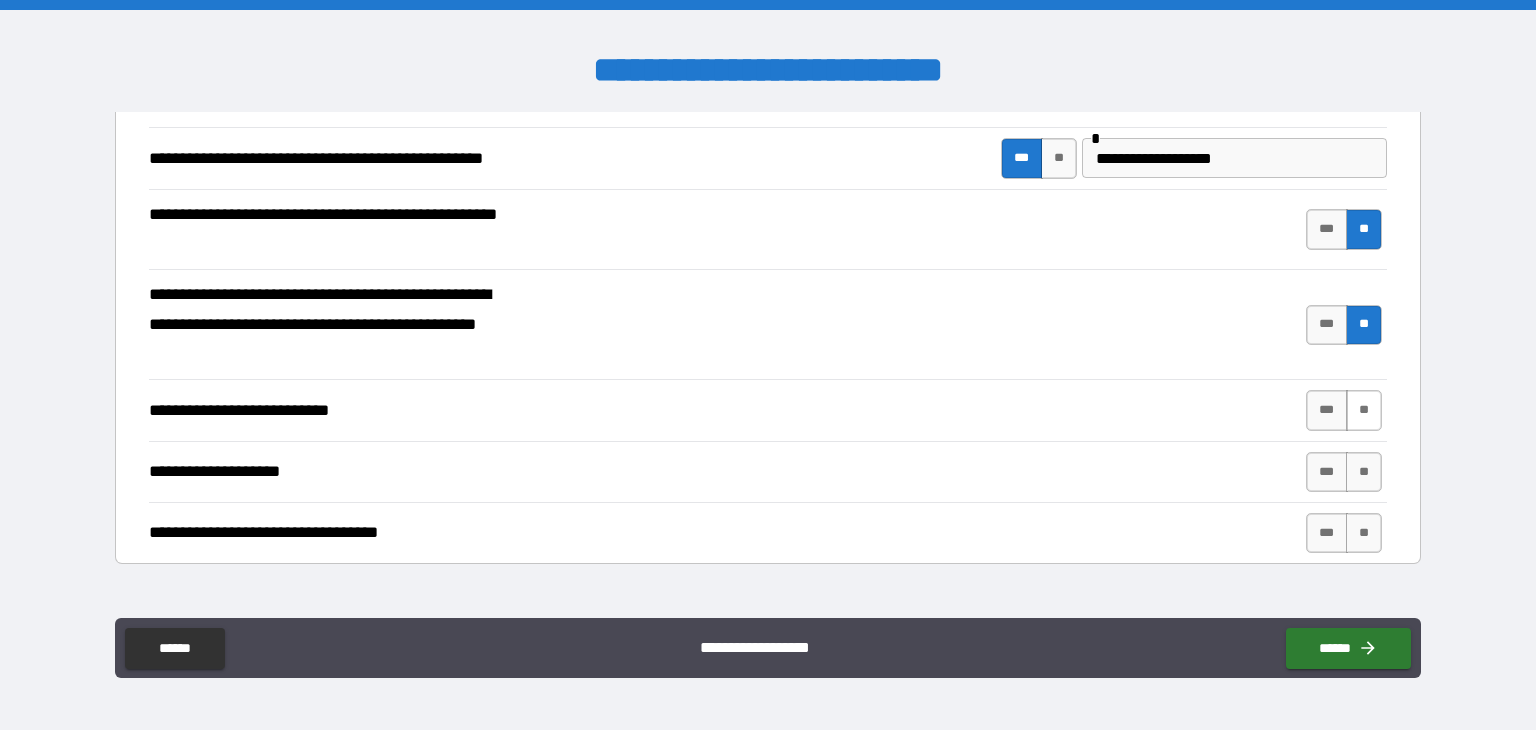 click on "**" at bounding box center [1364, 410] 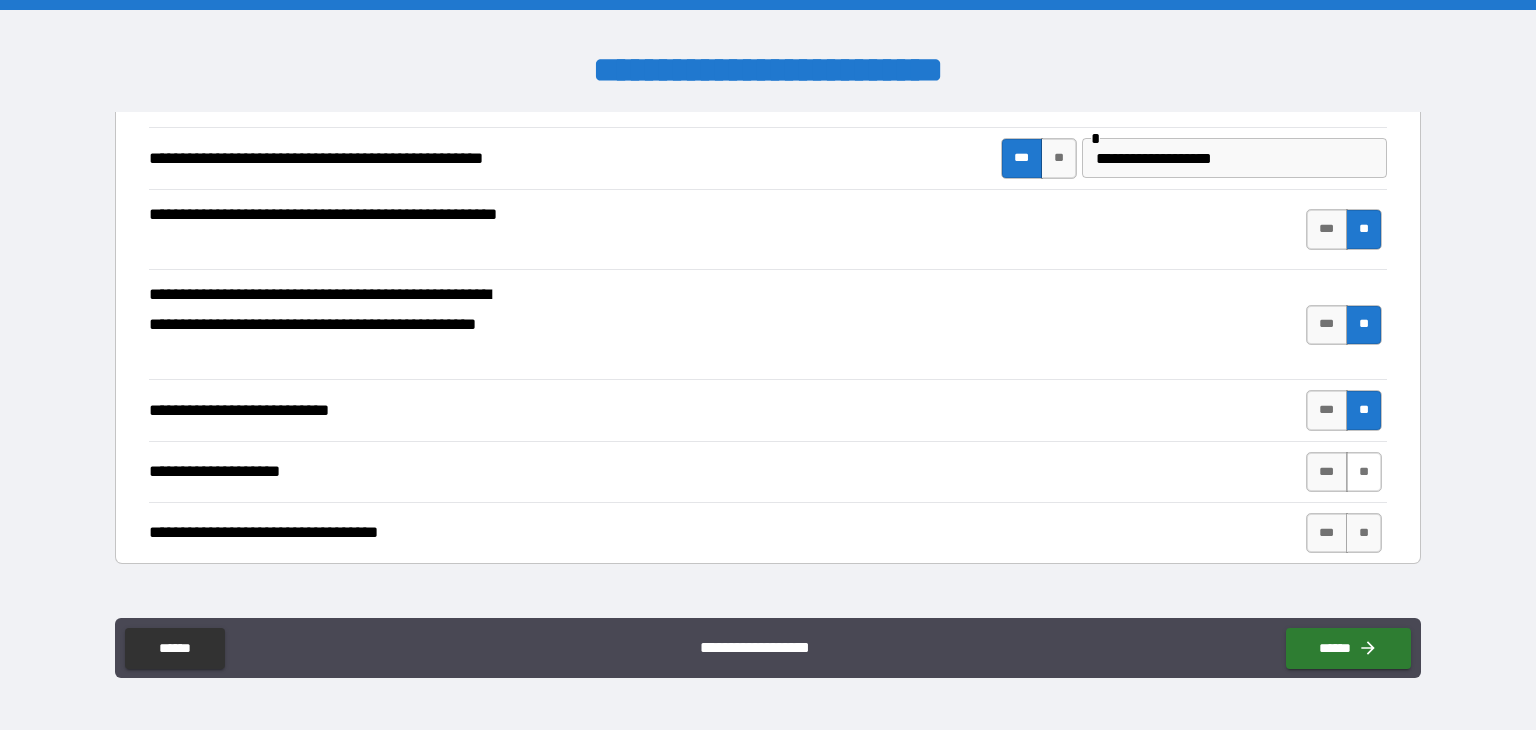 click on "**" at bounding box center (1364, 472) 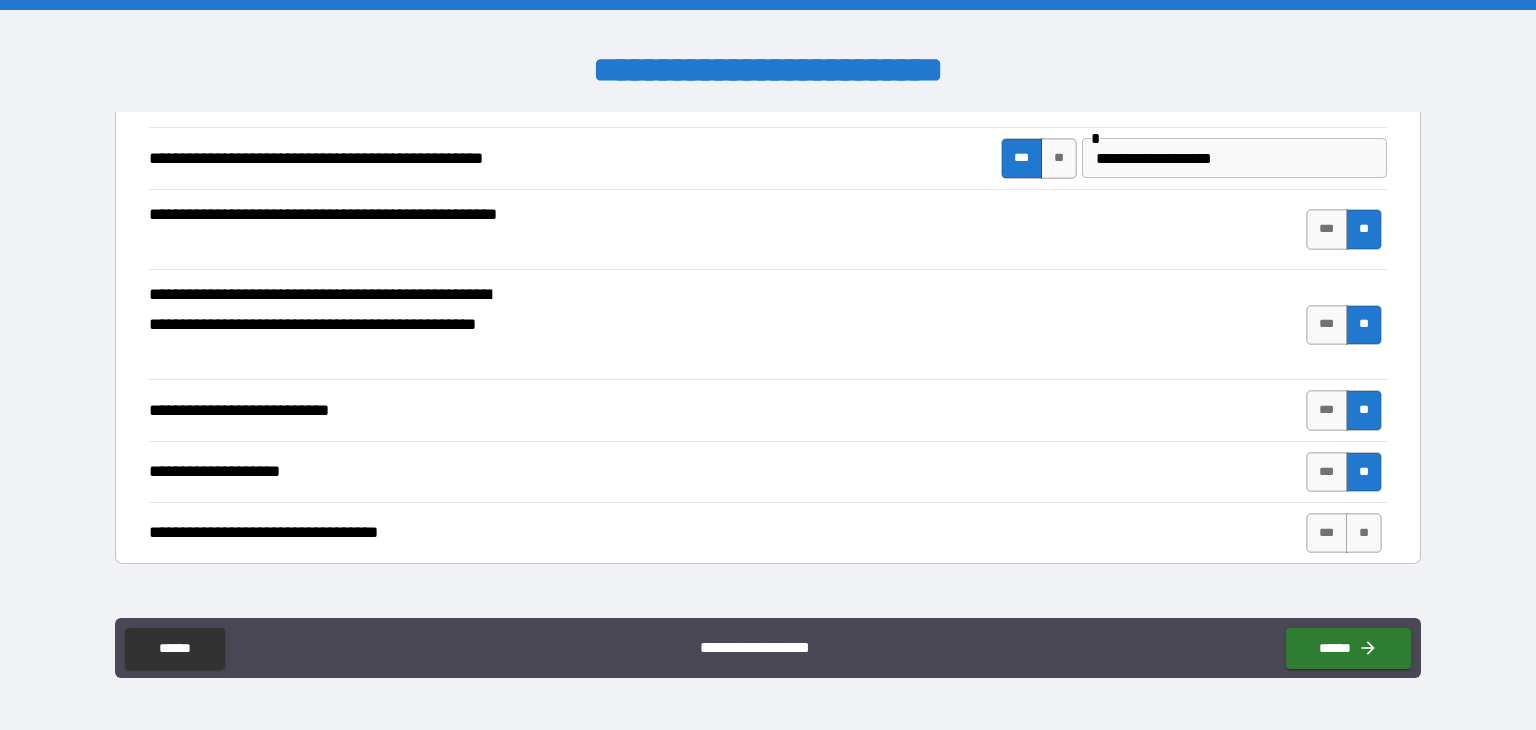 drag, startPoint x: 1353, startPoint y: 527, endPoint x: 1188, endPoint y: 513, distance: 165.59288 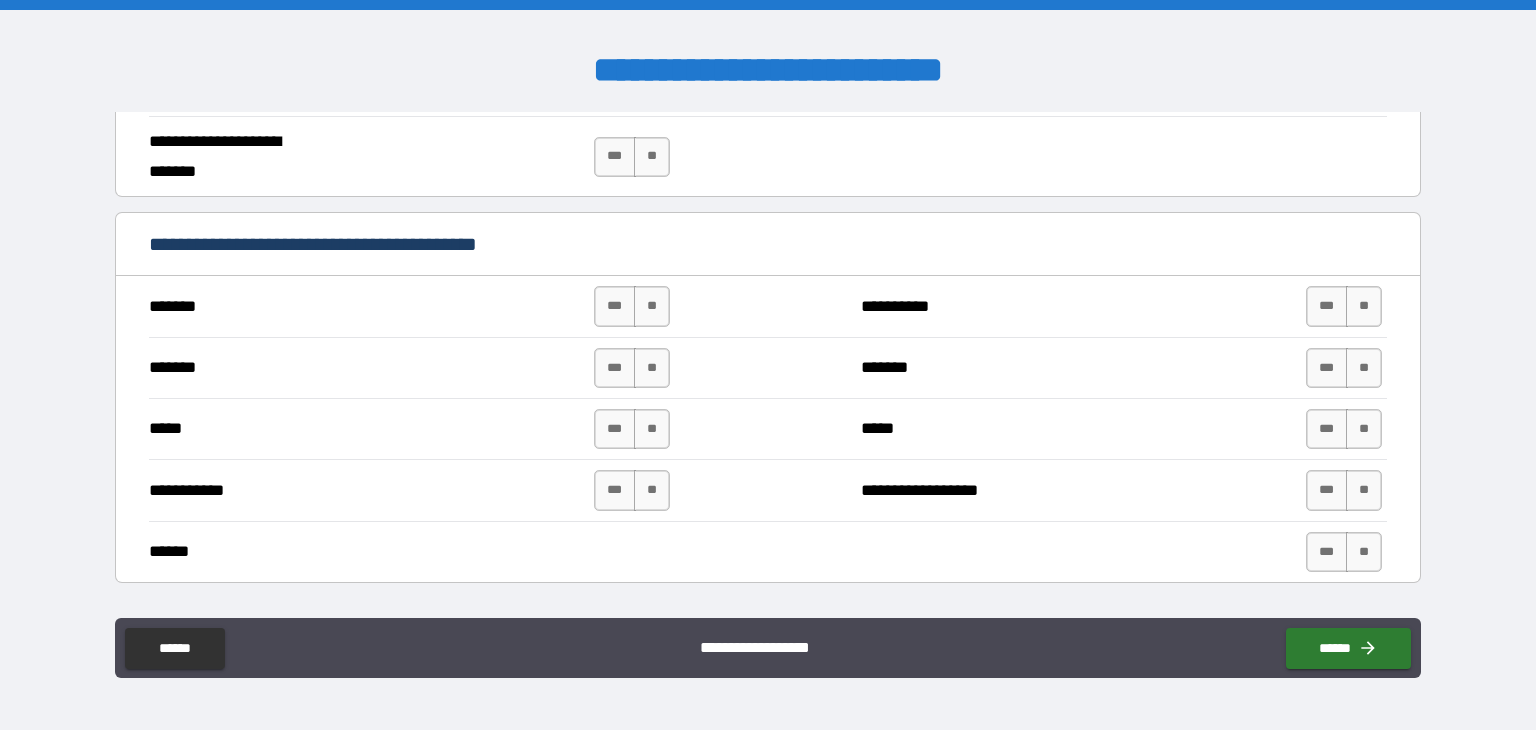 scroll, scrollTop: 1300, scrollLeft: 0, axis: vertical 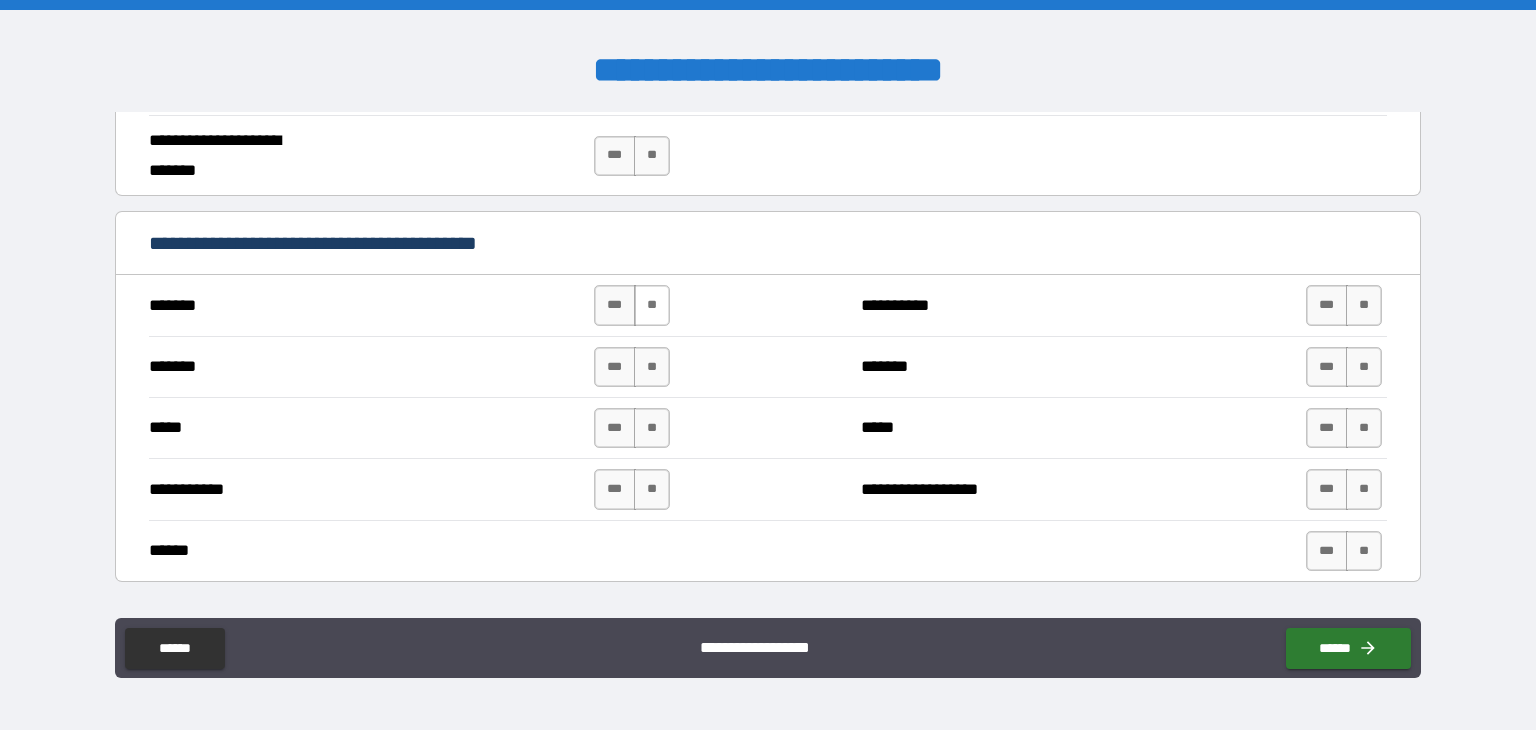 click on "**" at bounding box center [652, 305] 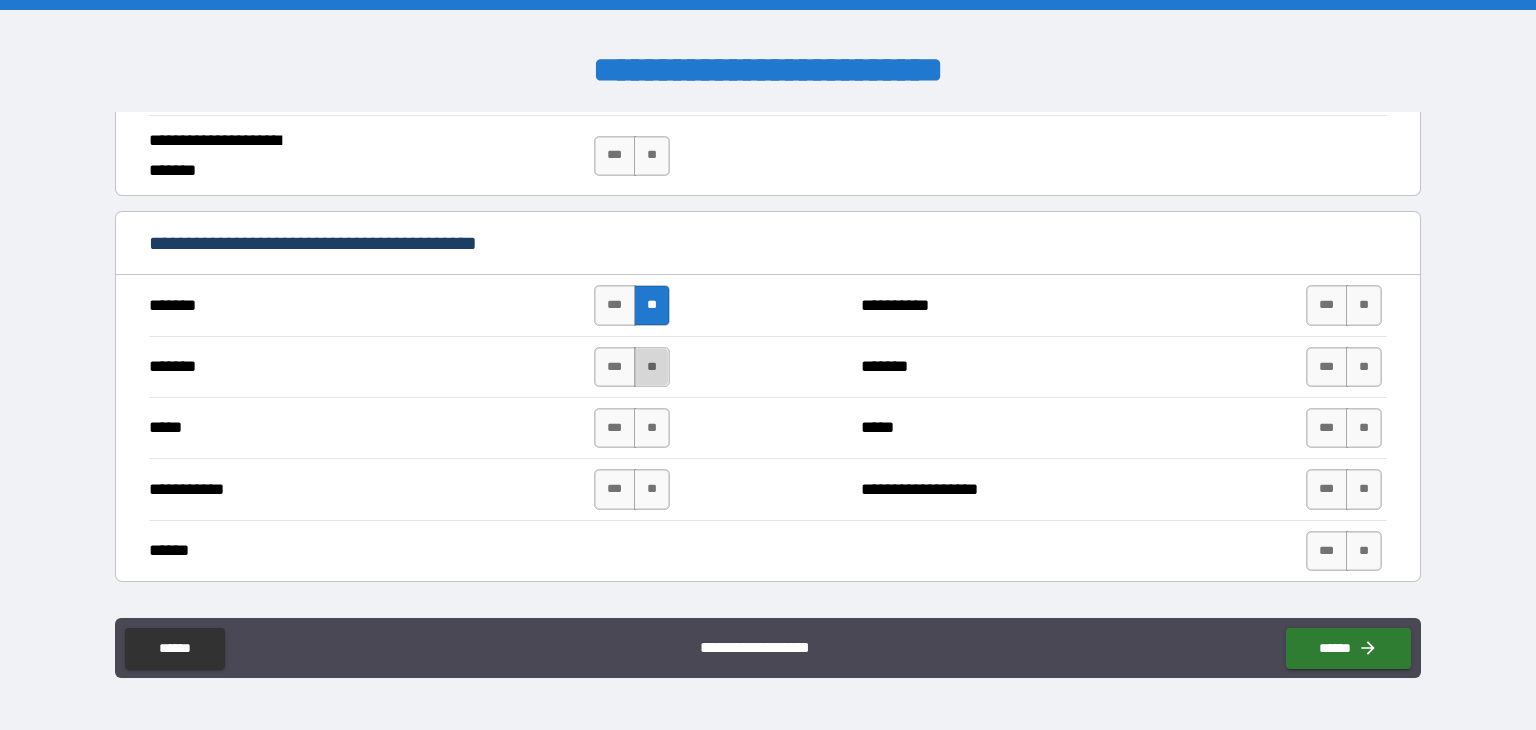 click on "**" at bounding box center (652, 367) 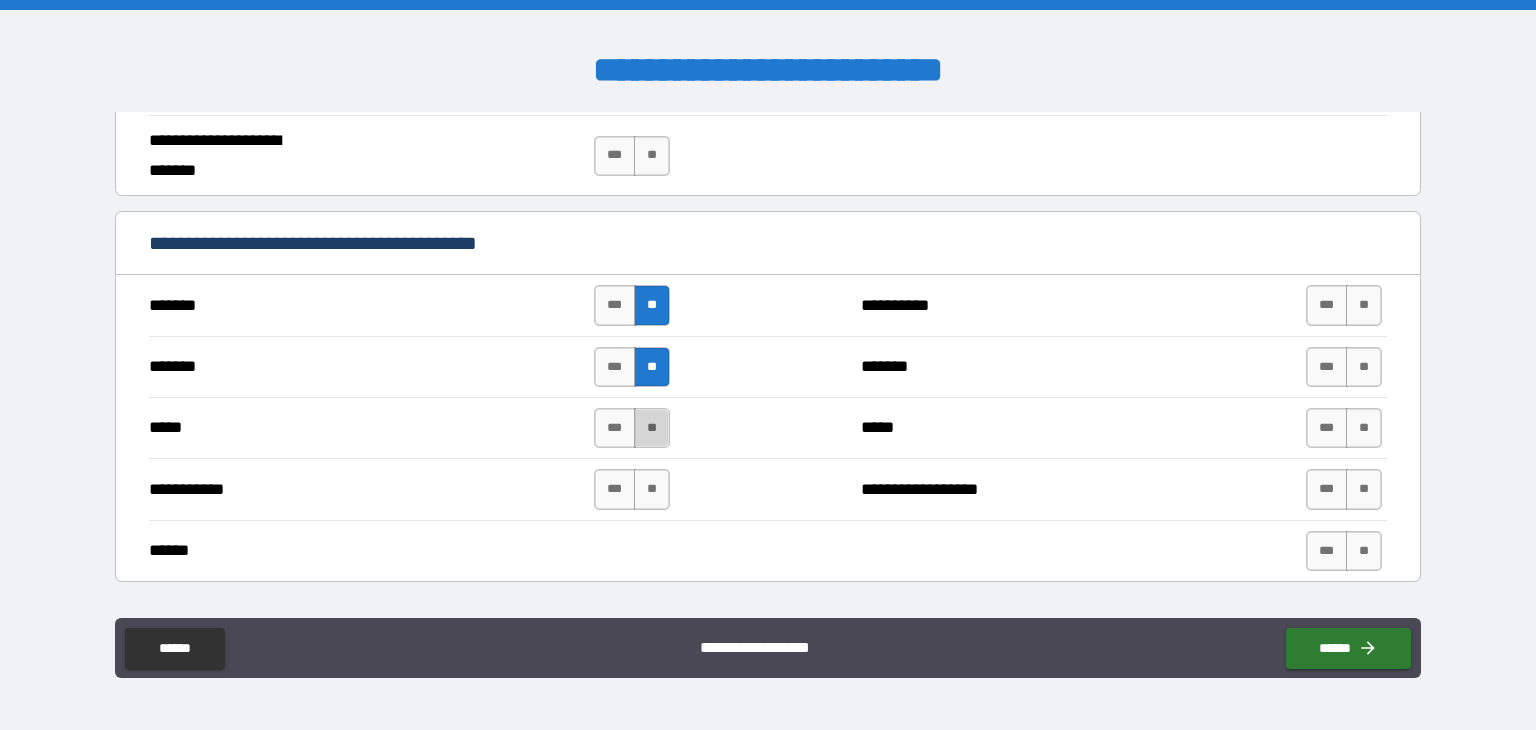 drag, startPoint x: 648, startPoint y: 419, endPoint x: 648, endPoint y: 436, distance: 17 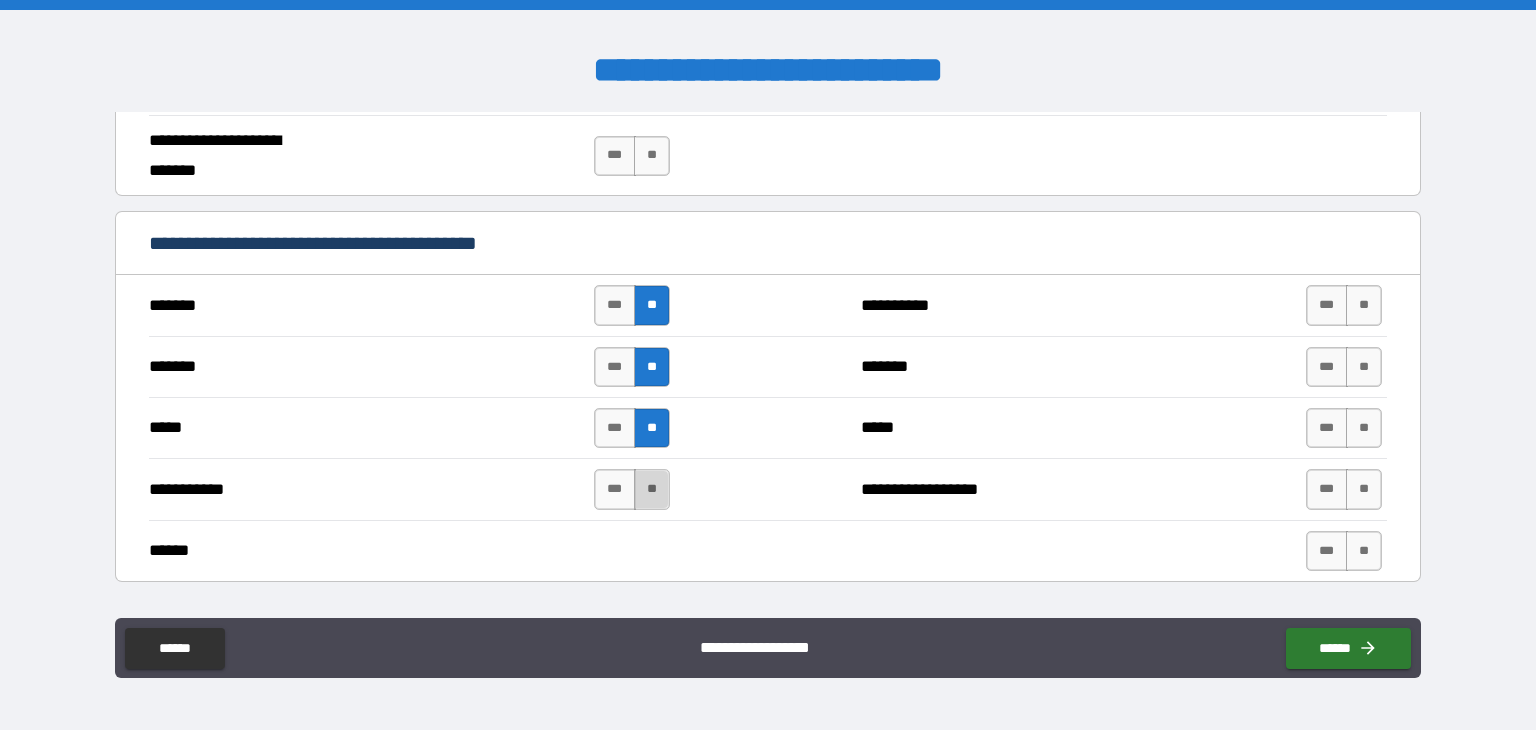 click on "**" at bounding box center (652, 489) 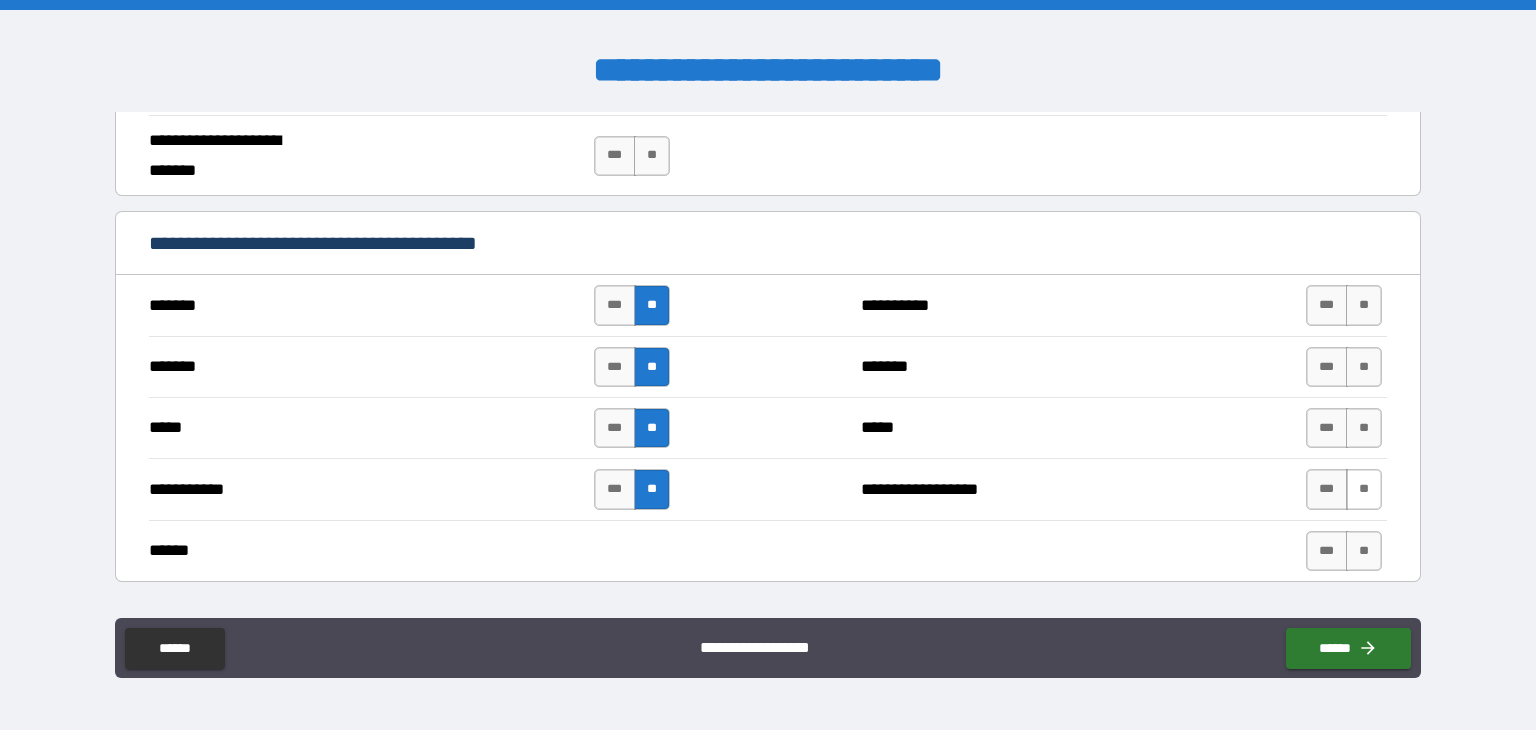 click on "**" at bounding box center [1364, 489] 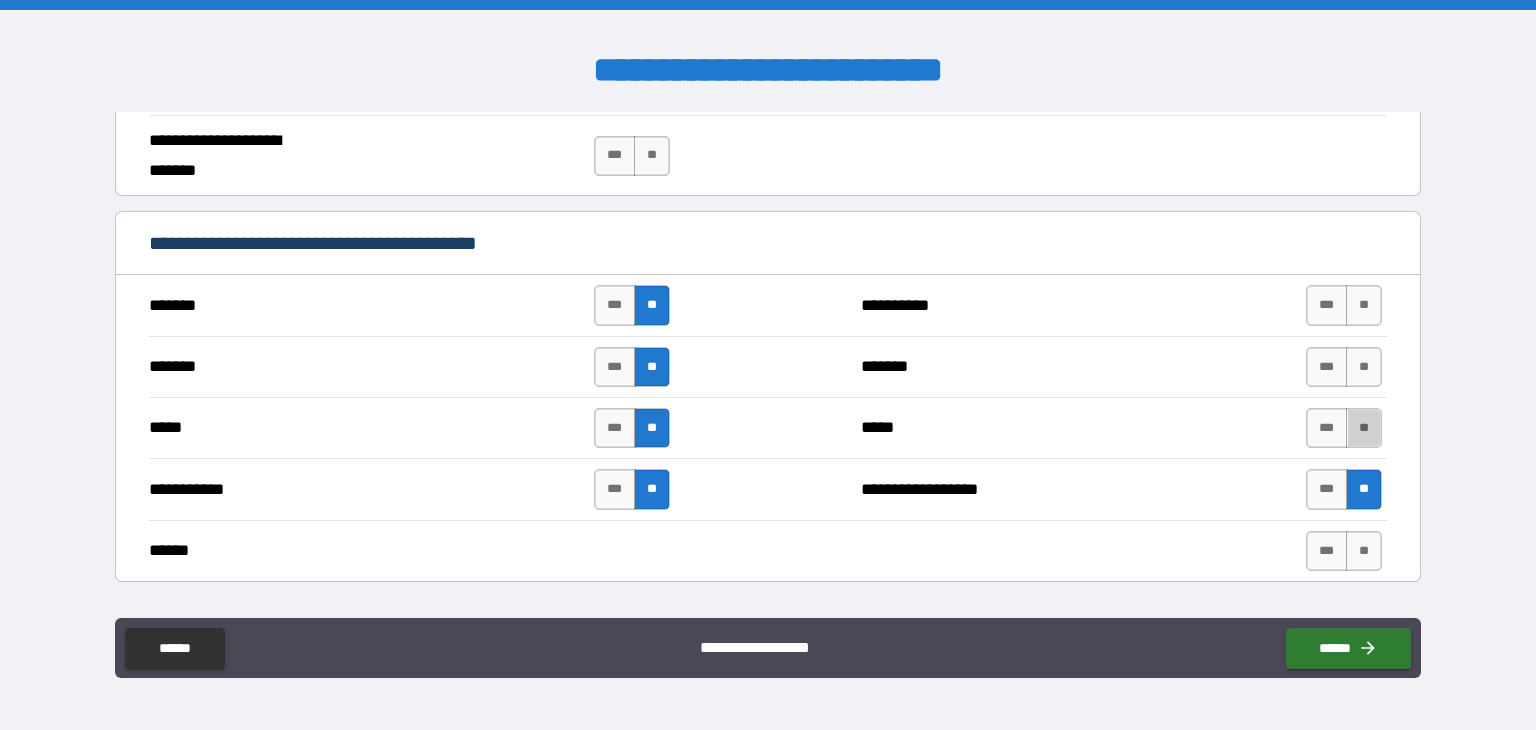 drag, startPoint x: 1352, startPoint y: 425, endPoint x: 1349, endPoint y: 398, distance: 27.166155 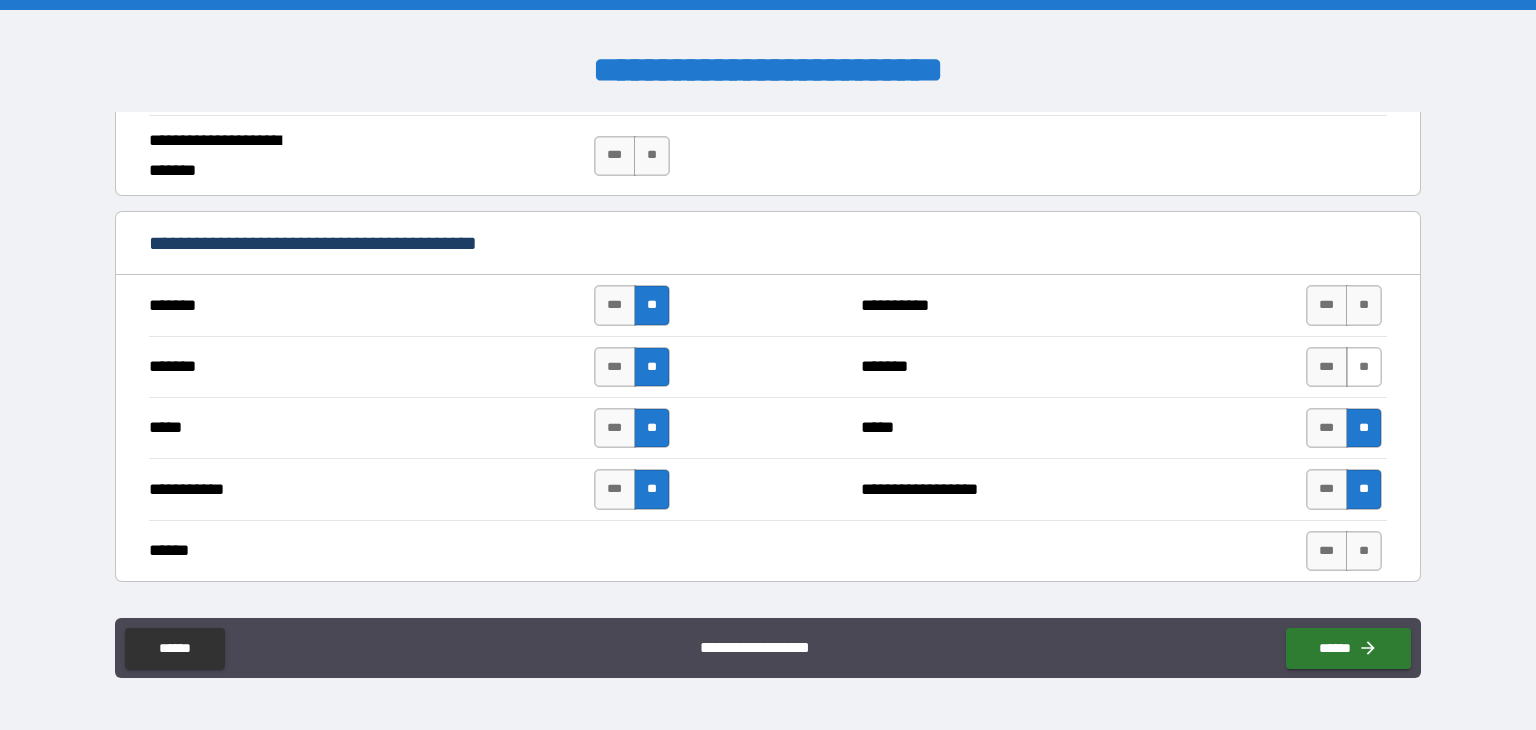 drag, startPoint x: 1347, startPoint y: 368, endPoint x: 1348, endPoint y: 353, distance: 15.033297 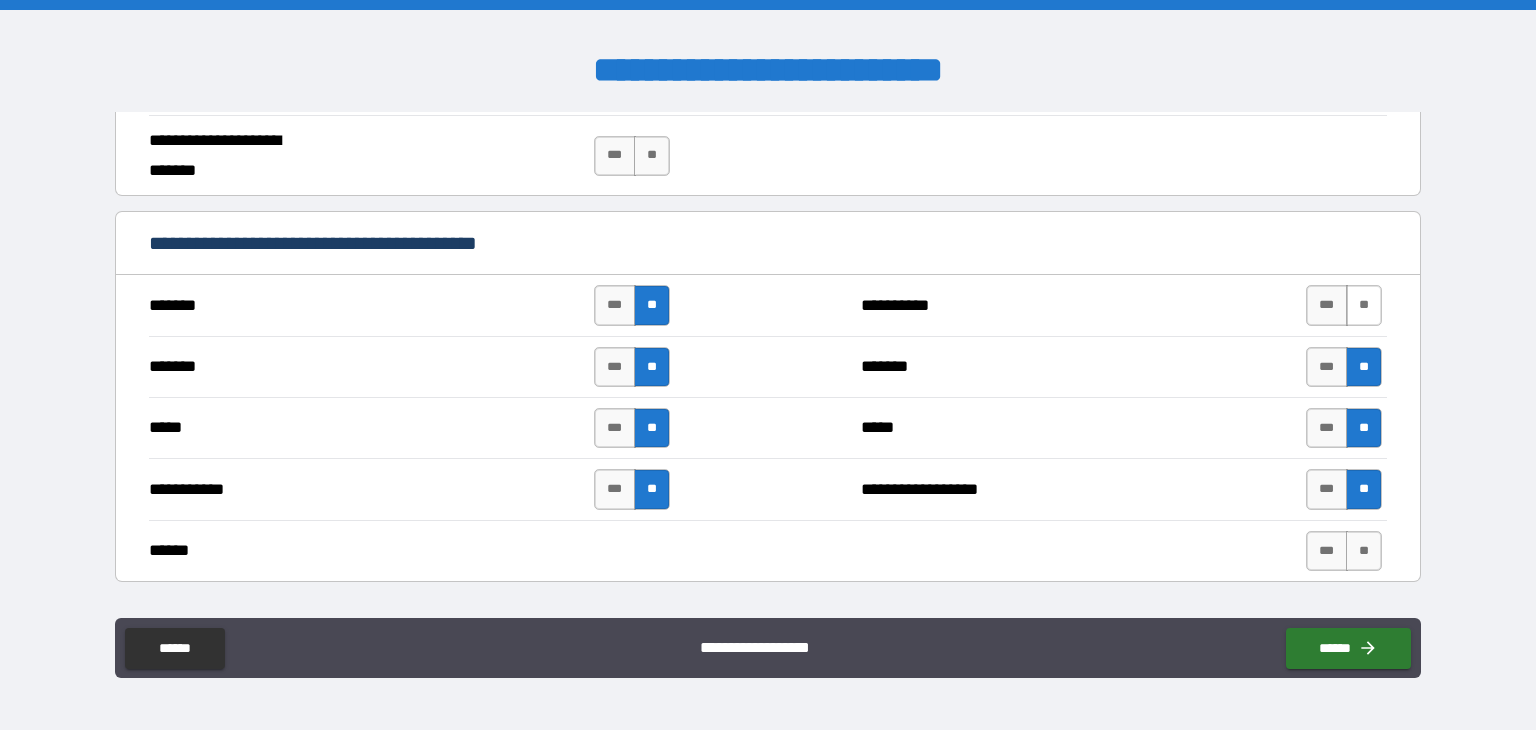 click on "**" at bounding box center (1364, 305) 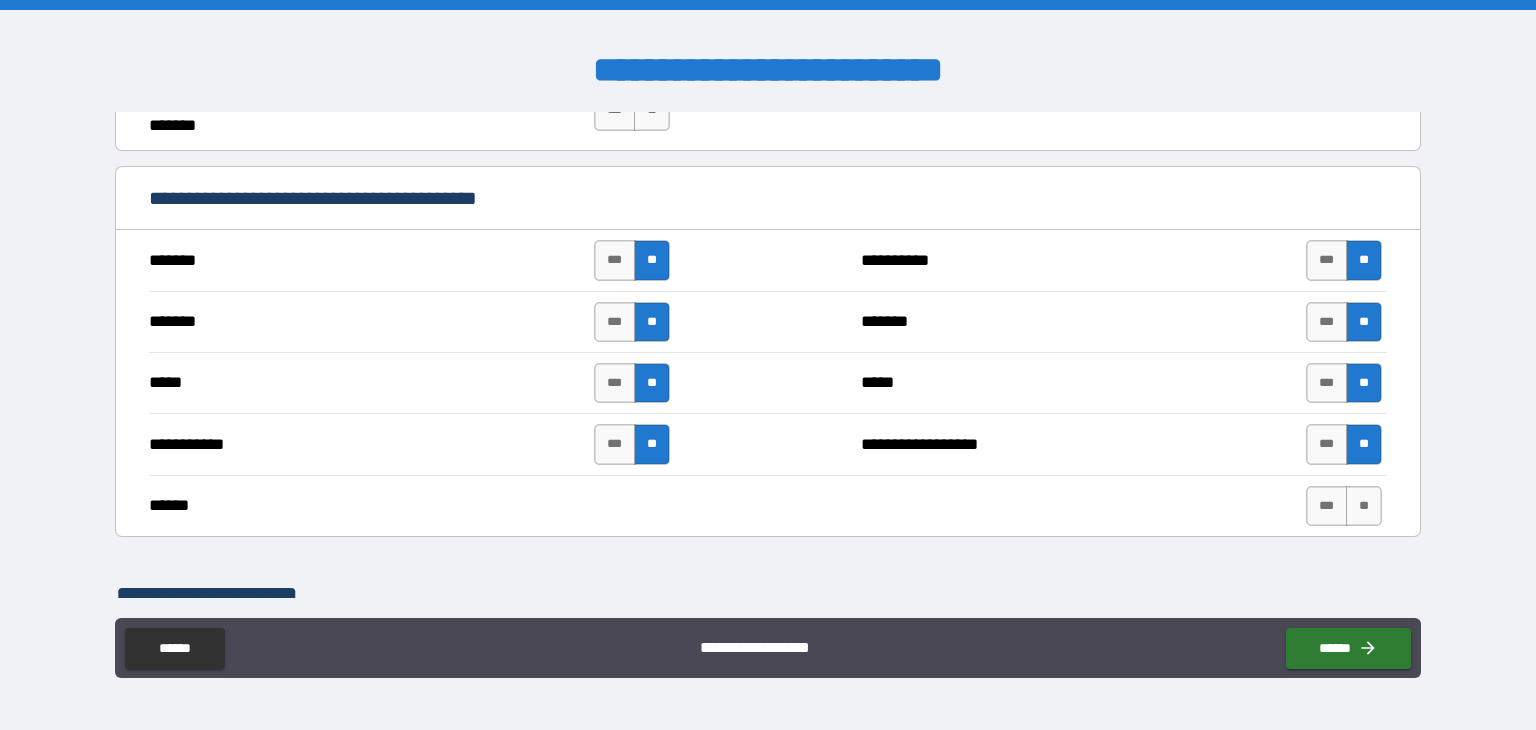 scroll, scrollTop: 1400, scrollLeft: 0, axis: vertical 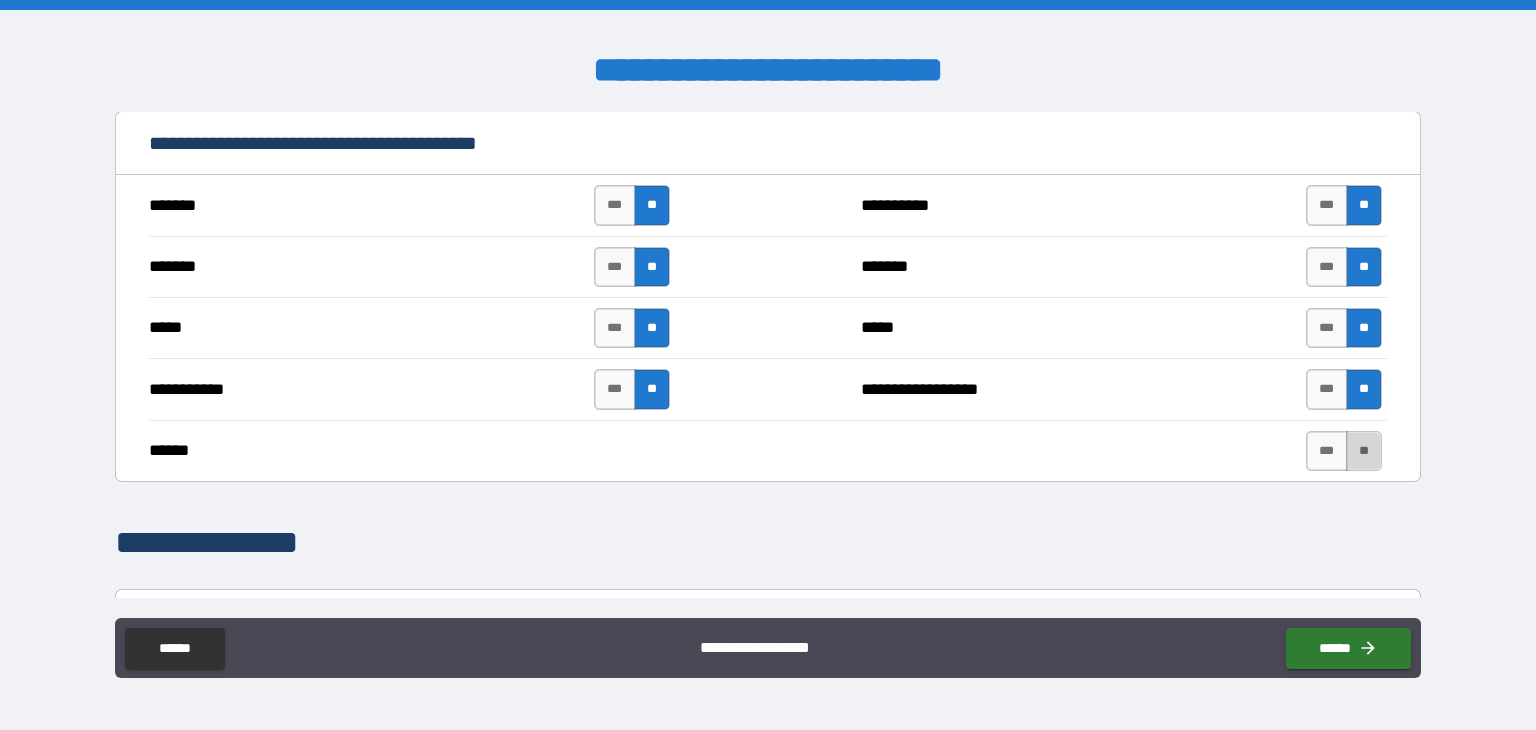 click on "**" at bounding box center (1364, 451) 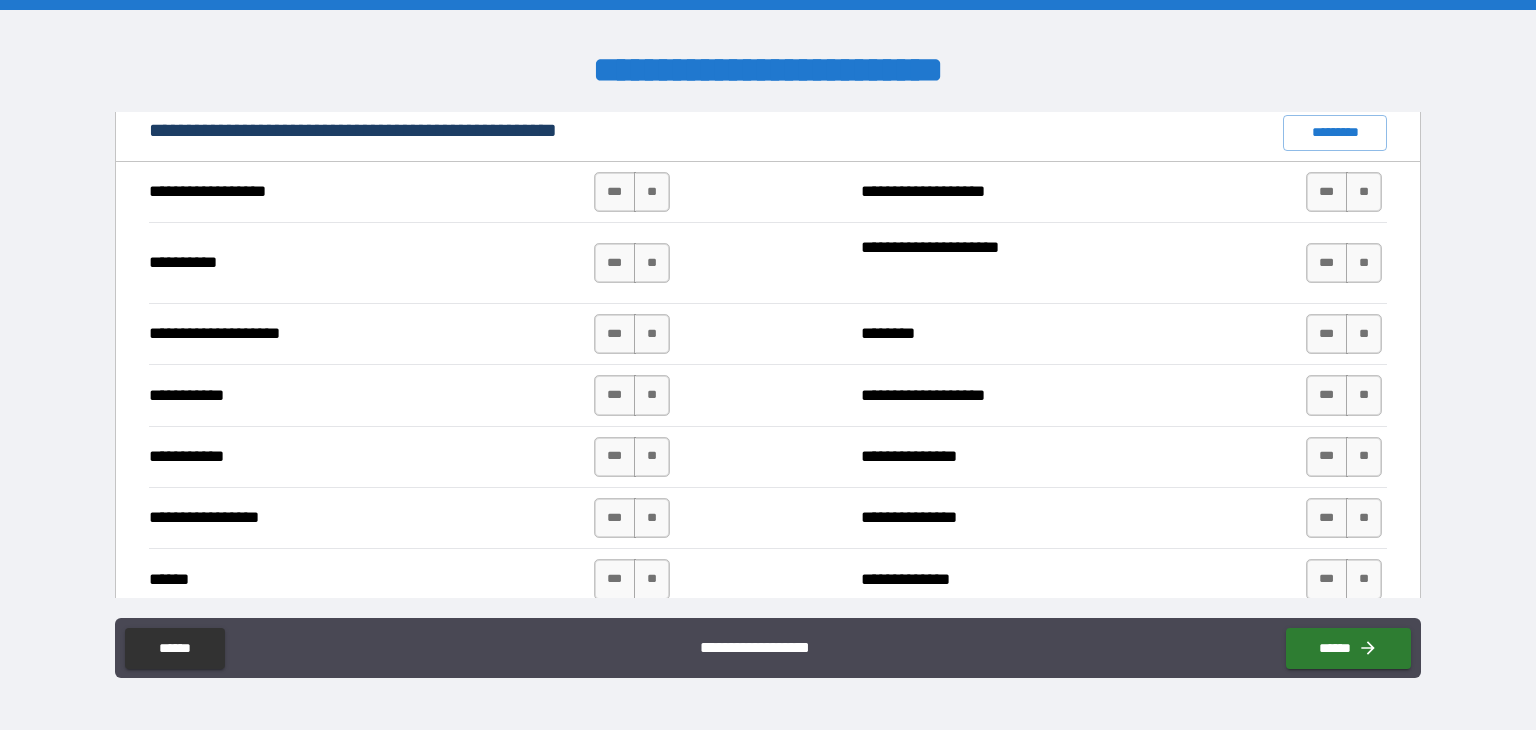 scroll, scrollTop: 1900, scrollLeft: 0, axis: vertical 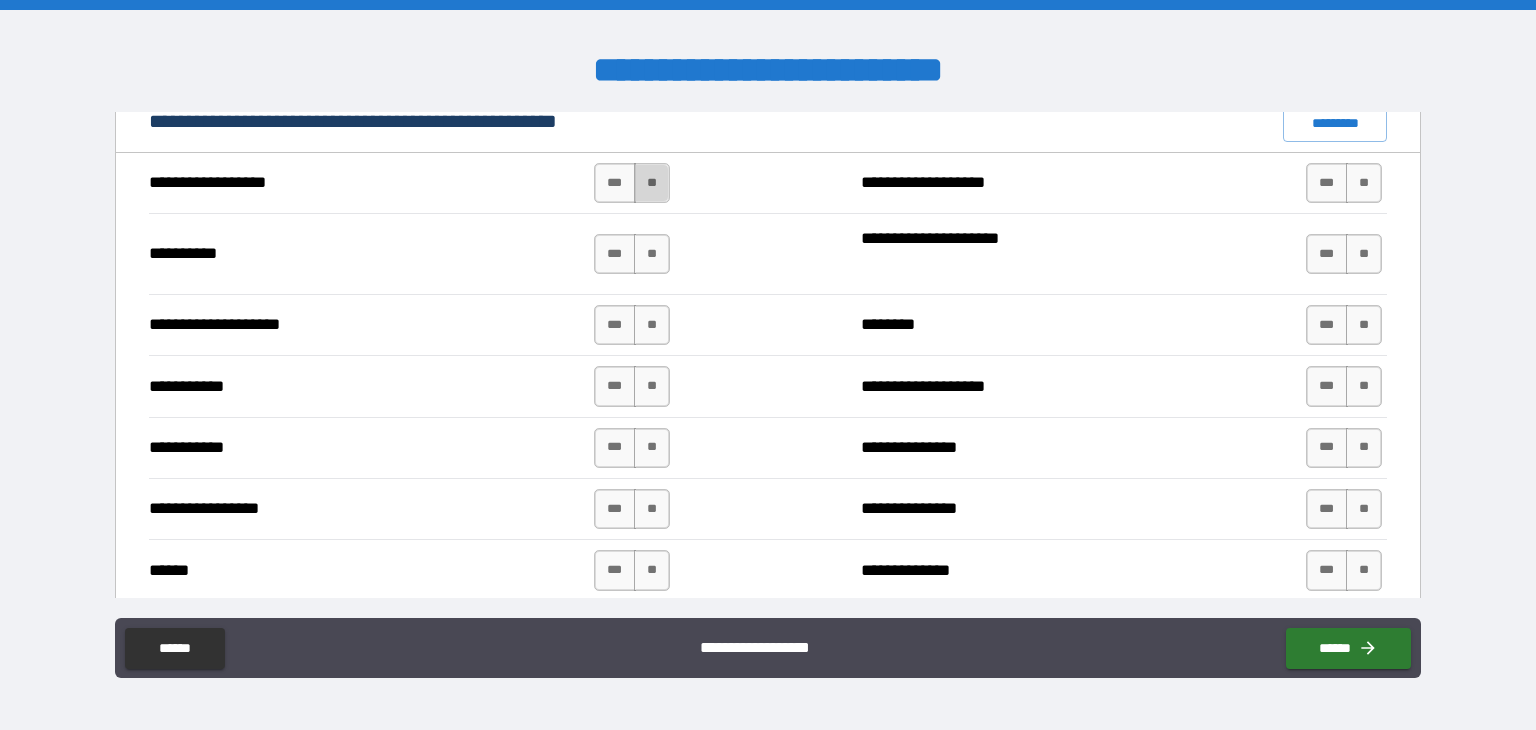 click on "**" at bounding box center [652, 183] 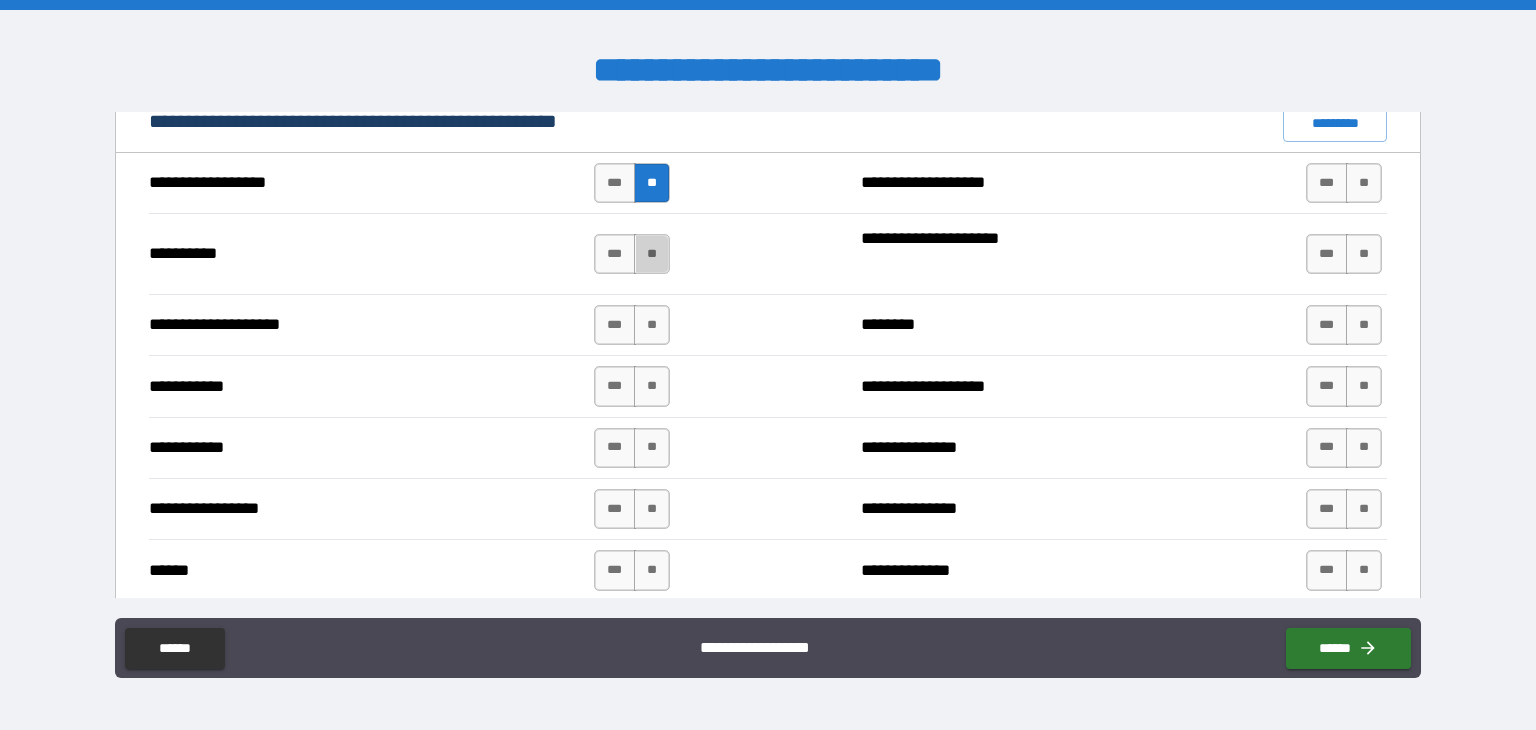 drag, startPoint x: 654, startPoint y: 244, endPoint x: 655, endPoint y: 269, distance: 25.019993 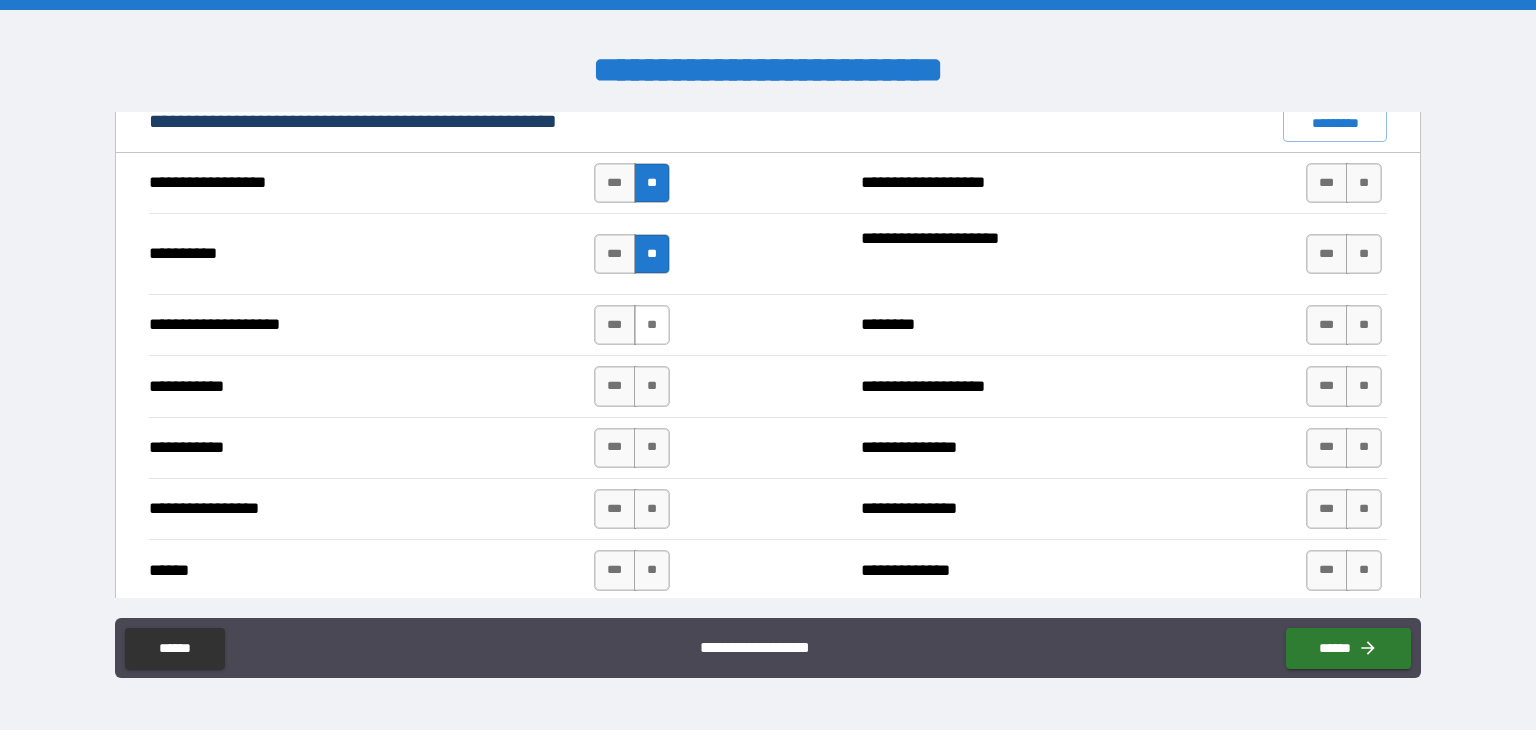 drag, startPoint x: 655, startPoint y: 294, endPoint x: 656, endPoint y: 310, distance: 16.03122 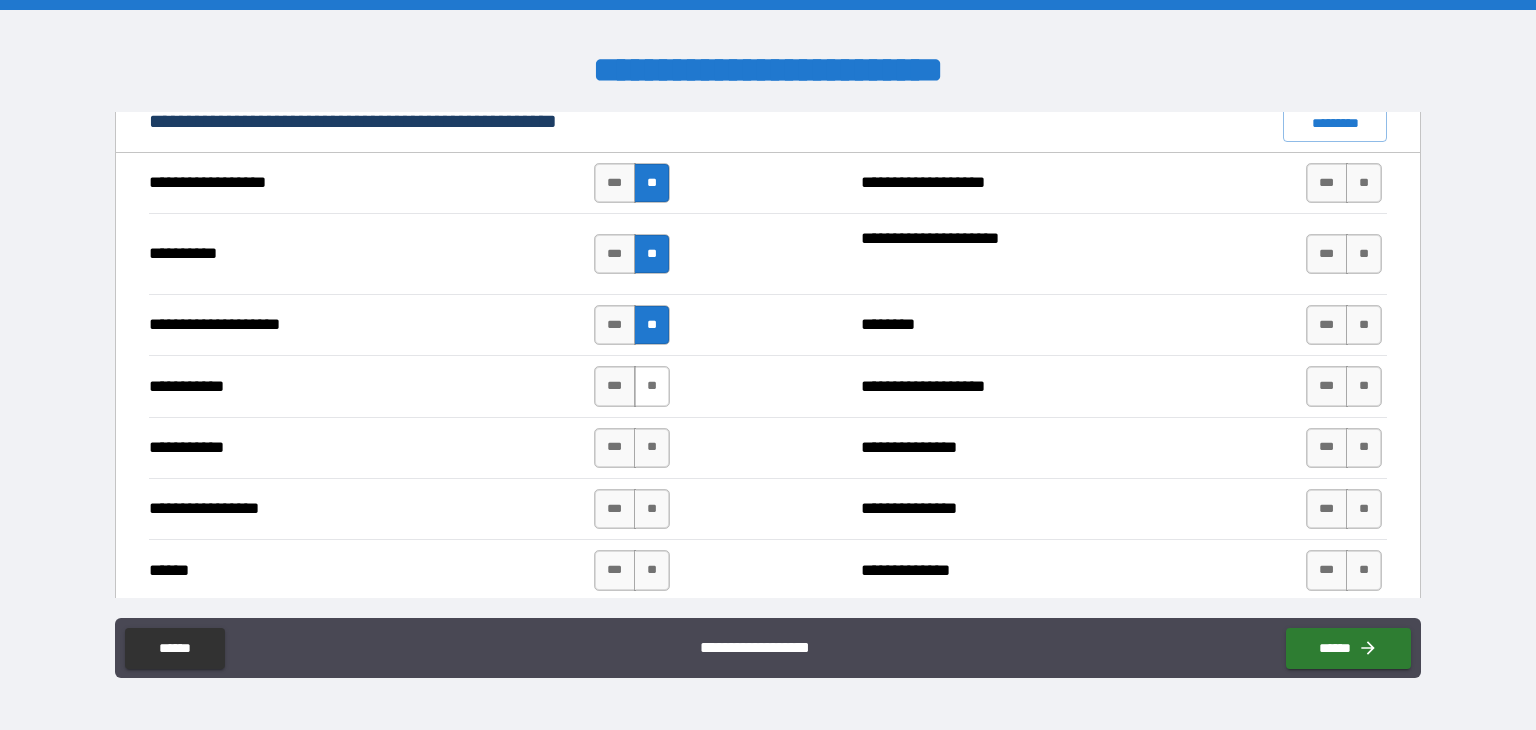 click on "**" at bounding box center (652, 386) 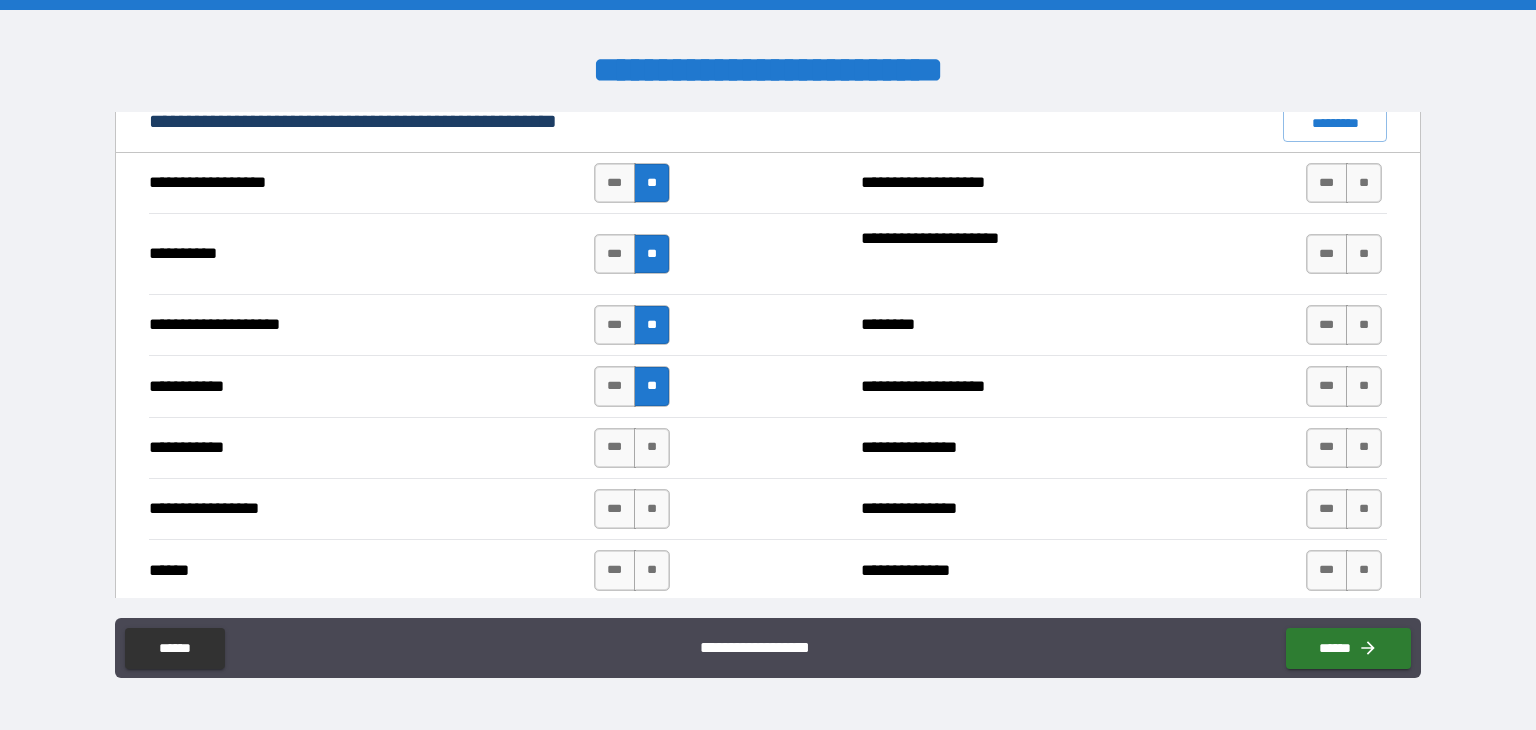 click on "*** **" at bounding box center [632, 386] 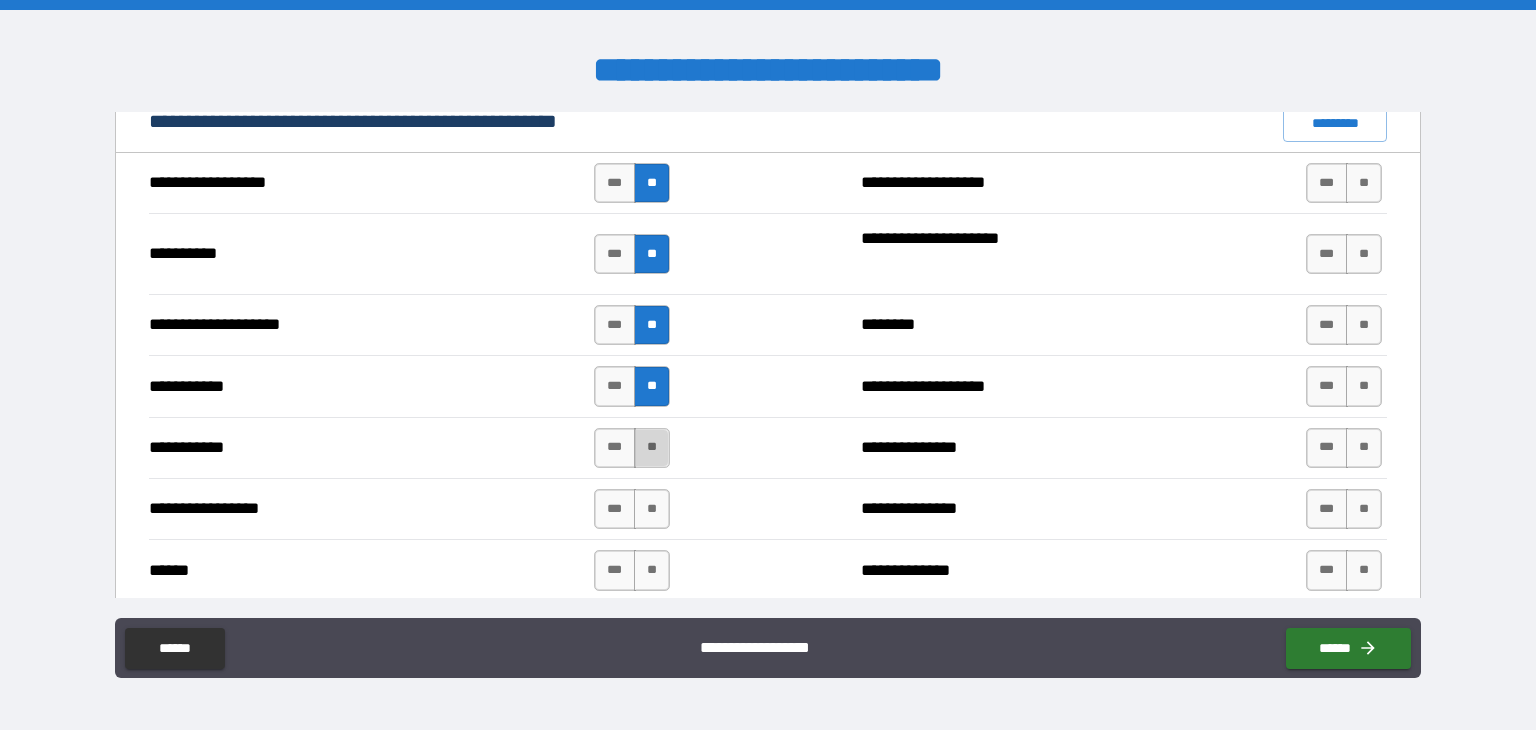 click on "**" at bounding box center (652, 448) 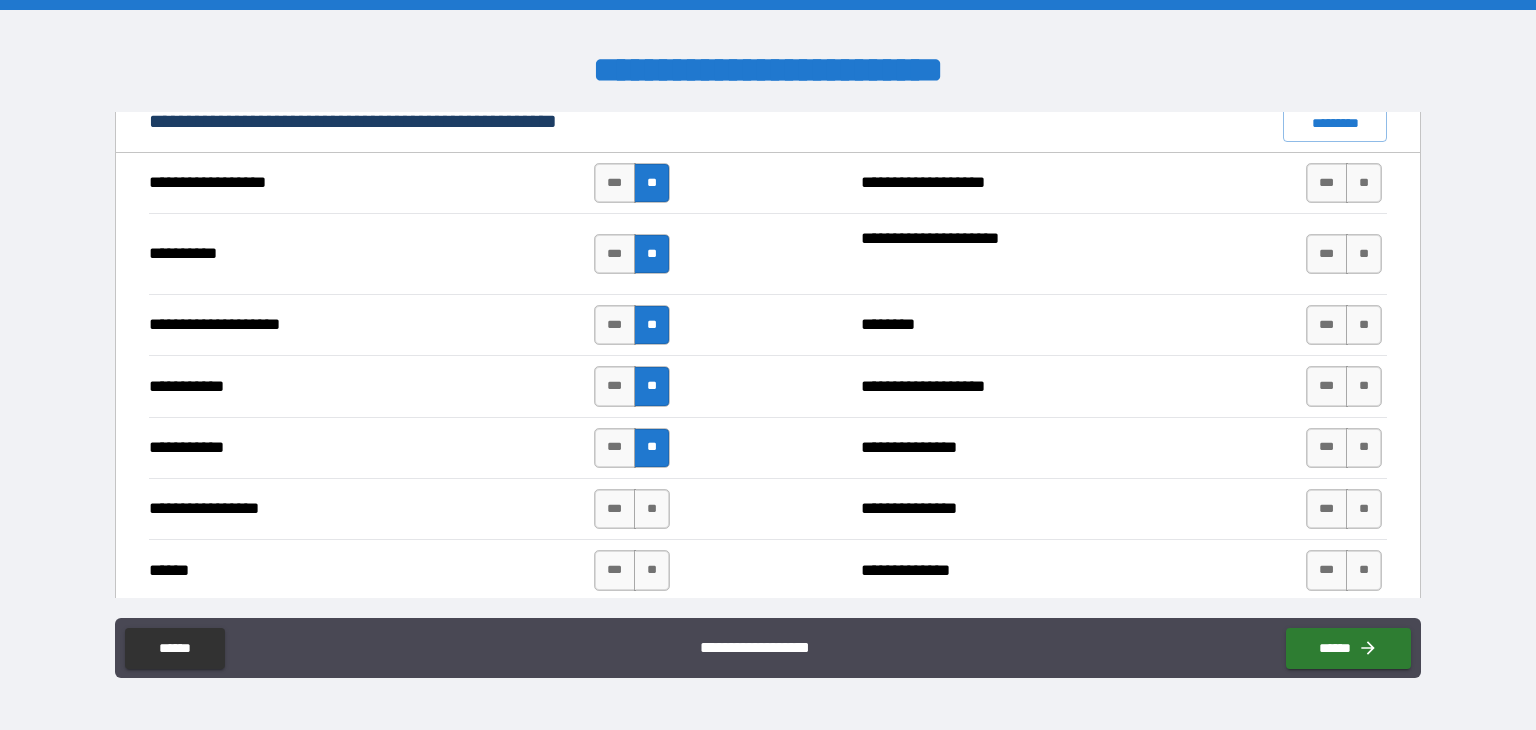 drag, startPoint x: 656, startPoint y: 481, endPoint x: 656, endPoint y: 501, distance: 20 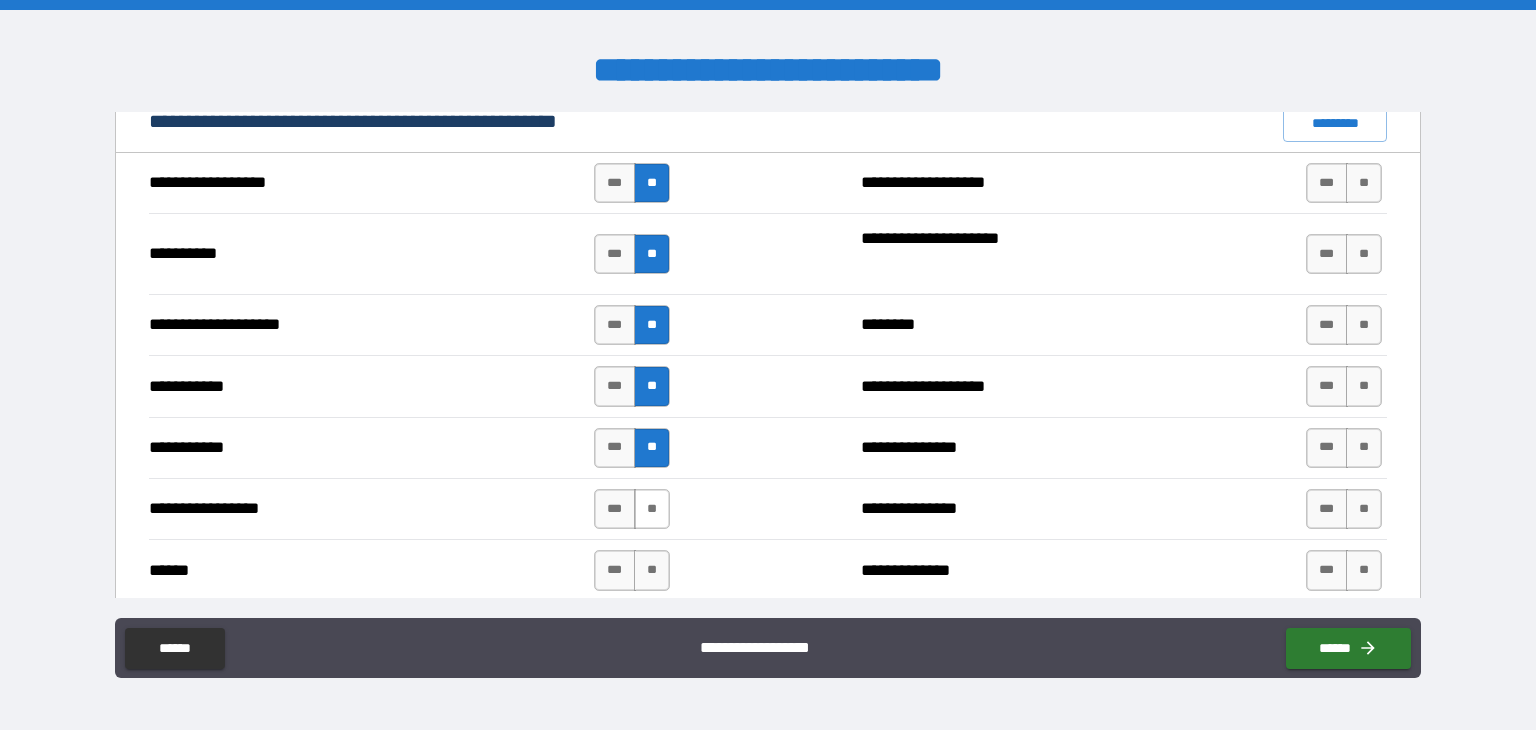 drag, startPoint x: 651, startPoint y: 508, endPoint x: 654, endPoint y: 525, distance: 17.262676 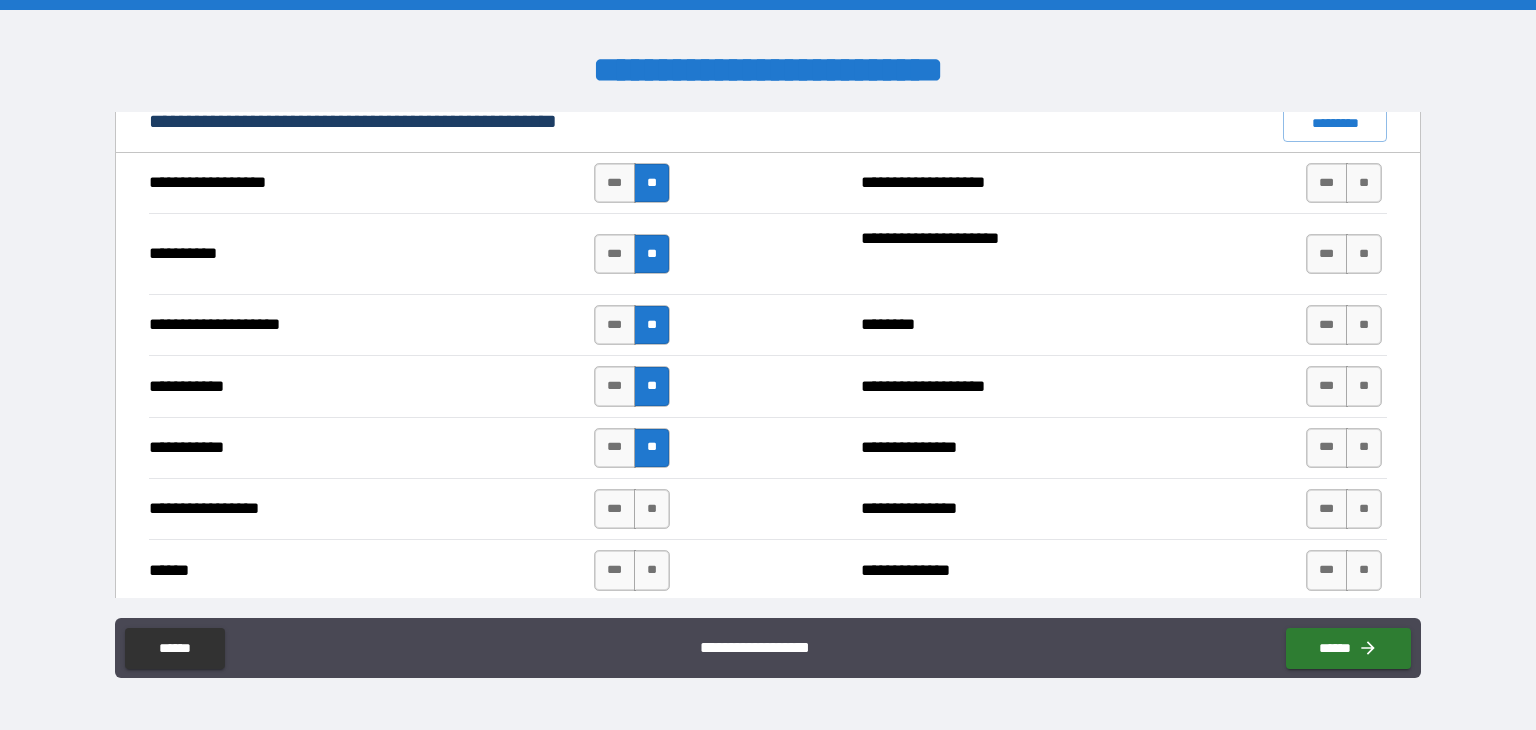 click on "**" at bounding box center [652, 509] 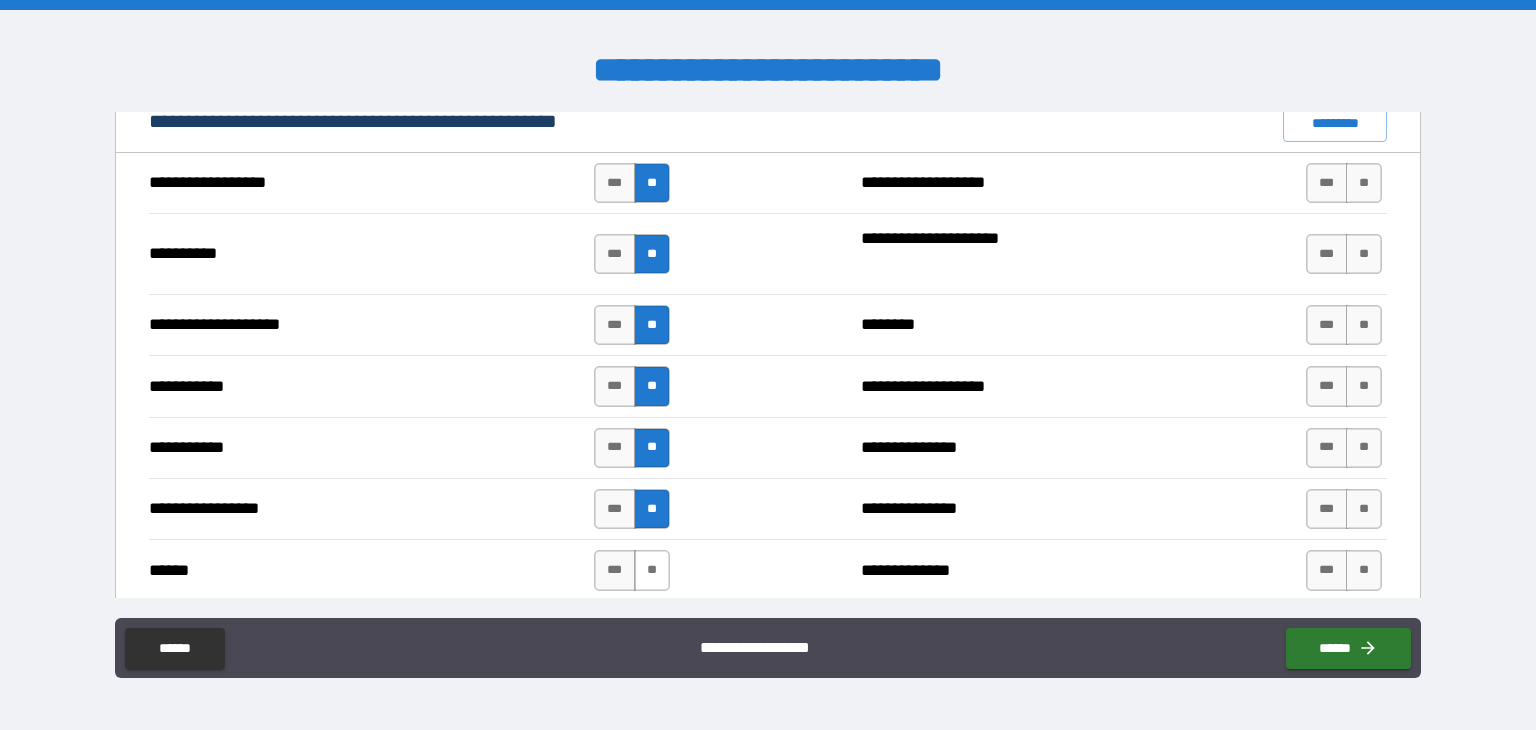 click on "**" at bounding box center (652, 570) 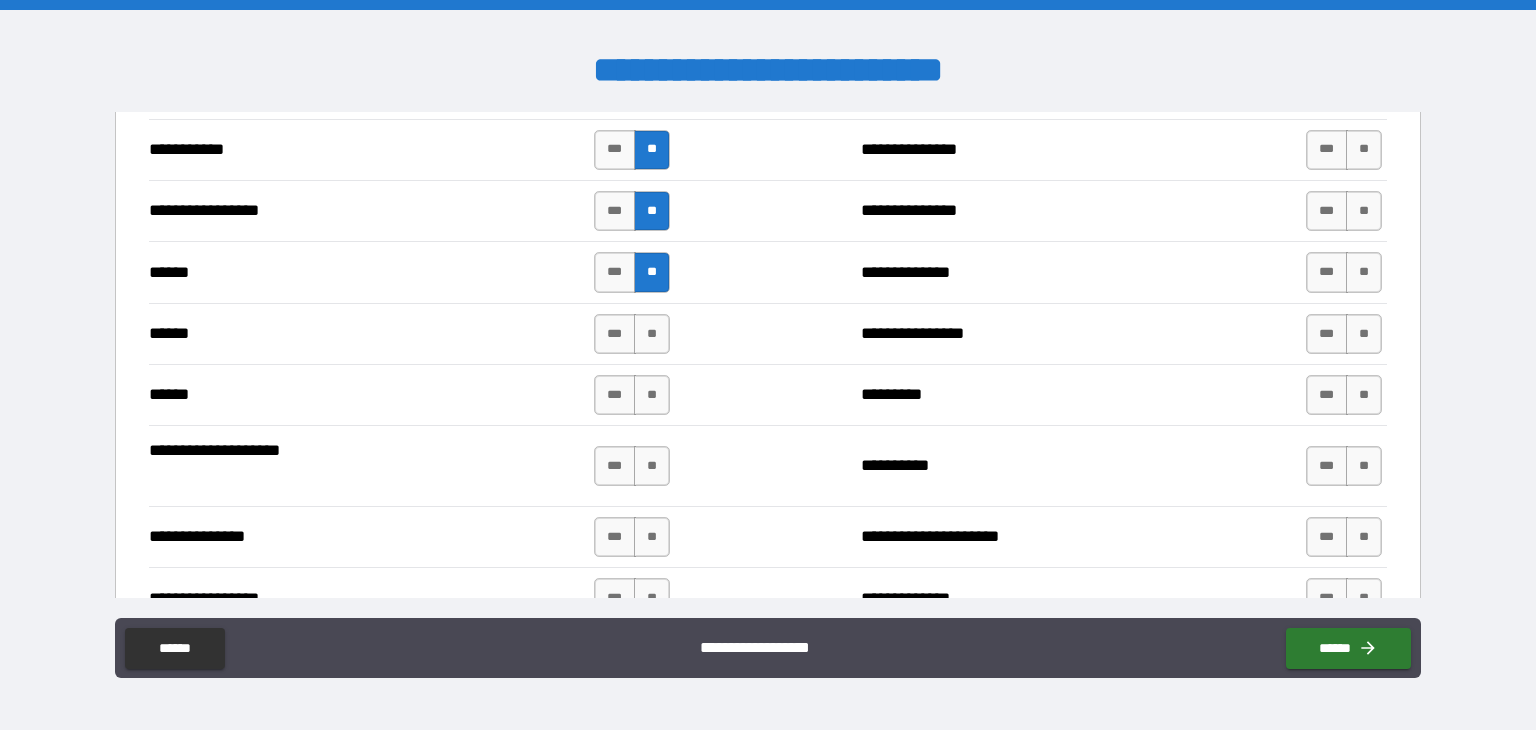 scroll, scrollTop: 2200, scrollLeft: 0, axis: vertical 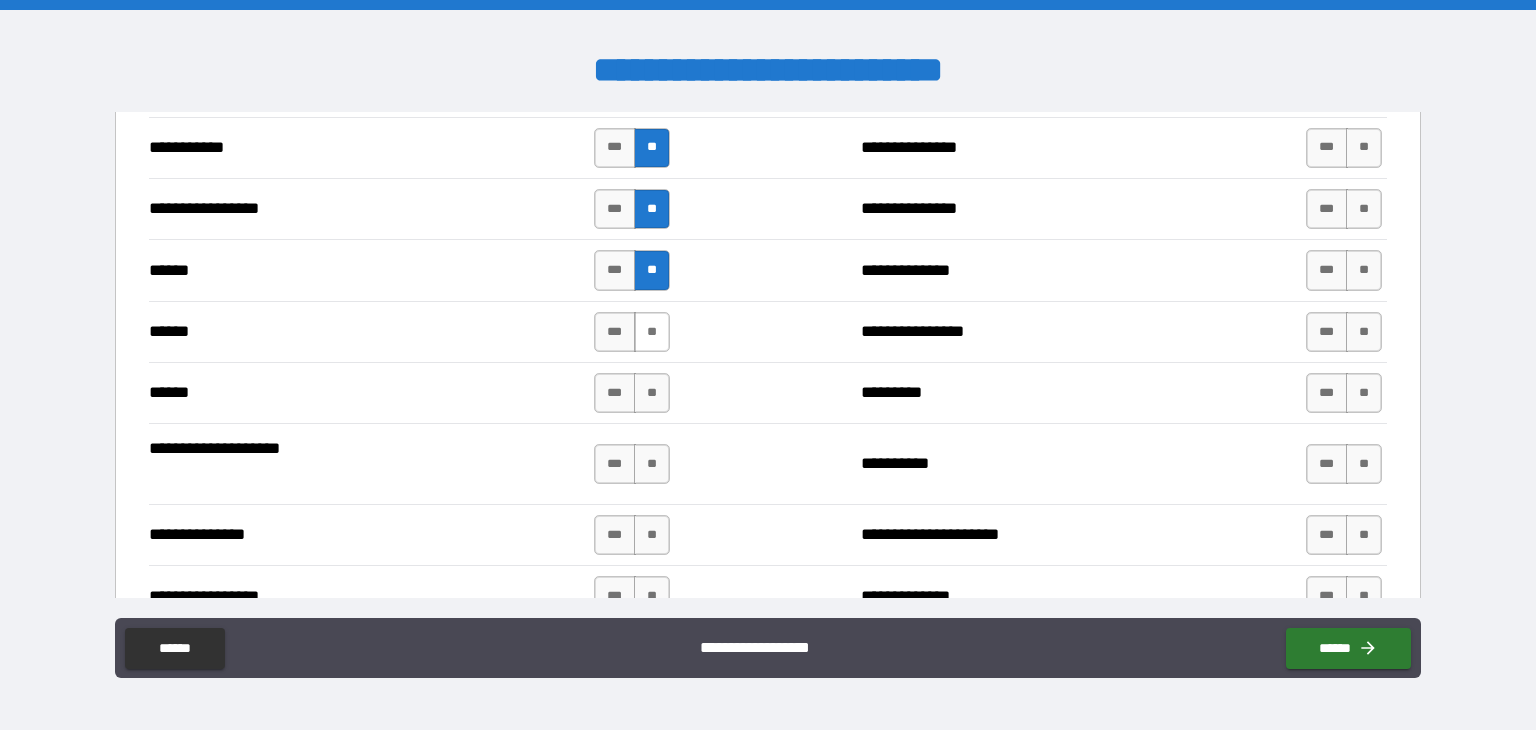click on "**" at bounding box center [652, 332] 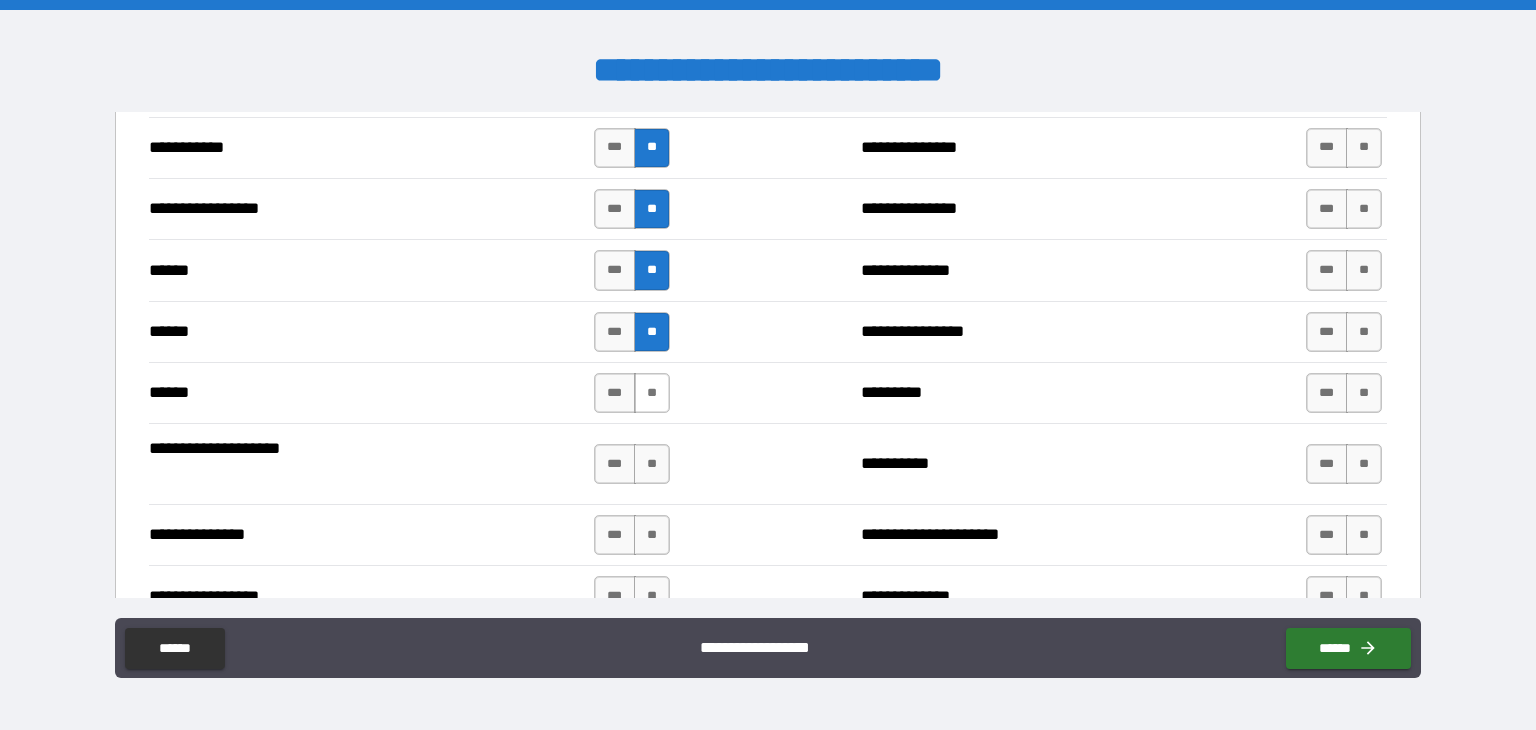 click on "**" at bounding box center [652, 393] 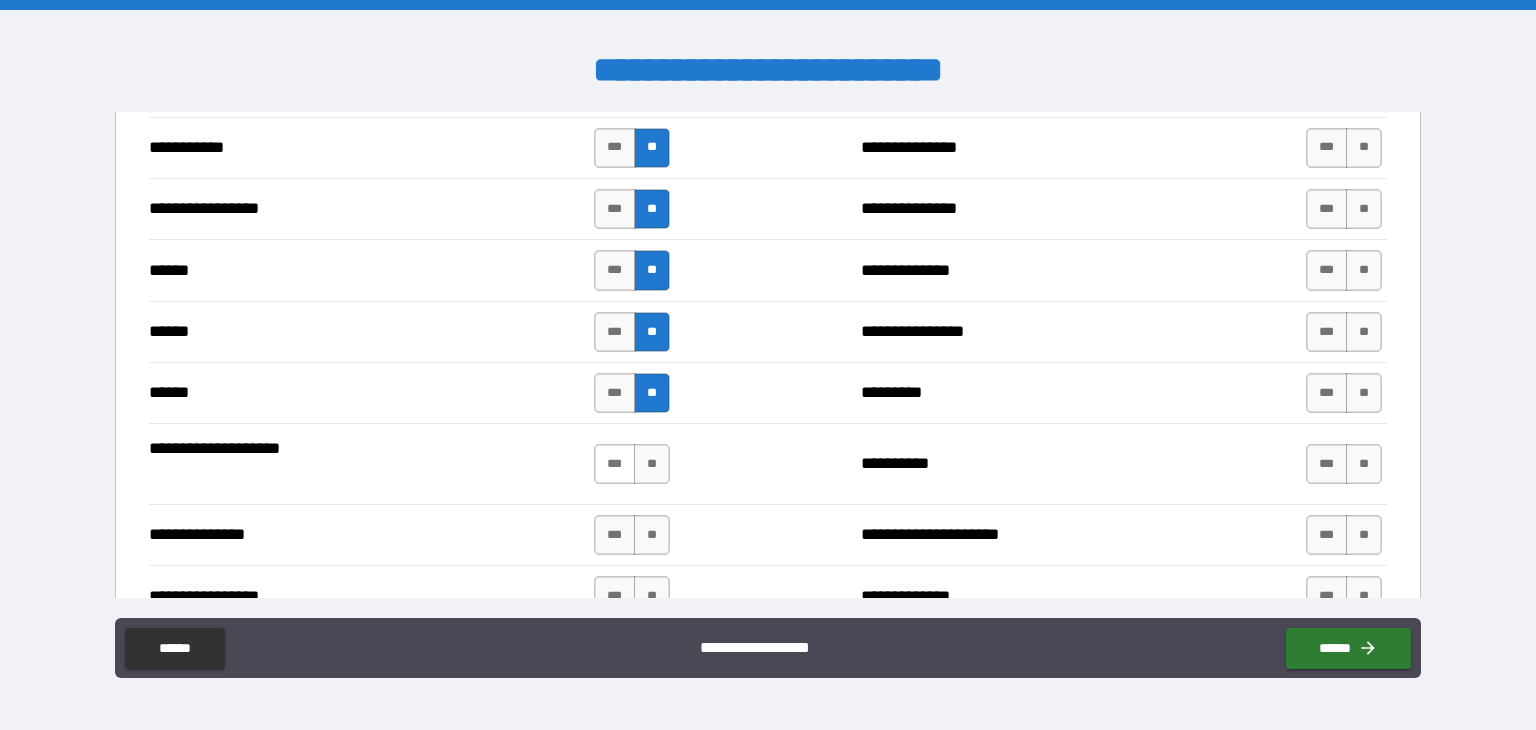 click on "***" at bounding box center [615, 464] 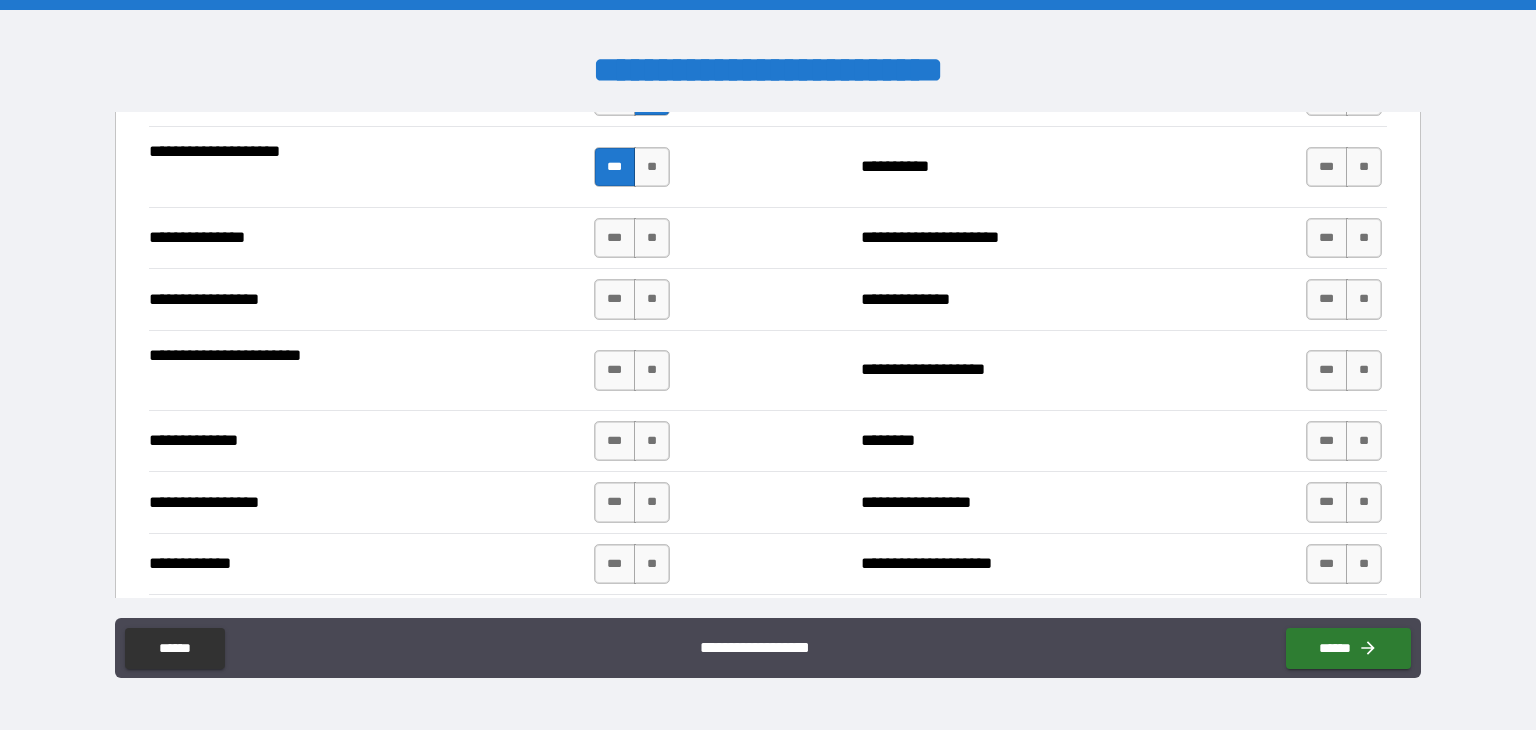 scroll, scrollTop: 2500, scrollLeft: 0, axis: vertical 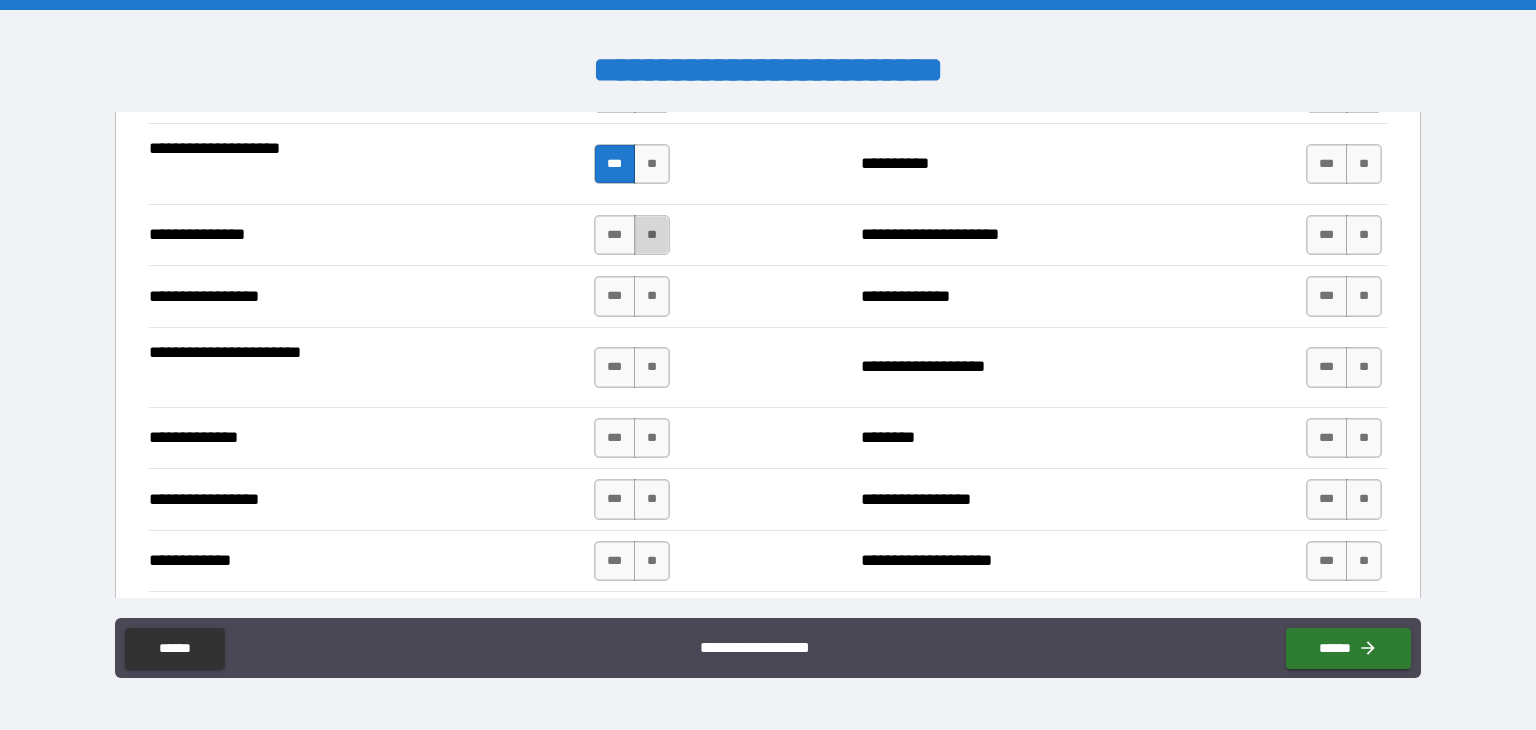 click on "**" at bounding box center (652, 235) 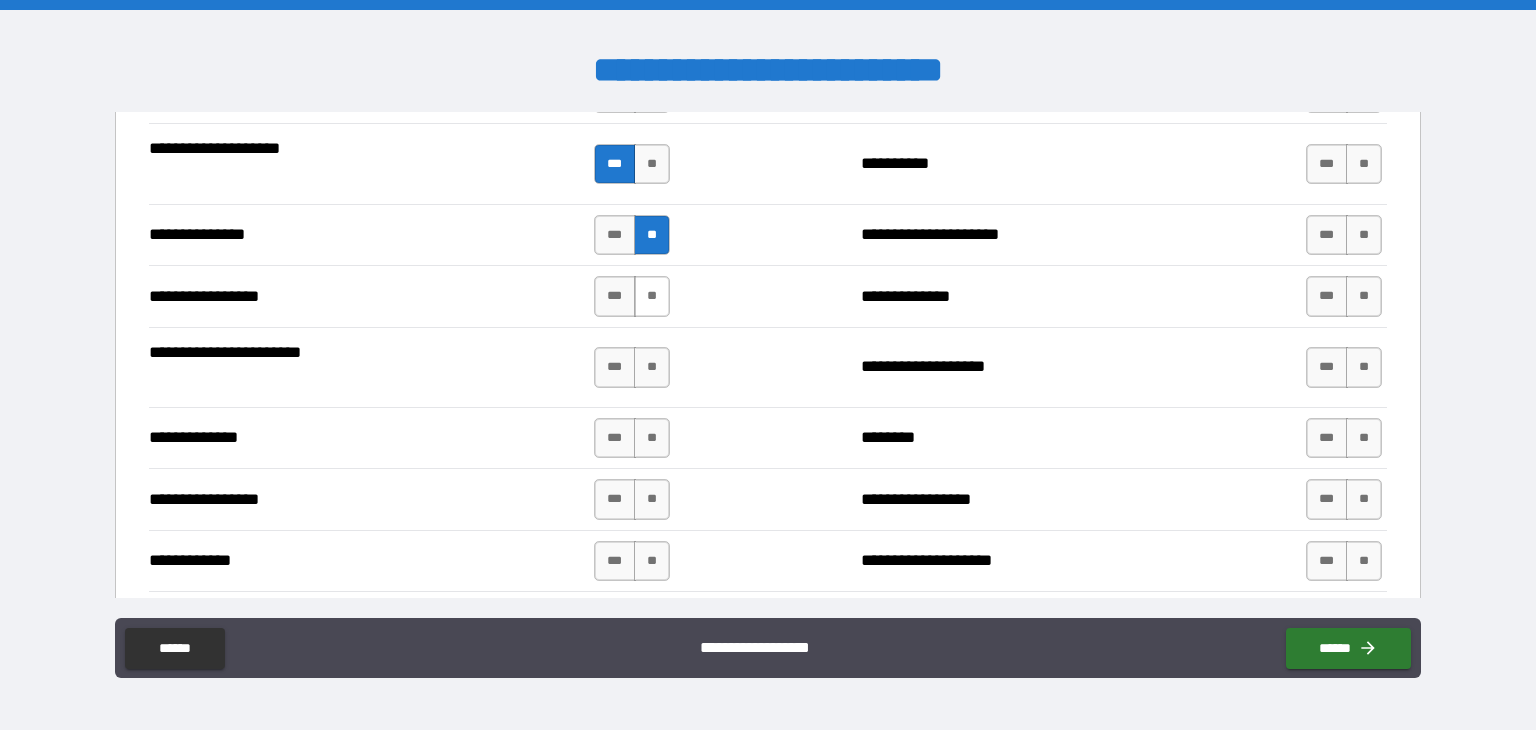 click on "**" at bounding box center [652, 296] 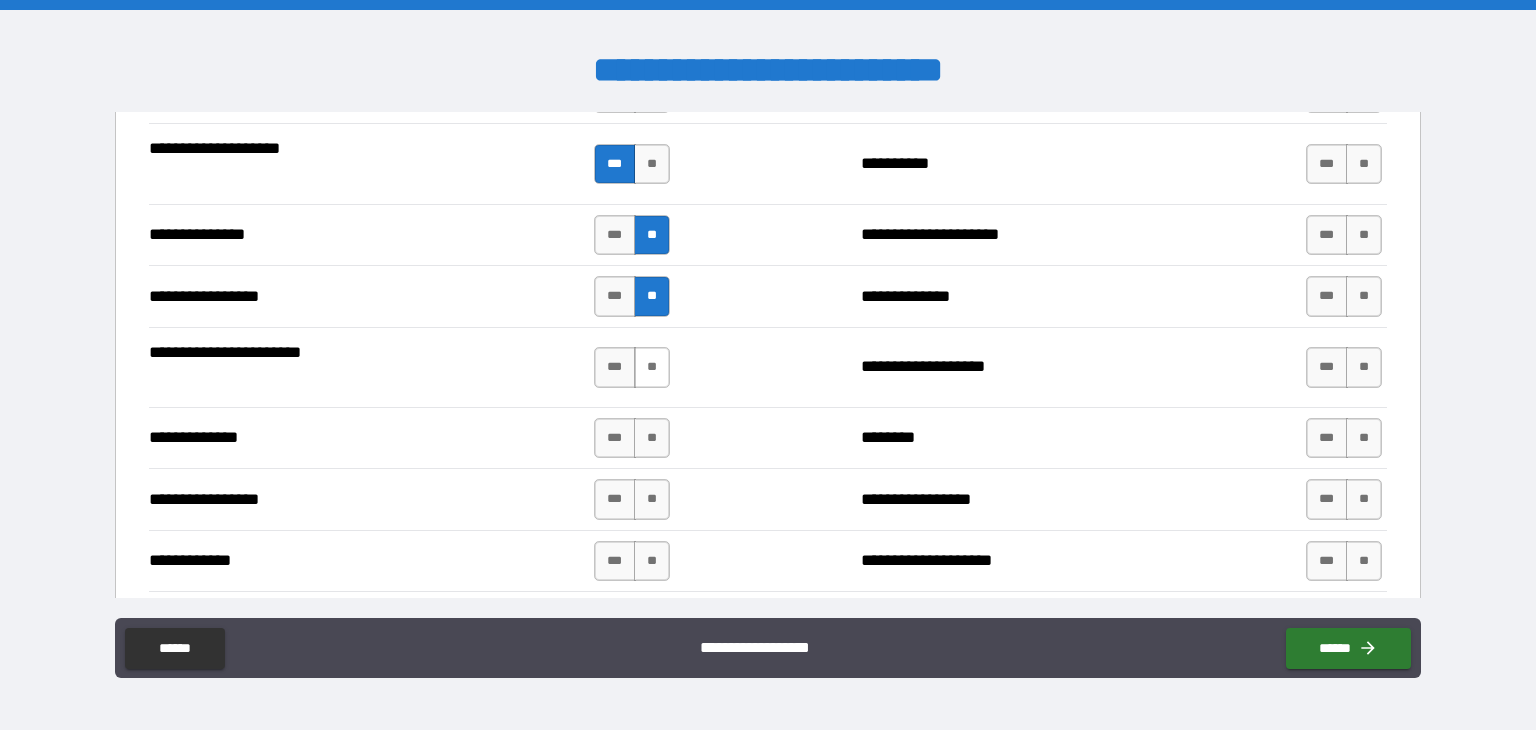 click on "*** **" at bounding box center (634, 368) 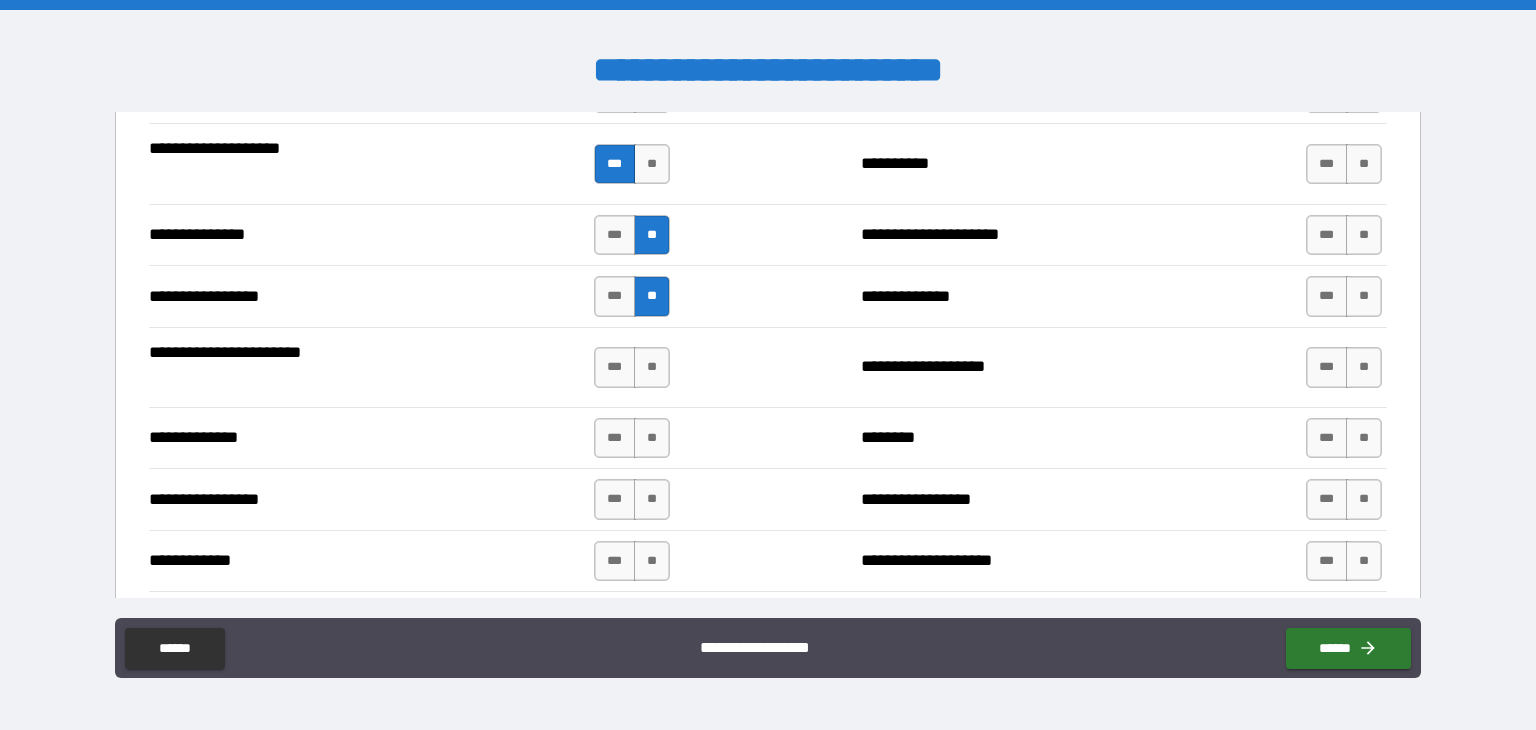 drag, startPoint x: 650, startPoint y: 365, endPoint x: 650, endPoint y: 383, distance: 18 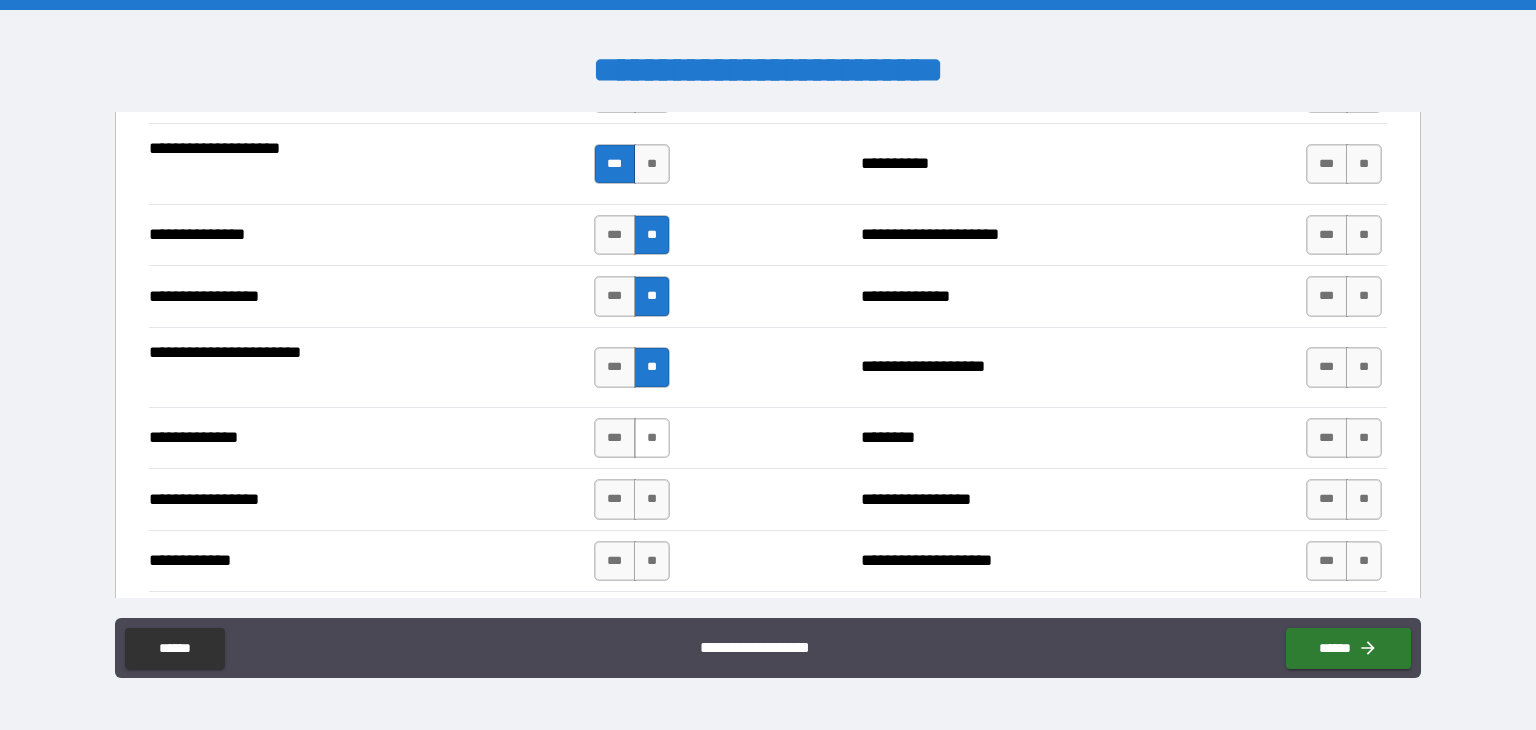 click on "**" at bounding box center (652, 438) 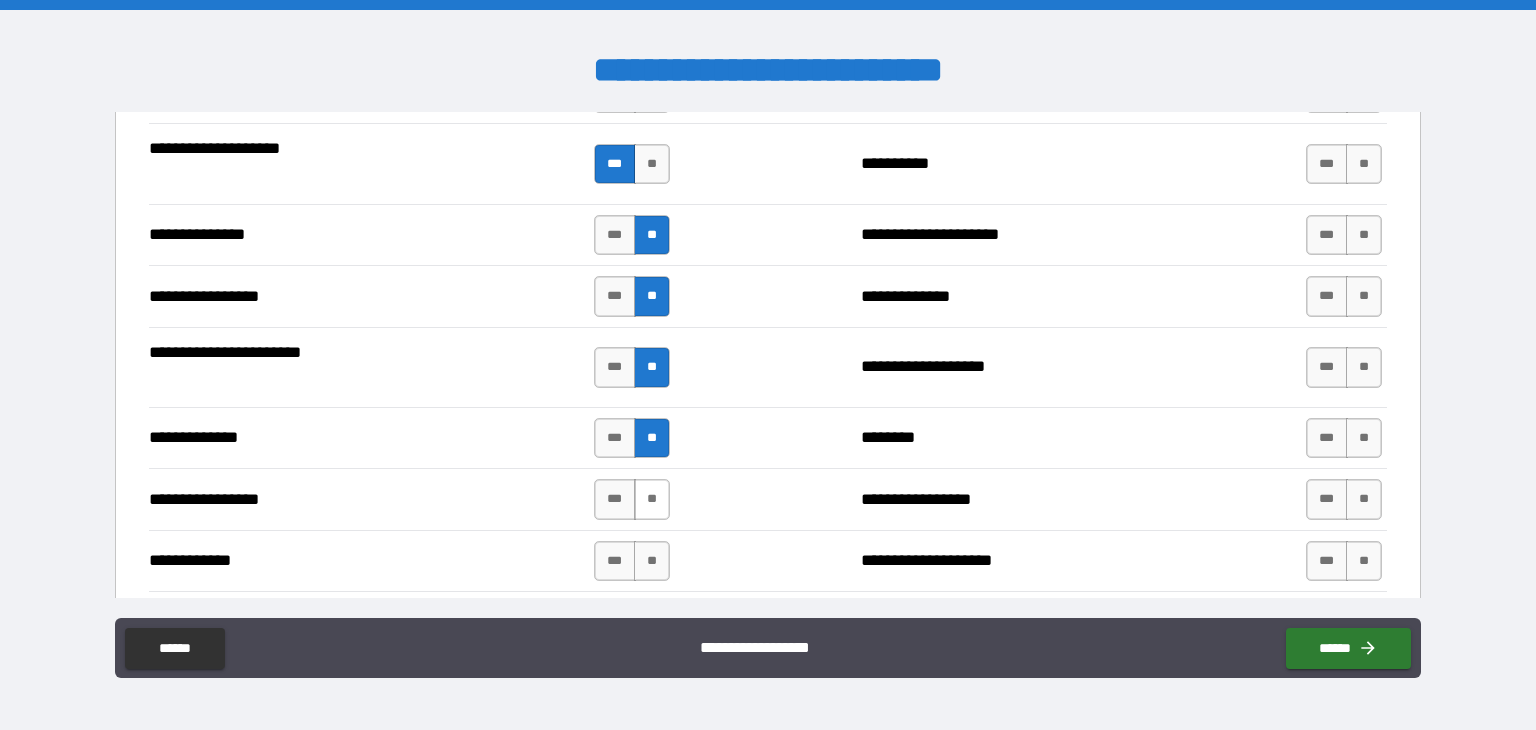click on "**" at bounding box center [652, 499] 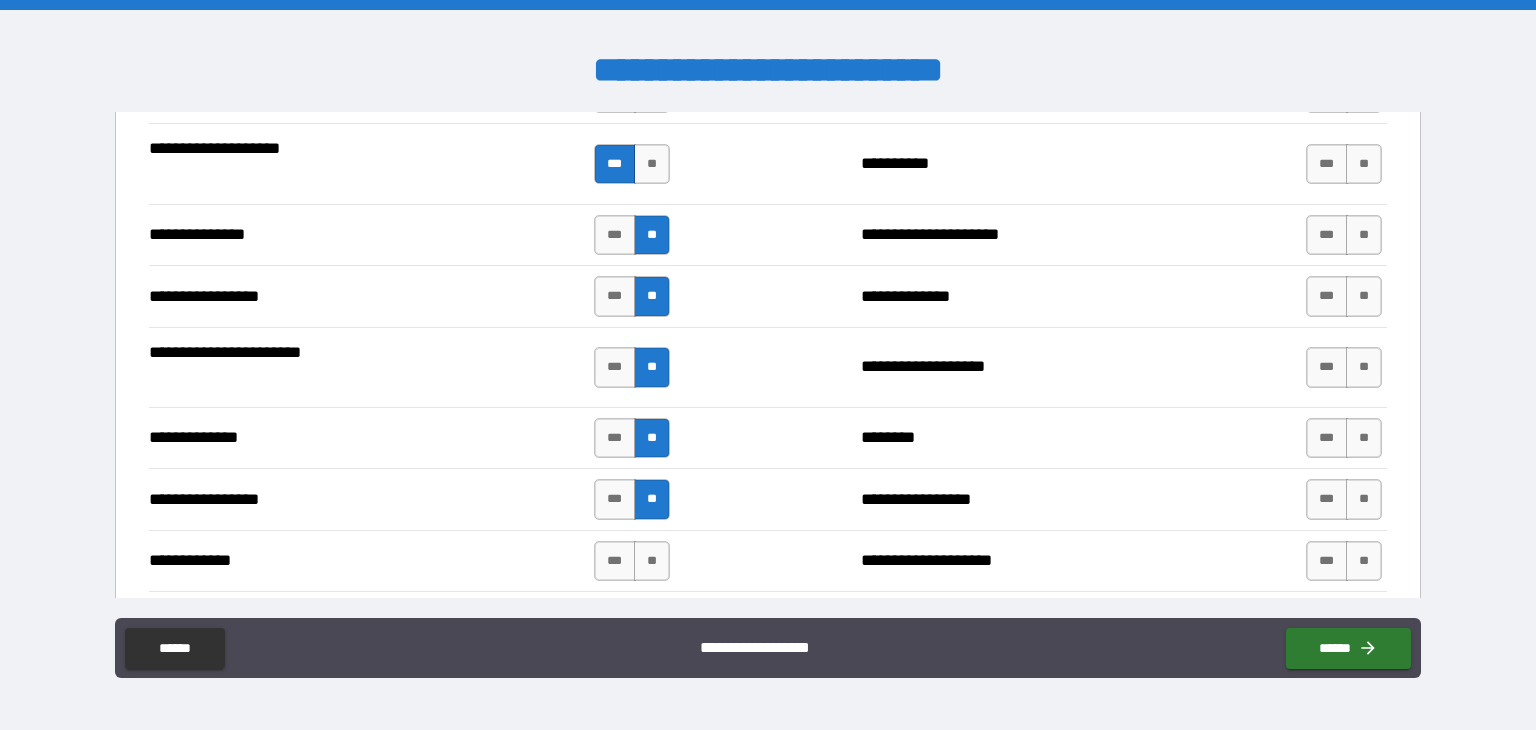 click on "**********" at bounding box center (768, 560) 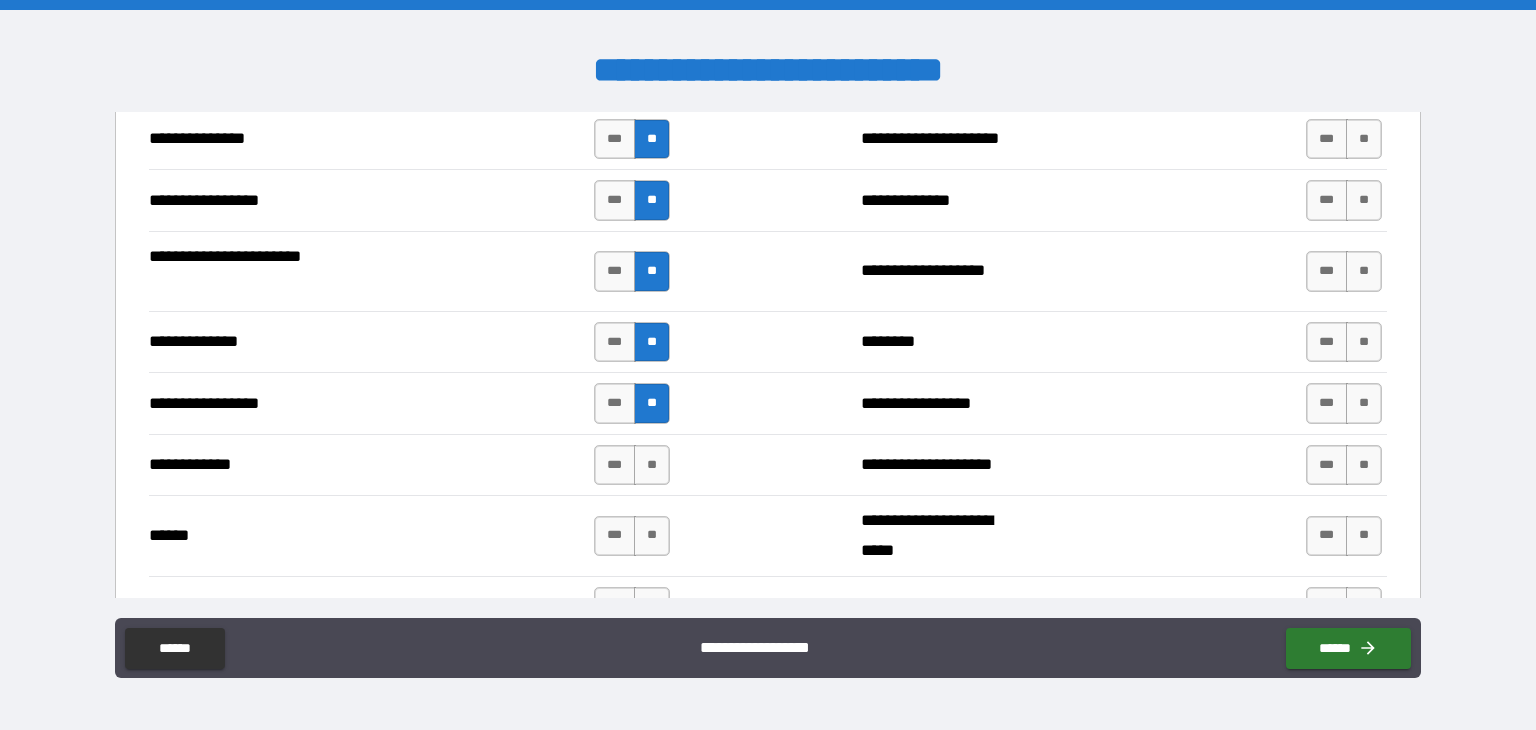 scroll, scrollTop: 2600, scrollLeft: 0, axis: vertical 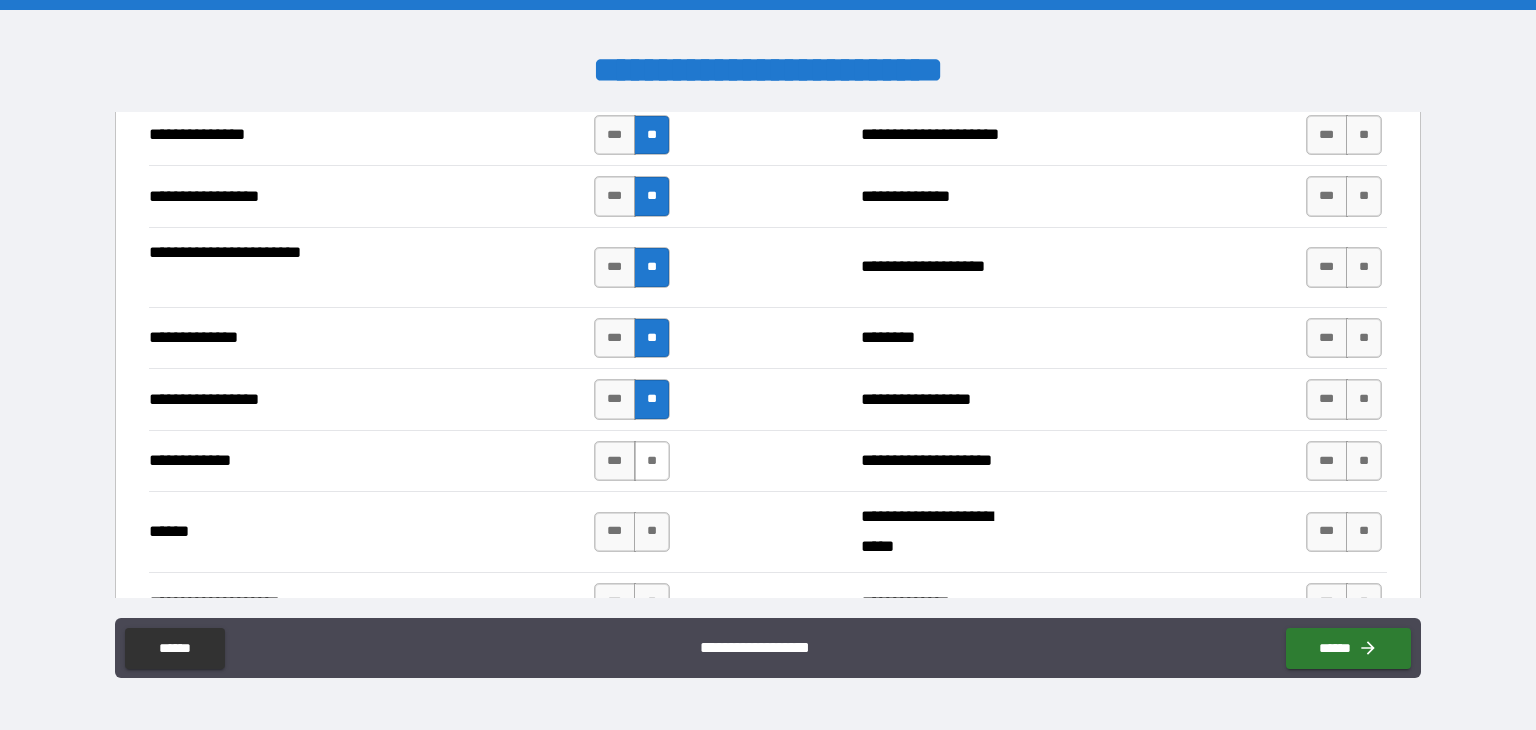 click on "**" at bounding box center (652, 461) 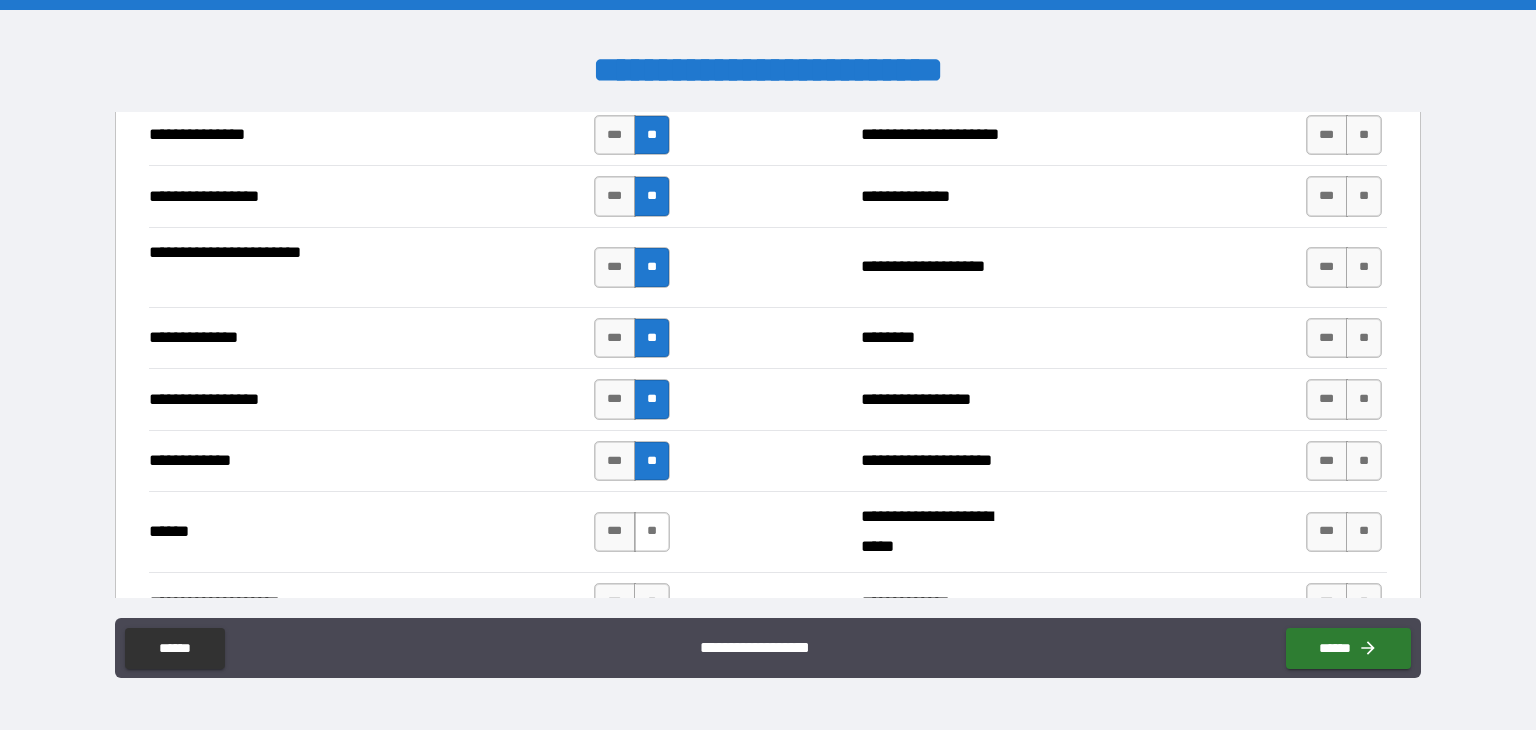 click on "**" at bounding box center [652, 532] 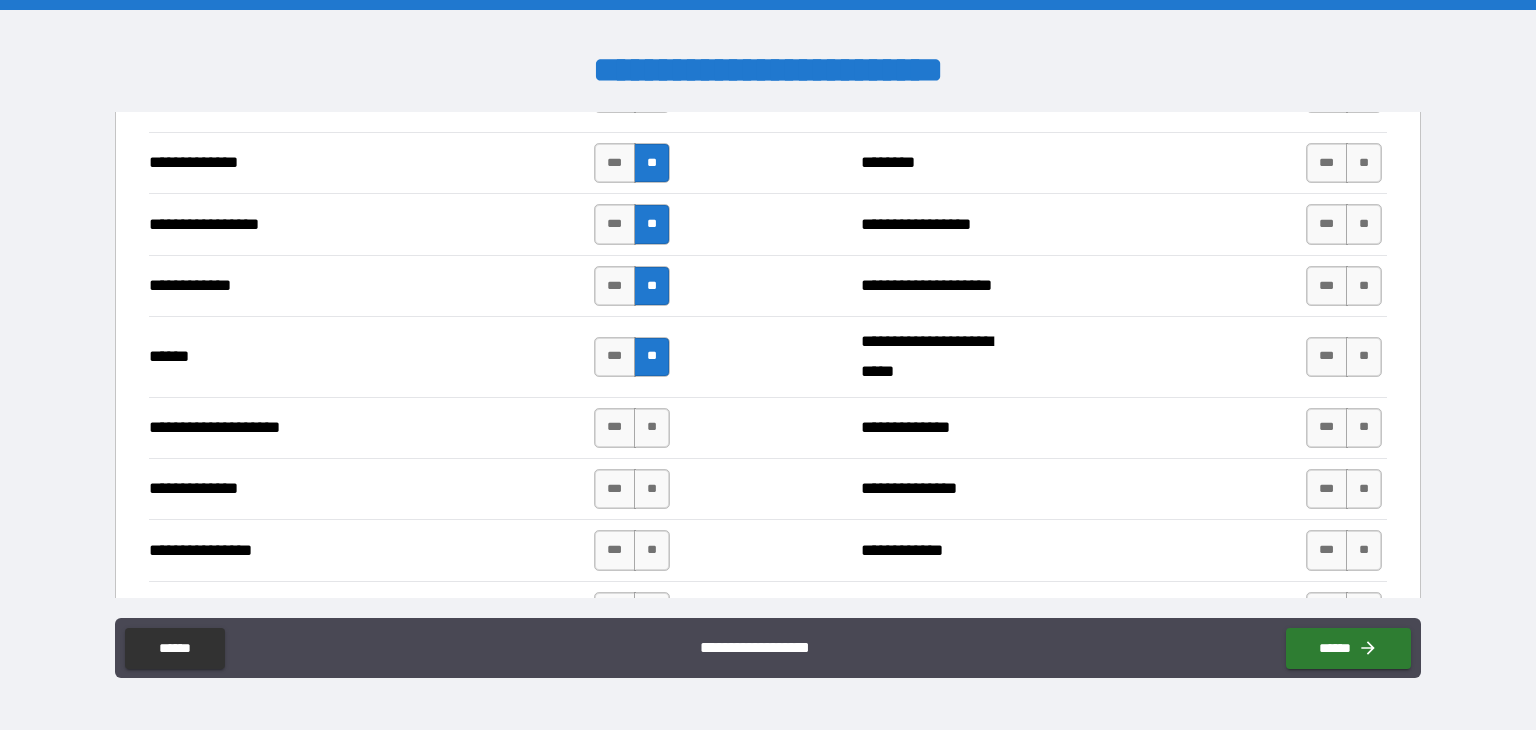 scroll, scrollTop: 2900, scrollLeft: 0, axis: vertical 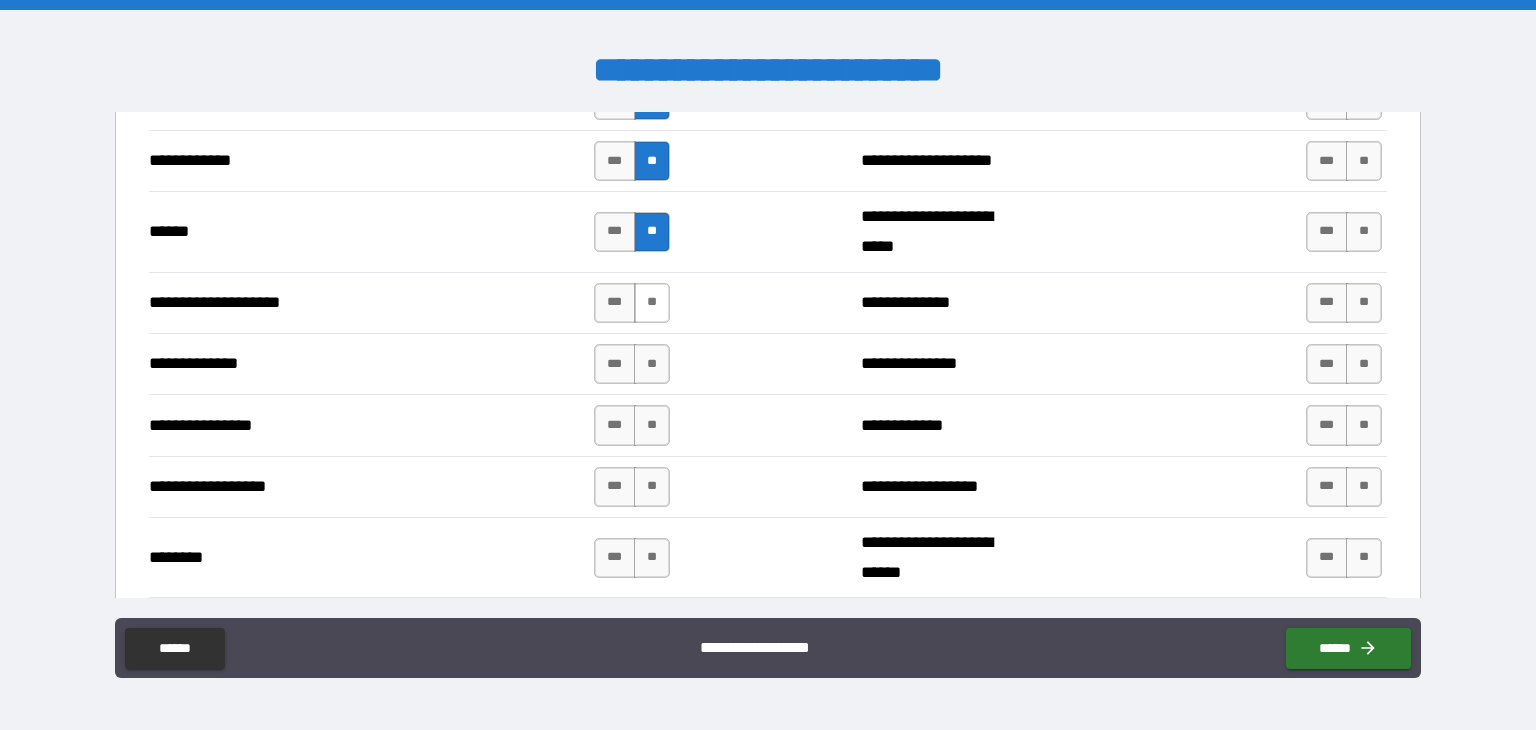 click on "**" at bounding box center [652, 303] 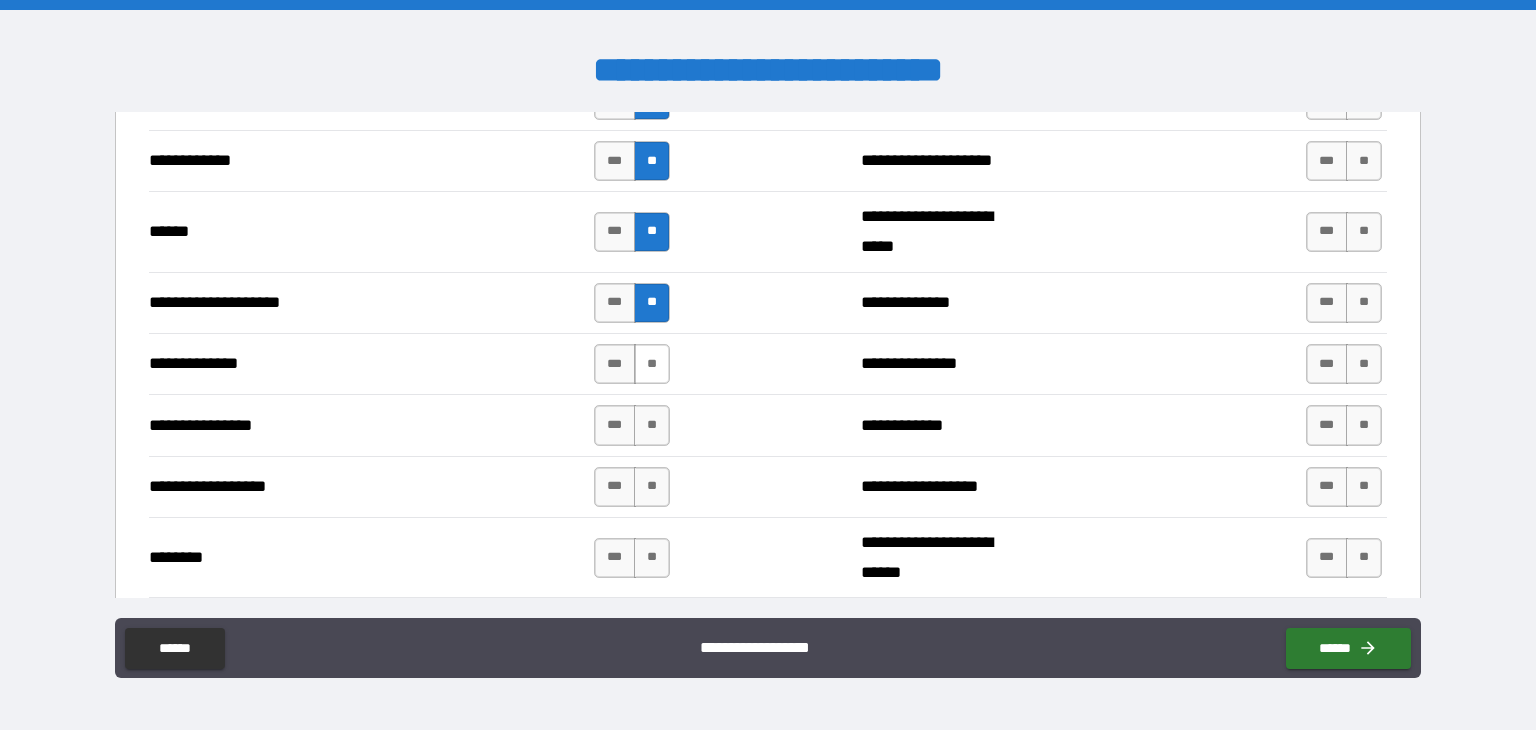click on "**" at bounding box center (652, 364) 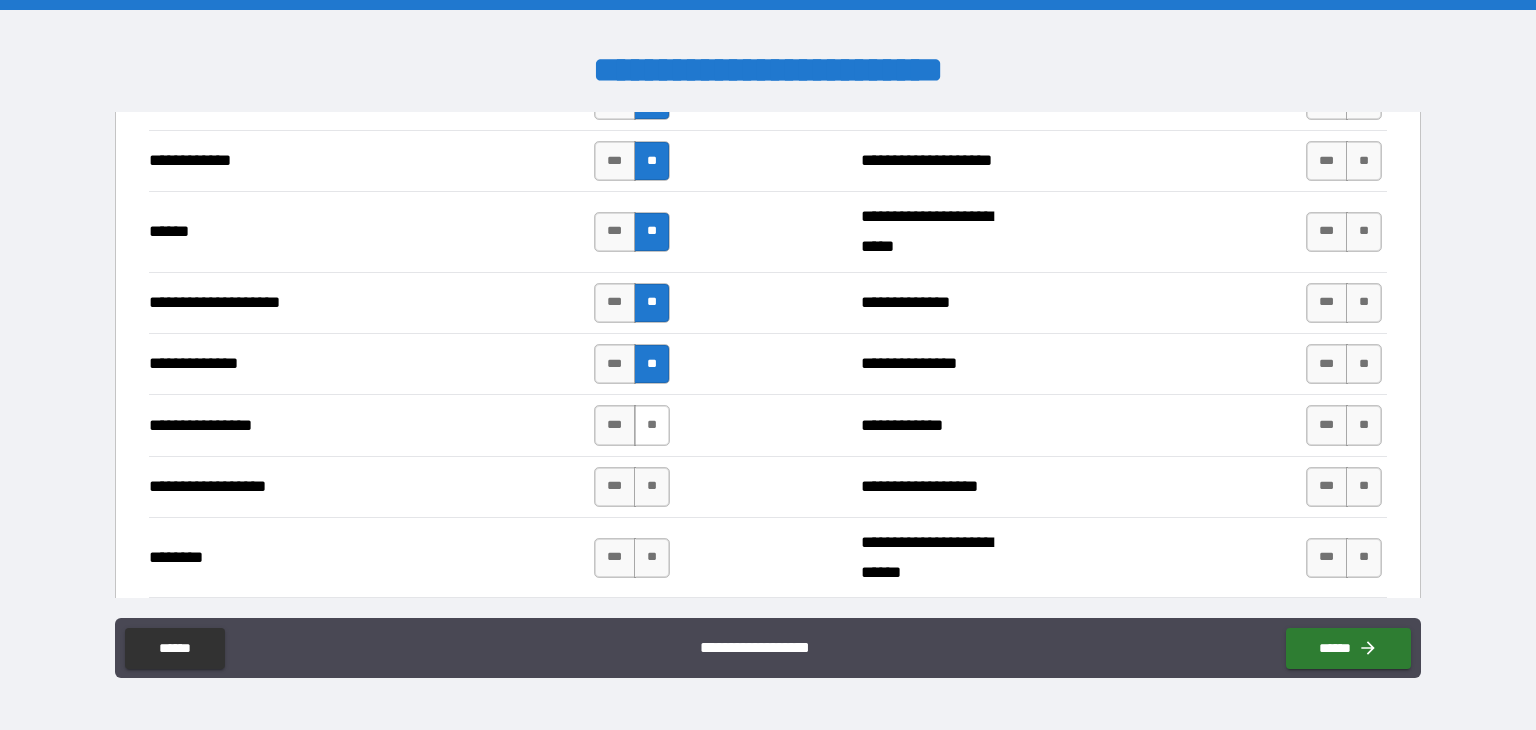click on "**" at bounding box center (652, 425) 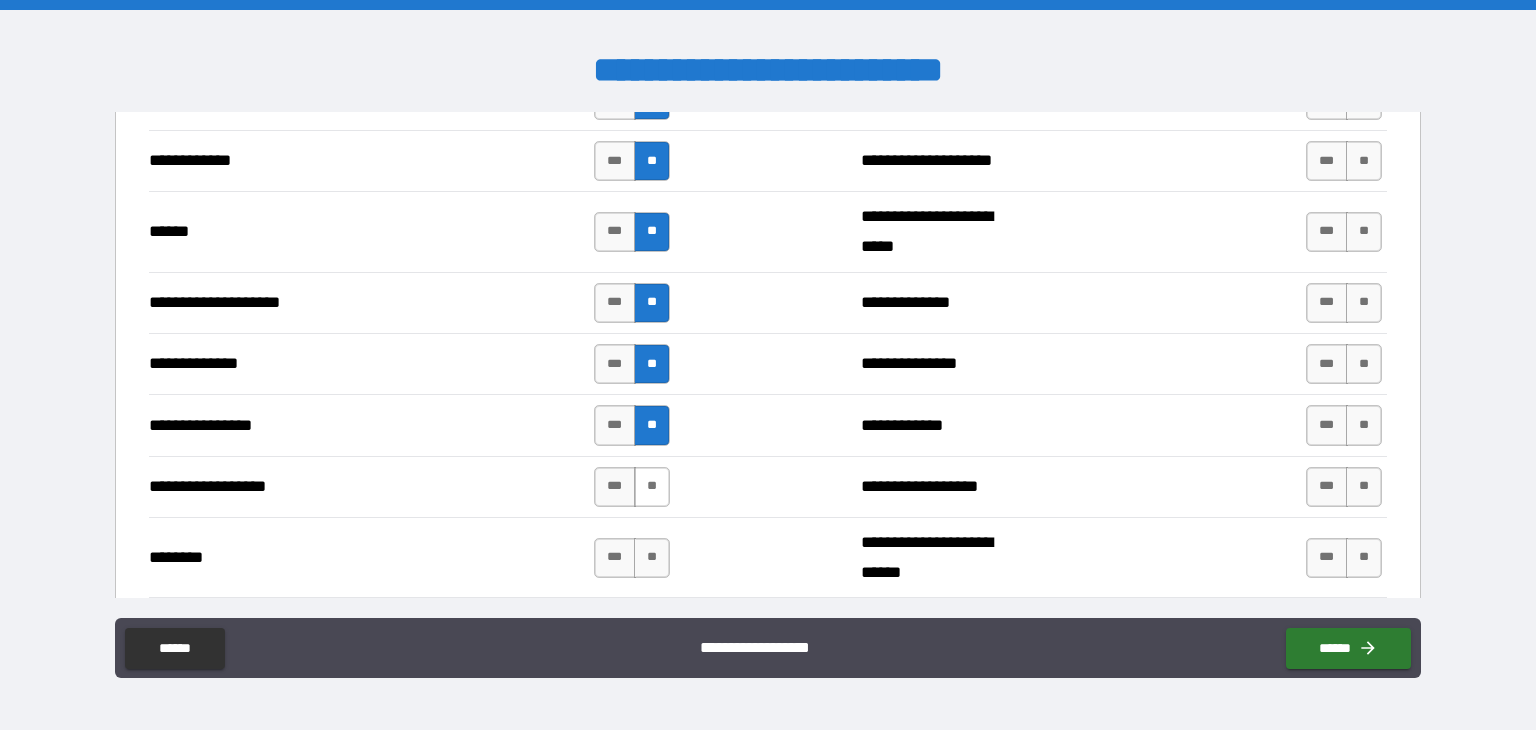 click on "**********" at bounding box center [768, 486] 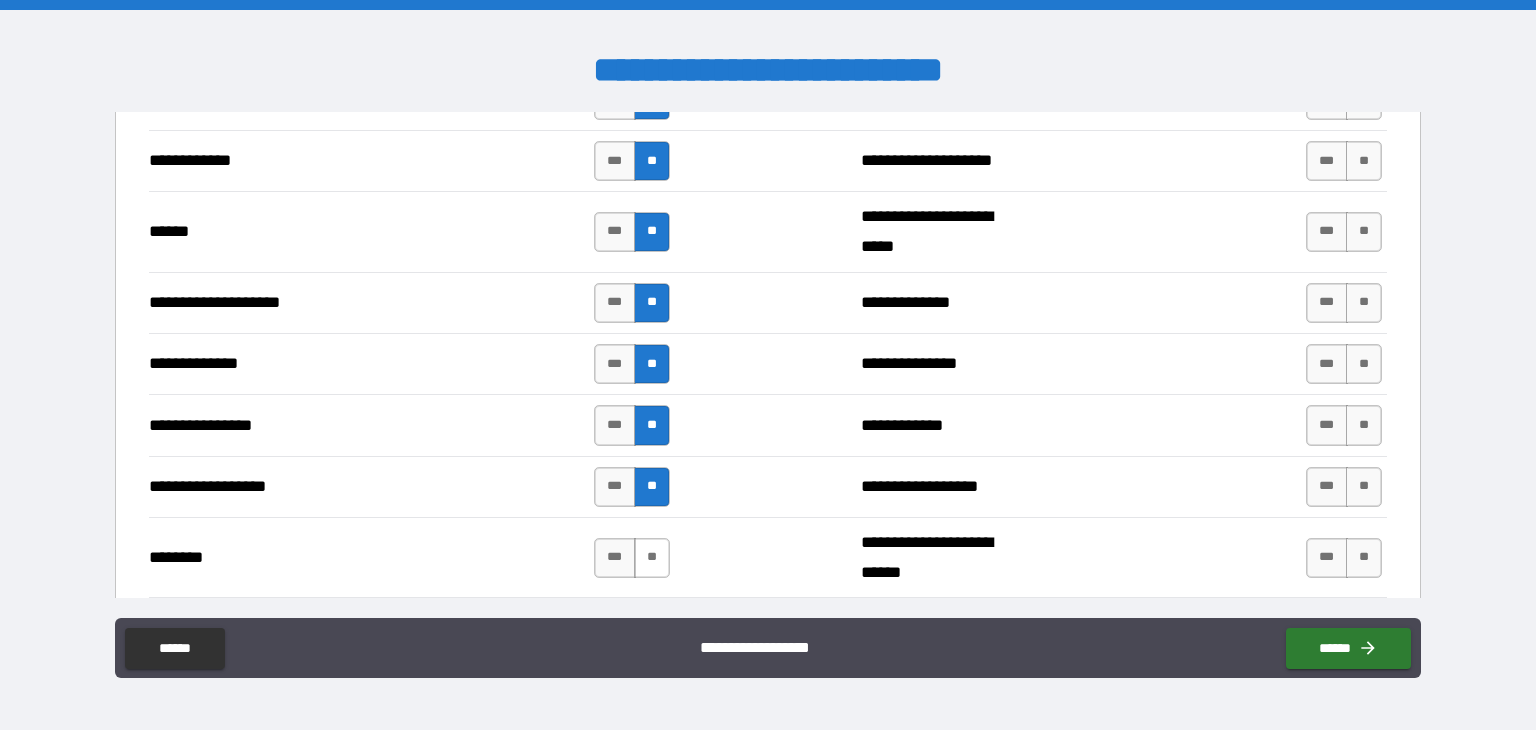 click on "**" at bounding box center (652, 558) 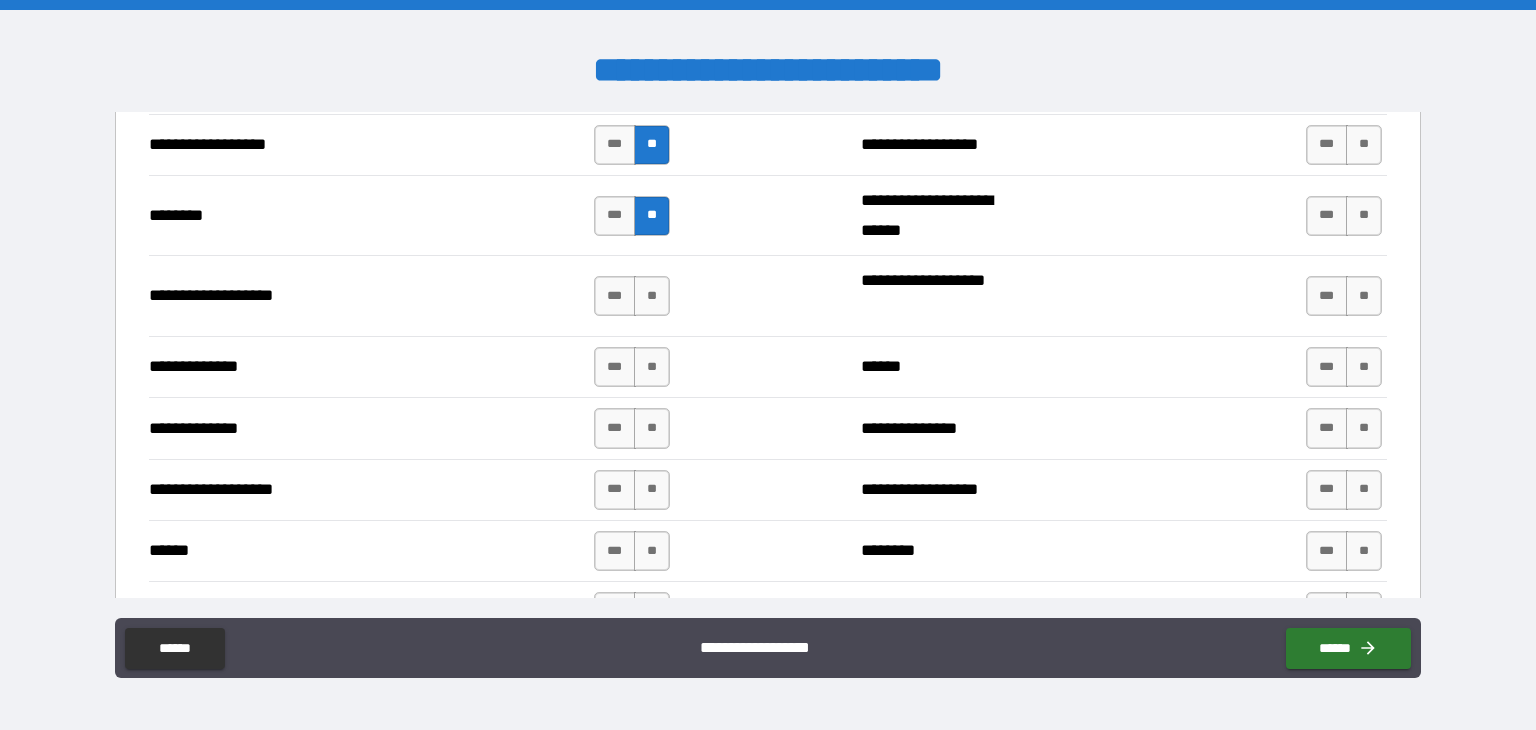 scroll, scrollTop: 3300, scrollLeft: 0, axis: vertical 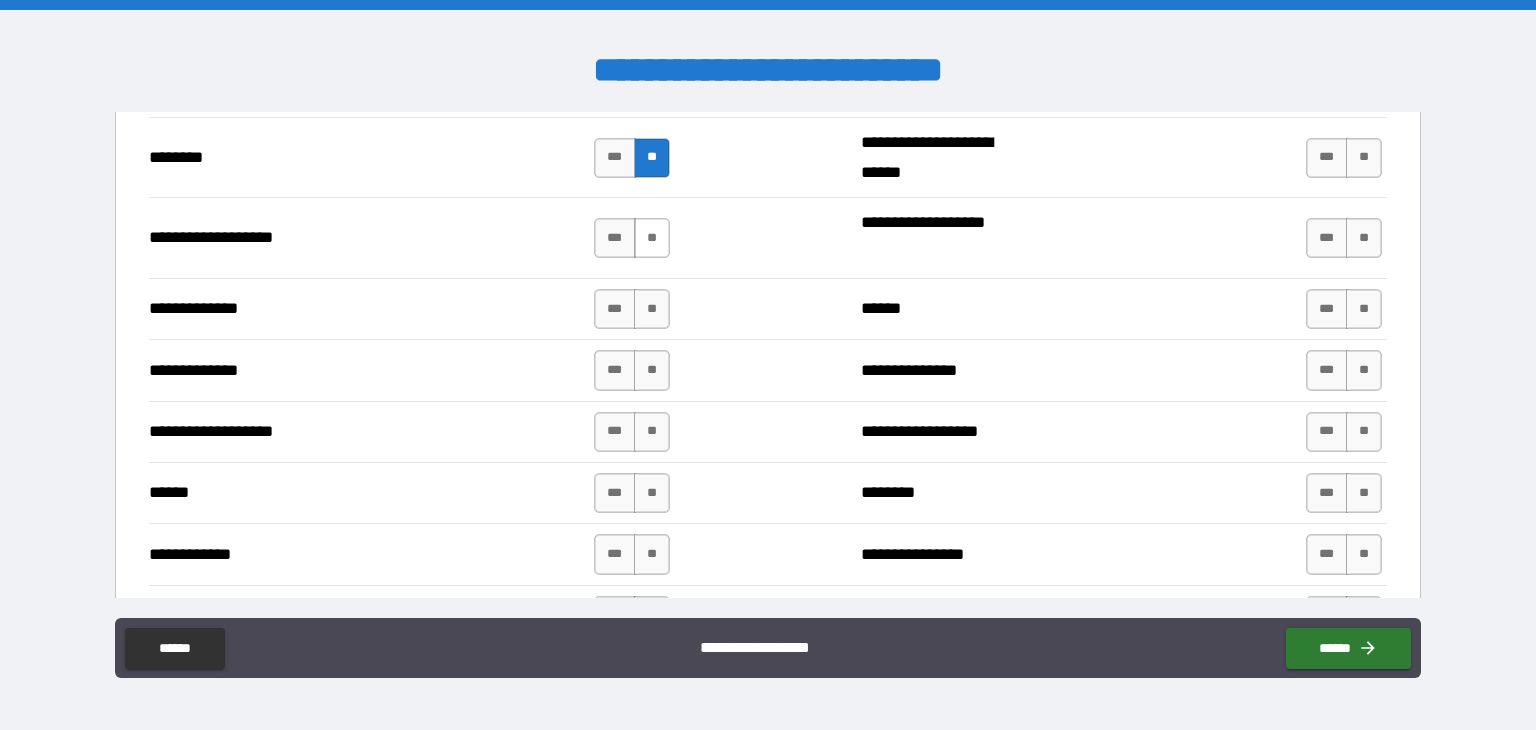 click on "**" at bounding box center [652, 238] 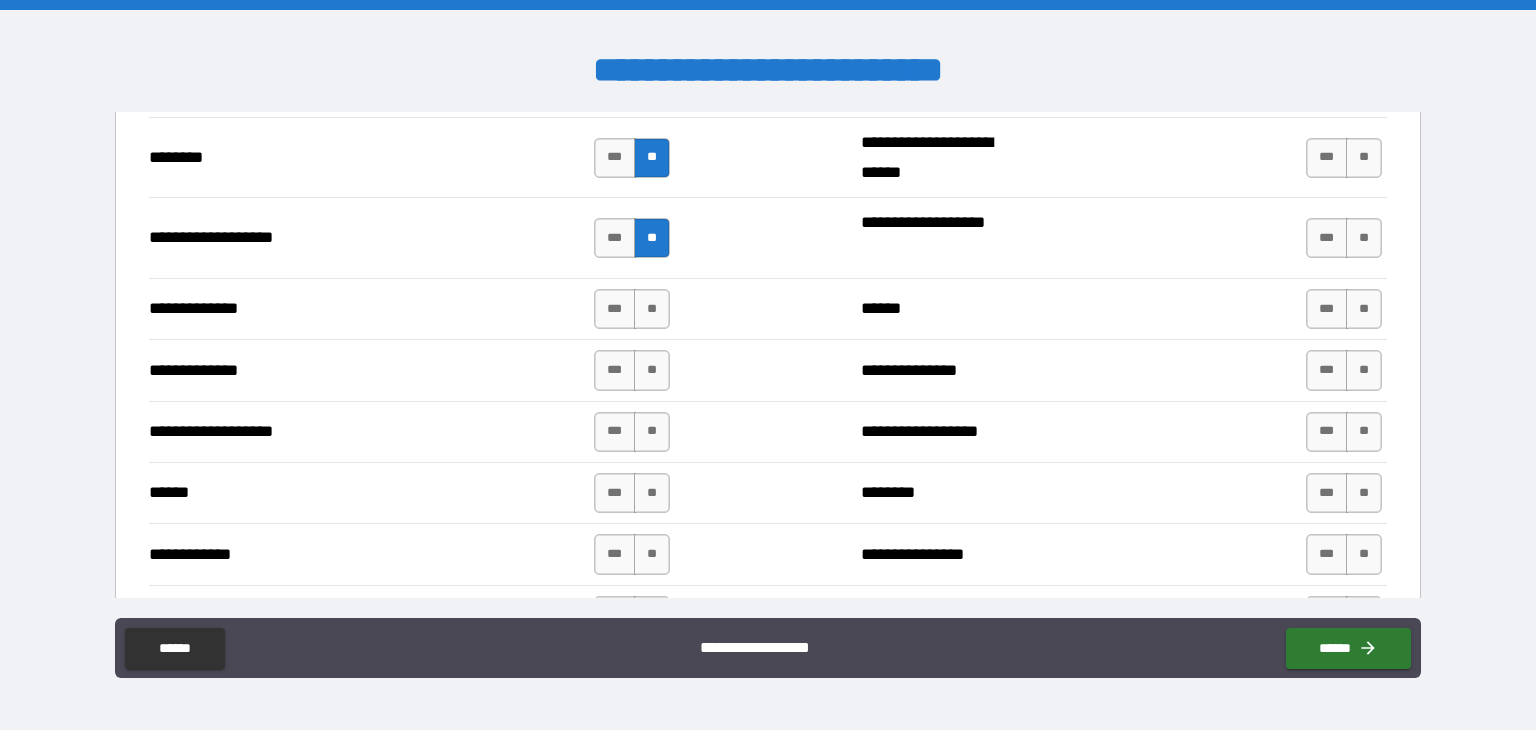 click on "**" at bounding box center [652, 309] 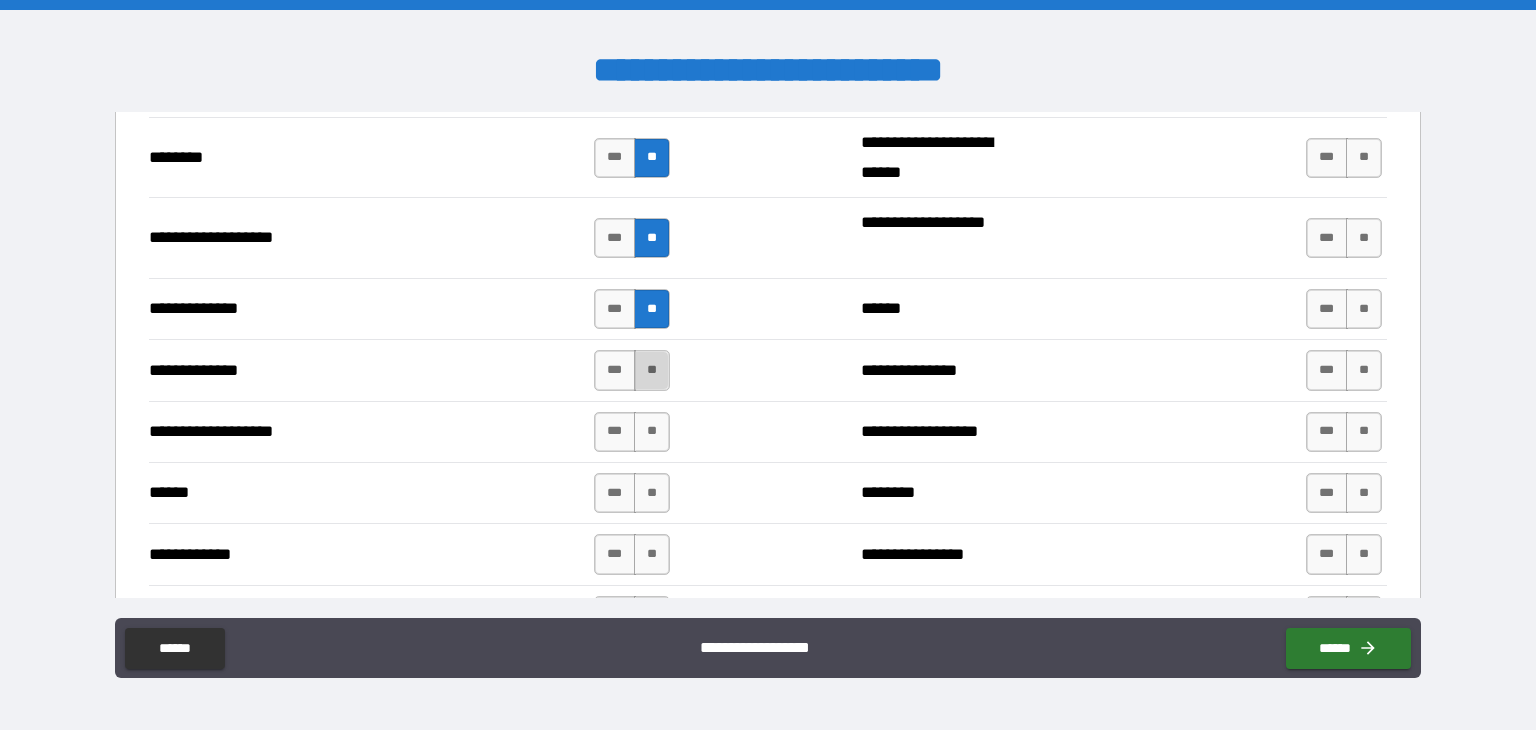 click on "**" at bounding box center [652, 370] 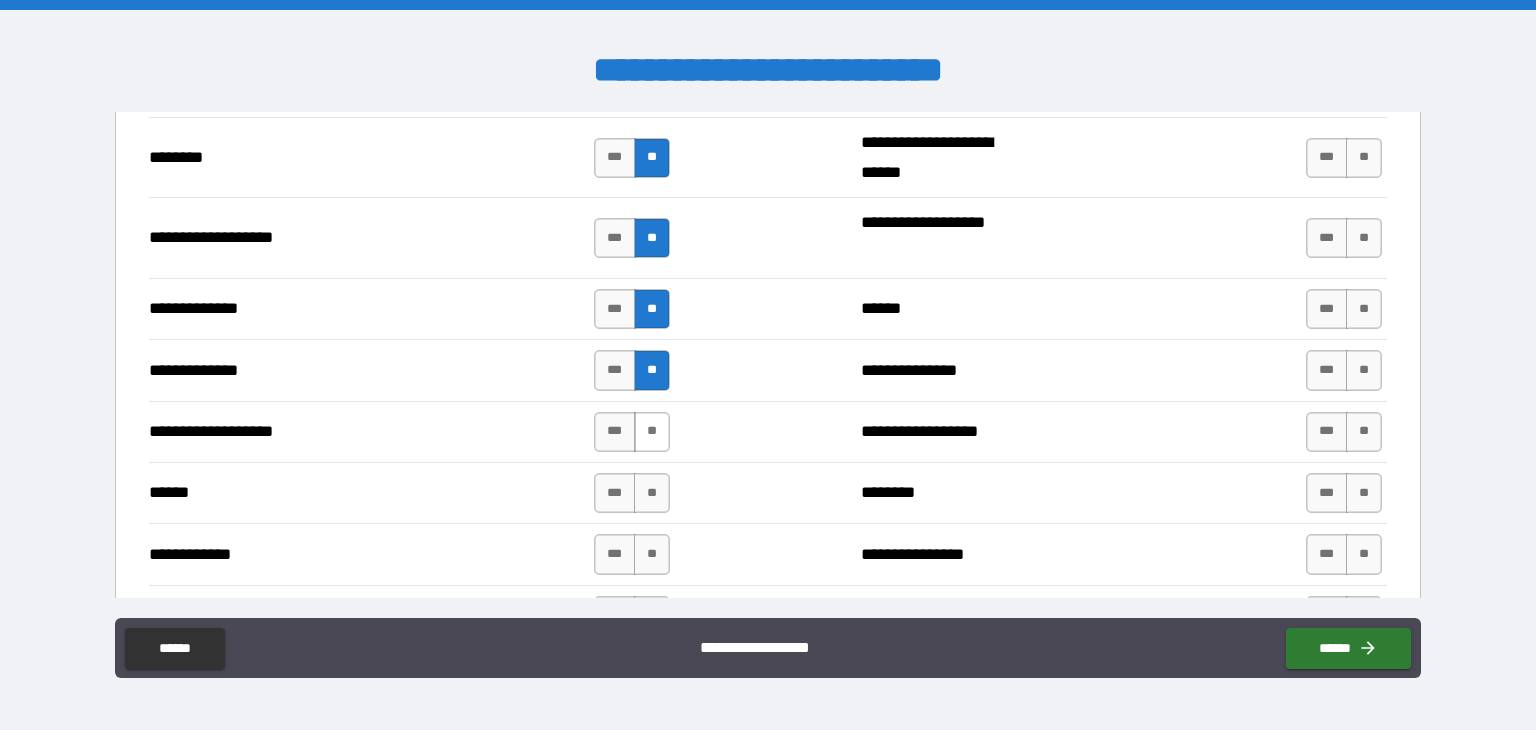 click on "**" at bounding box center [652, 432] 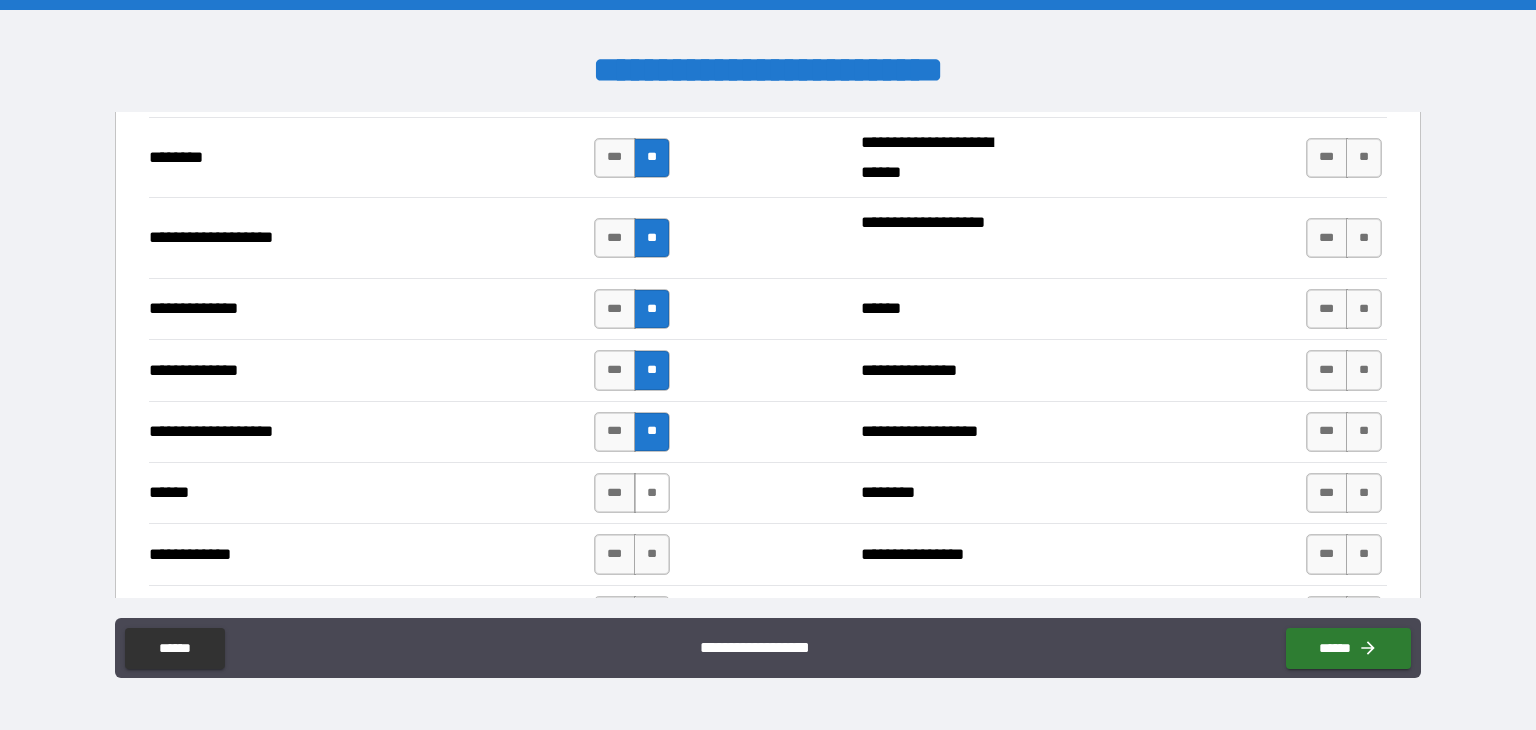 click on "**" at bounding box center [652, 493] 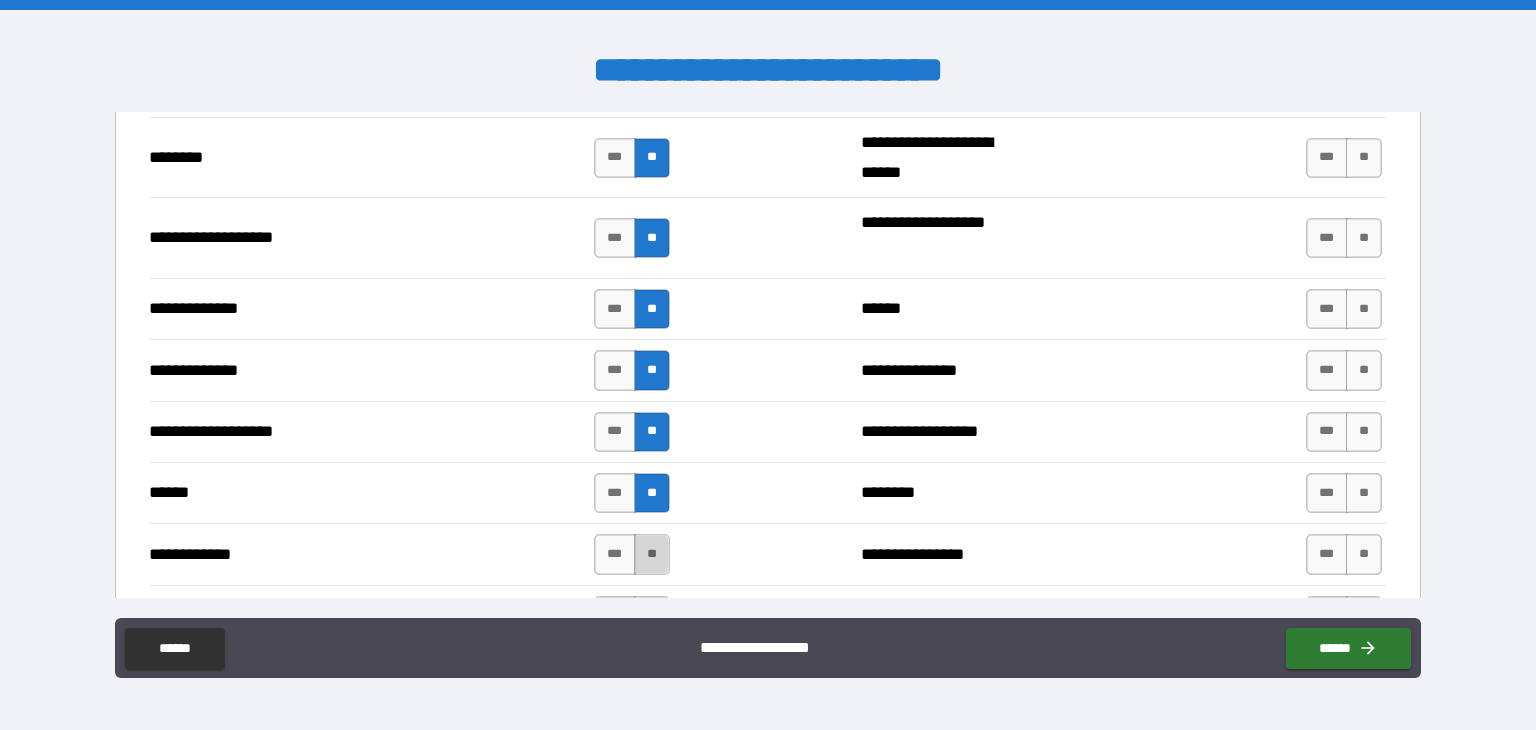 click on "**" at bounding box center [652, 554] 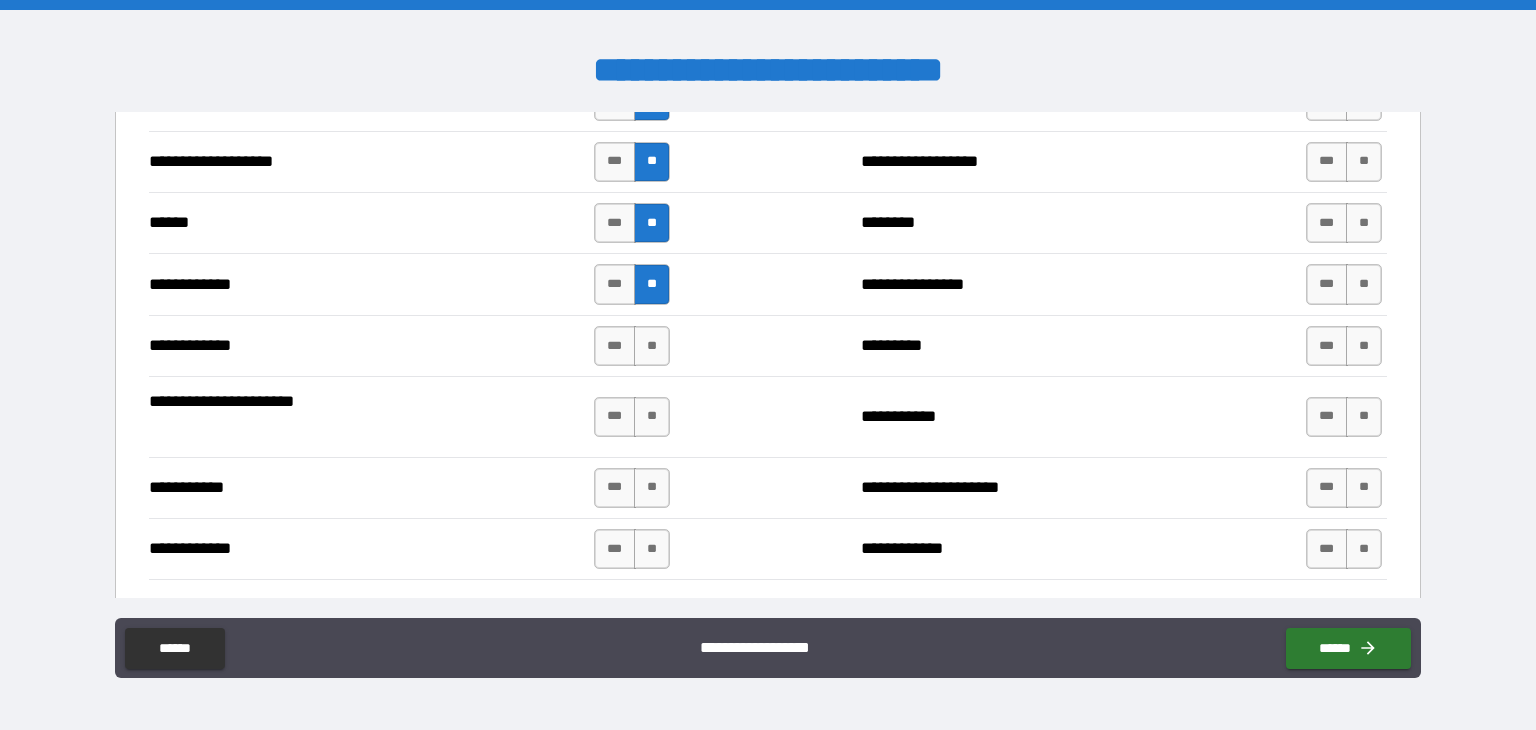 scroll, scrollTop: 3600, scrollLeft: 0, axis: vertical 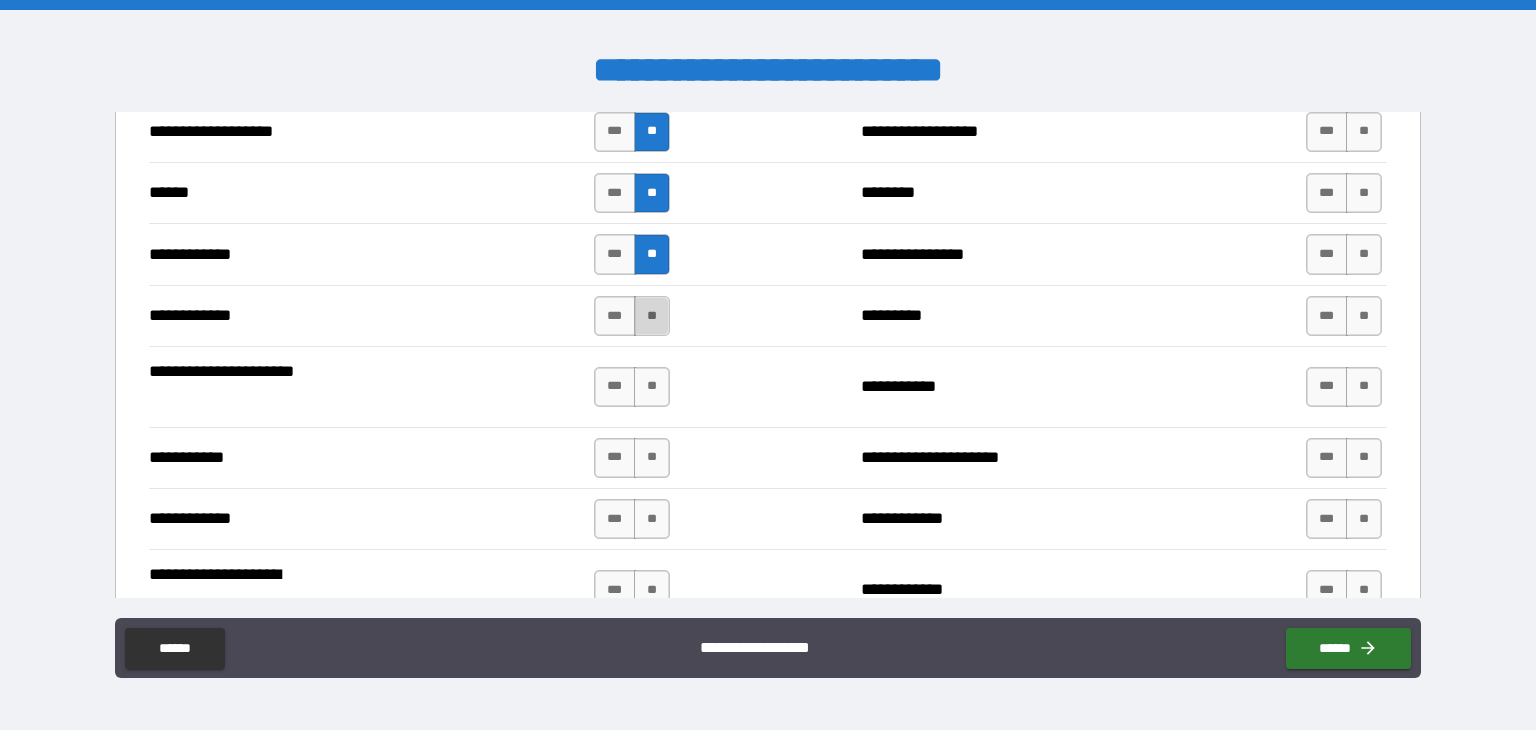 click on "**" at bounding box center (652, 316) 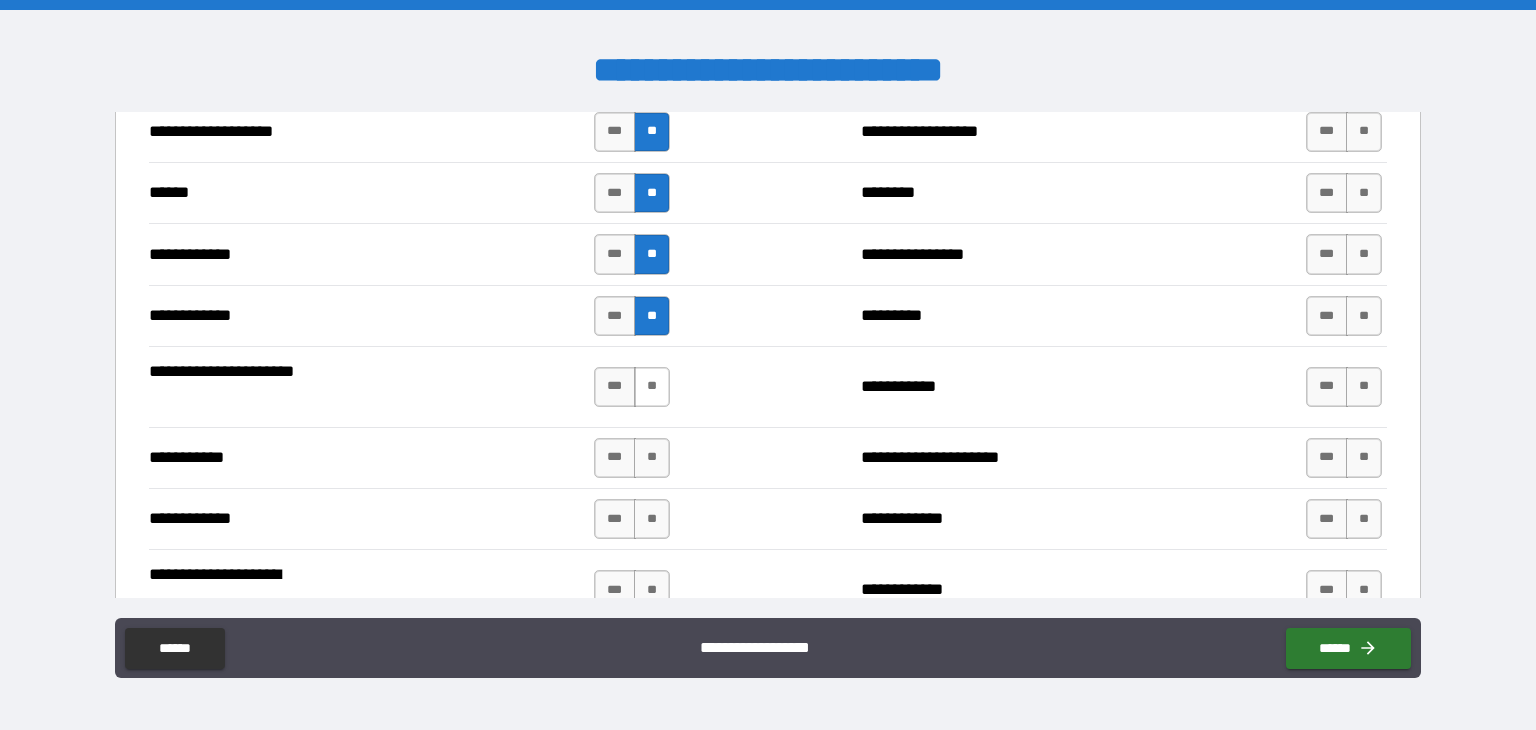 click on "**" at bounding box center (652, 387) 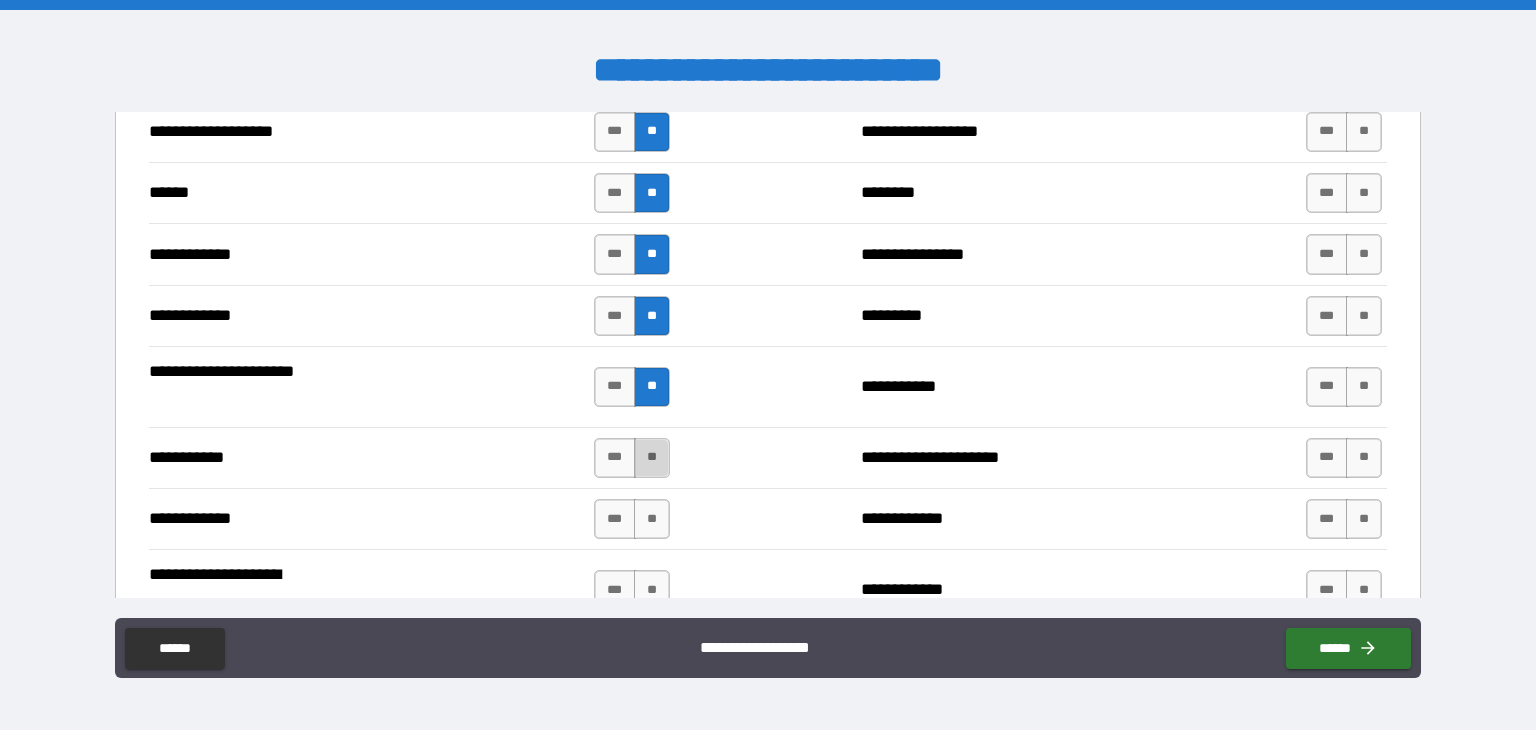 click on "**" at bounding box center (652, 458) 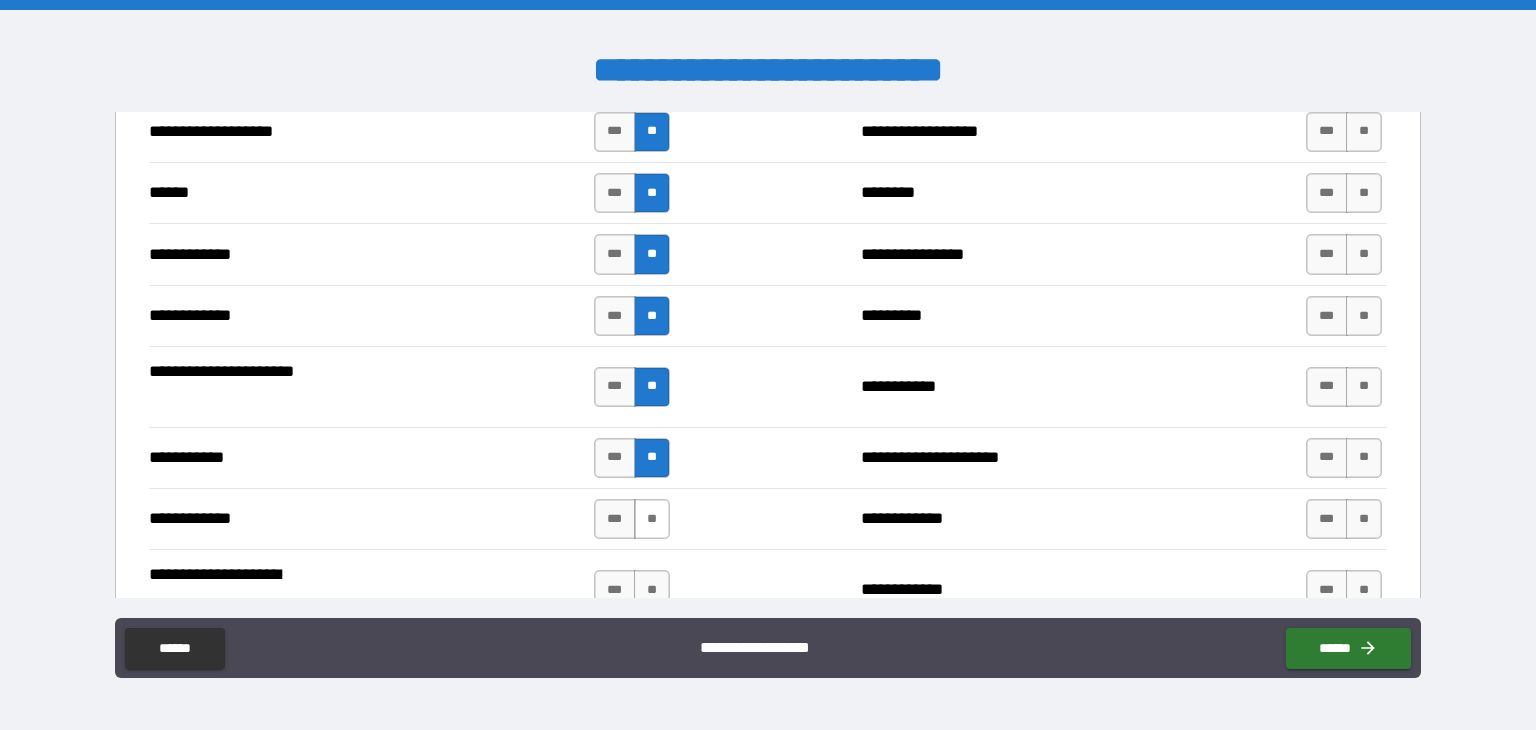click on "**" at bounding box center (652, 519) 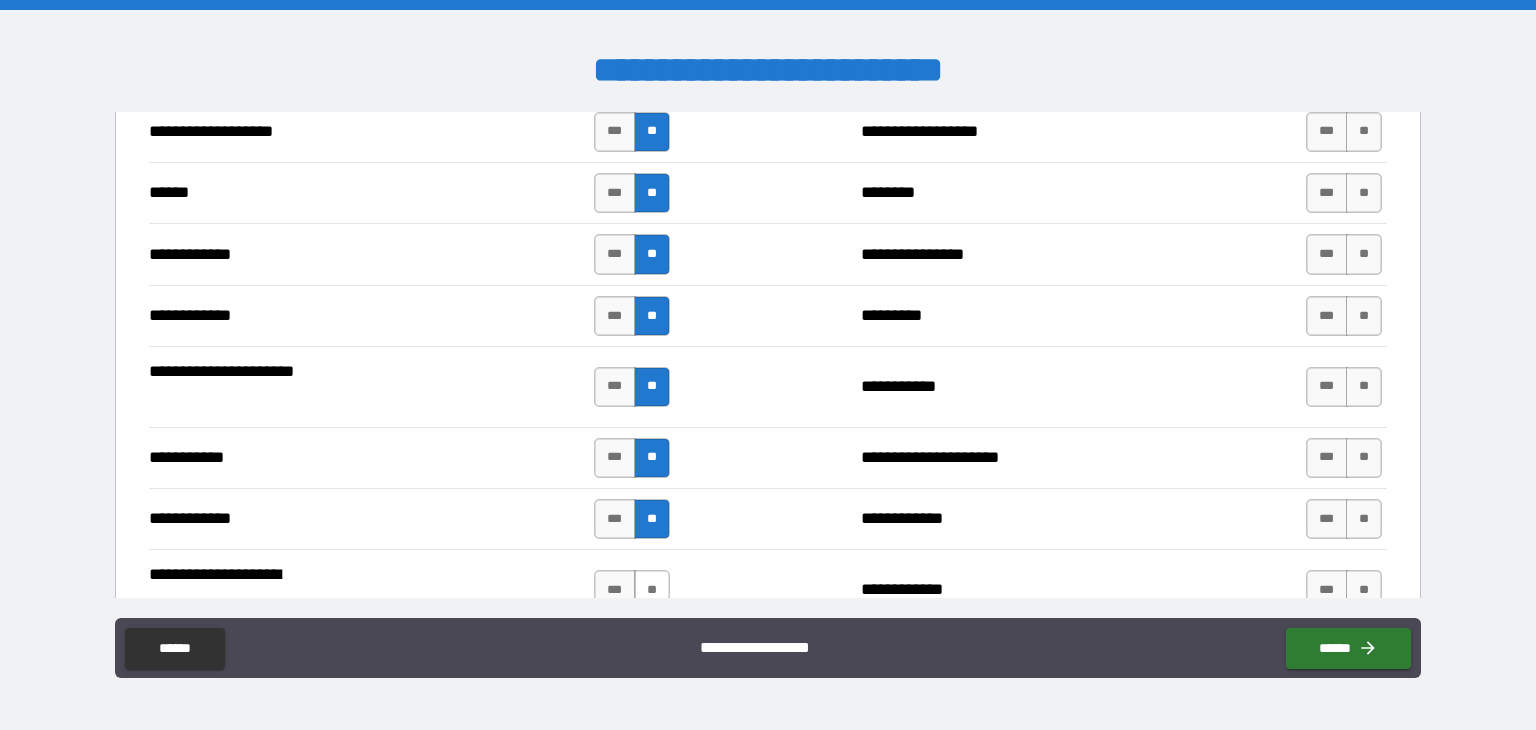 click on "**" at bounding box center [652, 590] 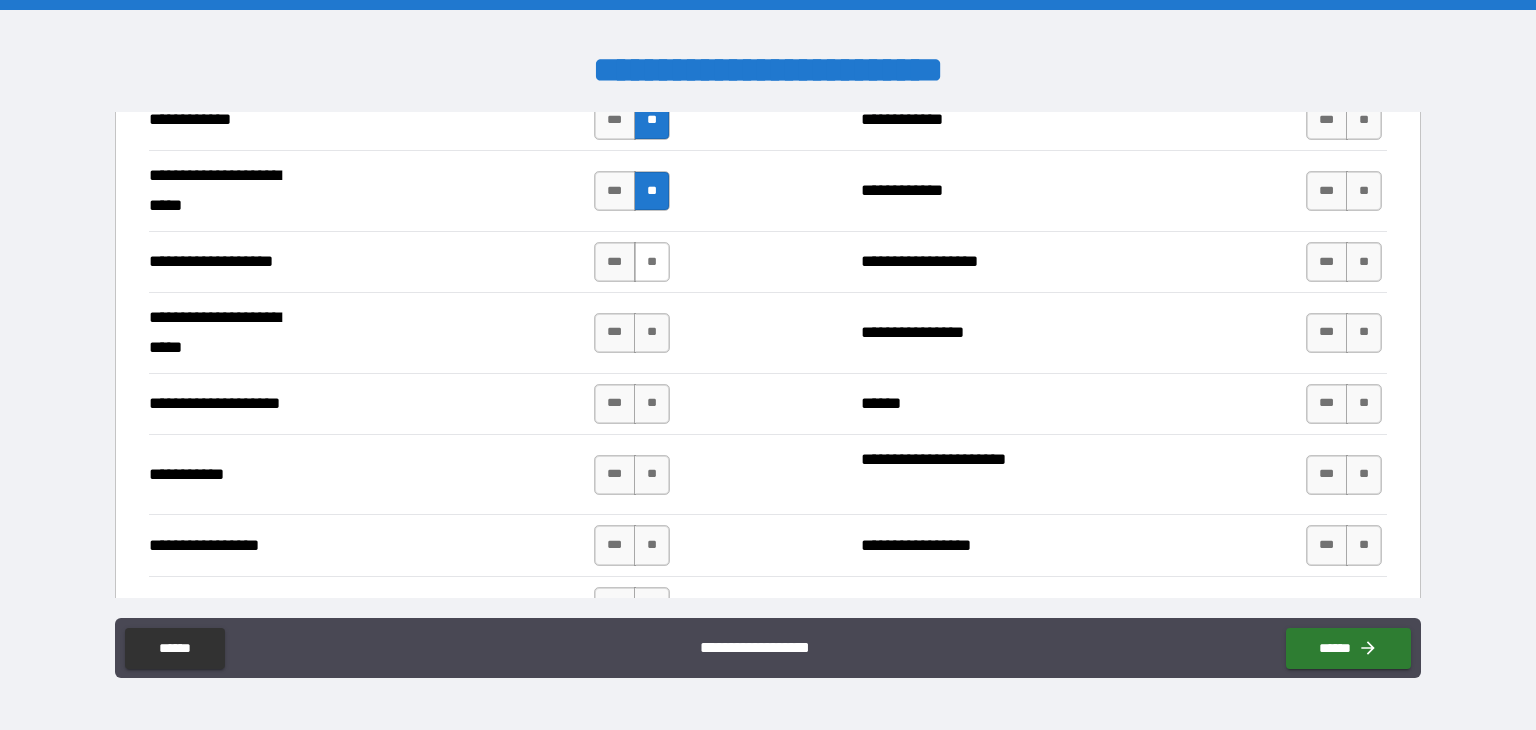 scroll, scrollTop: 4000, scrollLeft: 0, axis: vertical 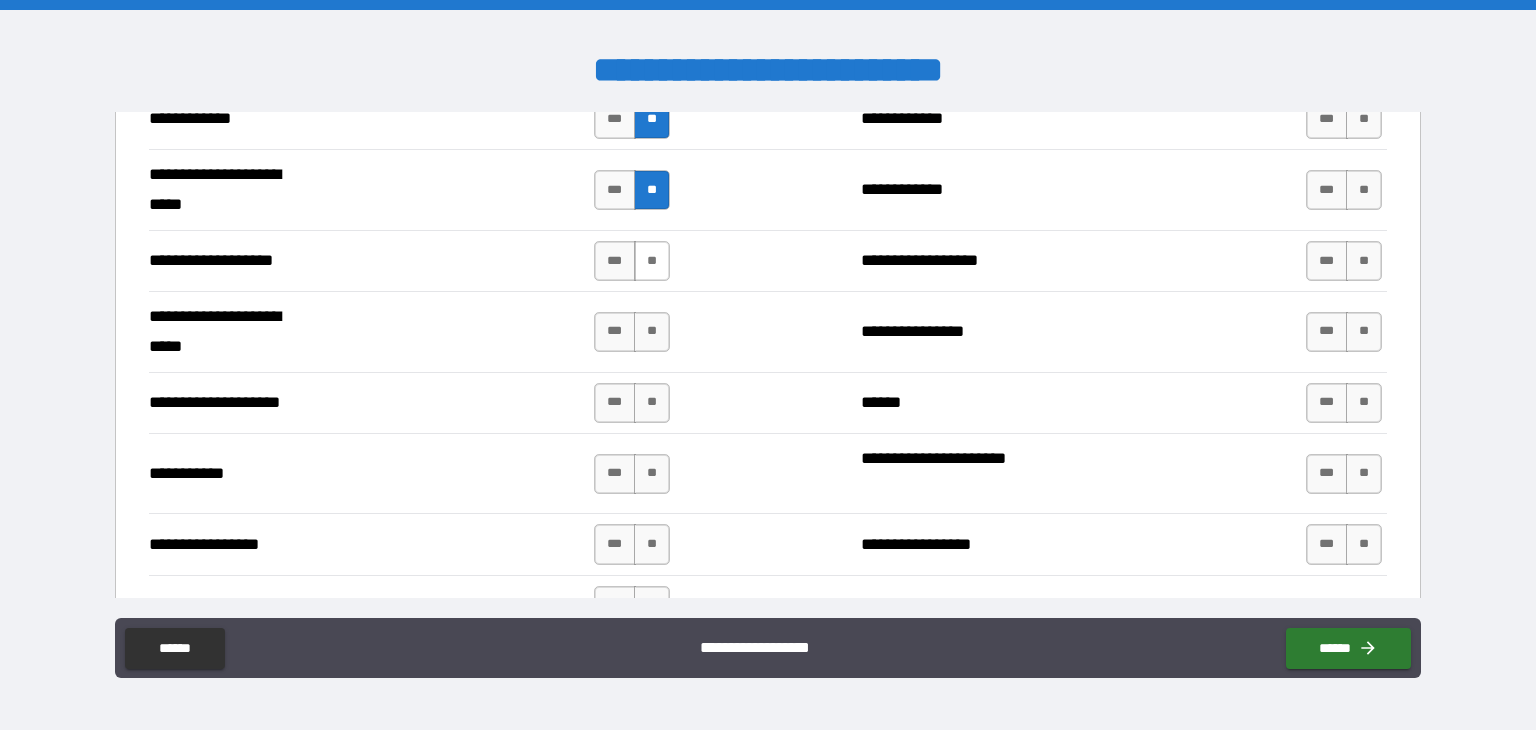 click on "**" at bounding box center (652, 261) 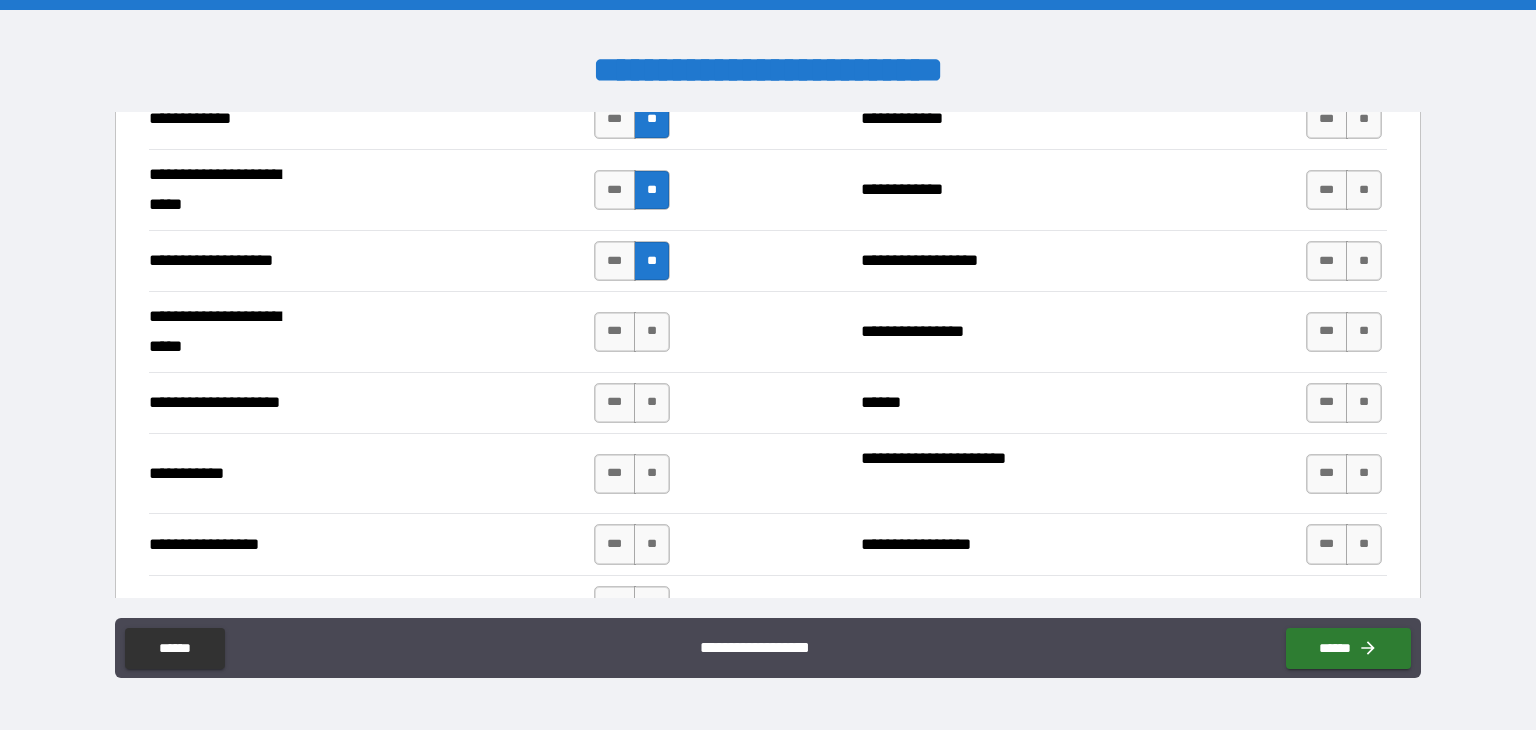drag, startPoint x: 639, startPoint y: 317, endPoint x: 655, endPoint y: 346, distance: 33.12099 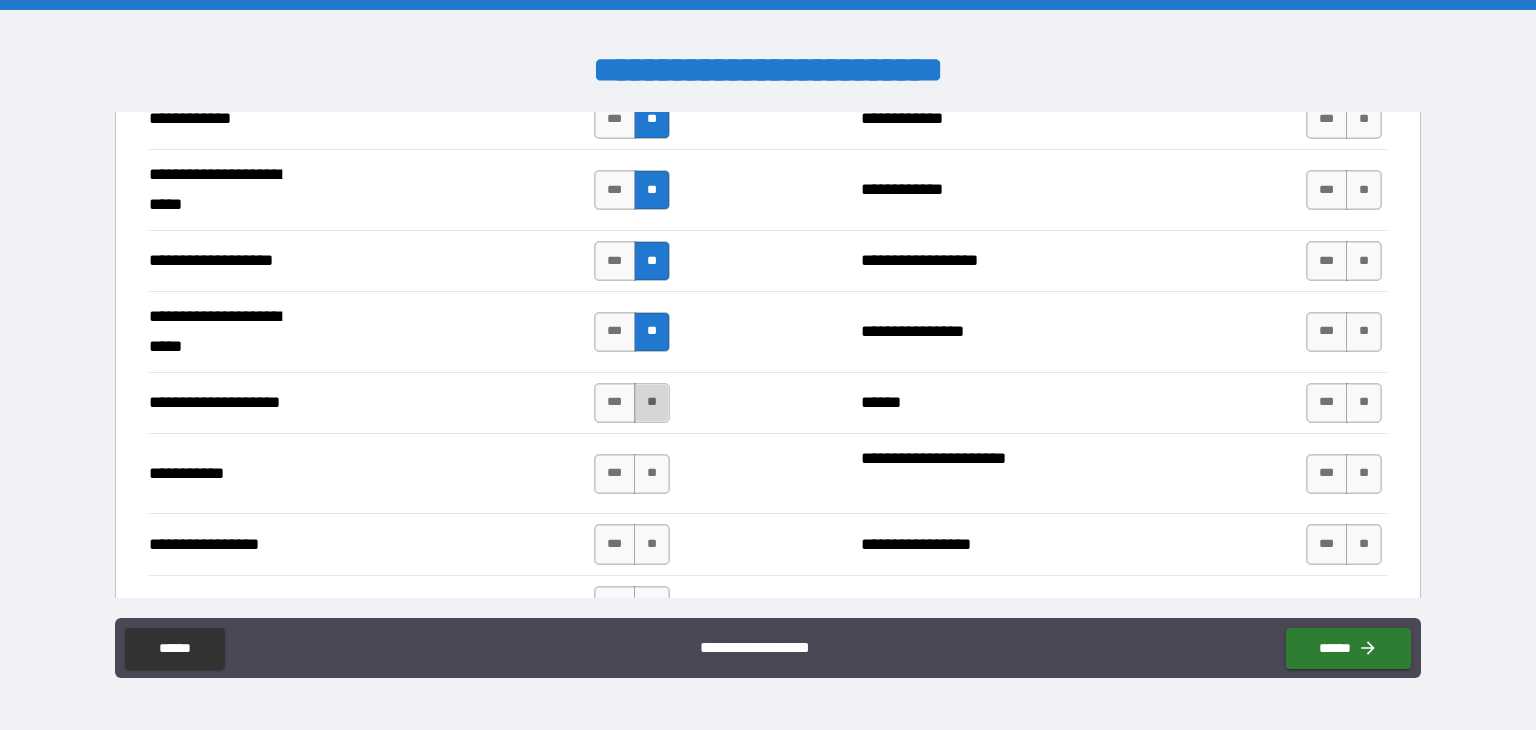 click on "**" at bounding box center [652, 403] 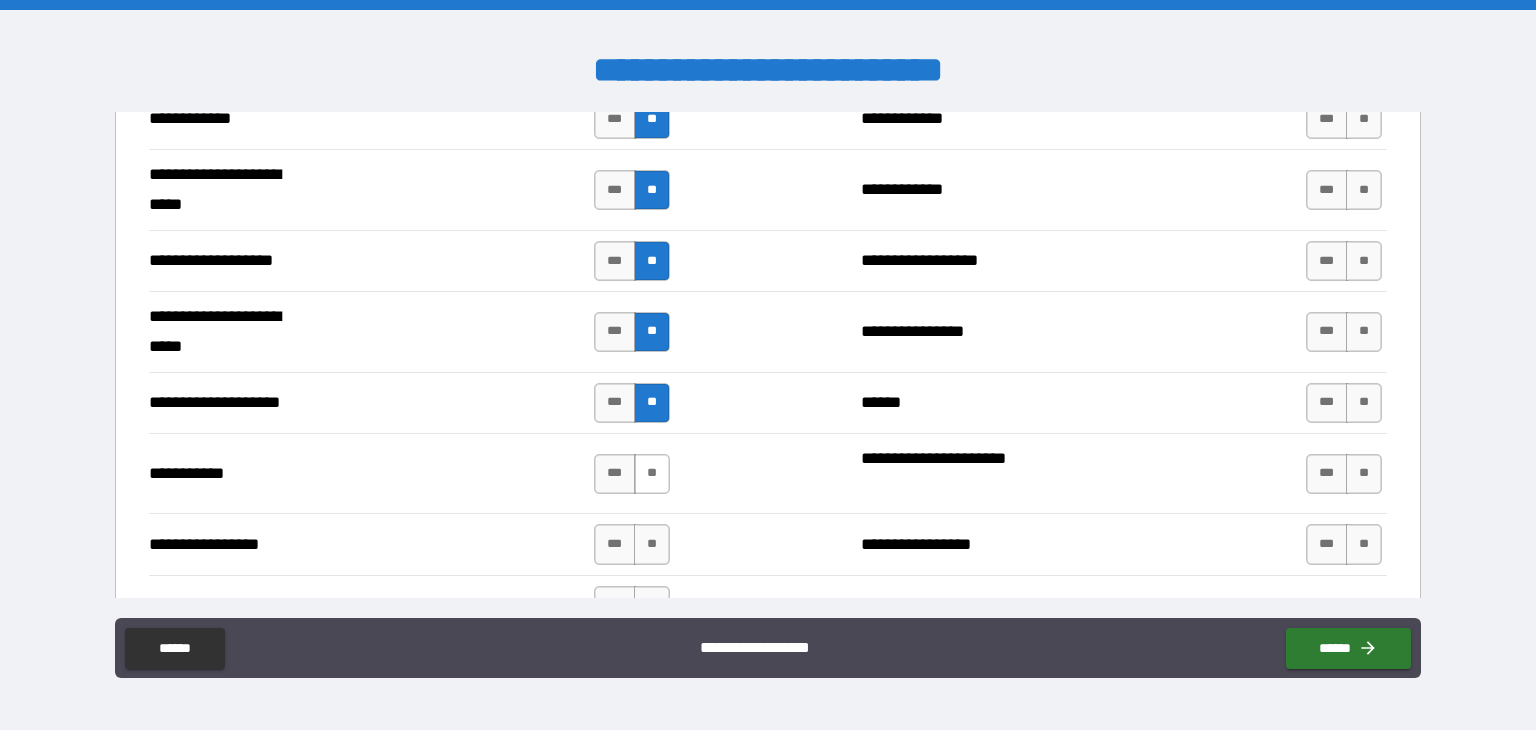 drag, startPoint x: 648, startPoint y: 441, endPoint x: 655, endPoint y: 465, distance: 25 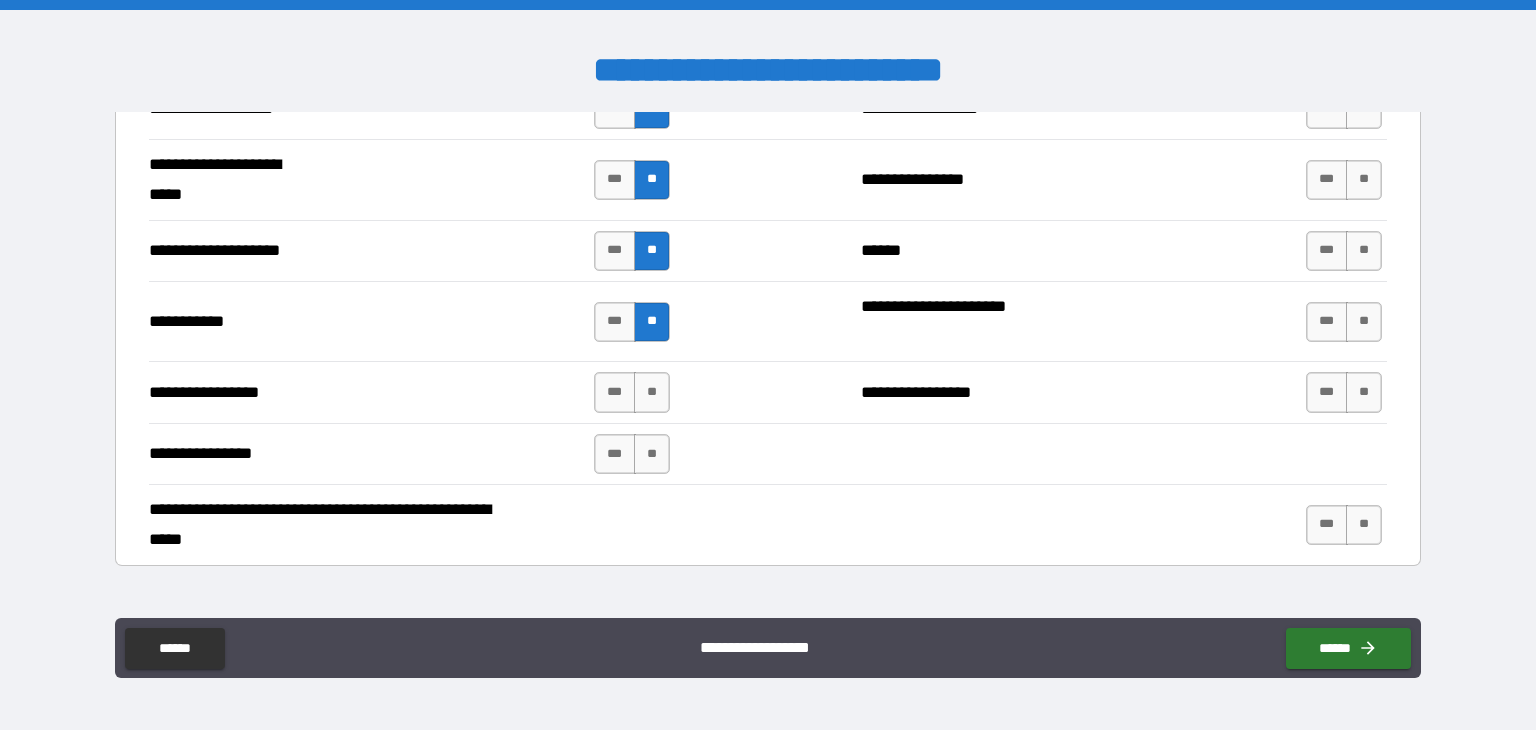 scroll, scrollTop: 4200, scrollLeft: 0, axis: vertical 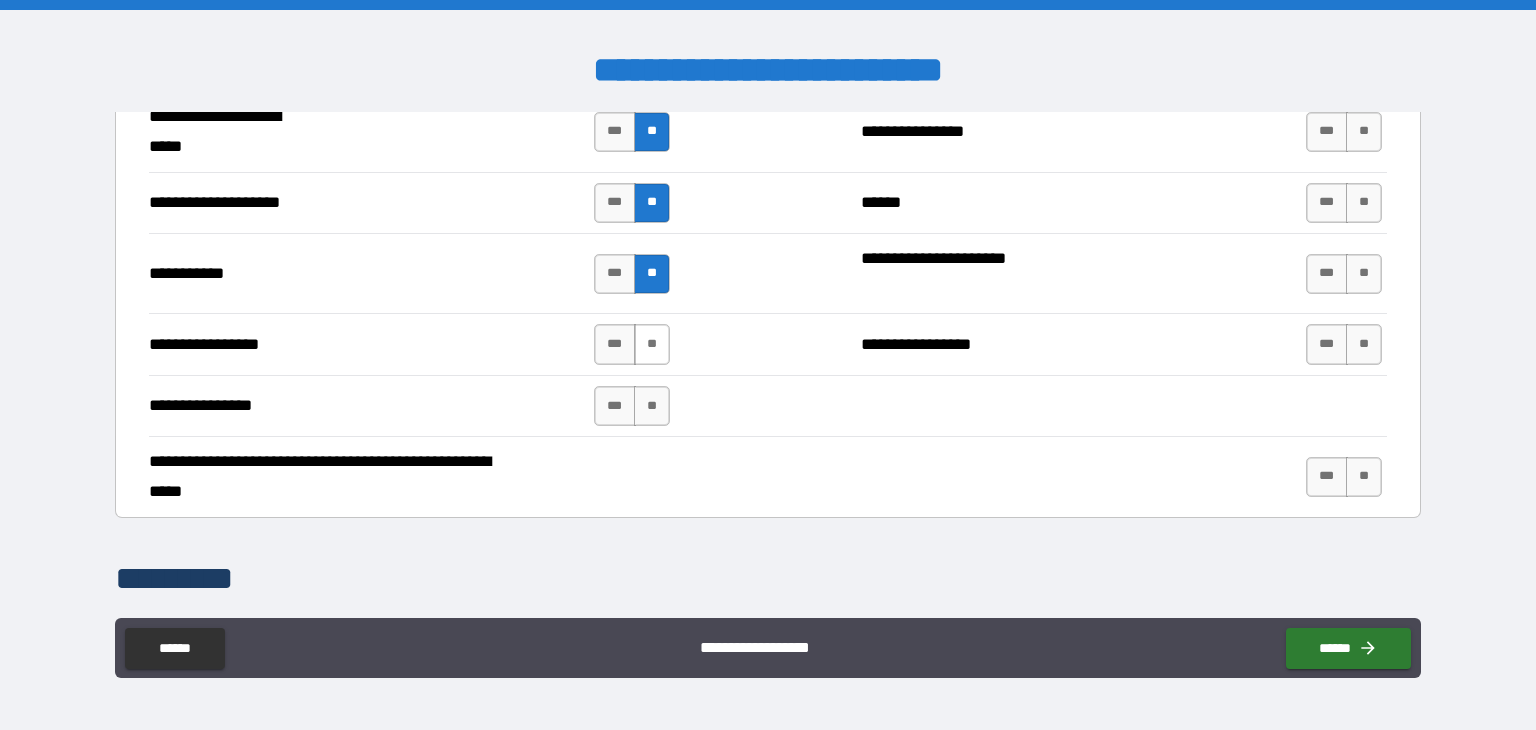 click on "**" at bounding box center (652, 344) 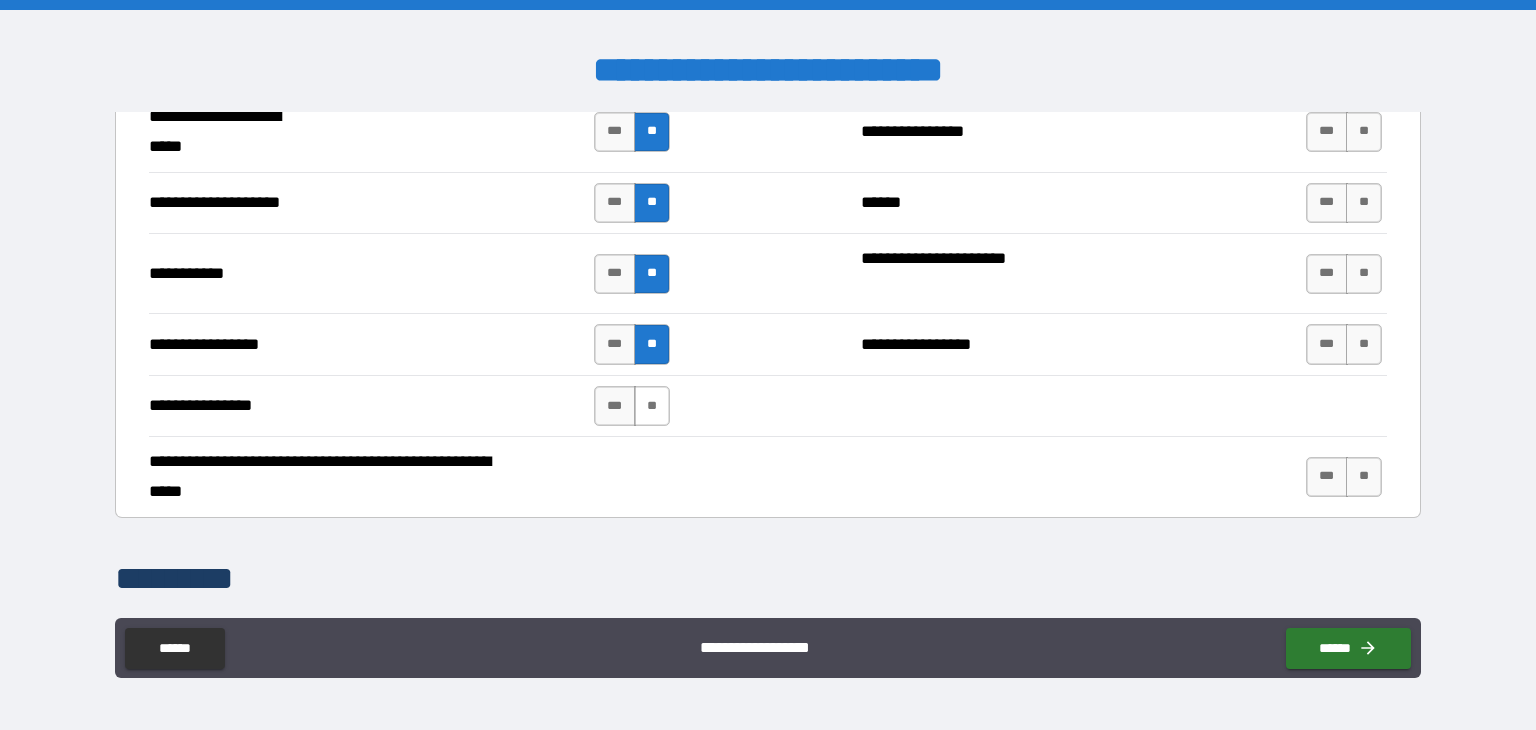 click on "**" at bounding box center [652, 406] 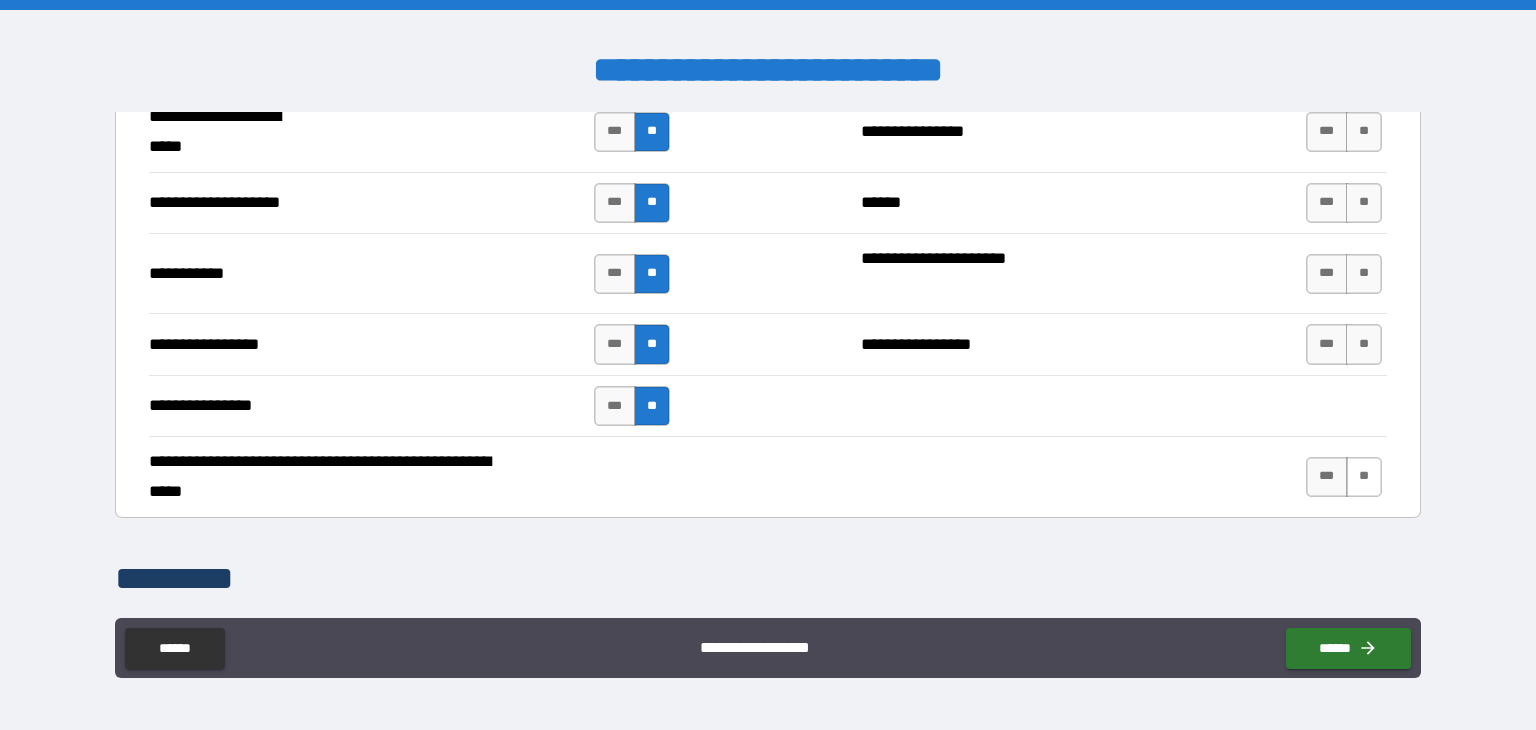 click on "**" at bounding box center (1364, 477) 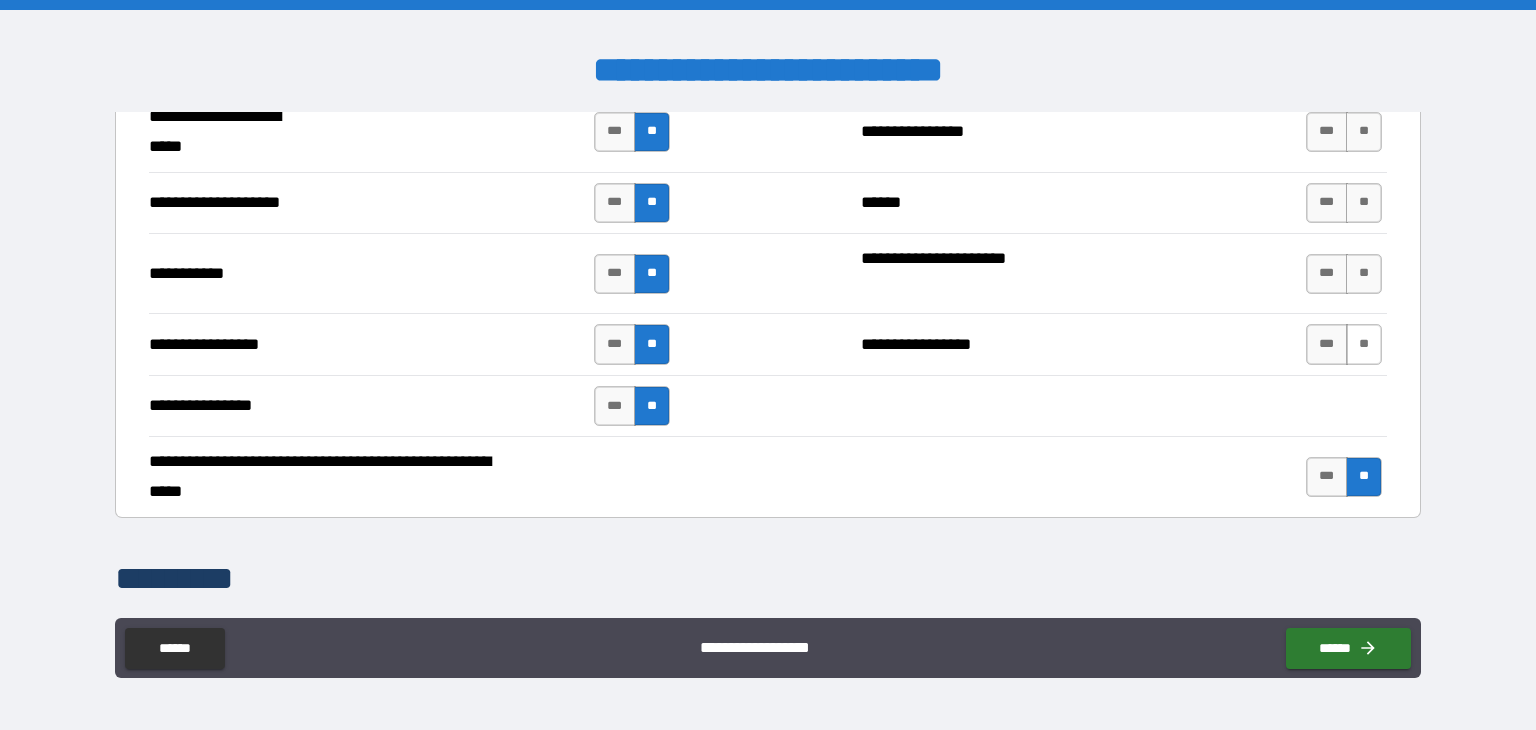 click on "**" at bounding box center [1364, 344] 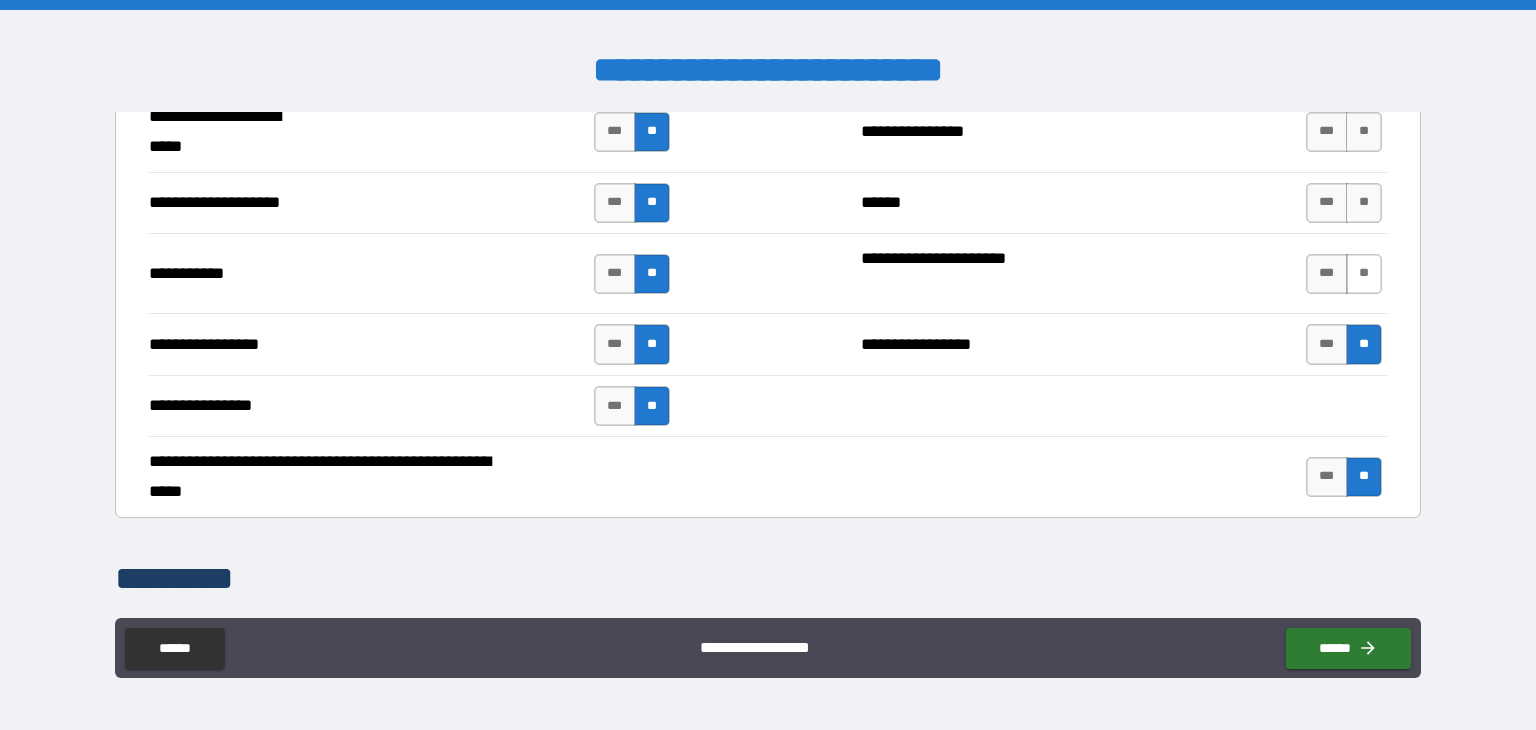 drag, startPoint x: 1360, startPoint y: 272, endPoint x: 1360, endPoint y: 252, distance: 20 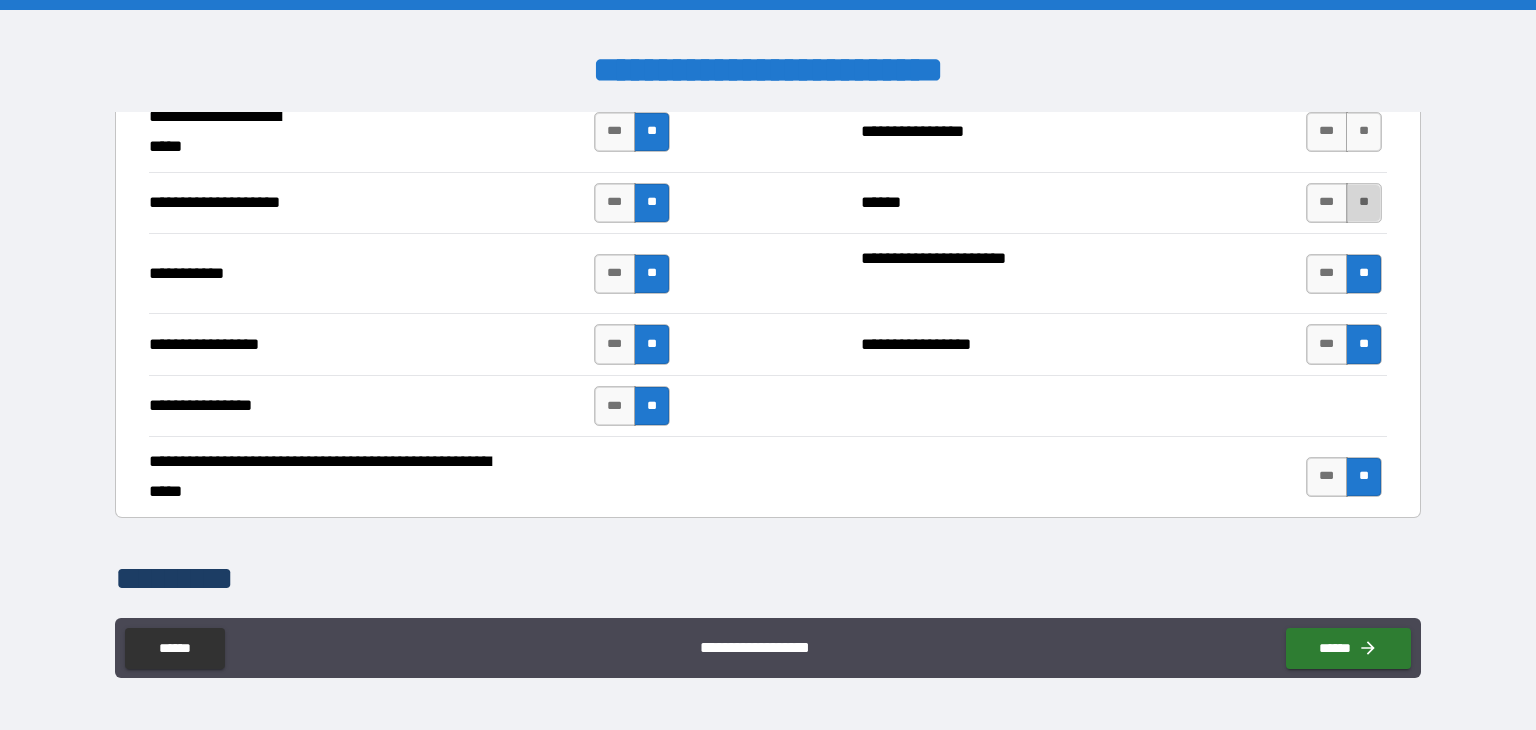 click on "**" at bounding box center (1364, 203) 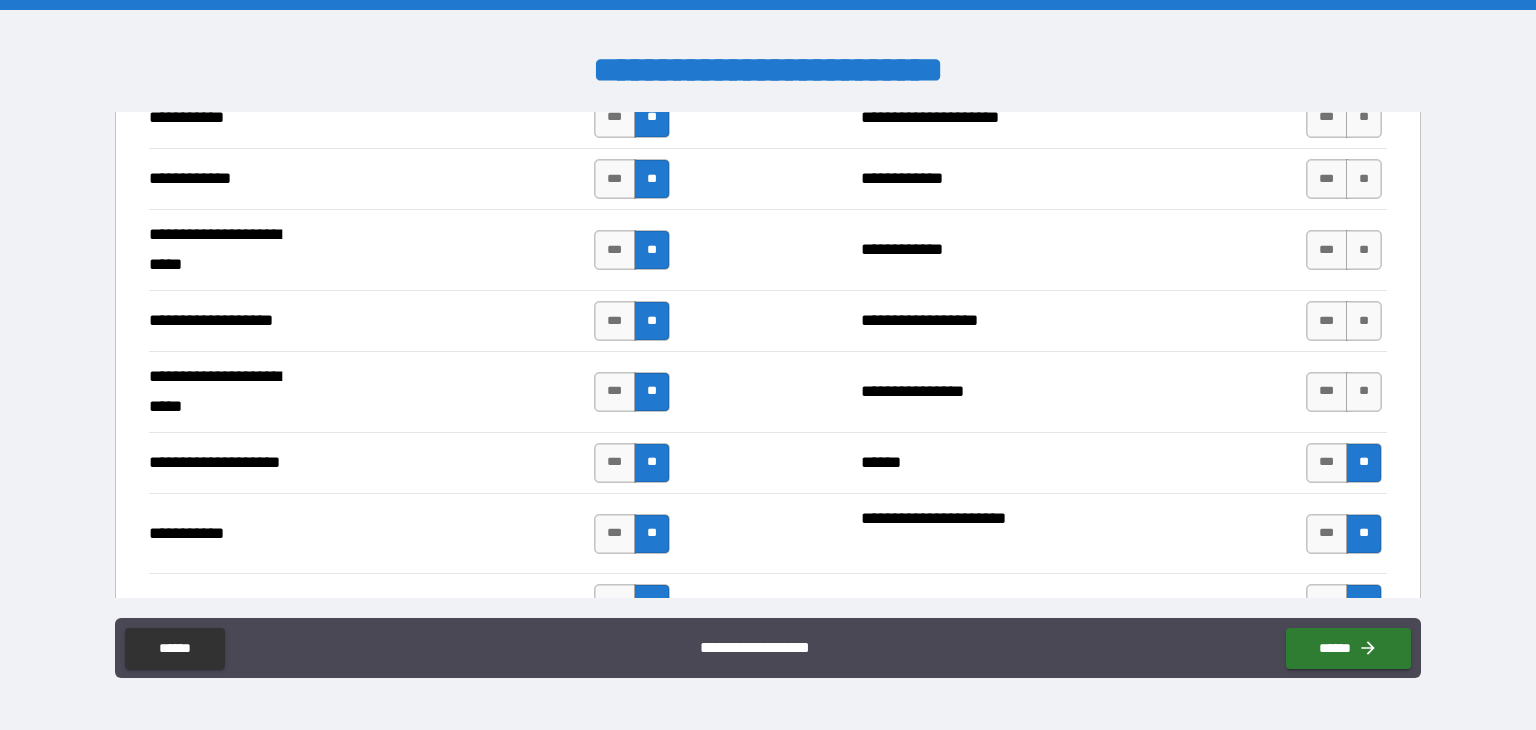scroll, scrollTop: 3900, scrollLeft: 0, axis: vertical 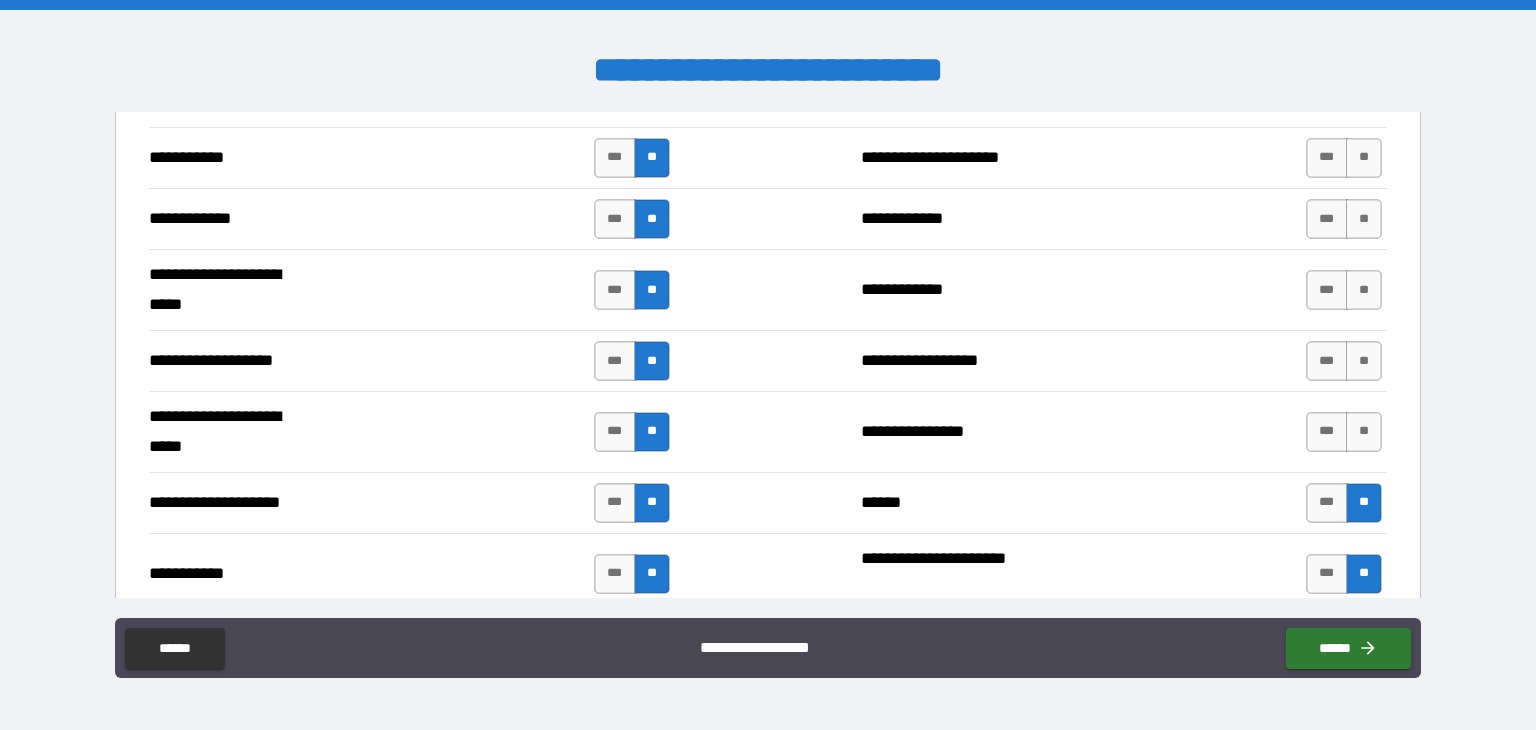 click on "**" at bounding box center [1364, 432] 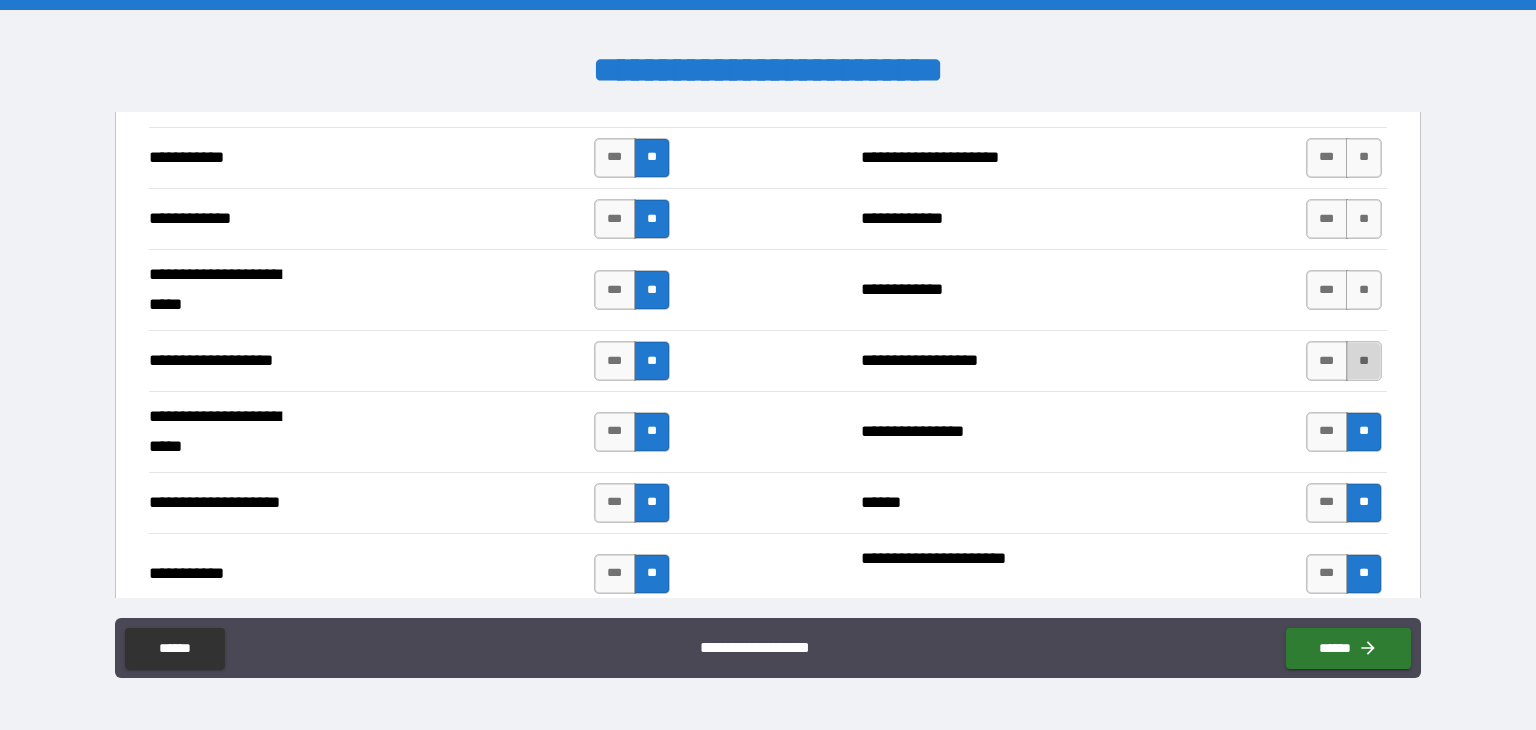 click on "**" at bounding box center (1364, 361) 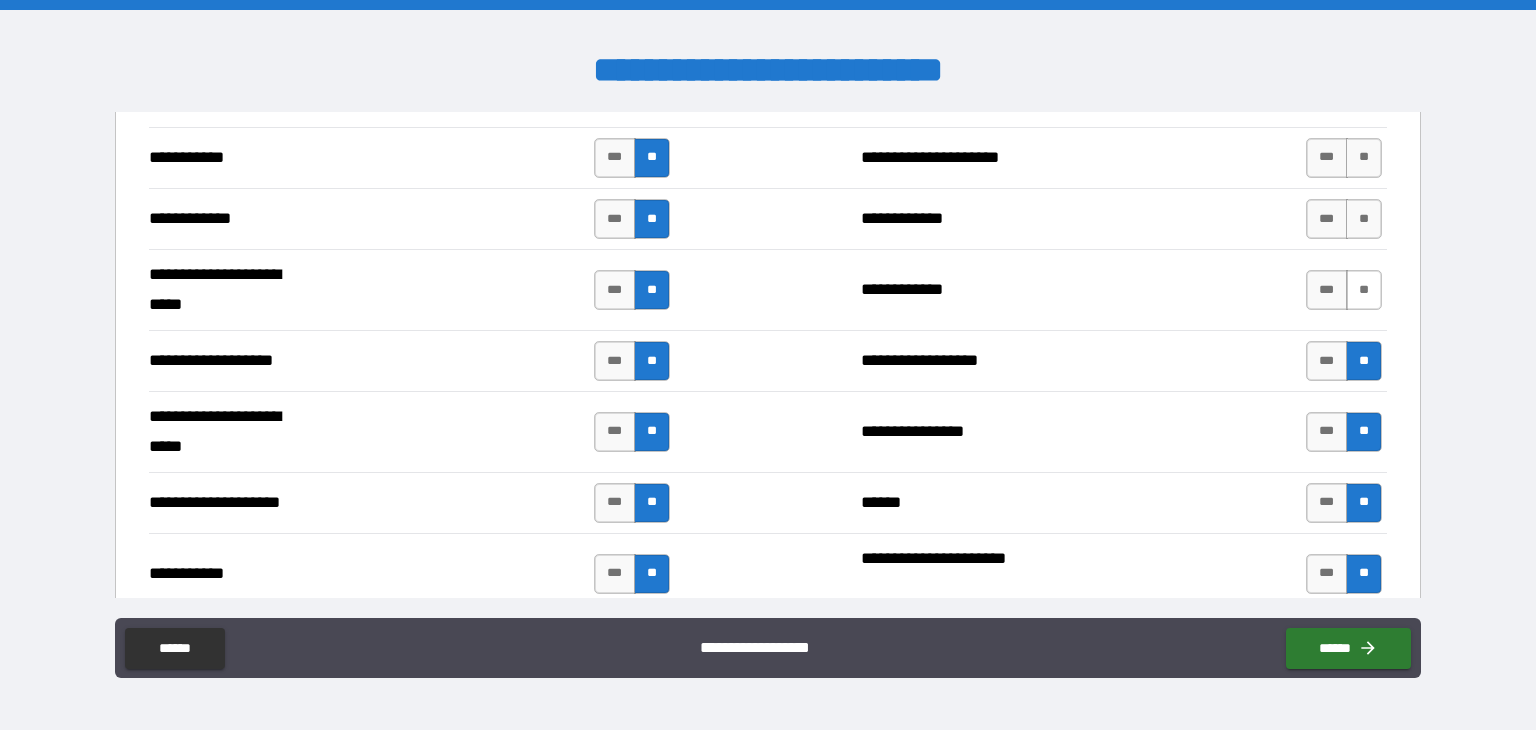click on "**" at bounding box center [1364, 290] 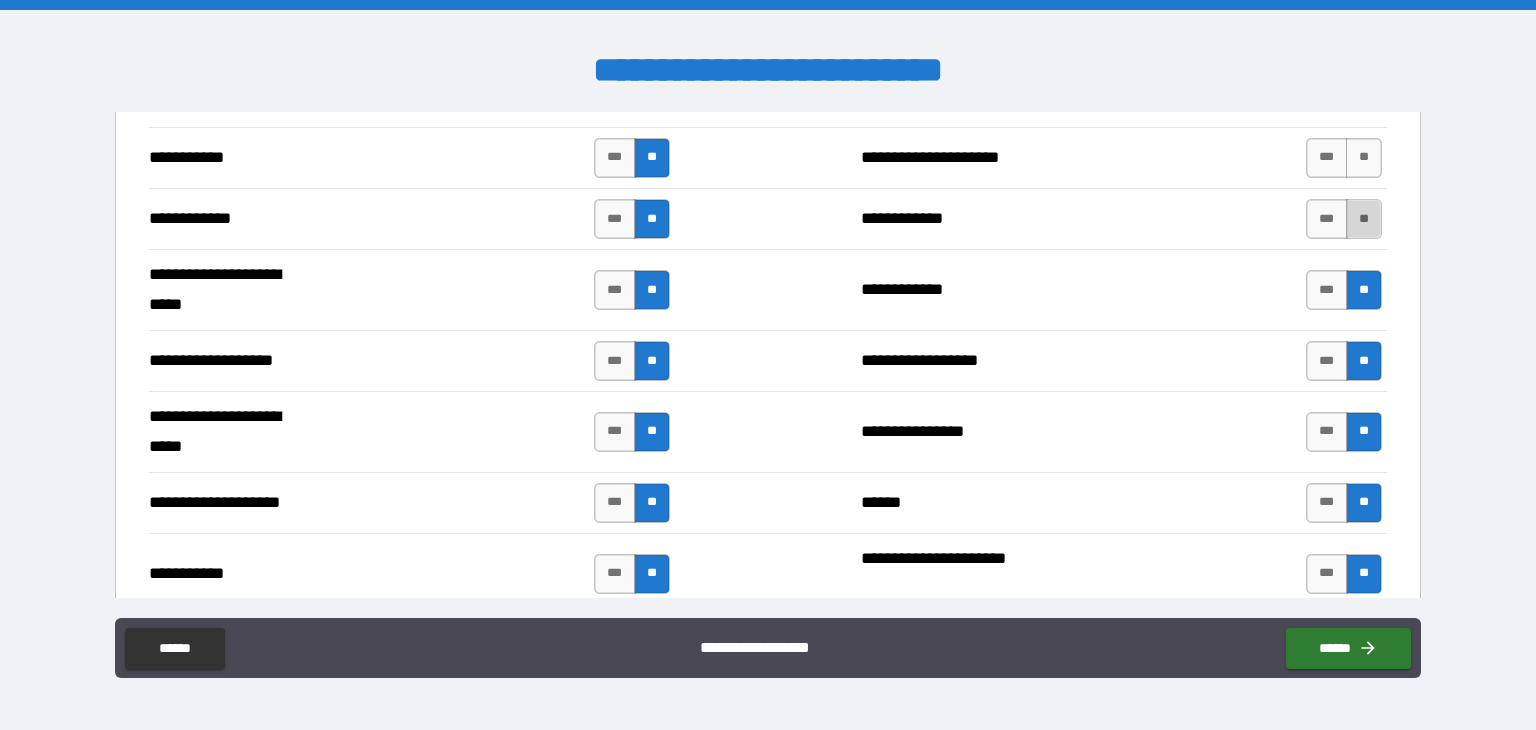 click on "**" at bounding box center (1364, 219) 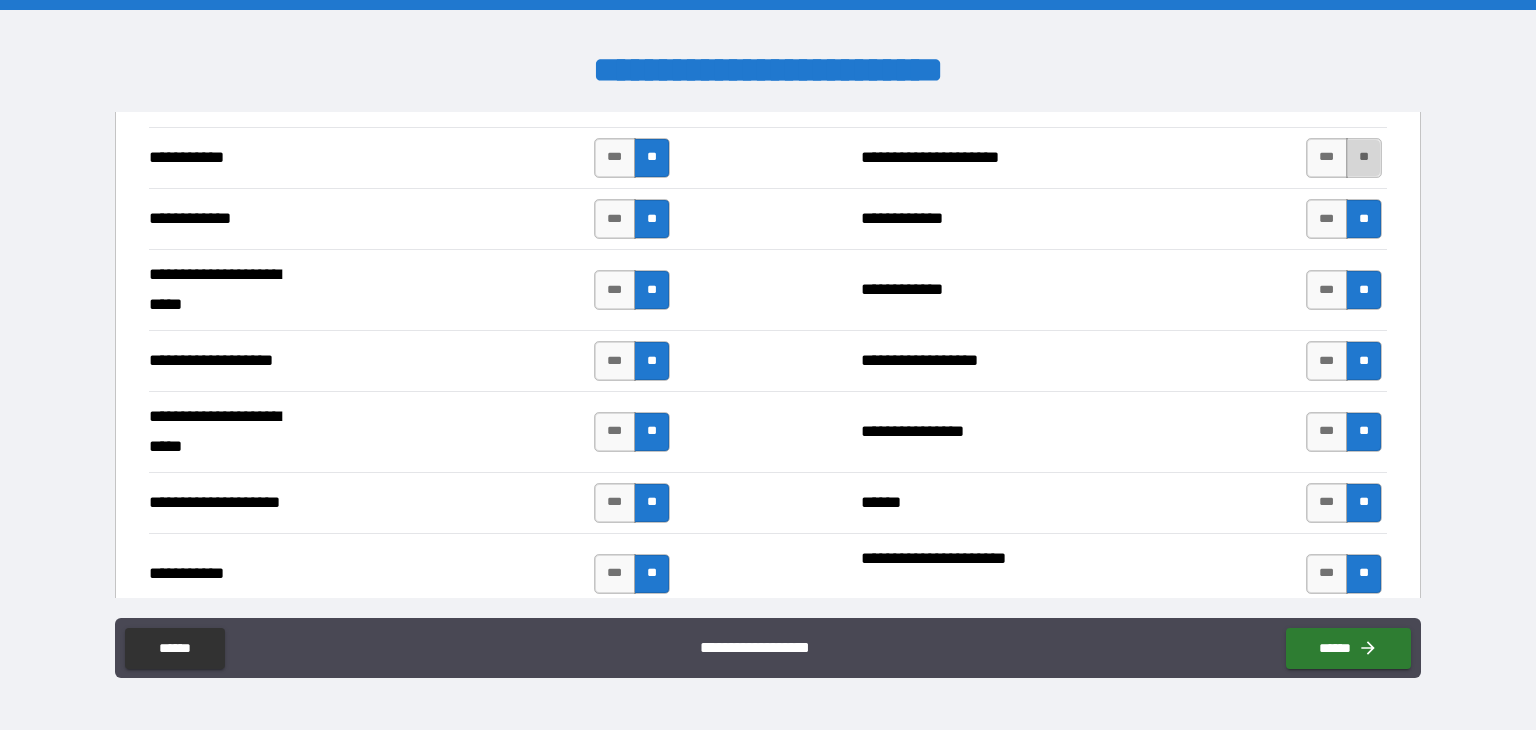 click on "**" at bounding box center (1364, 158) 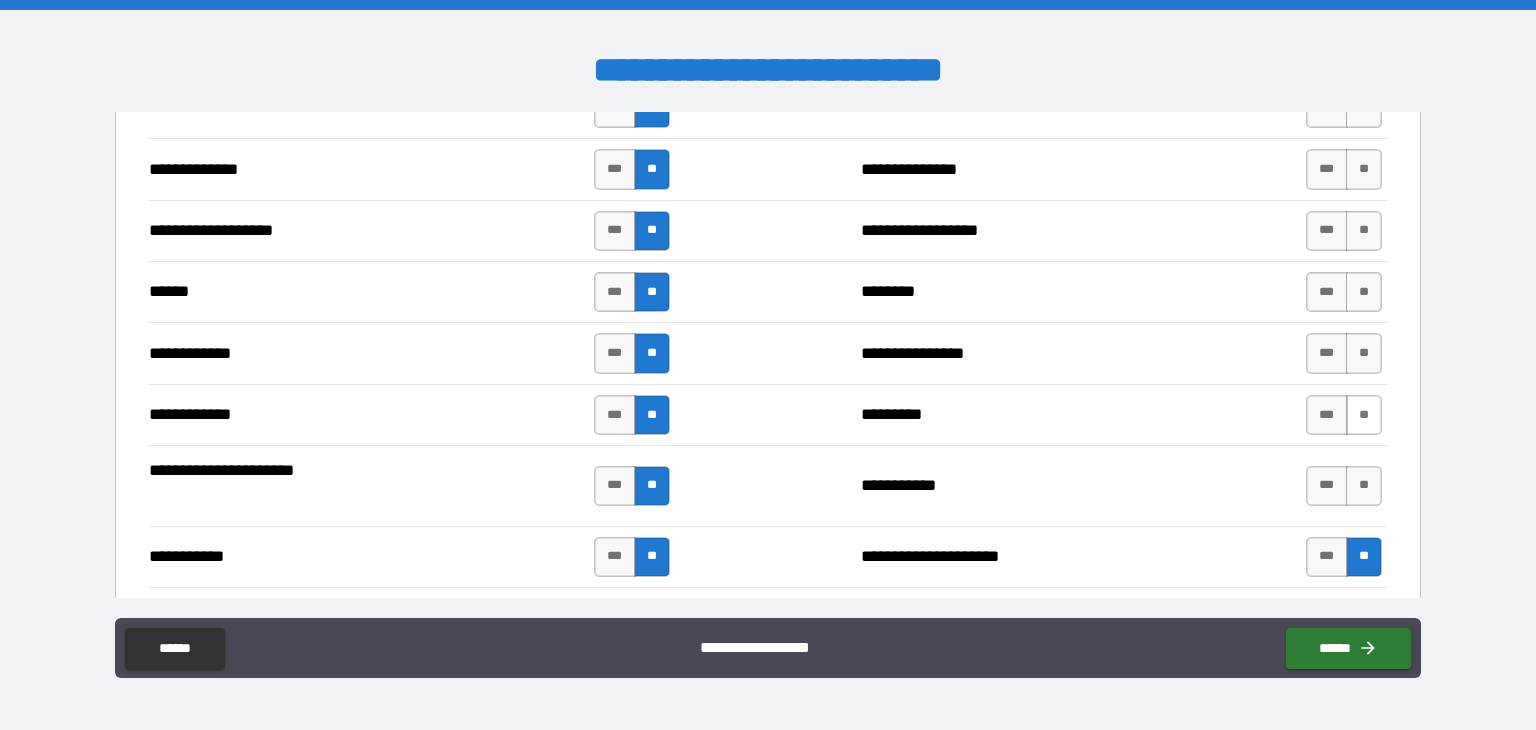 scroll, scrollTop: 3500, scrollLeft: 0, axis: vertical 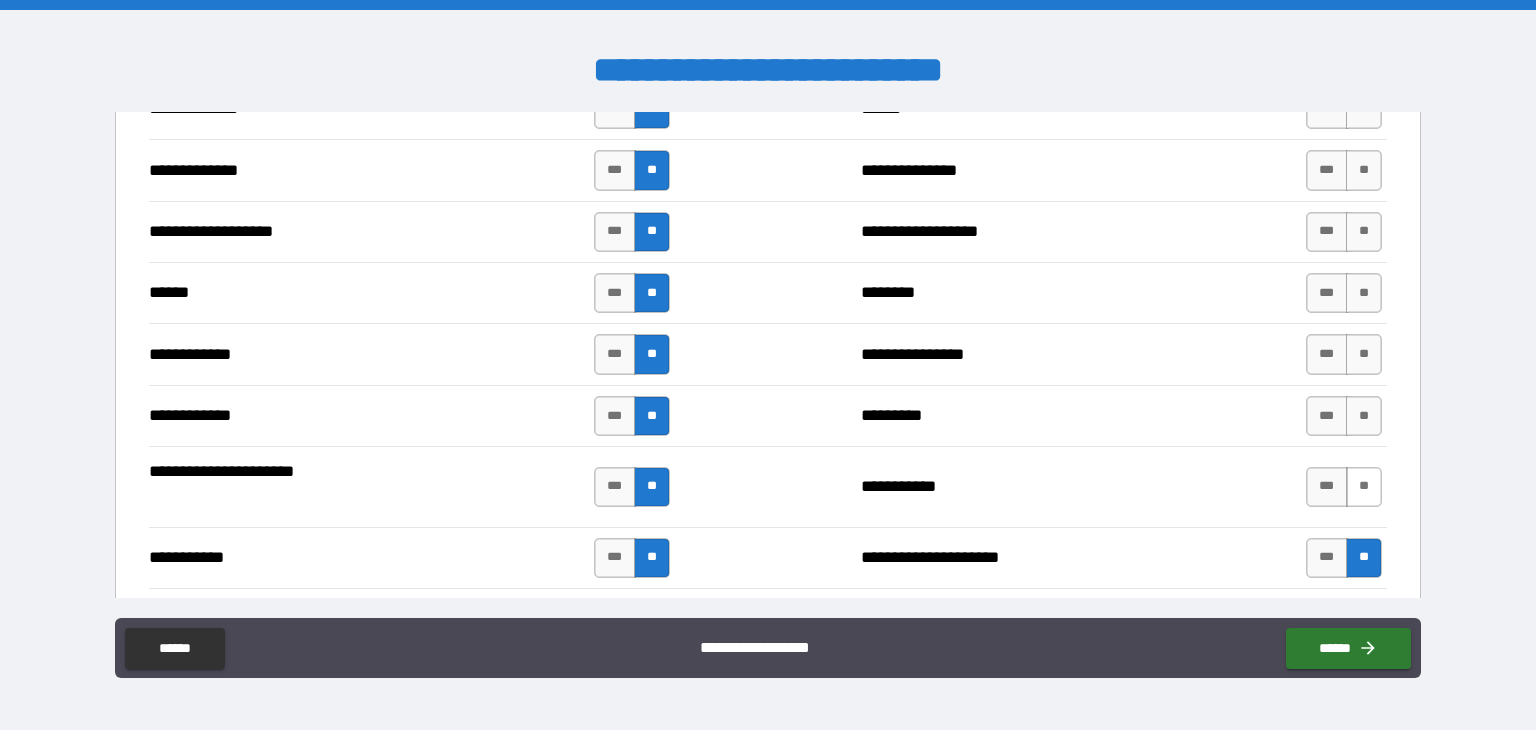 click on "**" at bounding box center (1364, 487) 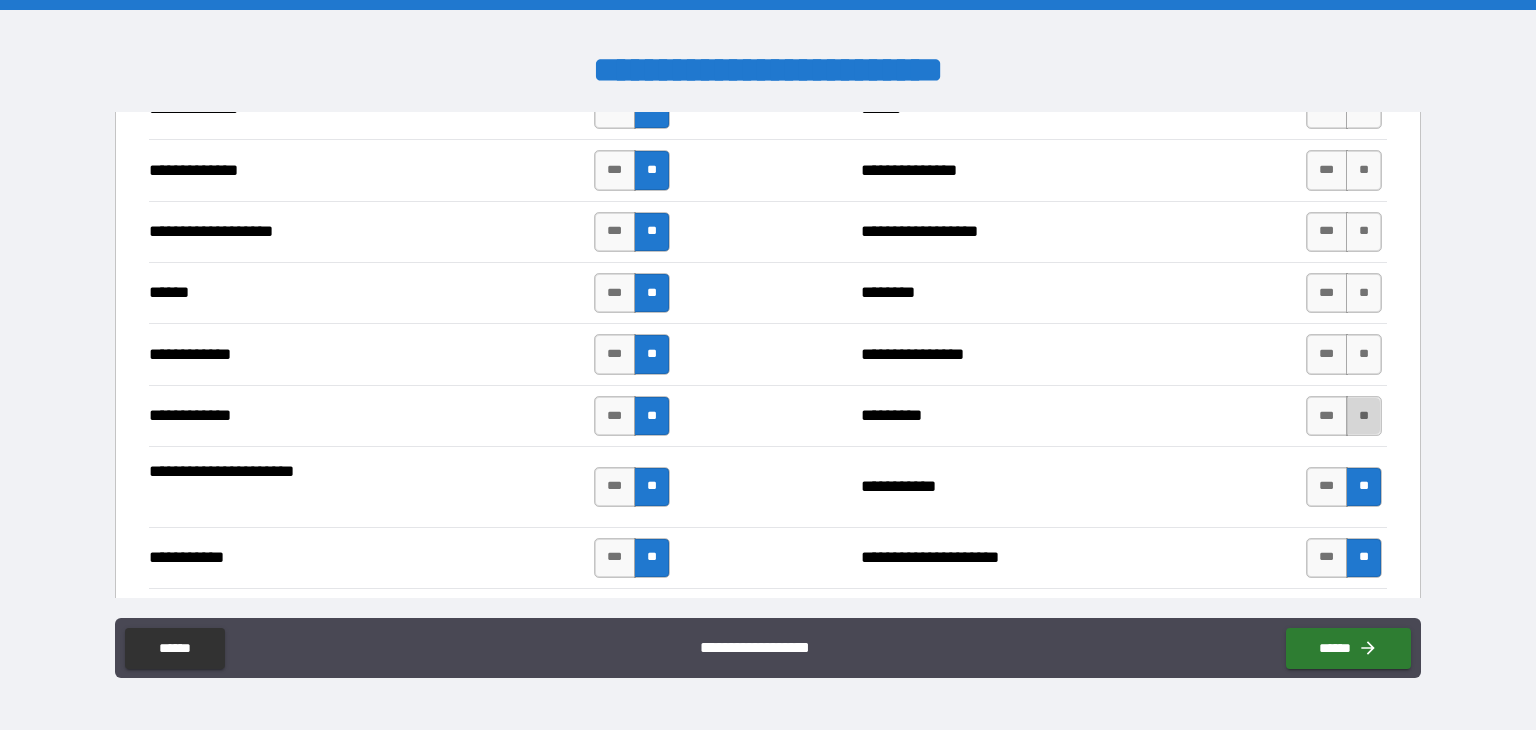 drag, startPoint x: 1356, startPoint y: 397, endPoint x: 1356, endPoint y: 350, distance: 47 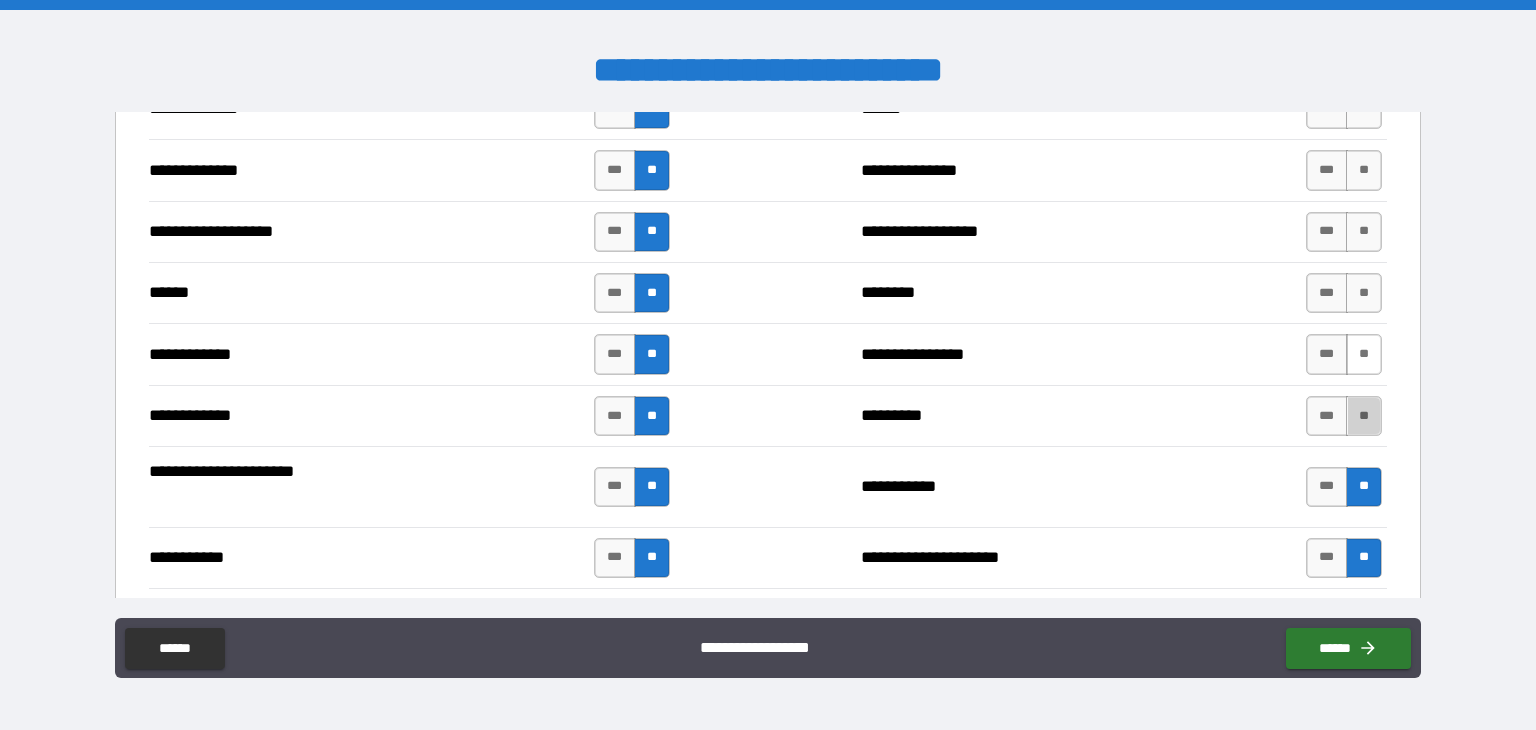 click on "**" at bounding box center [1364, 416] 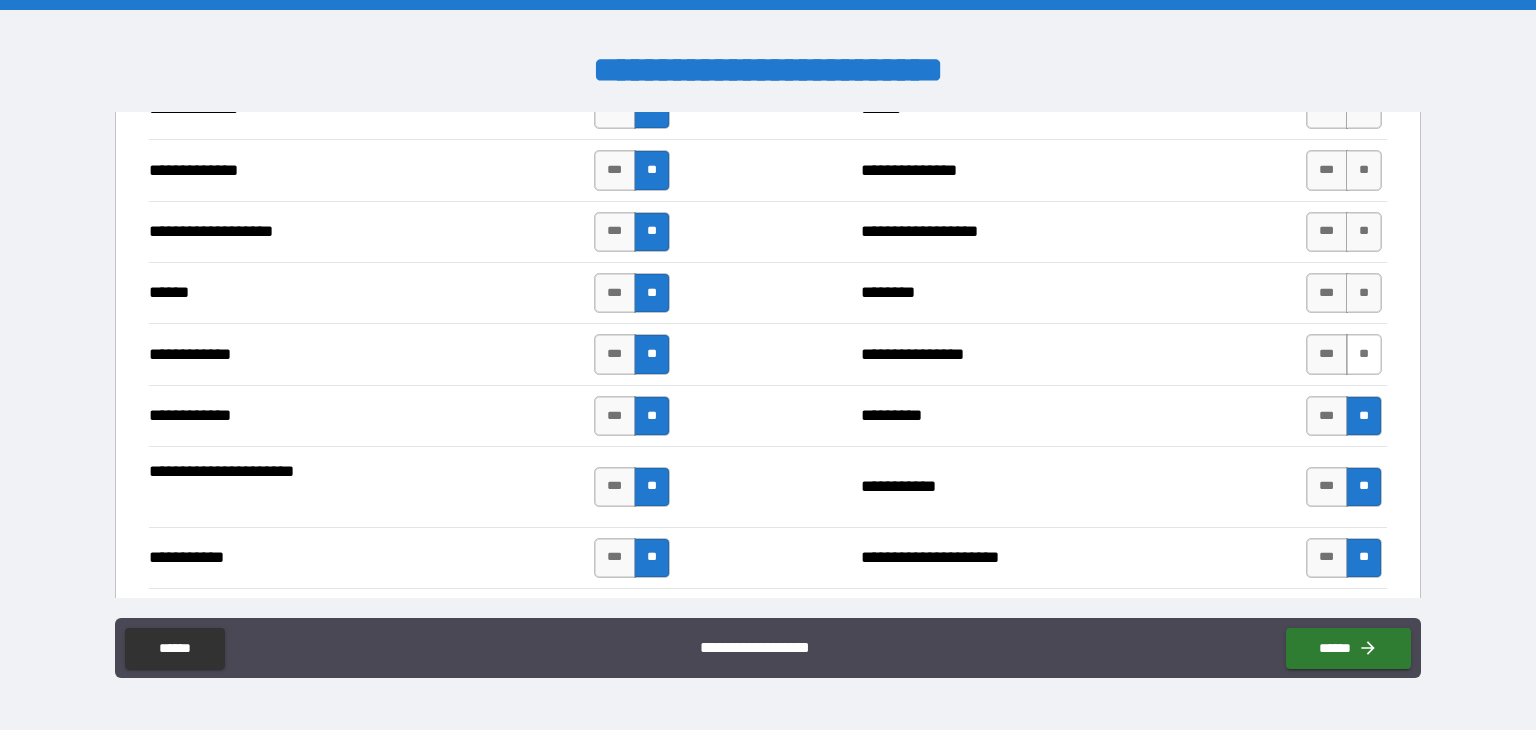 click on "**" at bounding box center [1364, 354] 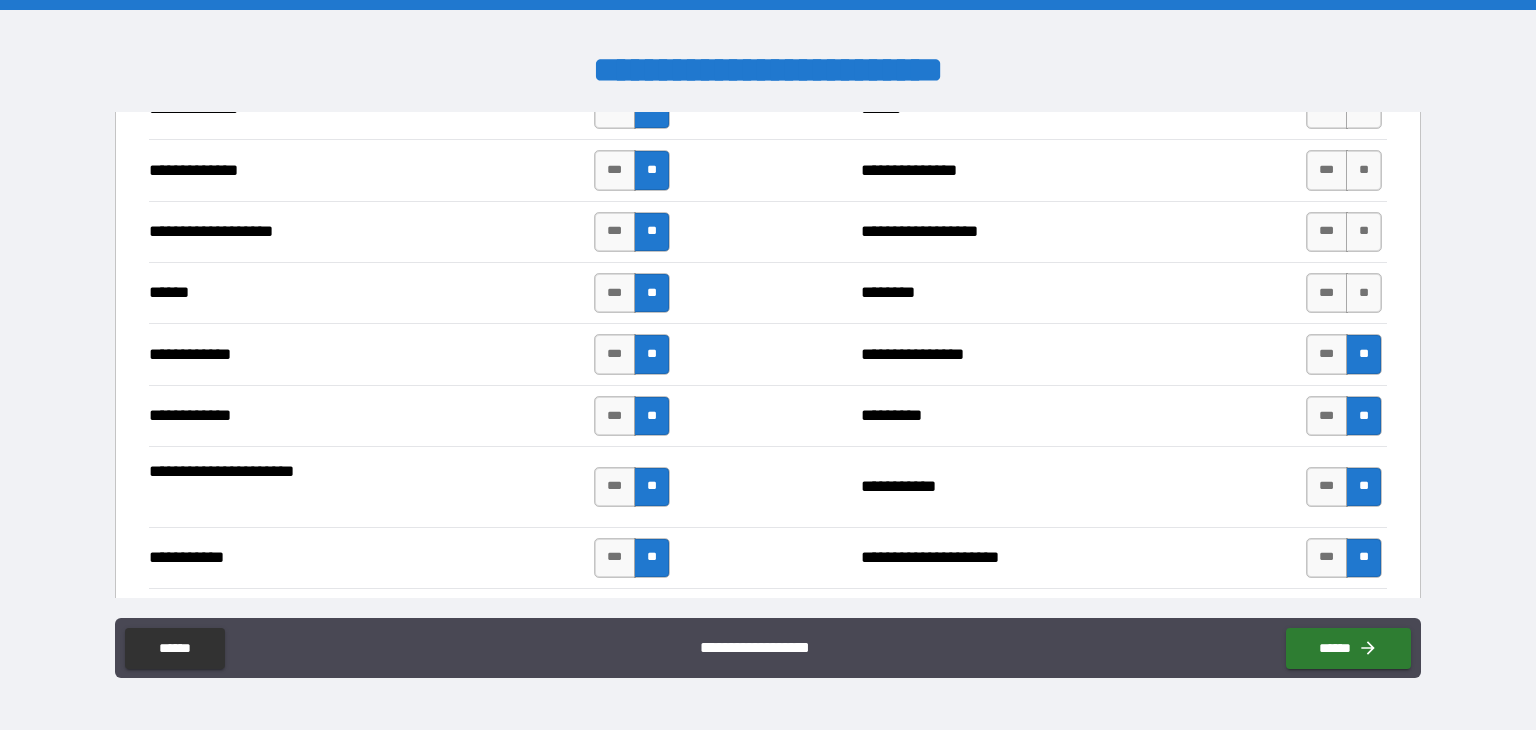 drag, startPoint x: 1359, startPoint y: 285, endPoint x: 1359, endPoint y: 249, distance: 36 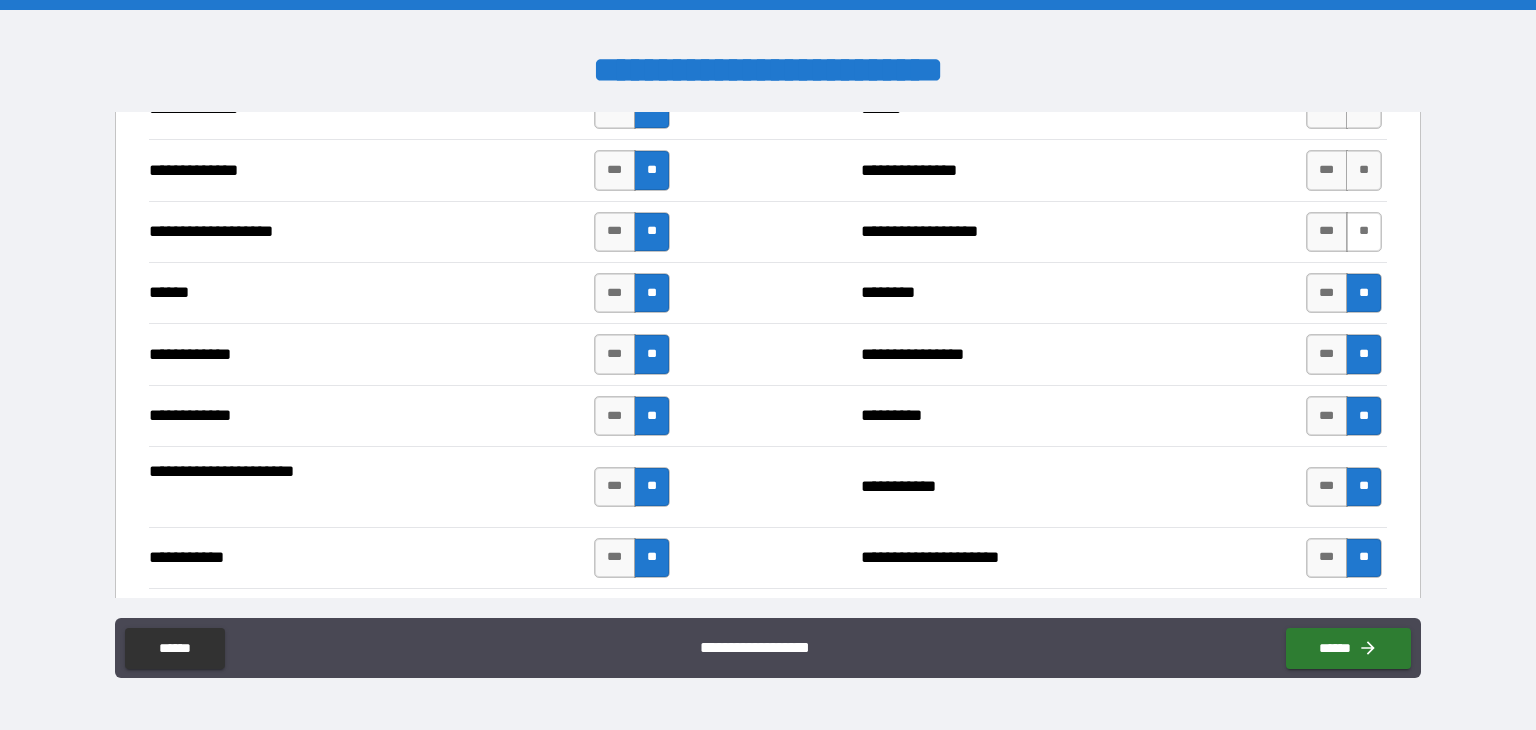 click on "**" at bounding box center (1364, 232) 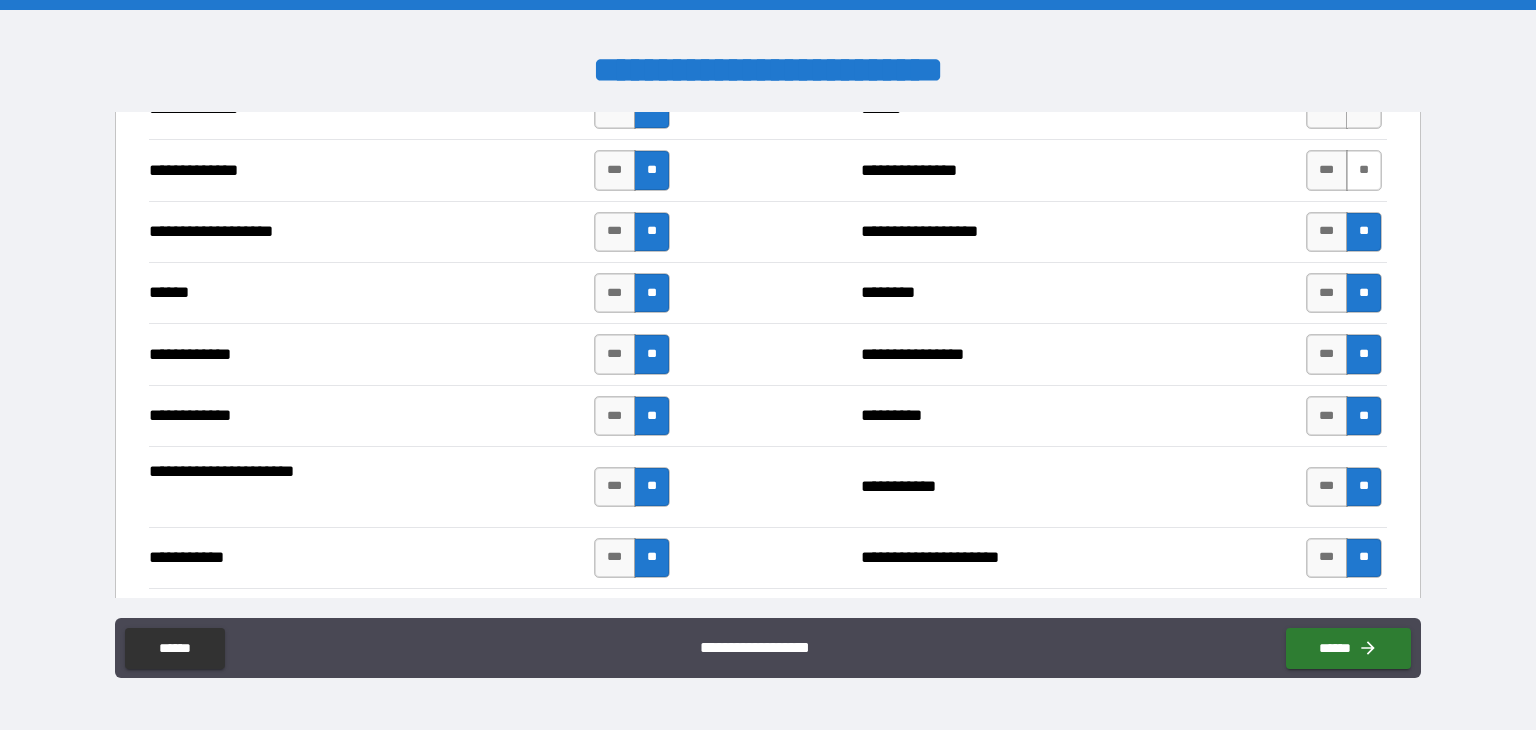 click on "**" at bounding box center (1364, 170) 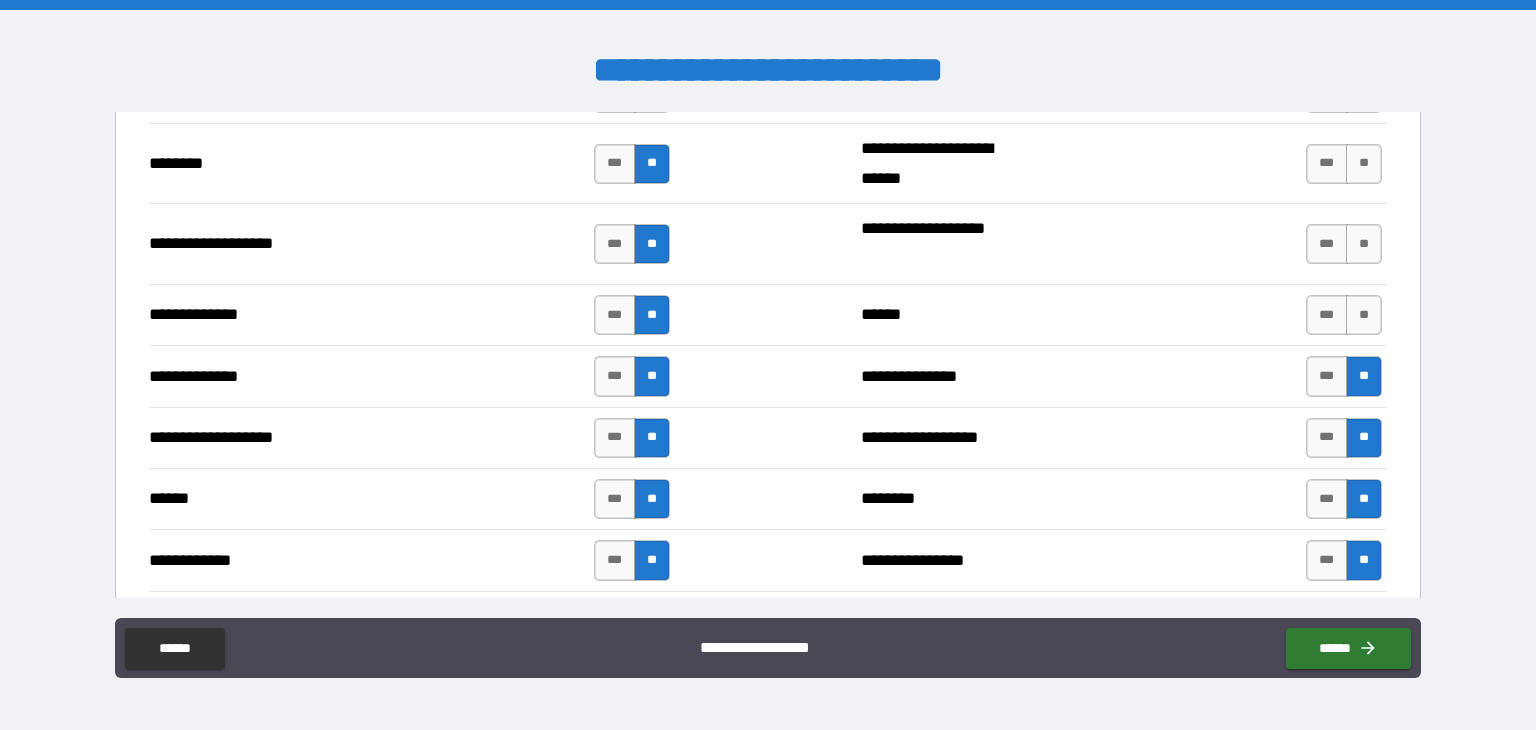 scroll, scrollTop: 3200, scrollLeft: 0, axis: vertical 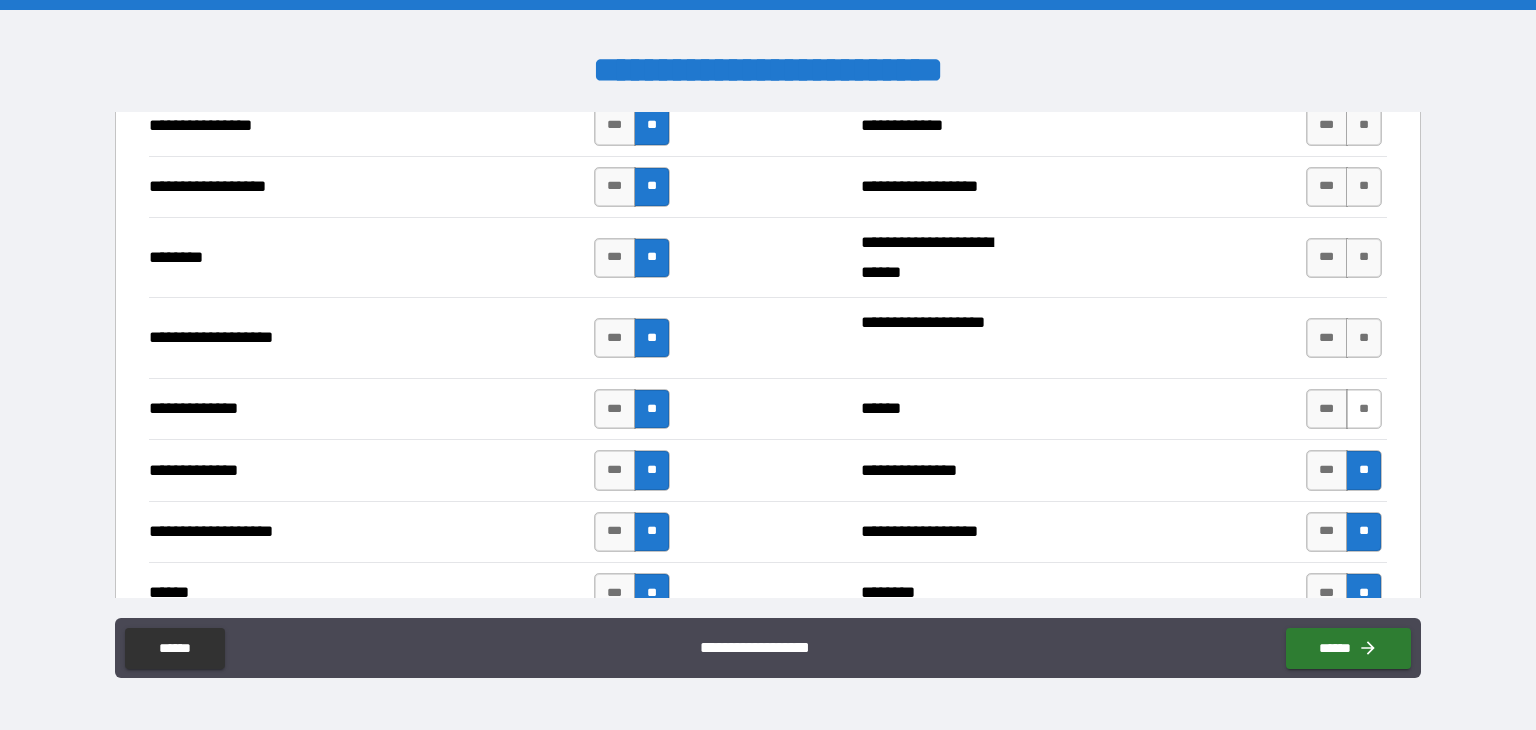 click on "**" at bounding box center (1364, 409) 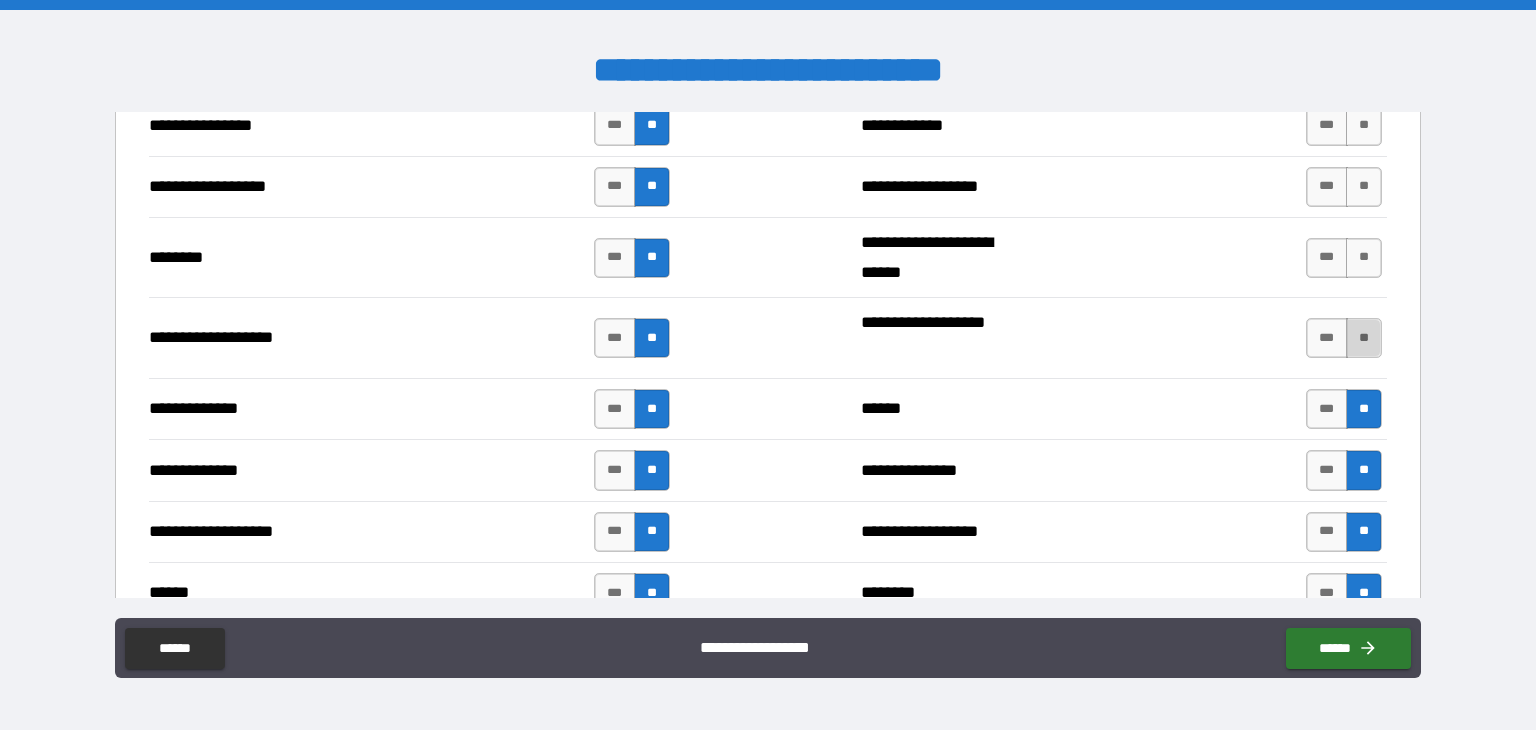 drag, startPoint x: 1353, startPoint y: 327, endPoint x: 1352, endPoint y: 298, distance: 29.017237 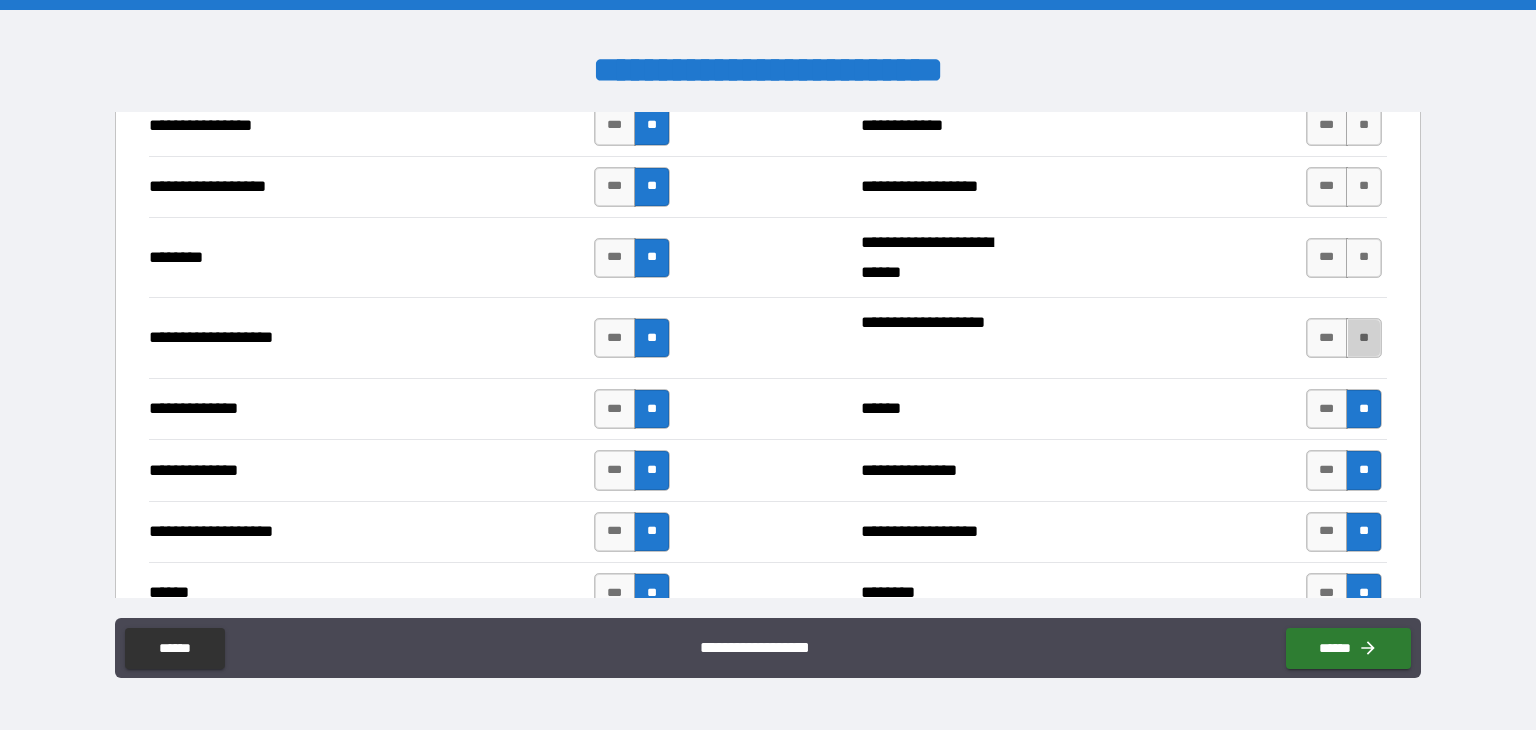 click on "**" at bounding box center (1364, 338) 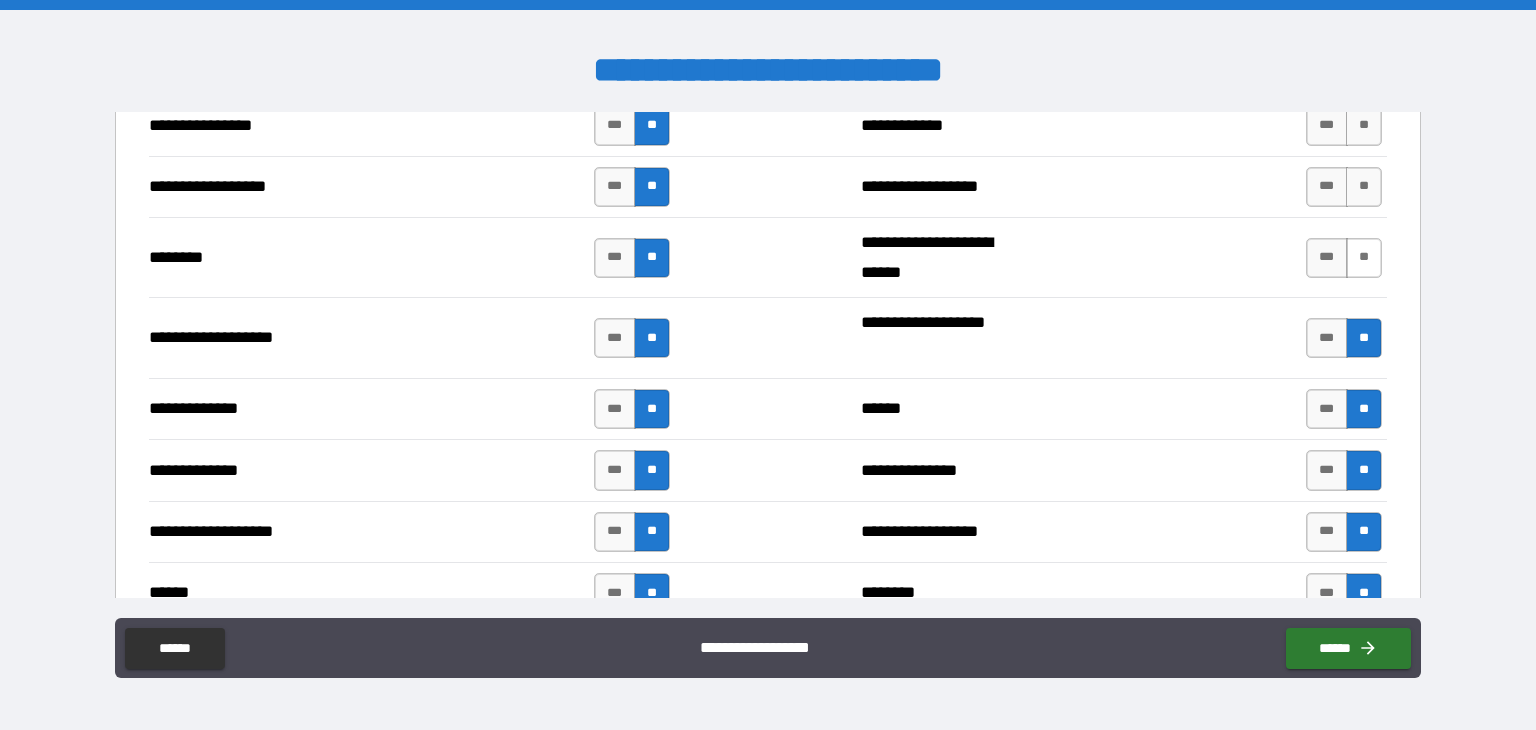 click on "**" at bounding box center [1364, 258] 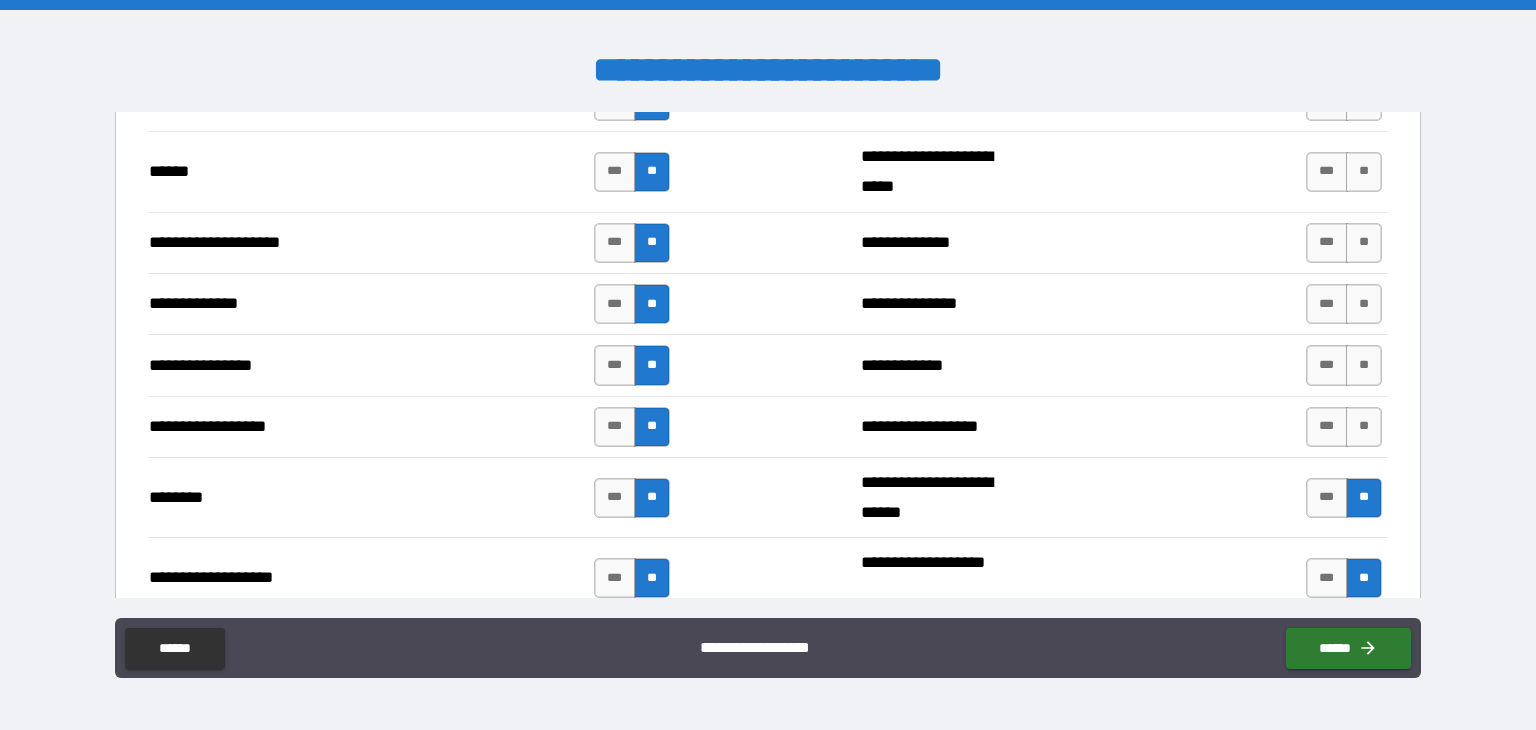 scroll, scrollTop: 2900, scrollLeft: 0, axis: vertical 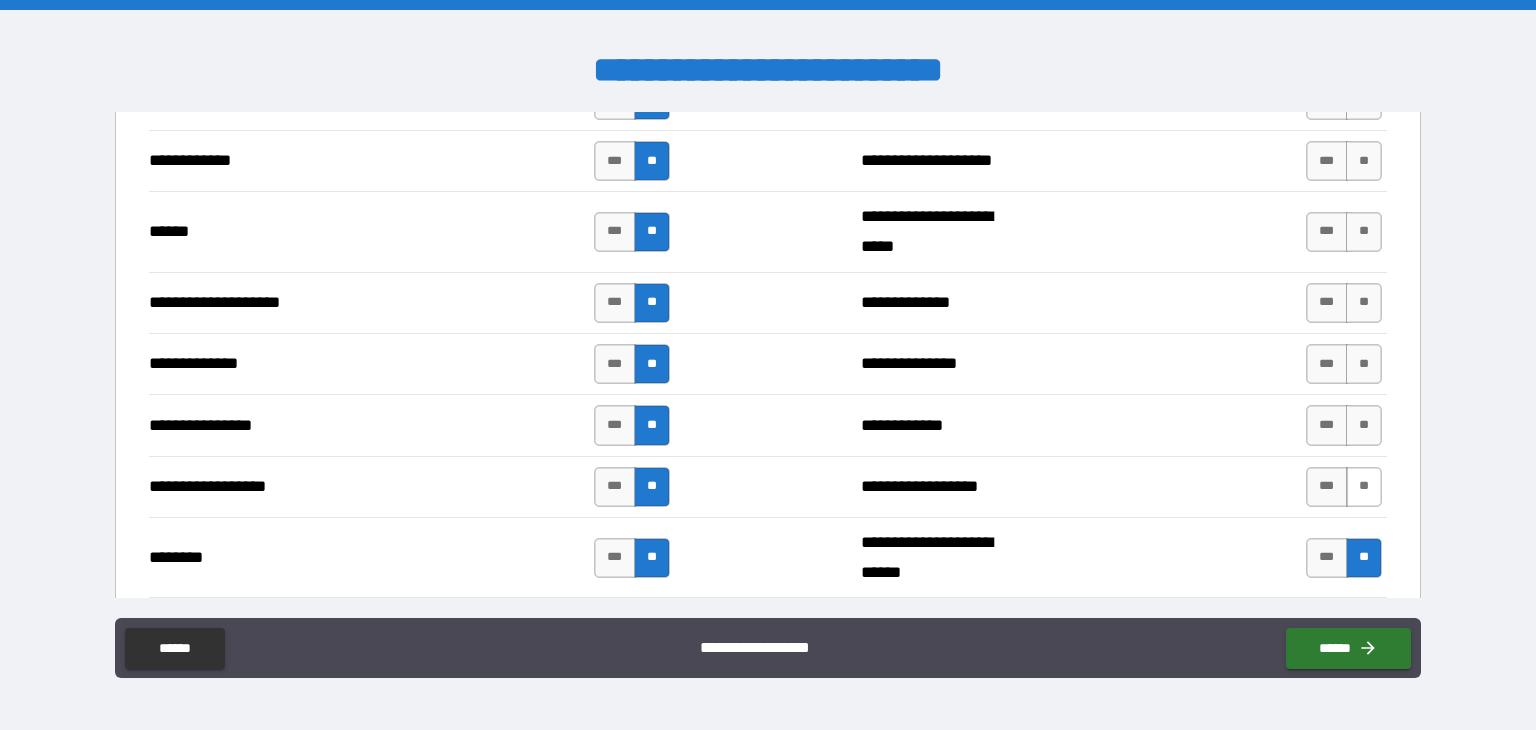 click on "**" at bounding box center [1364, 487] 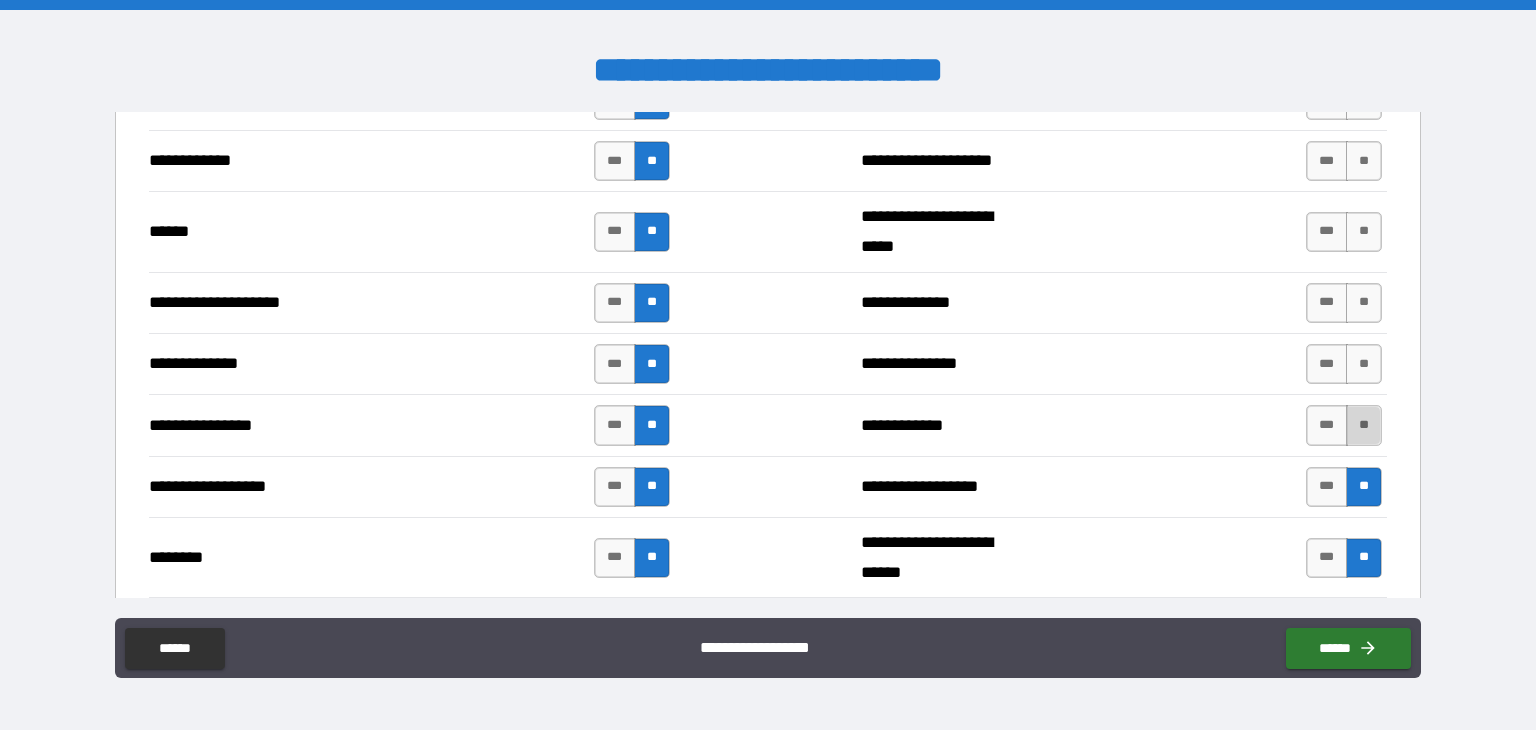 click on "**" at bounding box center [1364, 425] 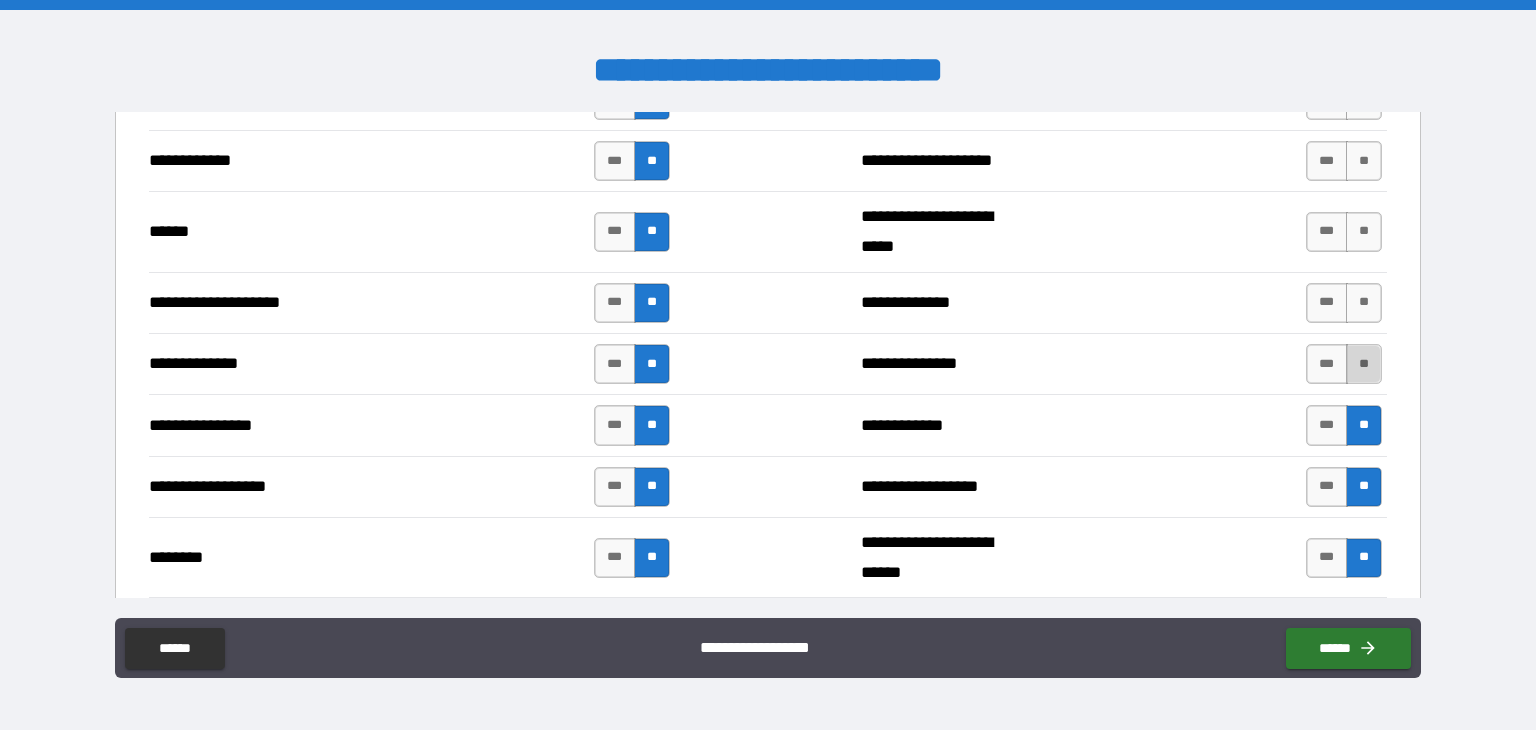 click on "**" at bounding box center [1364, 364] 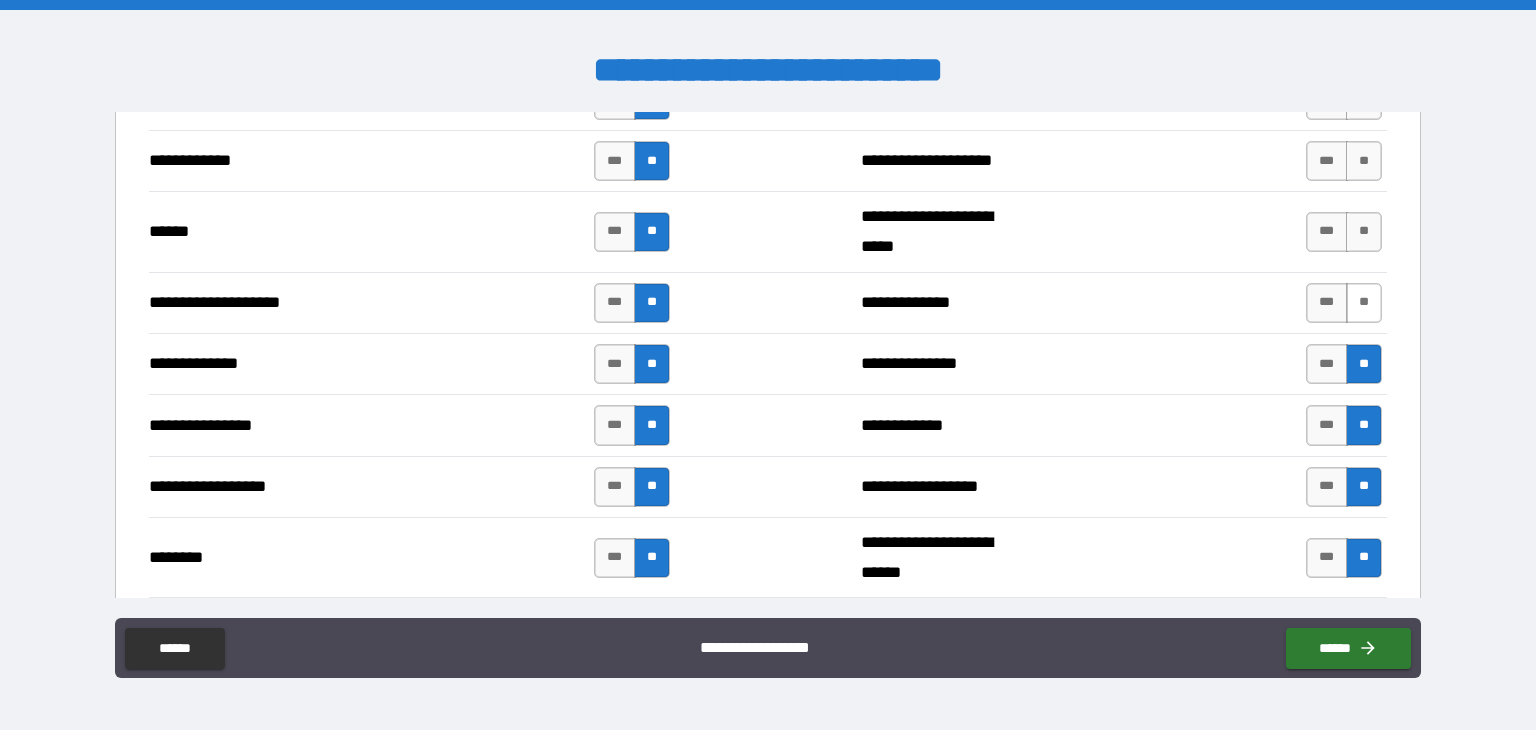 click on "**" at bounding box center (1364, 303) 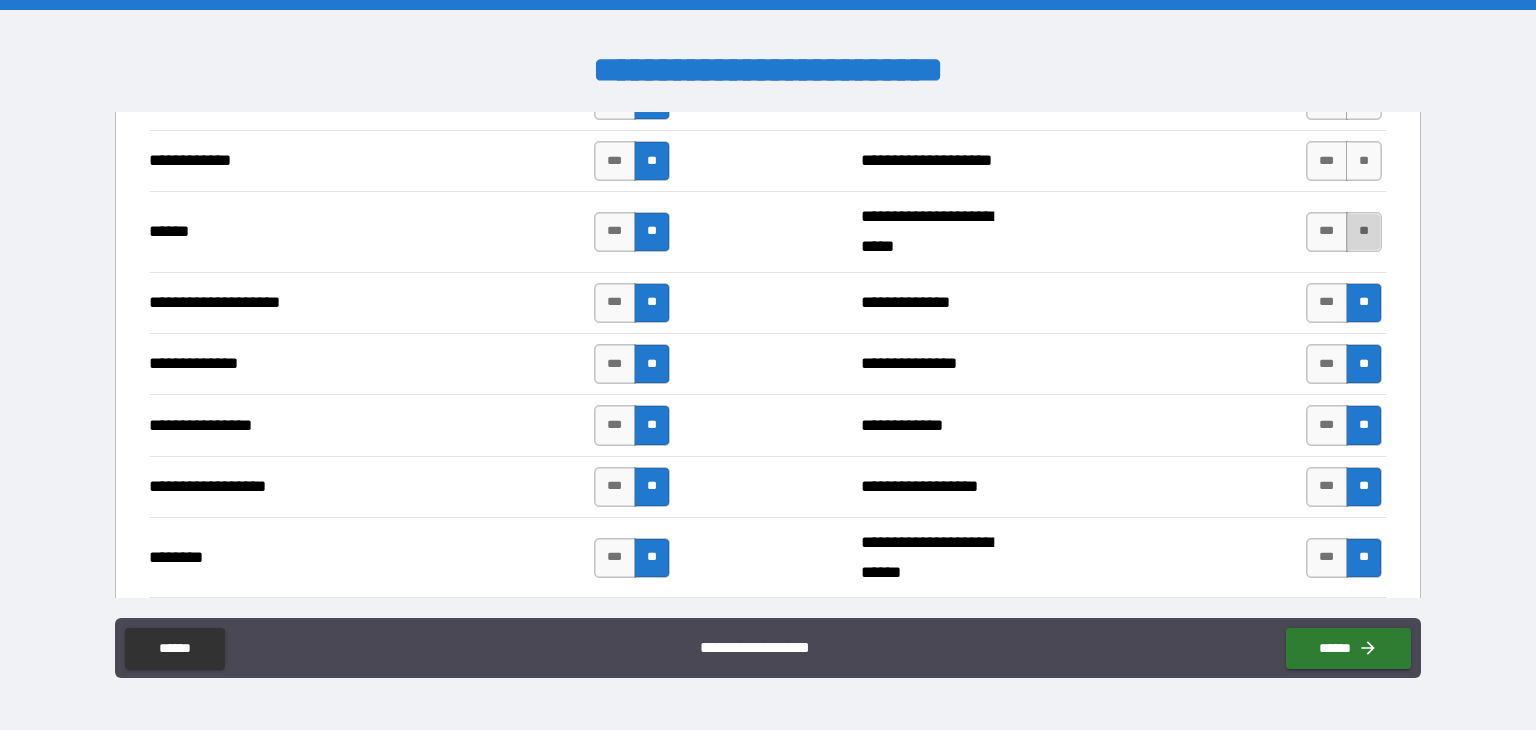 click on "**" at bounding box center [1364, 232] 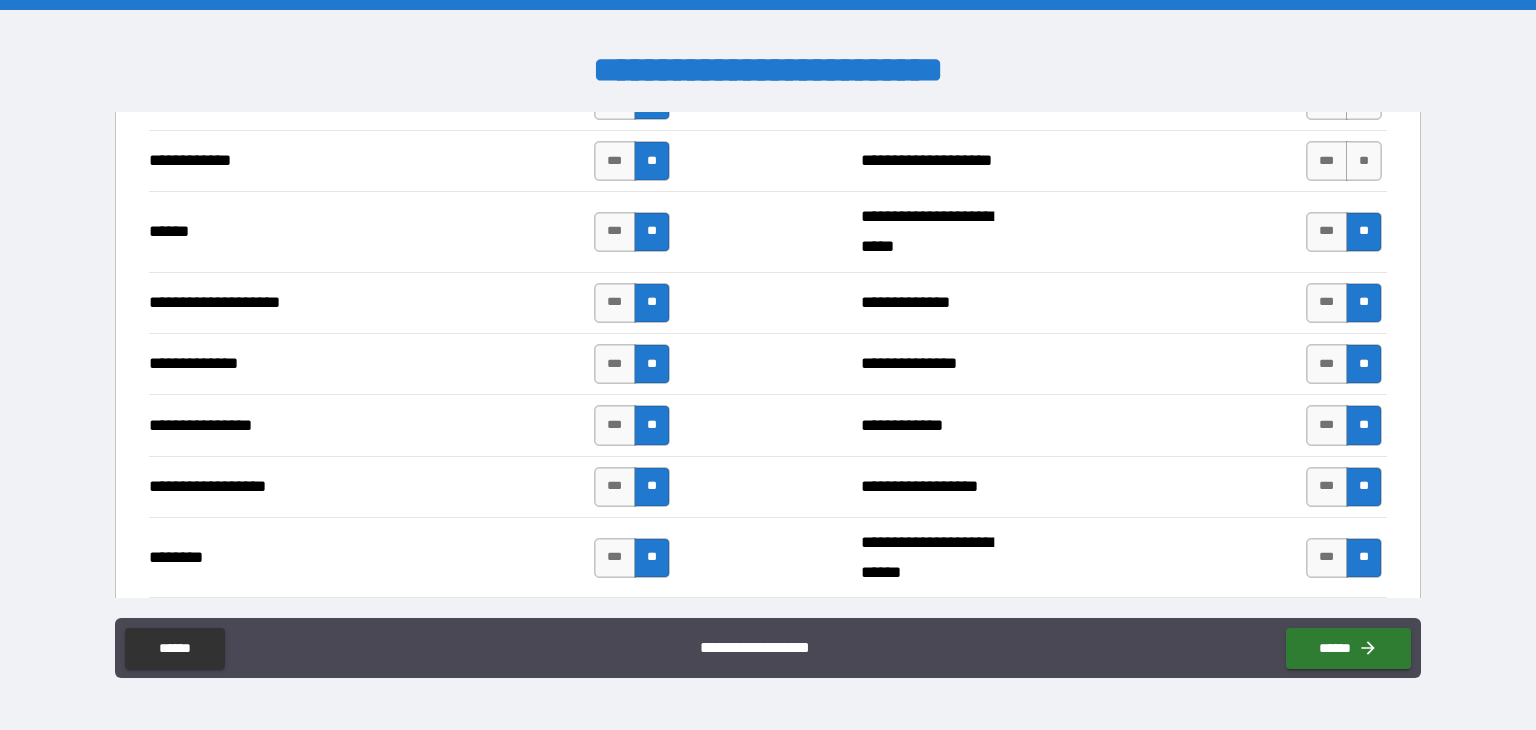 click on "*** **" at bounding box center [1346, 161] 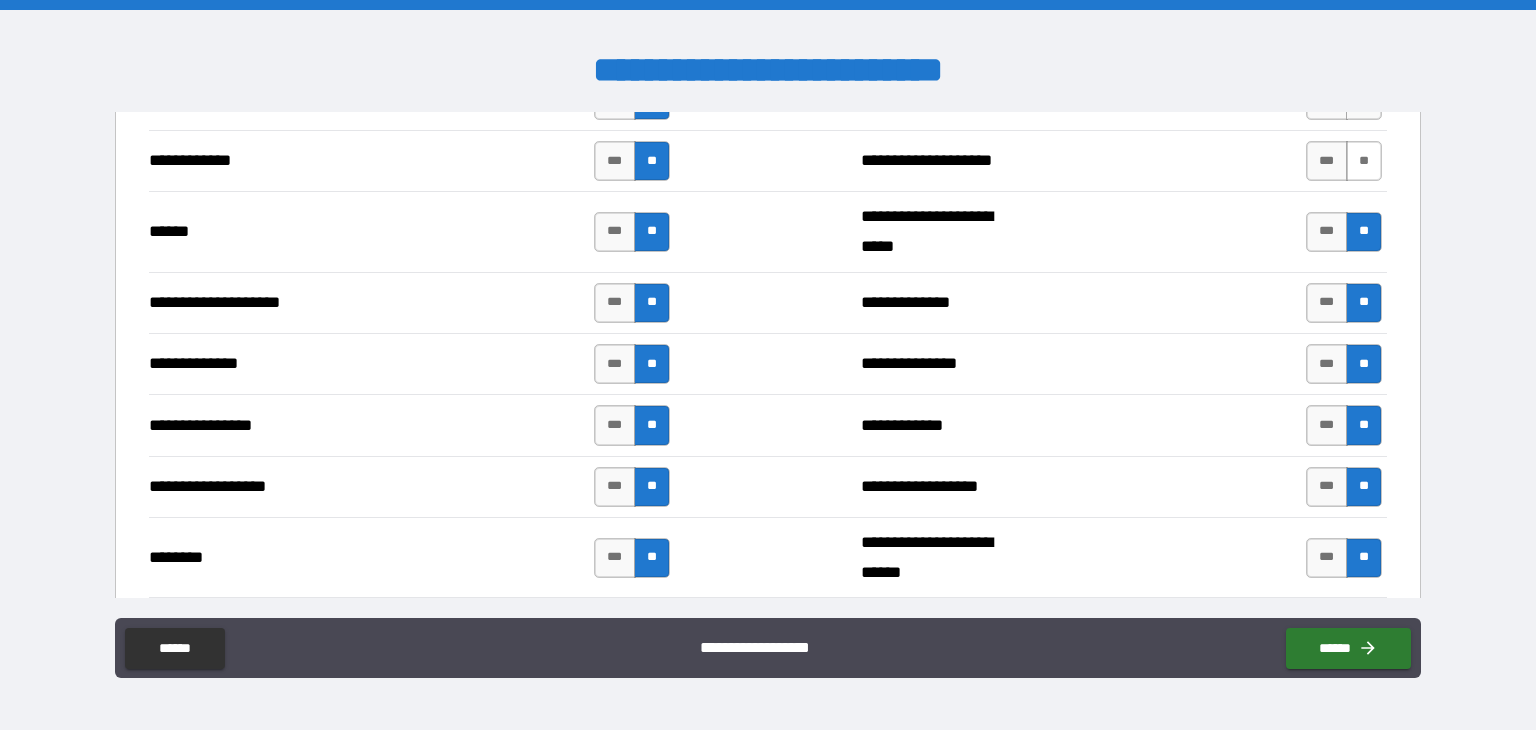 click on "**" at bounding box center (1364, 161) 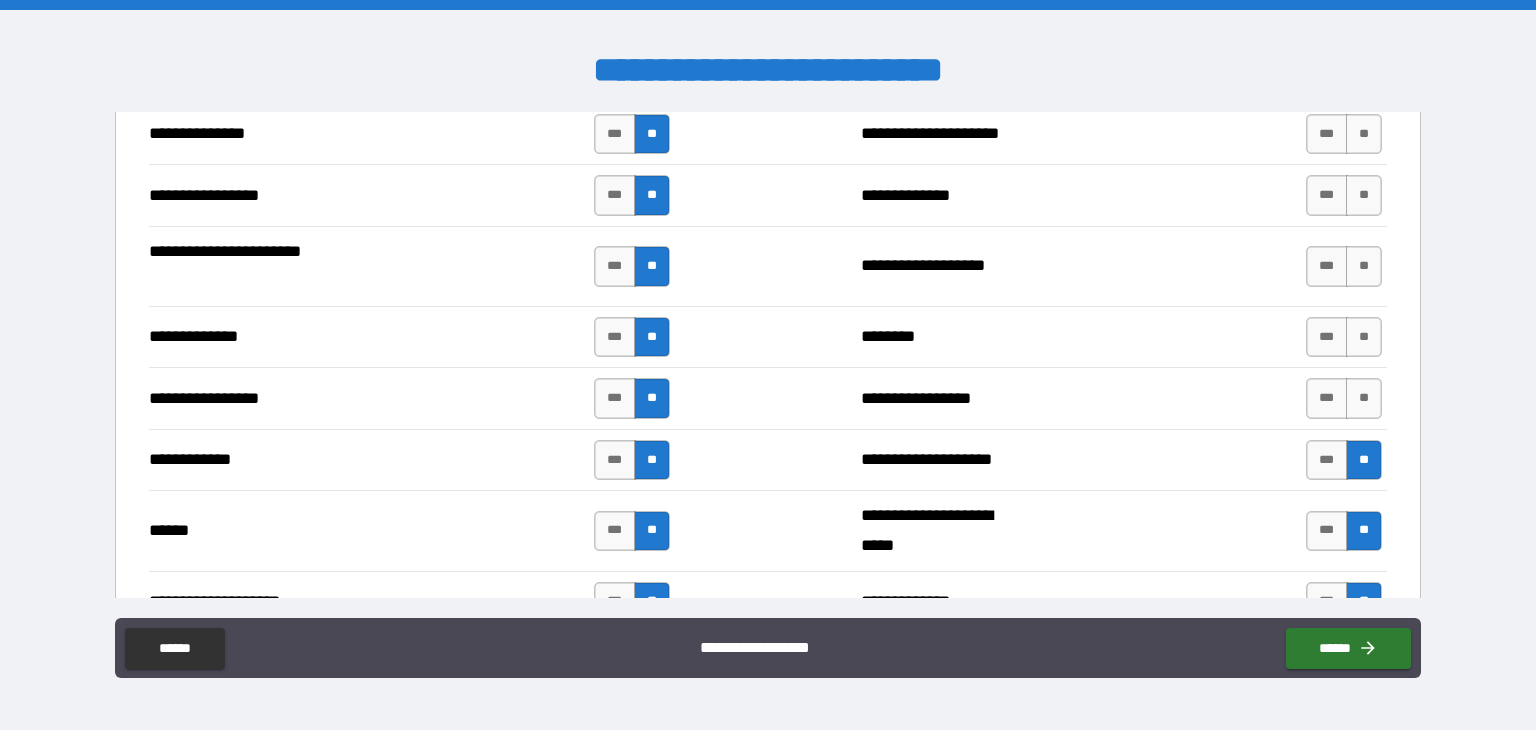scroll, scrollTop: 2600, scrollLeft: 0, axis: vertical 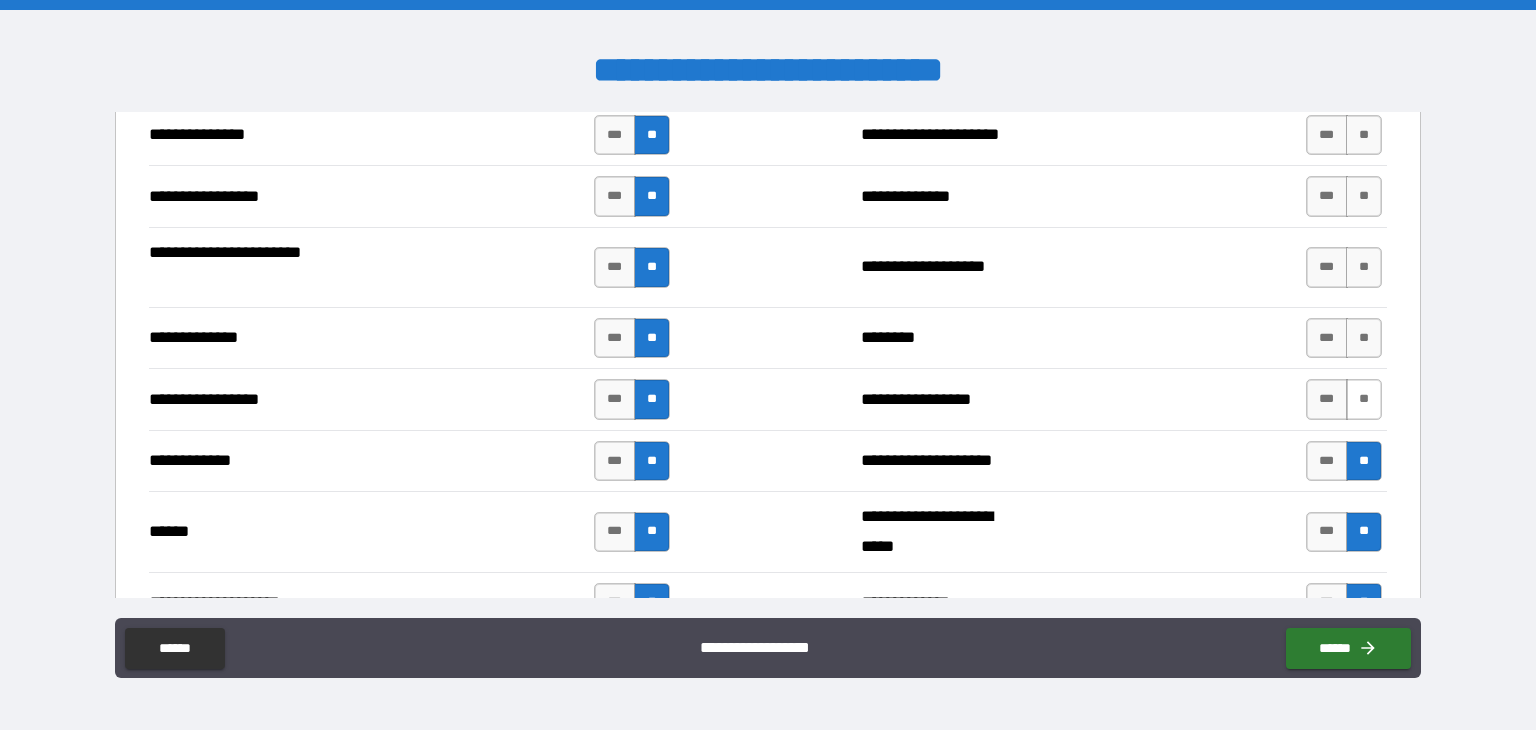 drag, startPoint x: 1352, startPoint y: 397, endPoint x: 1352, endPoint y: 351, distance: 46 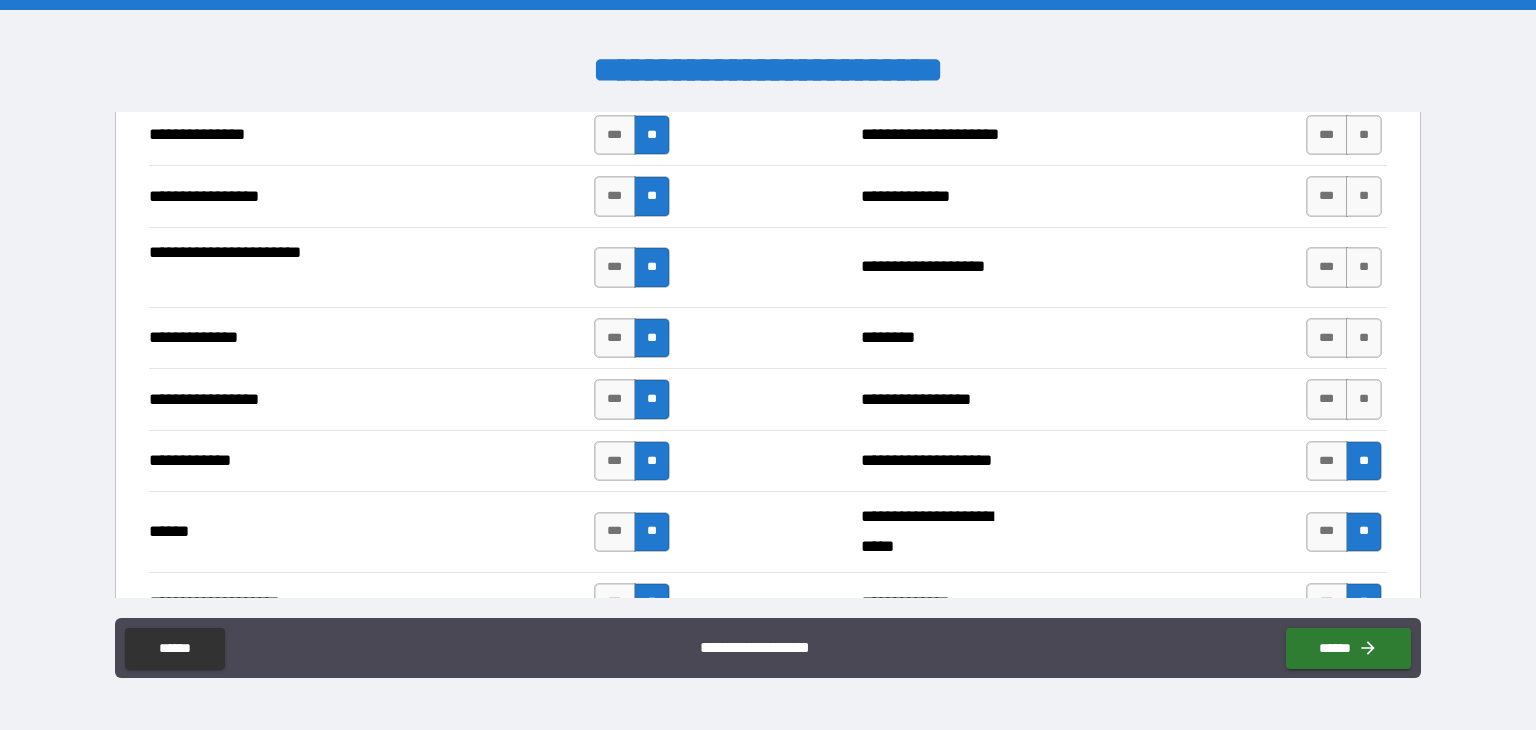 click on "**" at bounding box center [1364, 399] 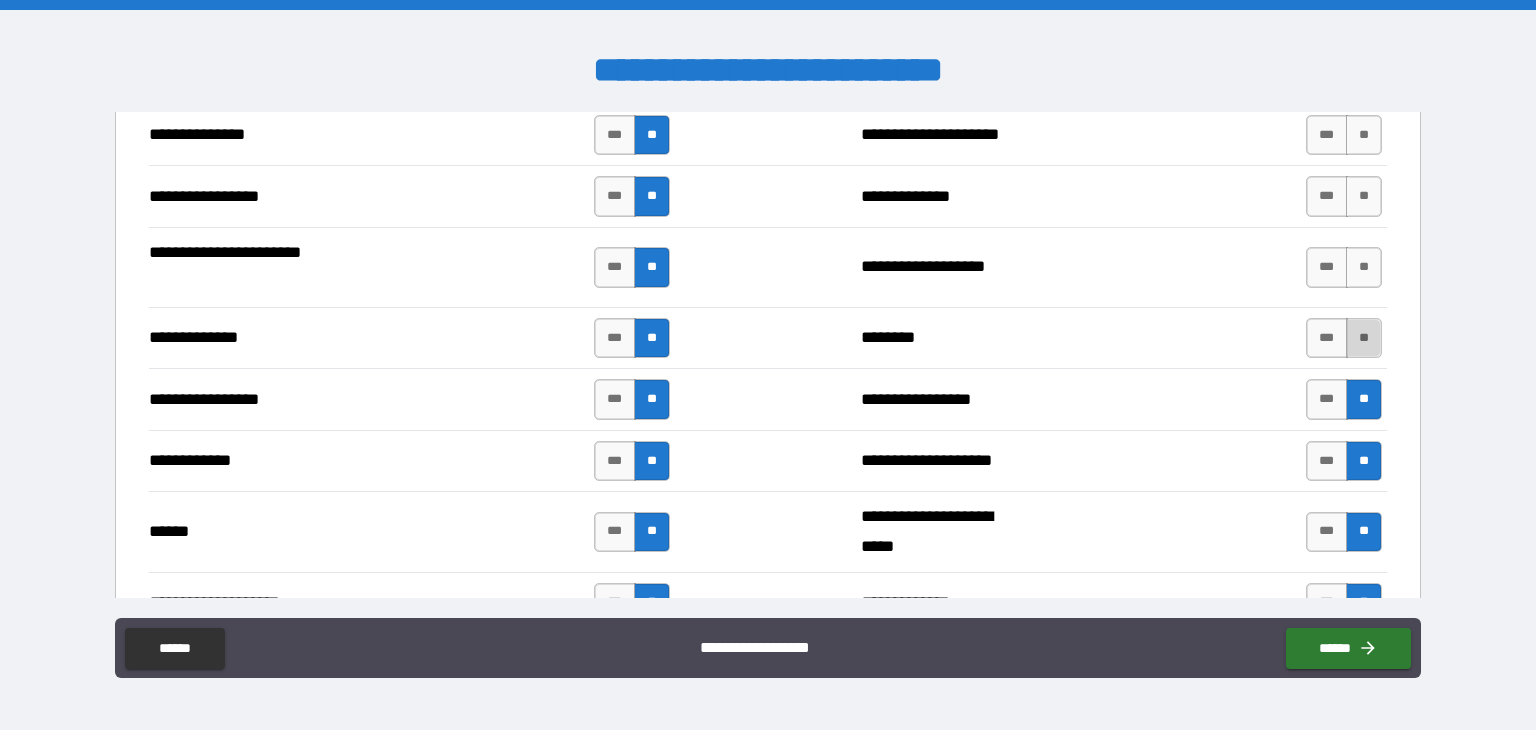 click on "**" at bounding box center [1364, 338] 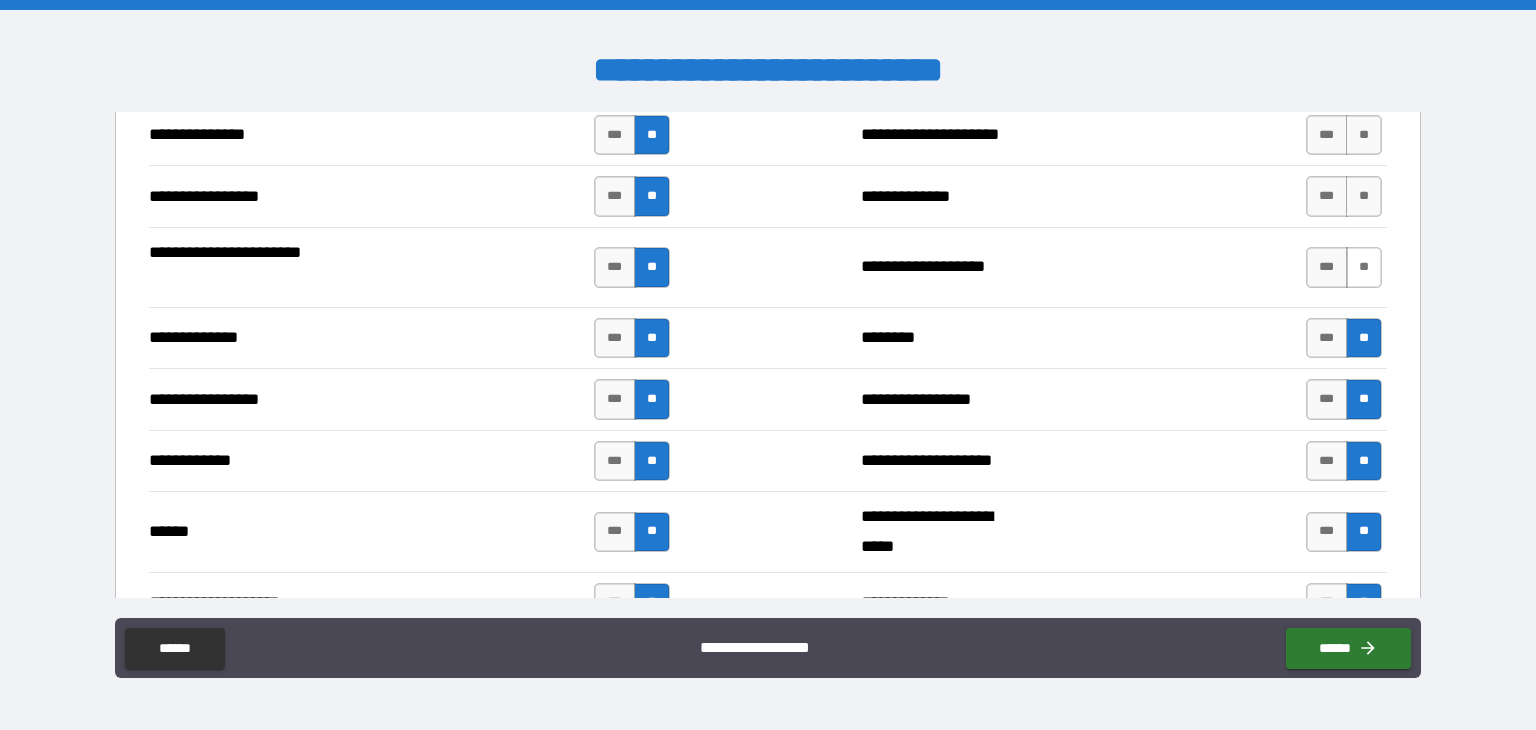 click on "**" at bounding box center [1364, 267] 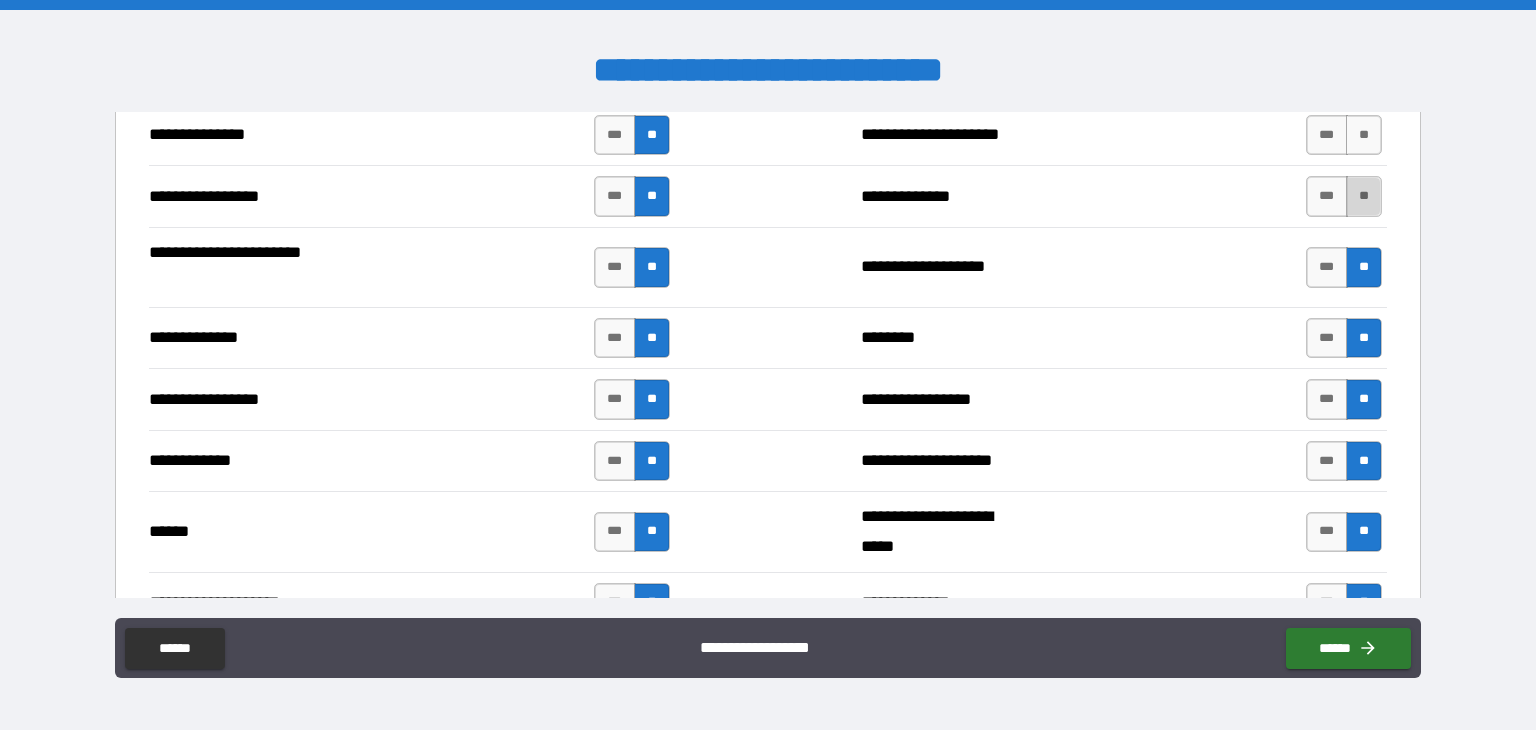 click on "**" at bounding box center [1364, 196] 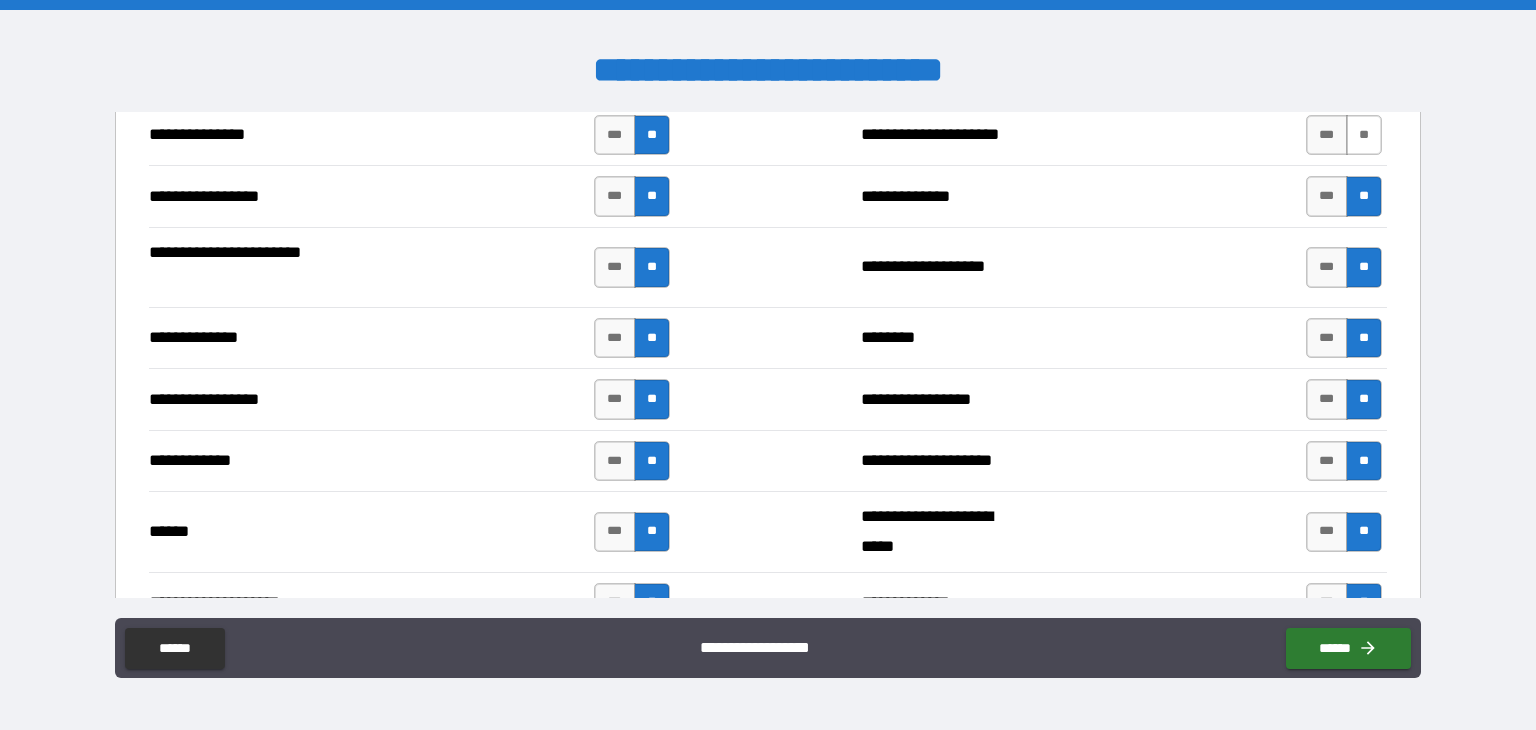 click on "**" at bounding box center [1364, 135] 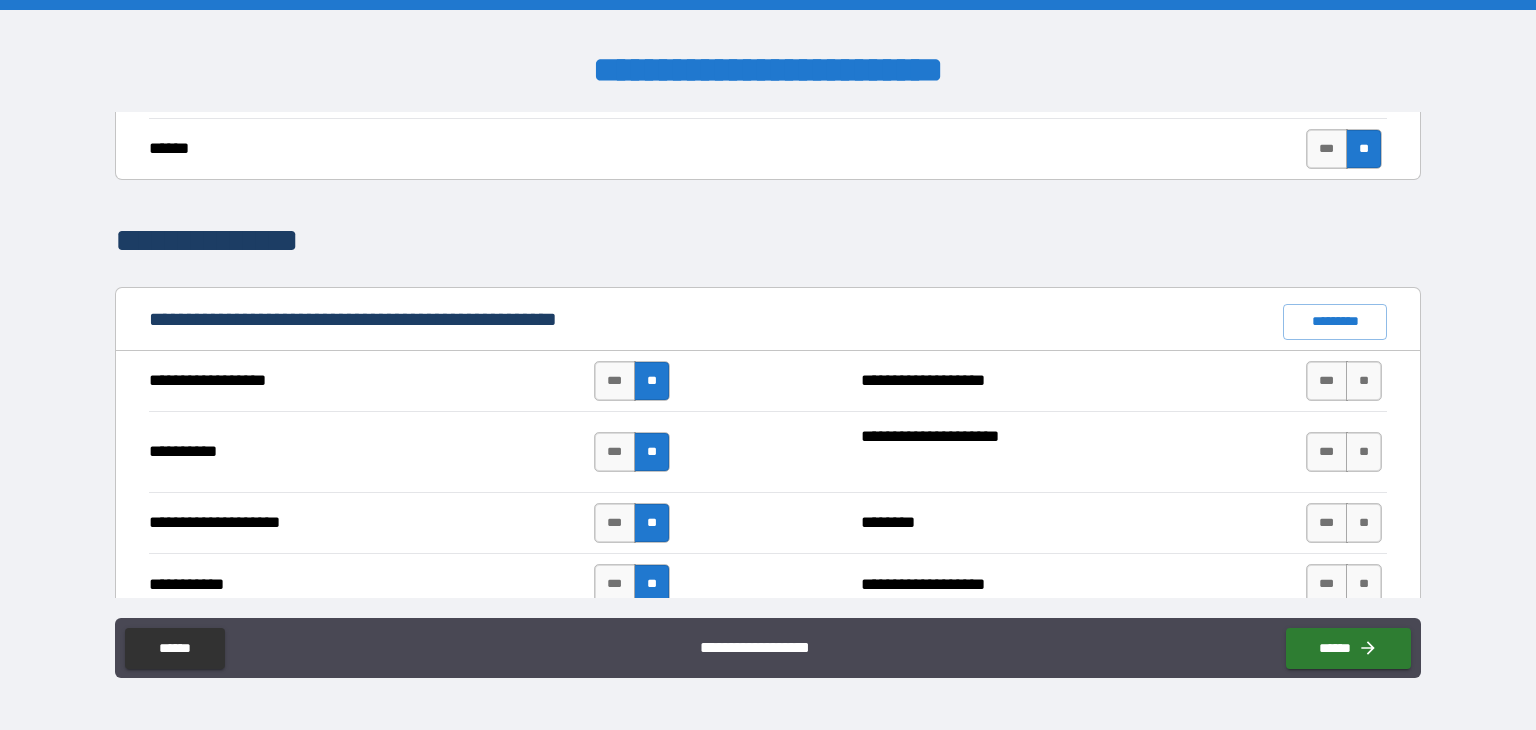scroll, scrollTop: 1700, scrollLeft: 0, axis: vertical 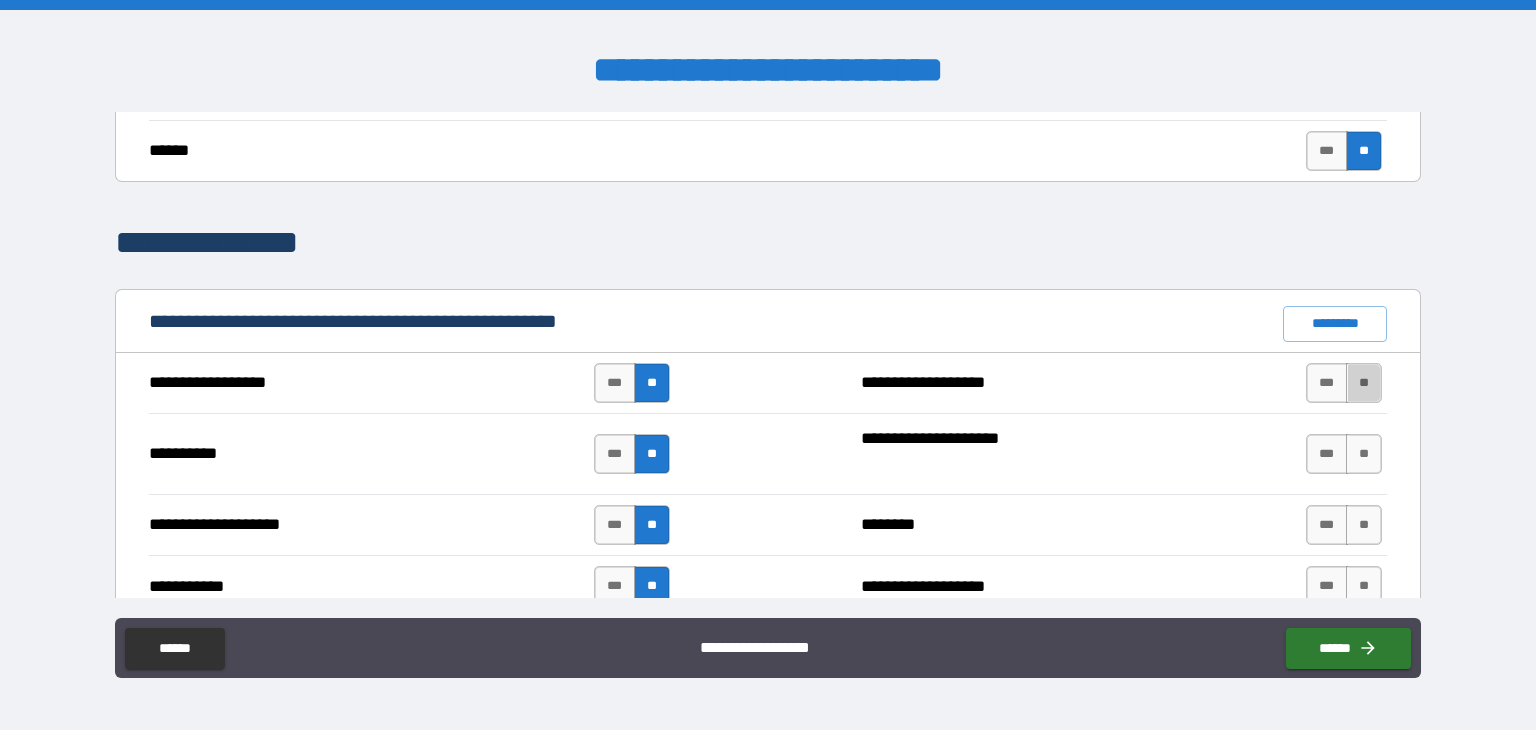 drag, startPoint x: 1355, startPoint y: 377, endPoint x: 1355, endPoint y: 428, distance: 51 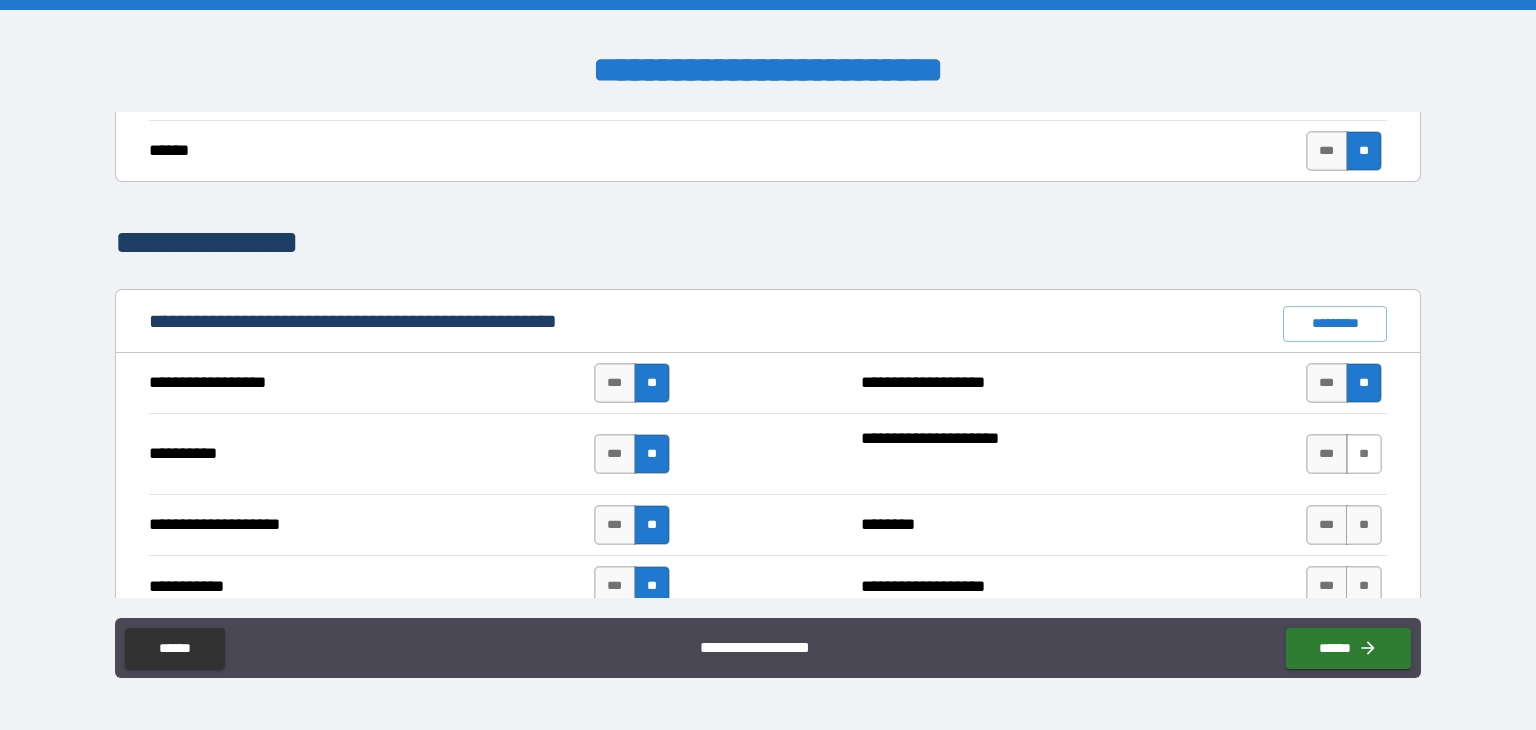click on "**" at bounding box center (1364, 454) 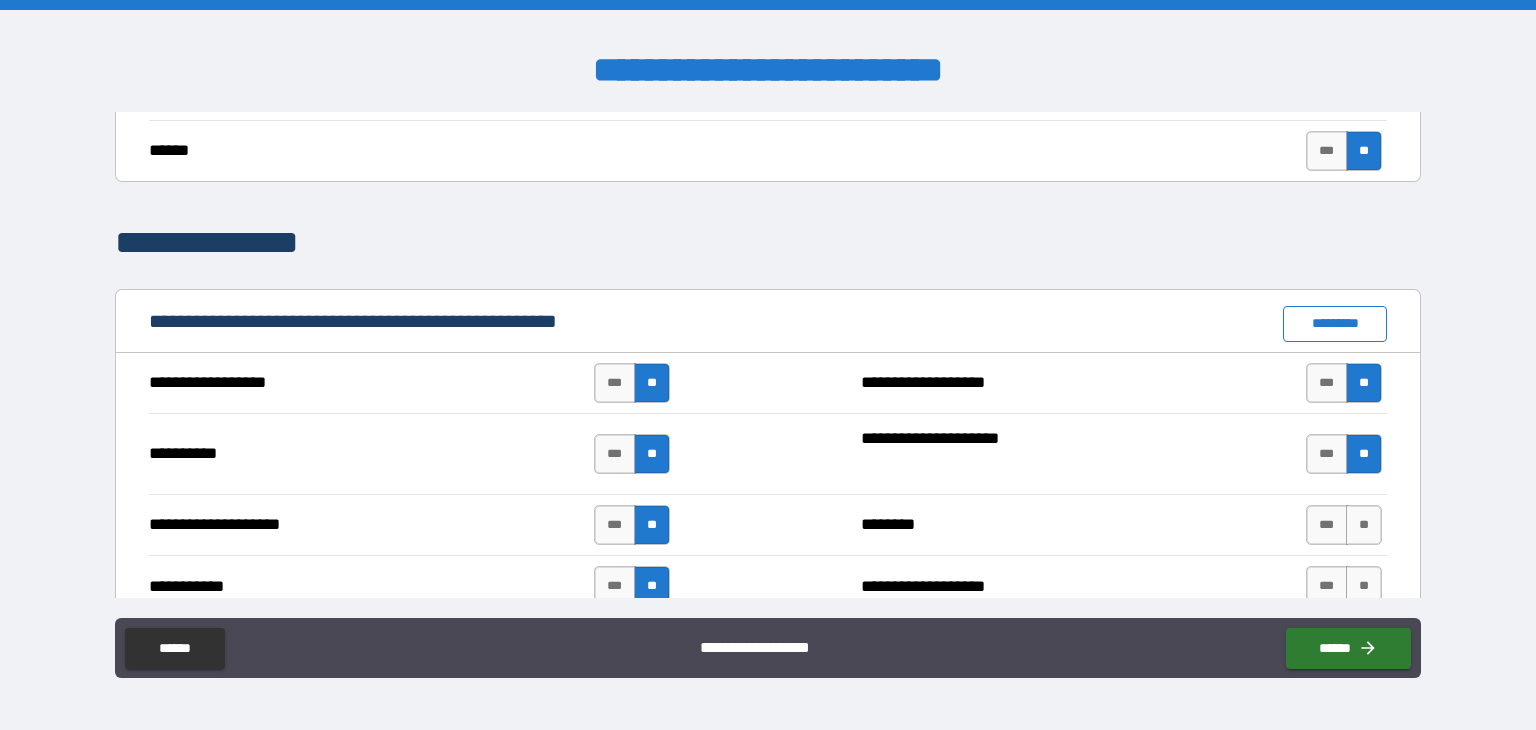 click on "*********" at bounding box center (1335, 324) 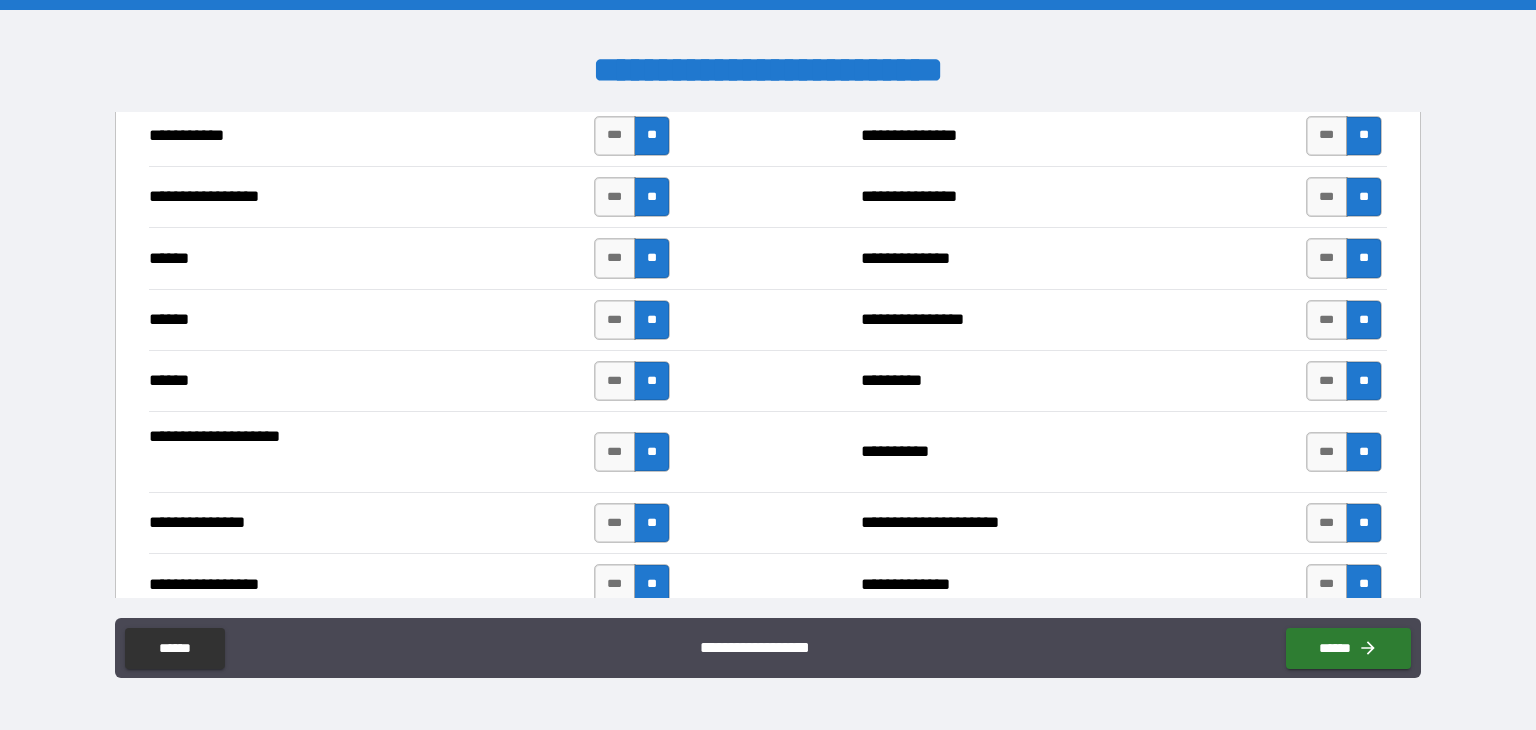 scroll, scrollTop: 2200, scrollLeft: 0, axis: vertical 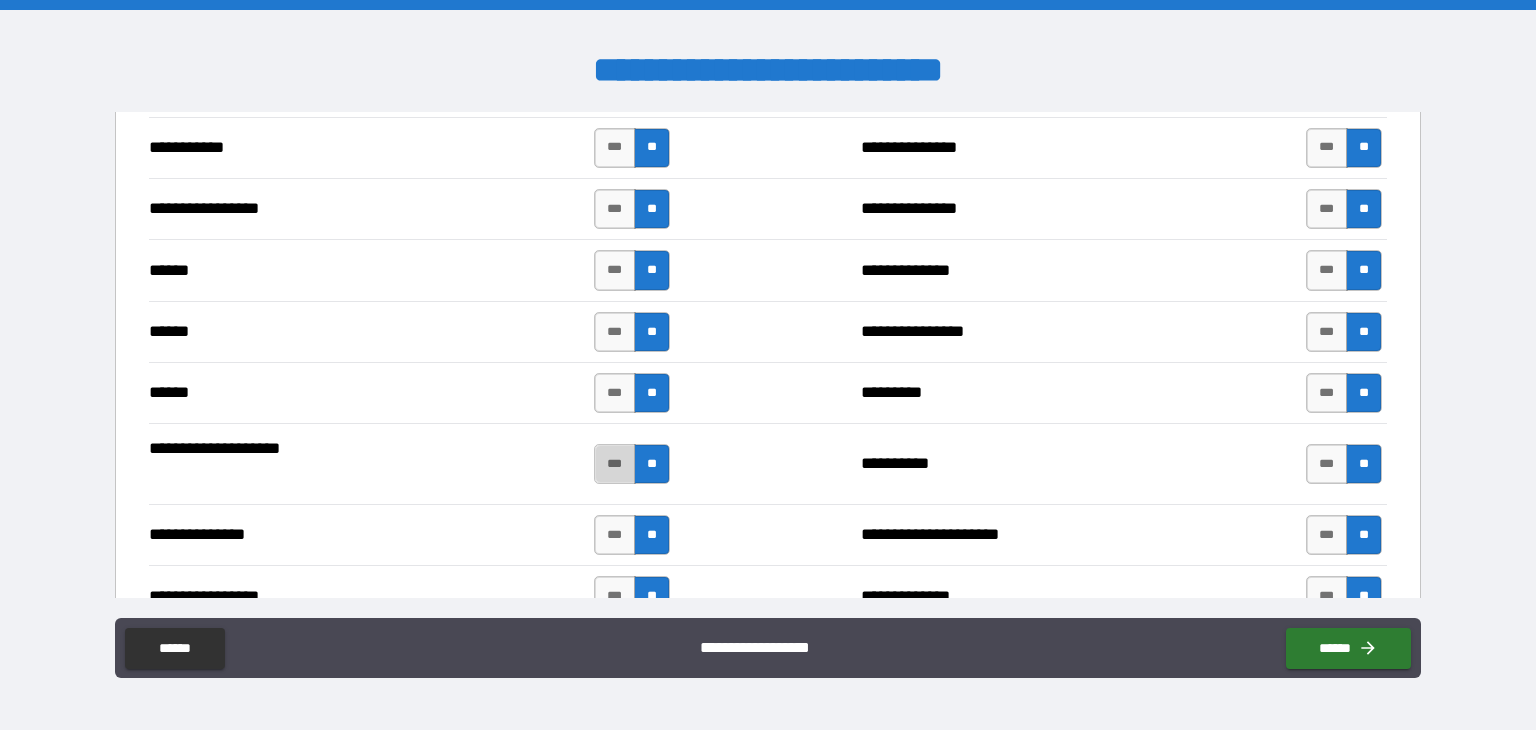 click on "***" at bounding box center [615, 464] 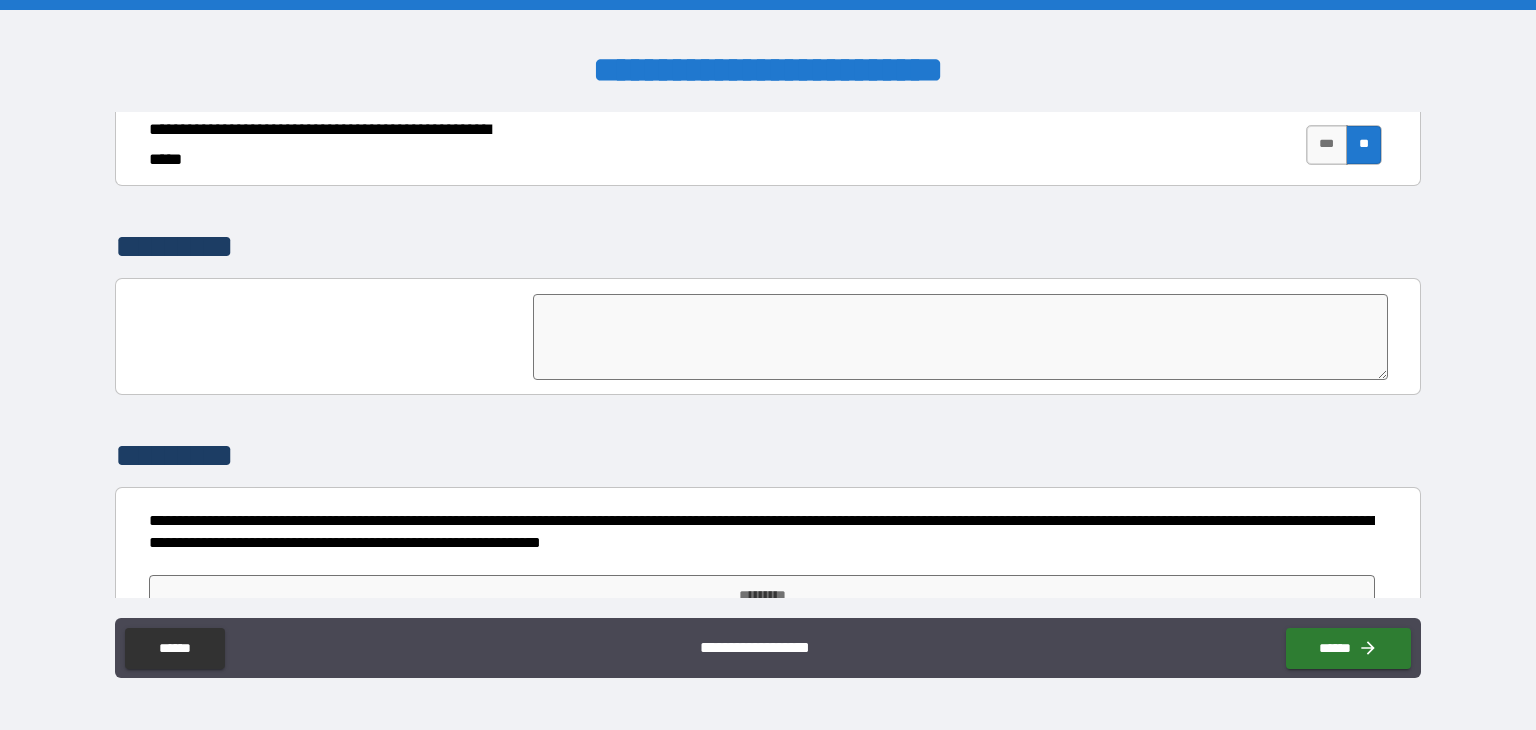scroll, scrollTop: 4564, scrollLeft: 0, axis: vertical 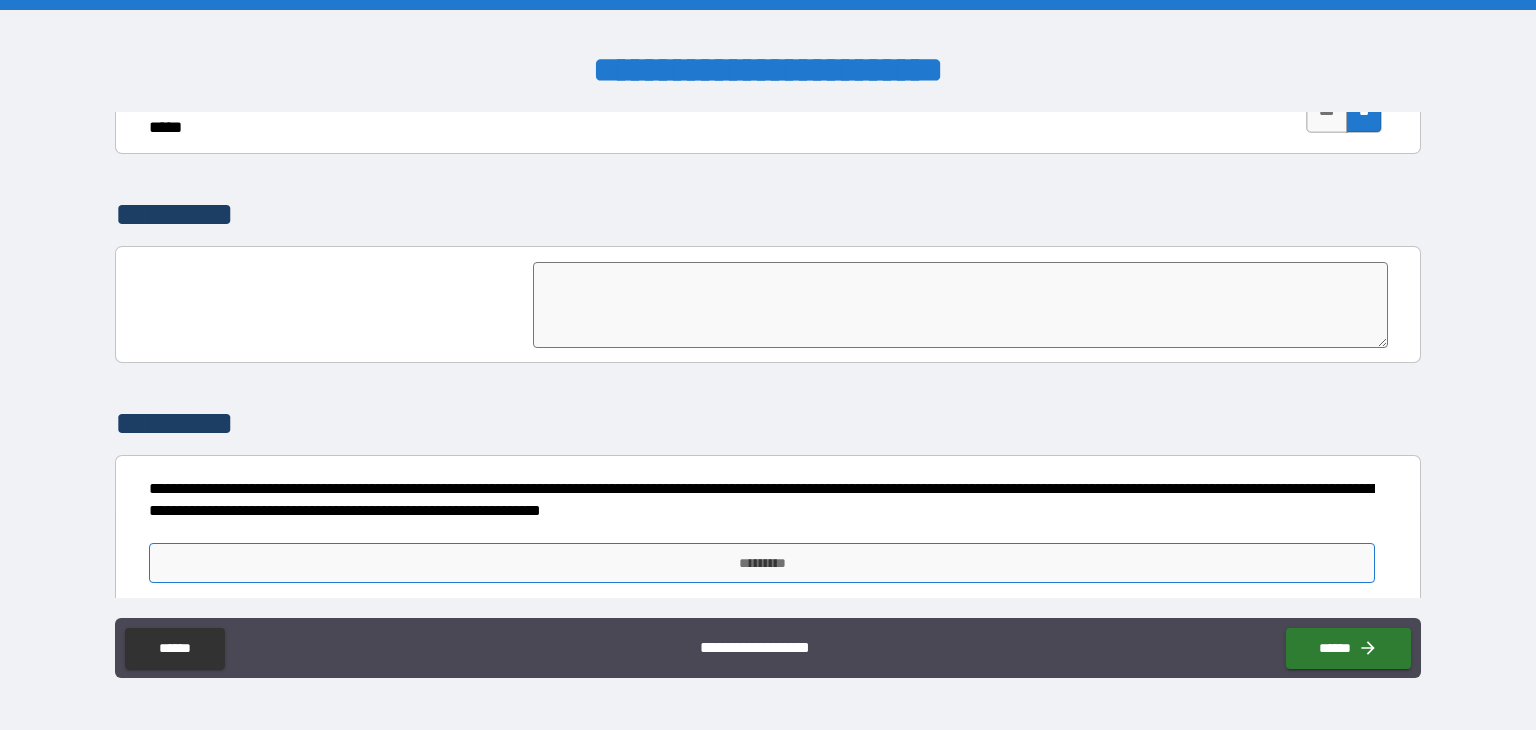 click on "*********" at bounding box center [762, 563] 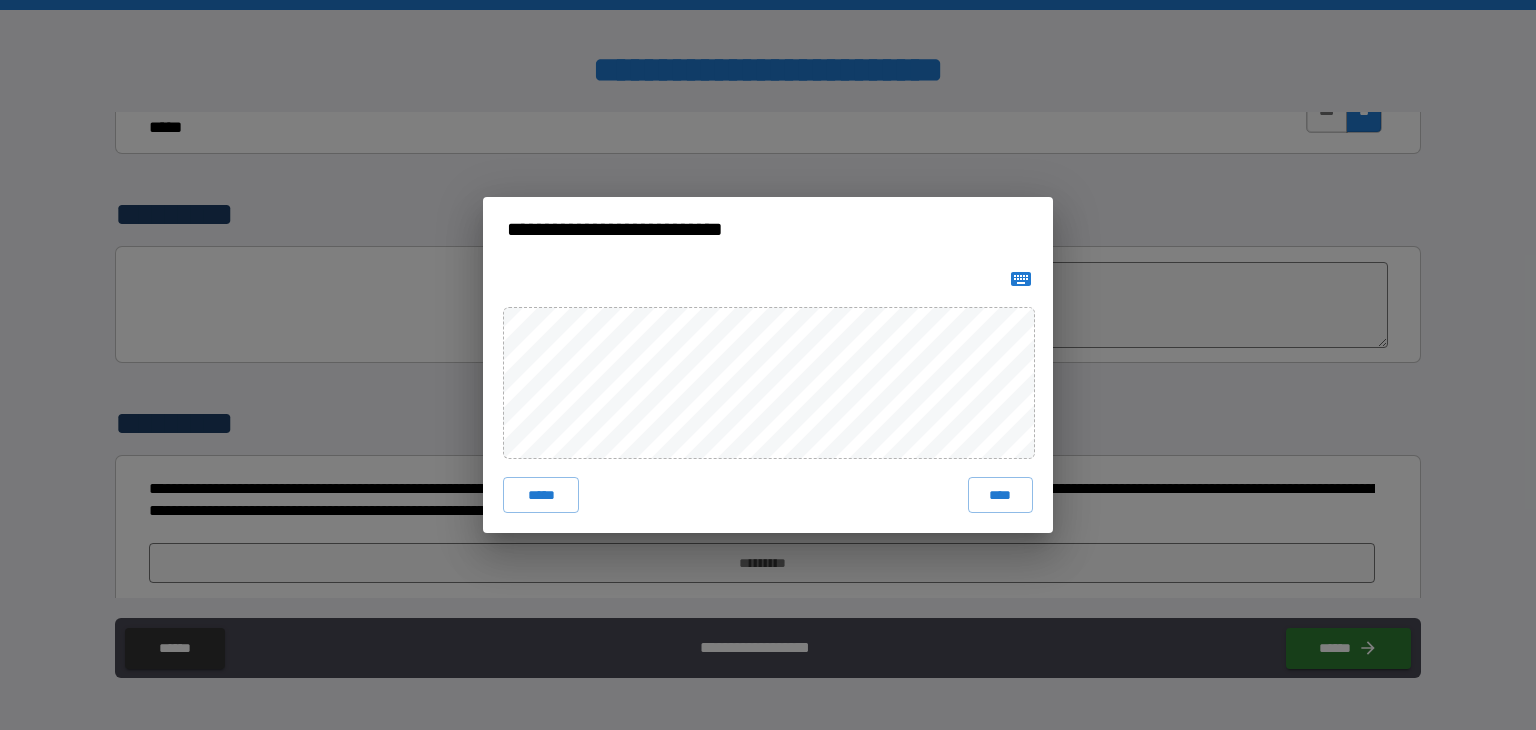 click 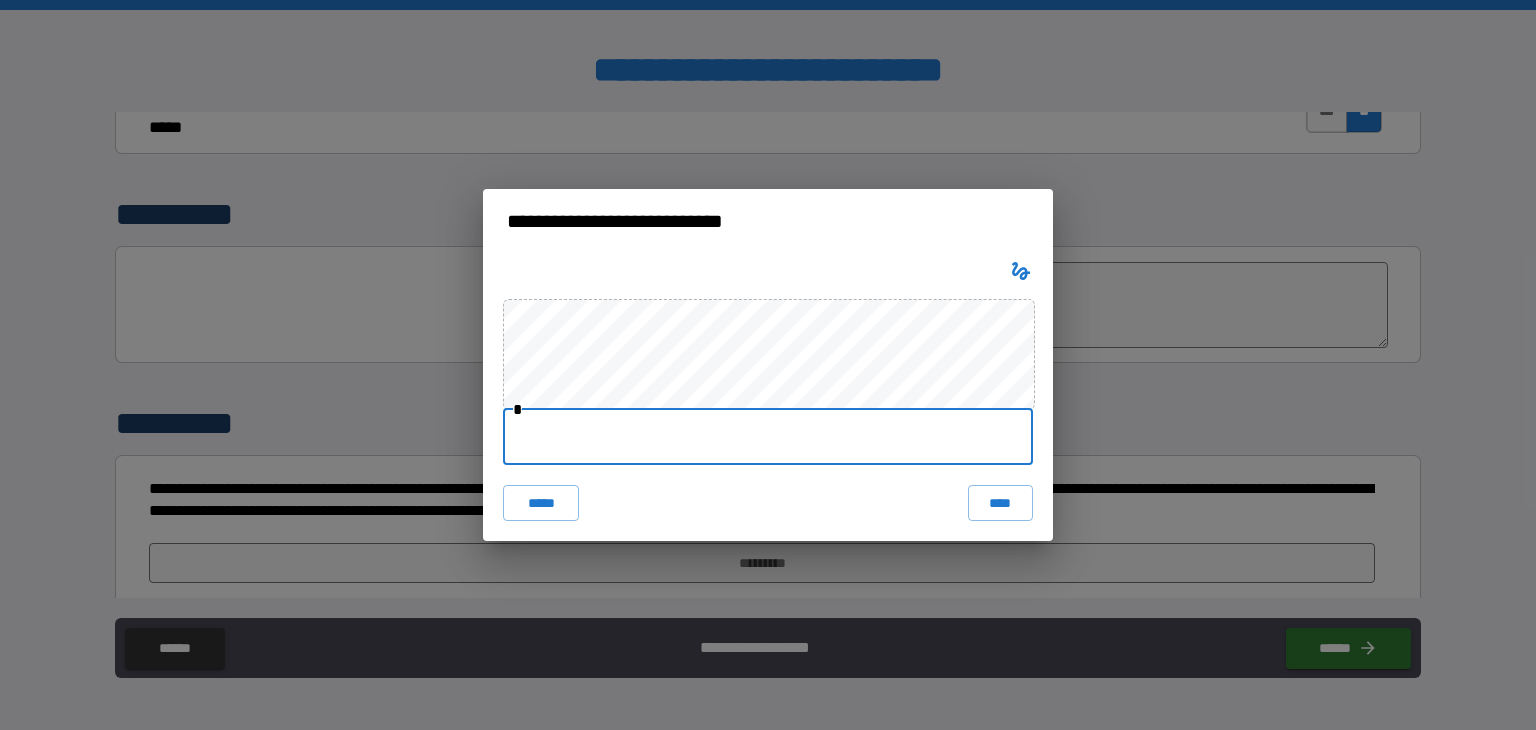 click at bounding box center (768, 437) 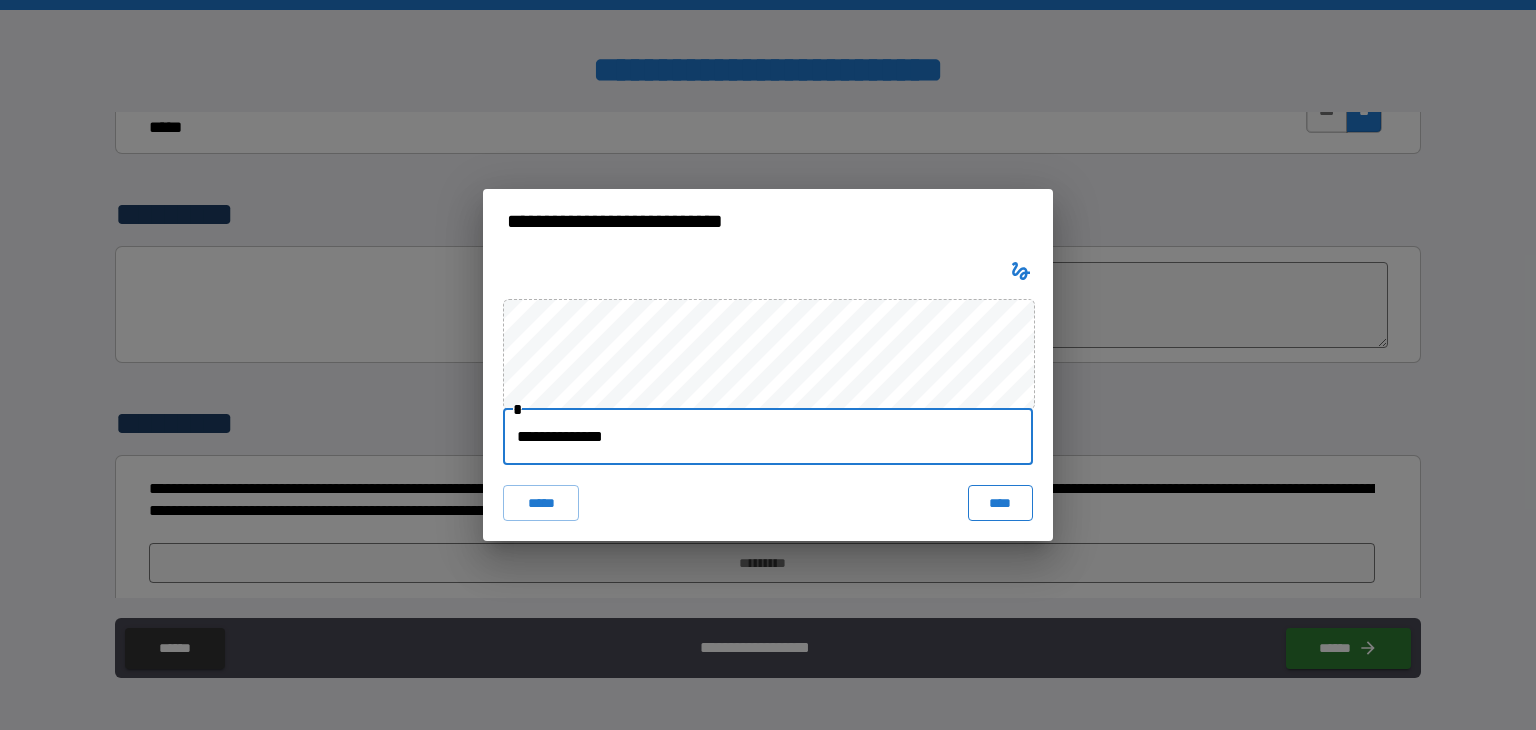 type on "**********" 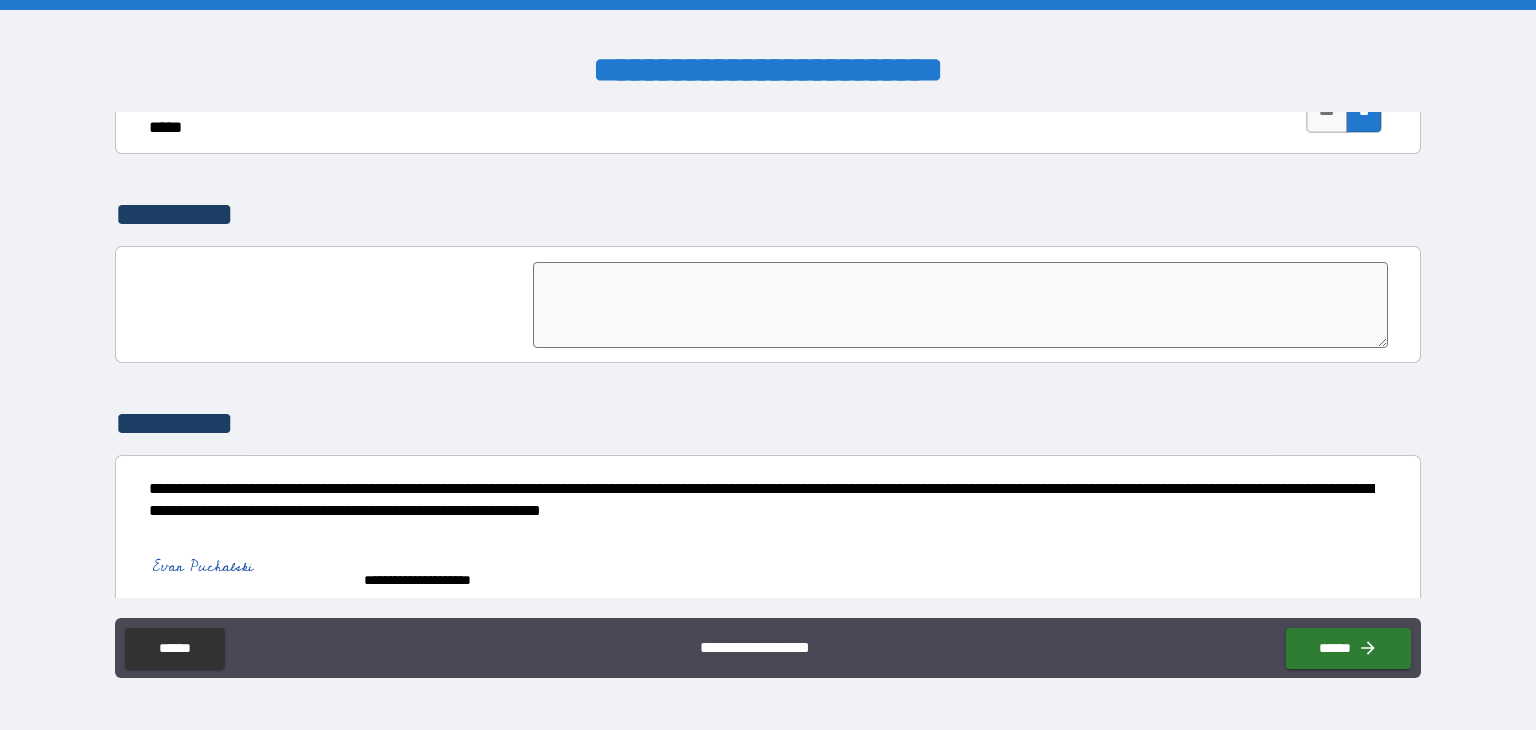 scroll, scrollTop: 4582, scrollLeft: 0, axis: vertical 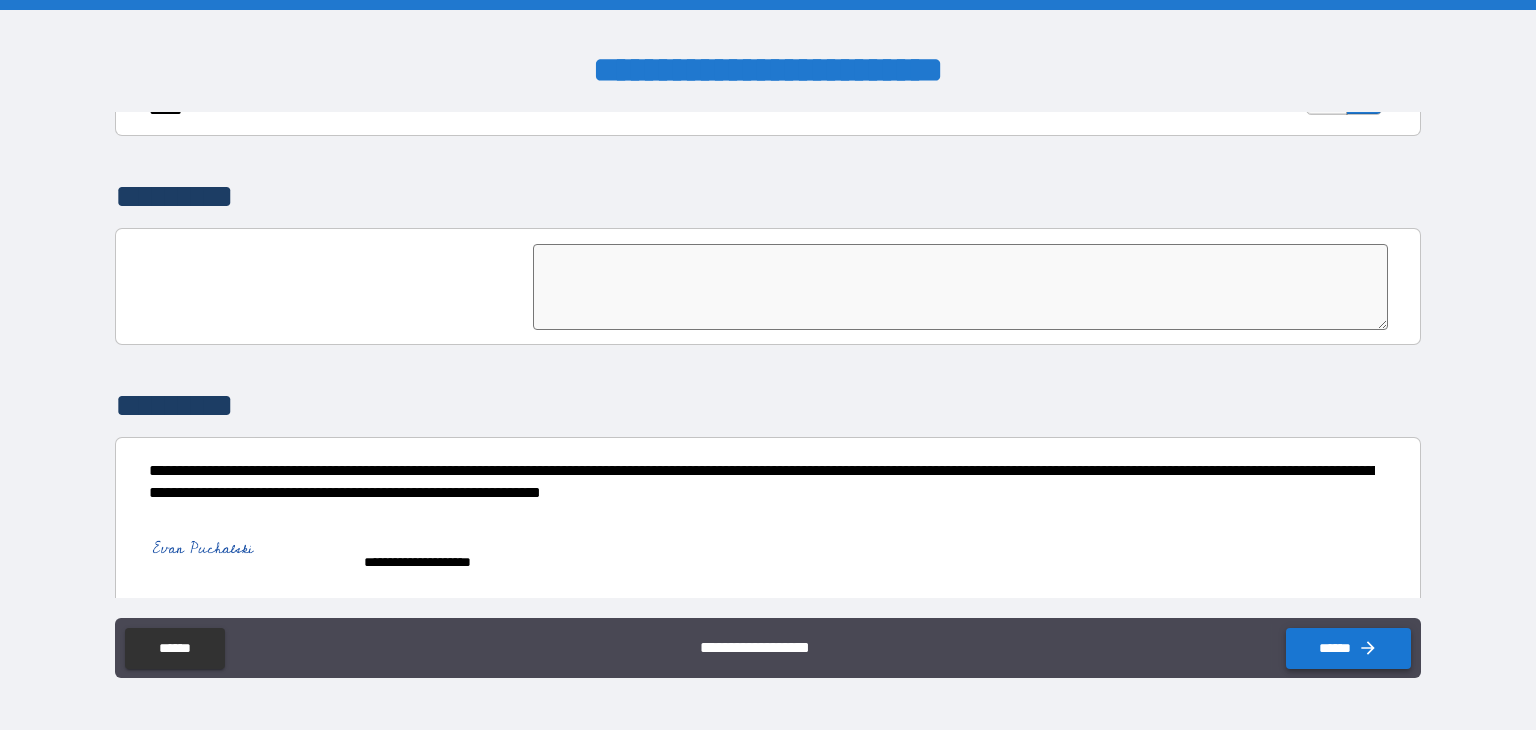 click on "******" at bounding box center (1348, 648) 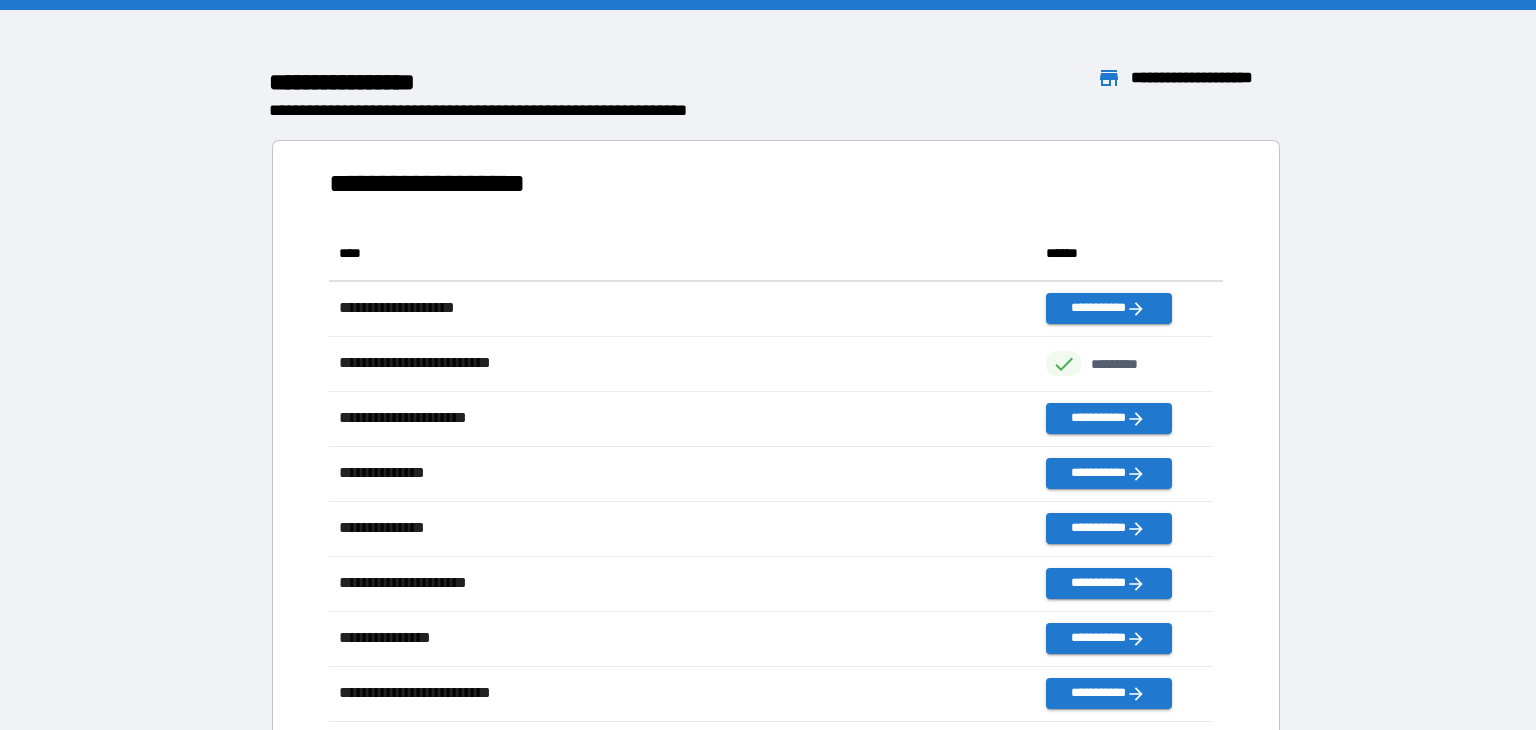 scroll, scrollTop: 16, scrollLeft: 16, axis: both 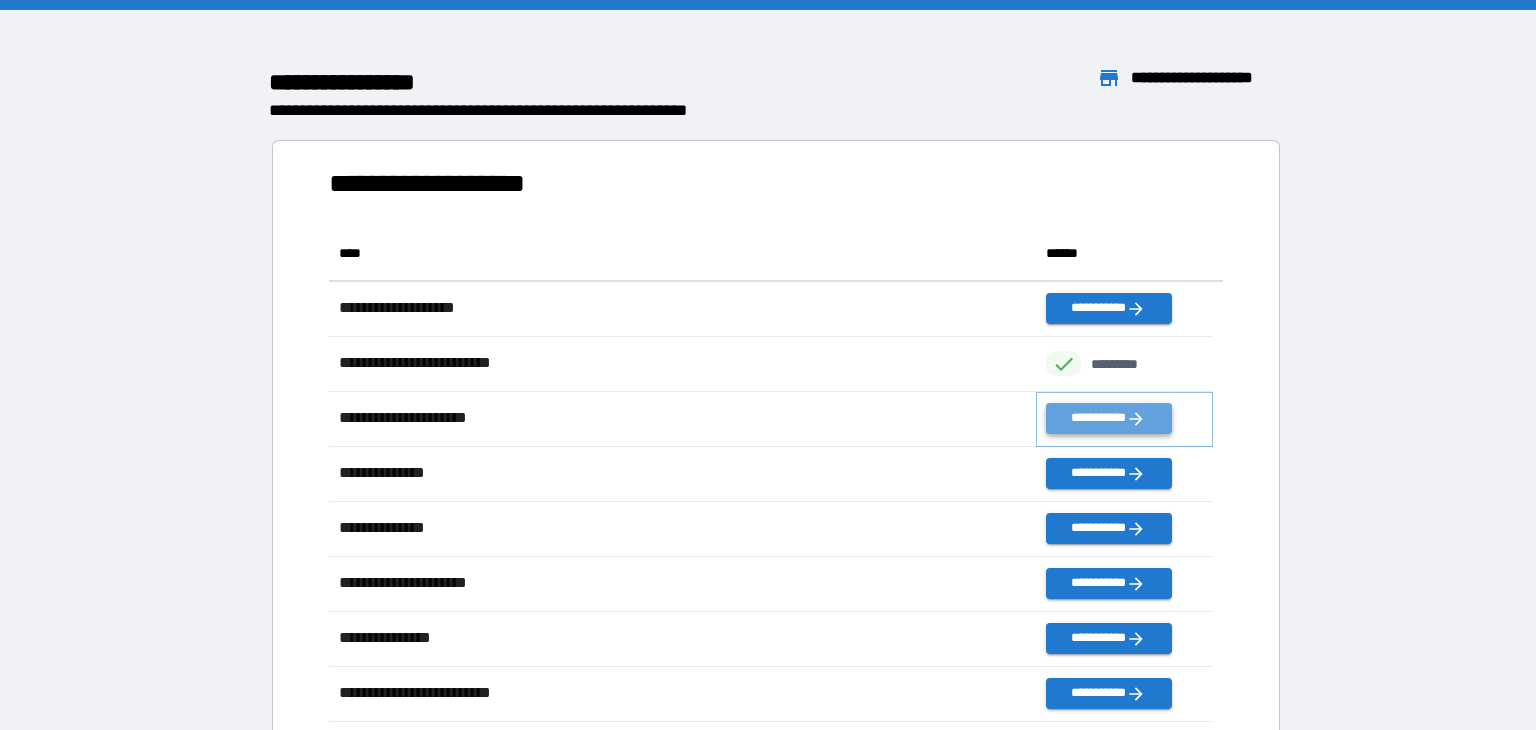 click on "**********" at bounding box center [1108, 418] 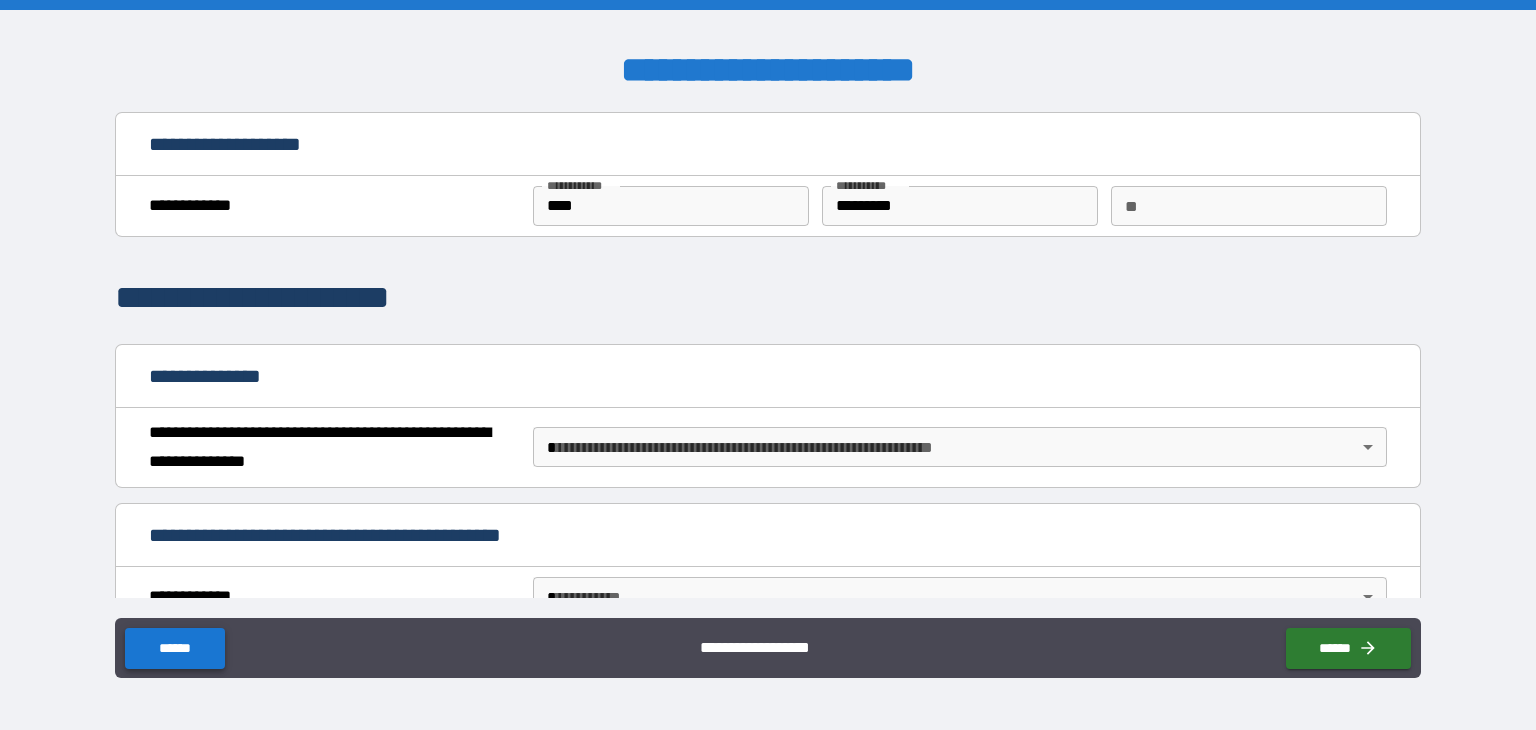 click on "******" at bounding box center (174, 648) 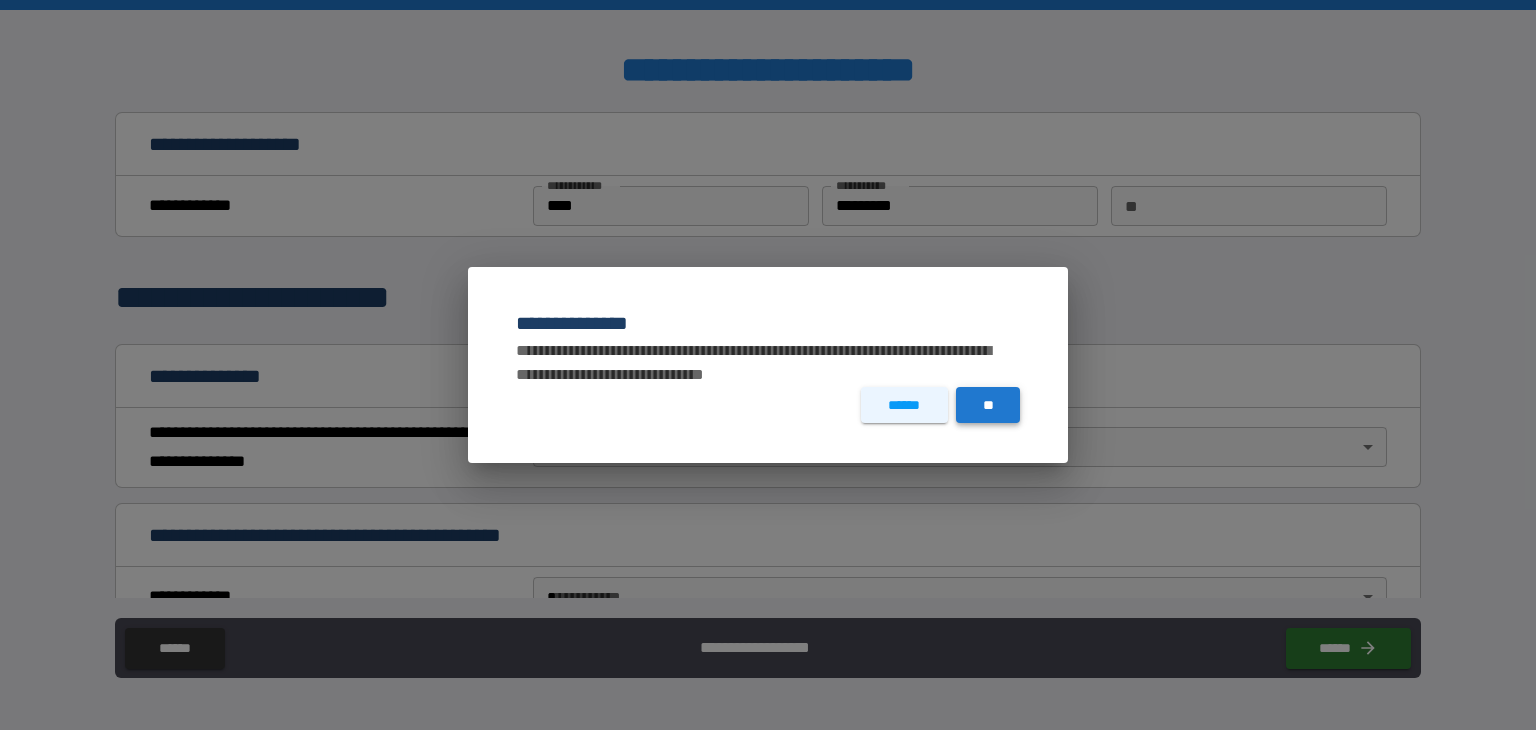 click on "**" at bounding box center [988, 405] 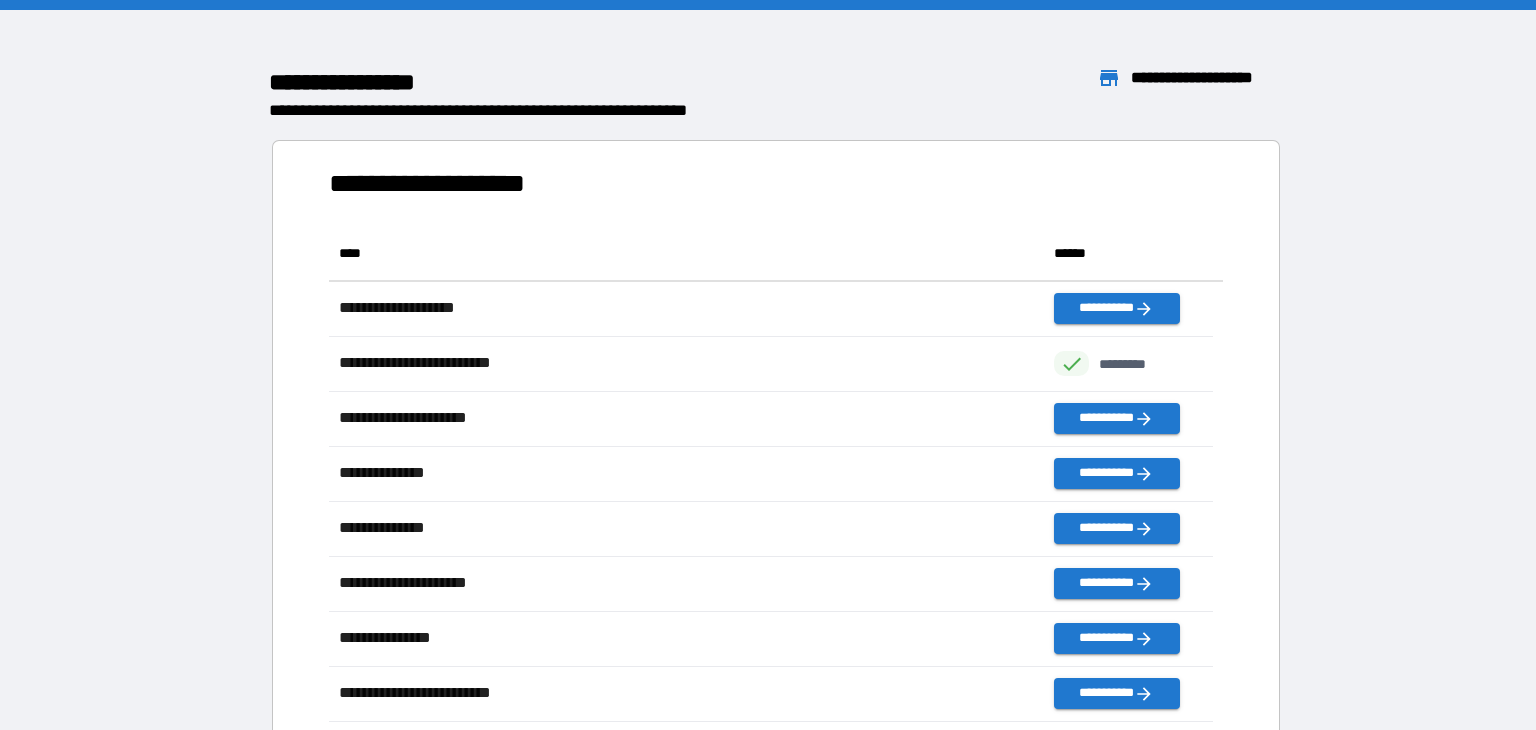 scroll, scrollTop: 16, scrollLeft: 16, axis: both 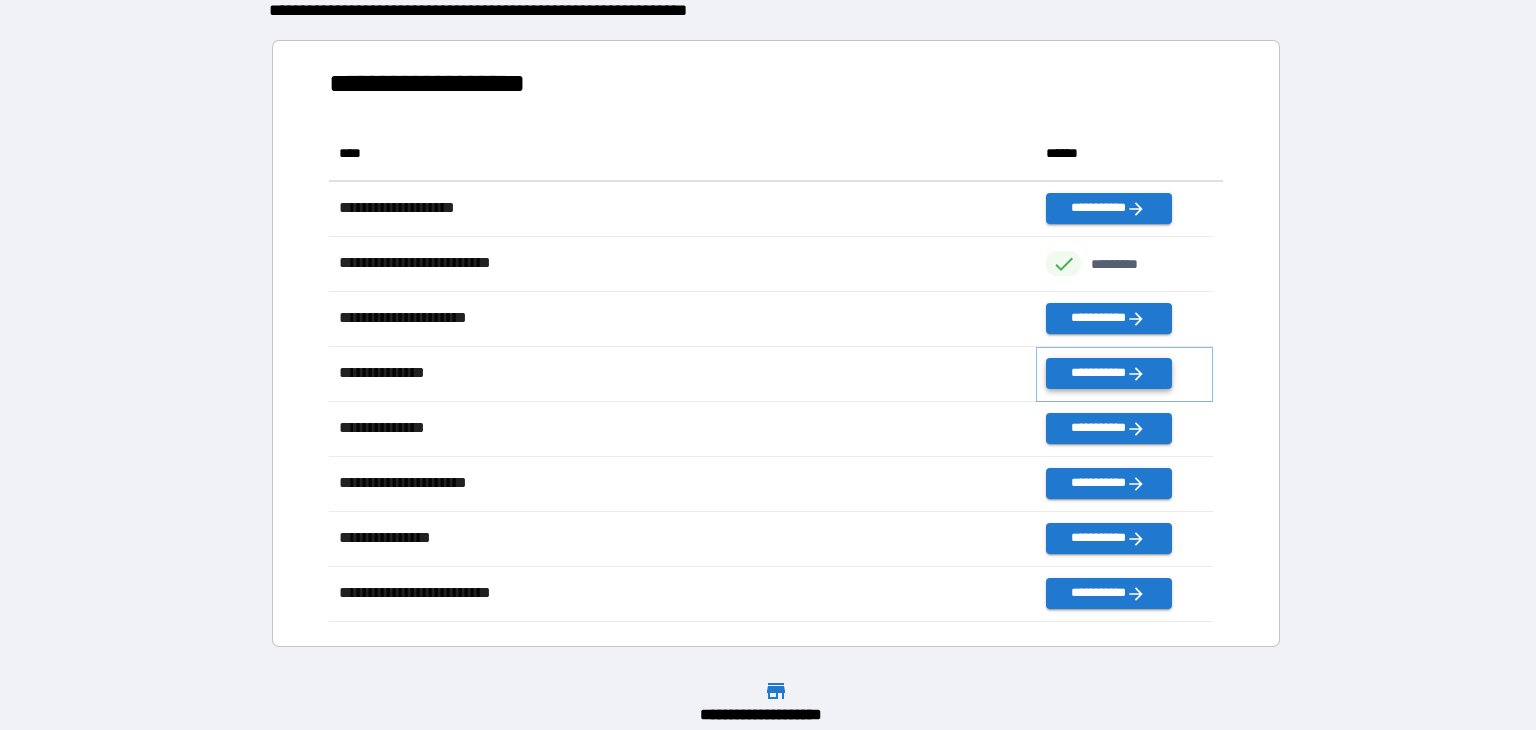 click on "**********" at bounding box center [1108, 373] 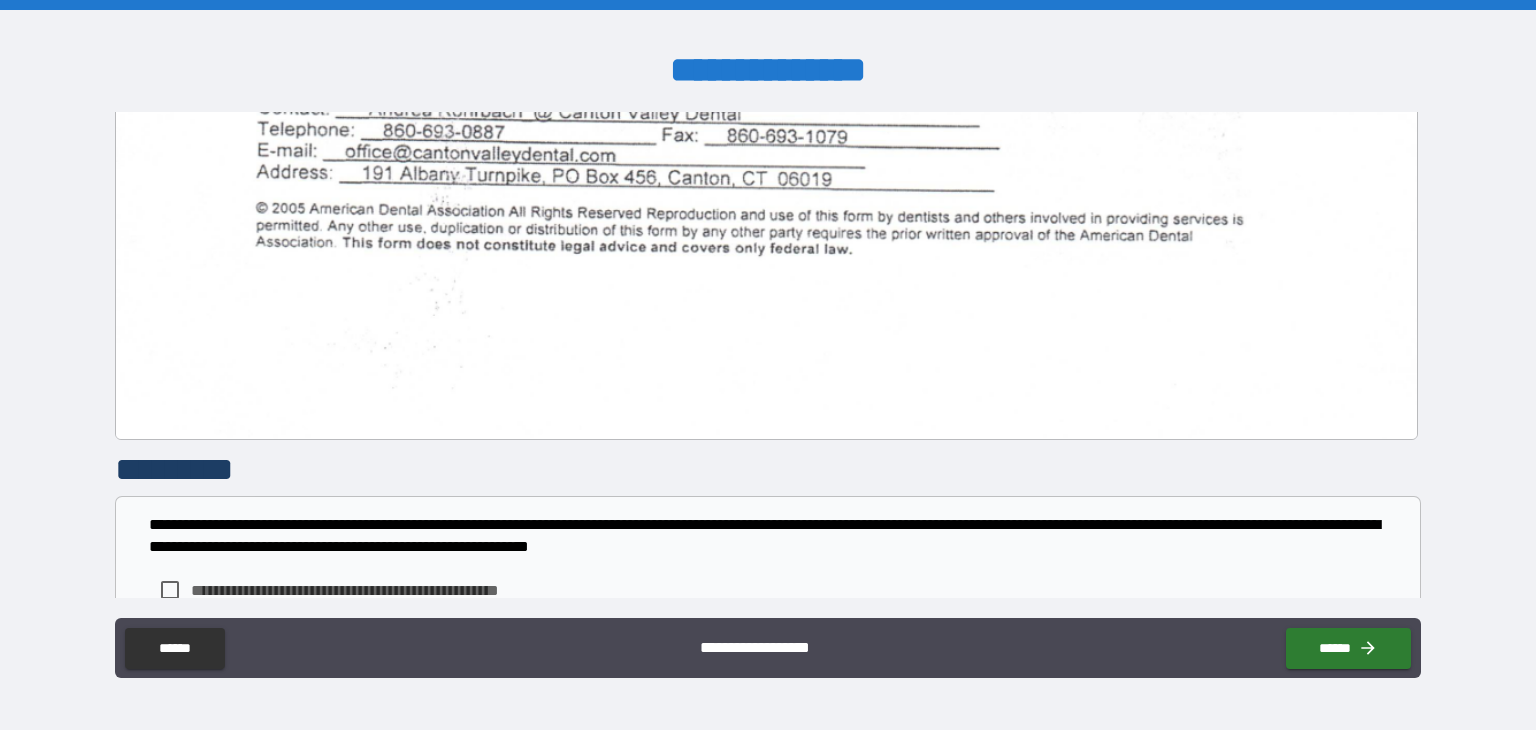 scroll, scrollTop: 3201, scrollLeft: 0, axis: vertical 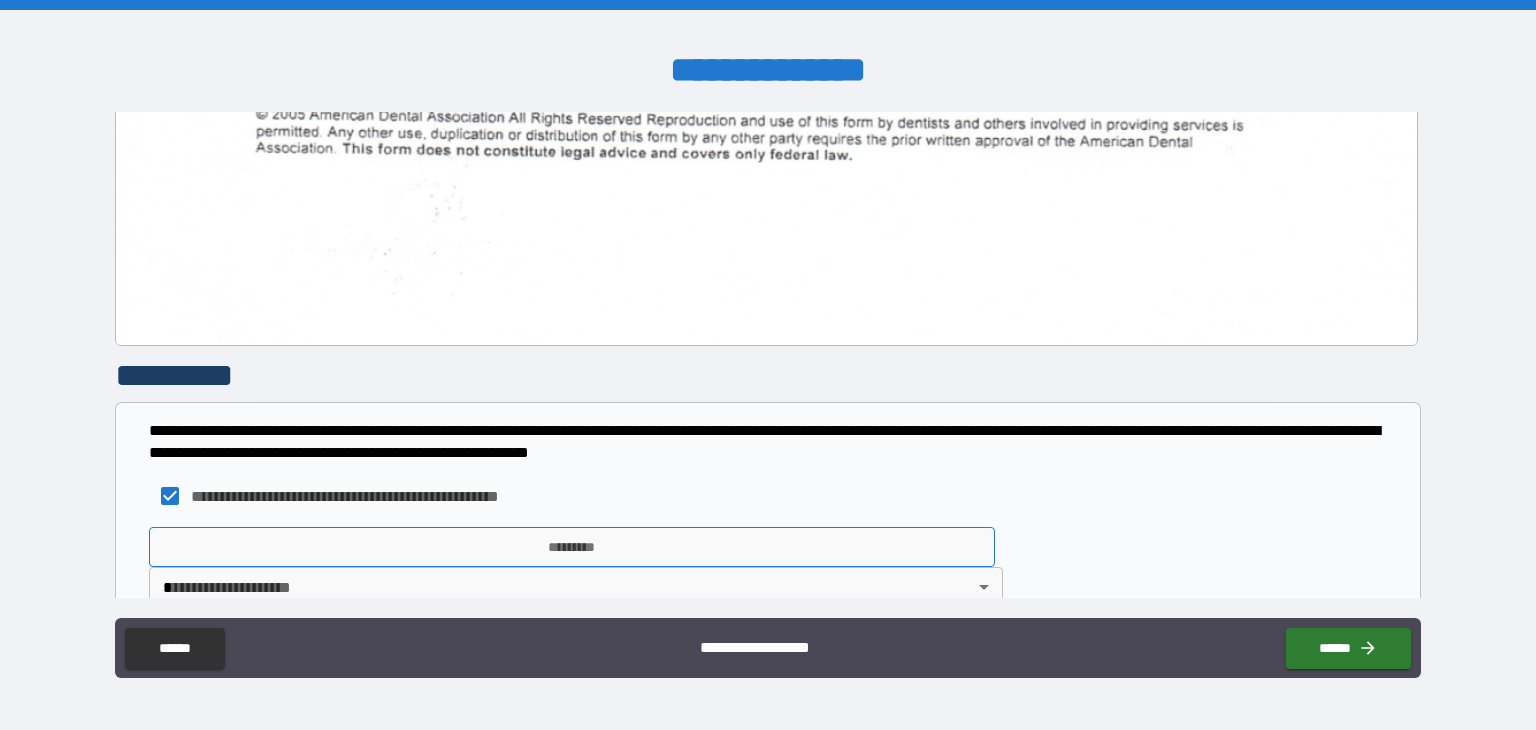 click on "*********" at bounding box center [572, 547] 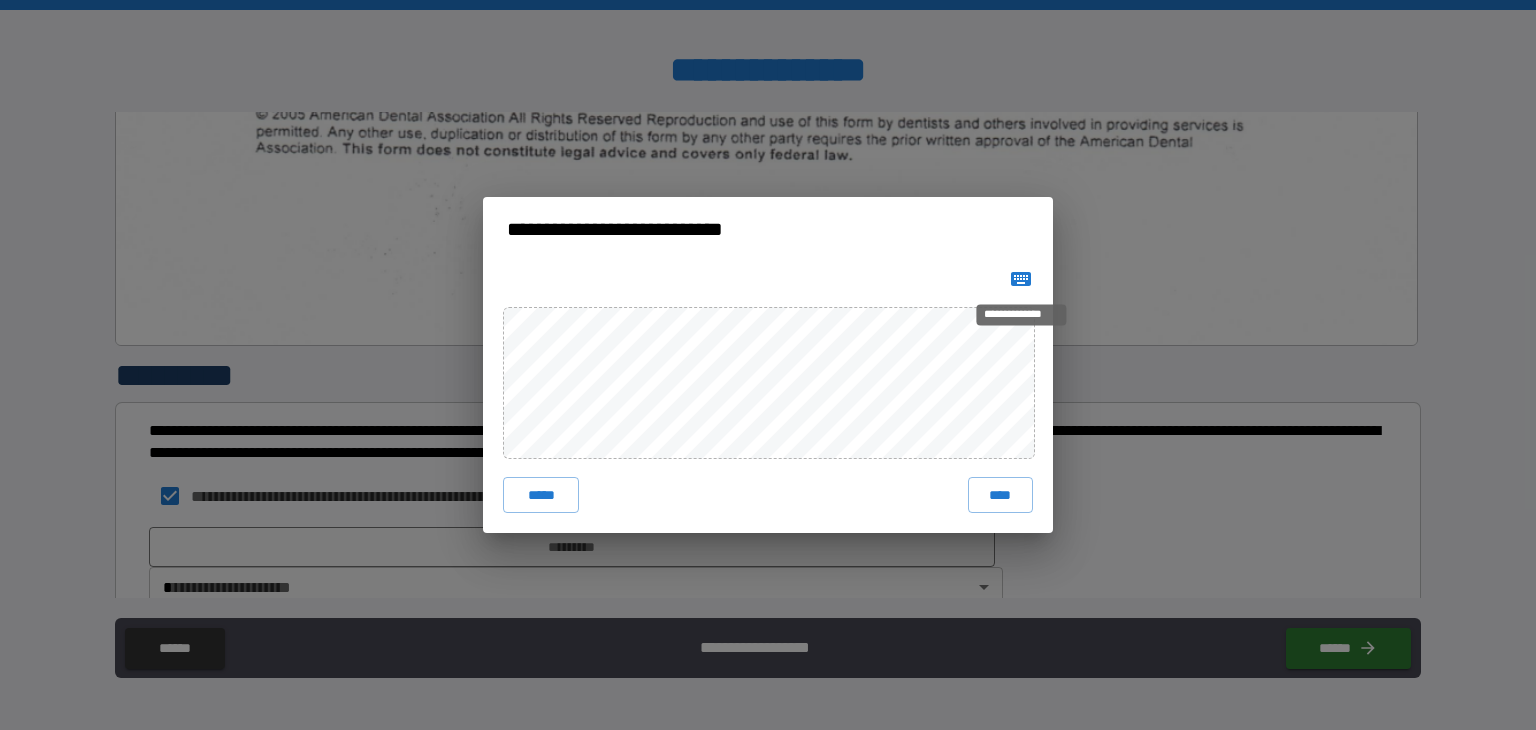 click 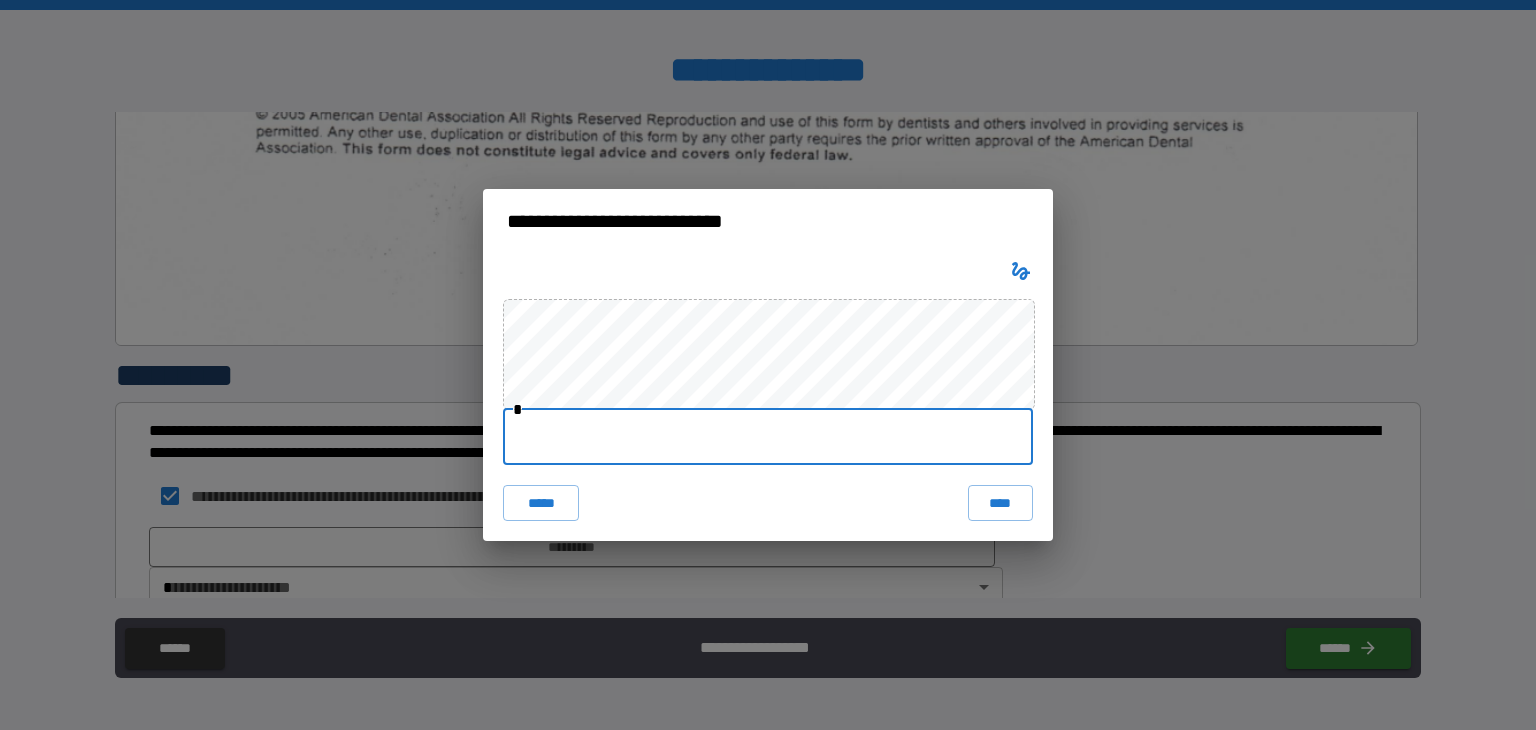 click at bounding box center [768, 437] 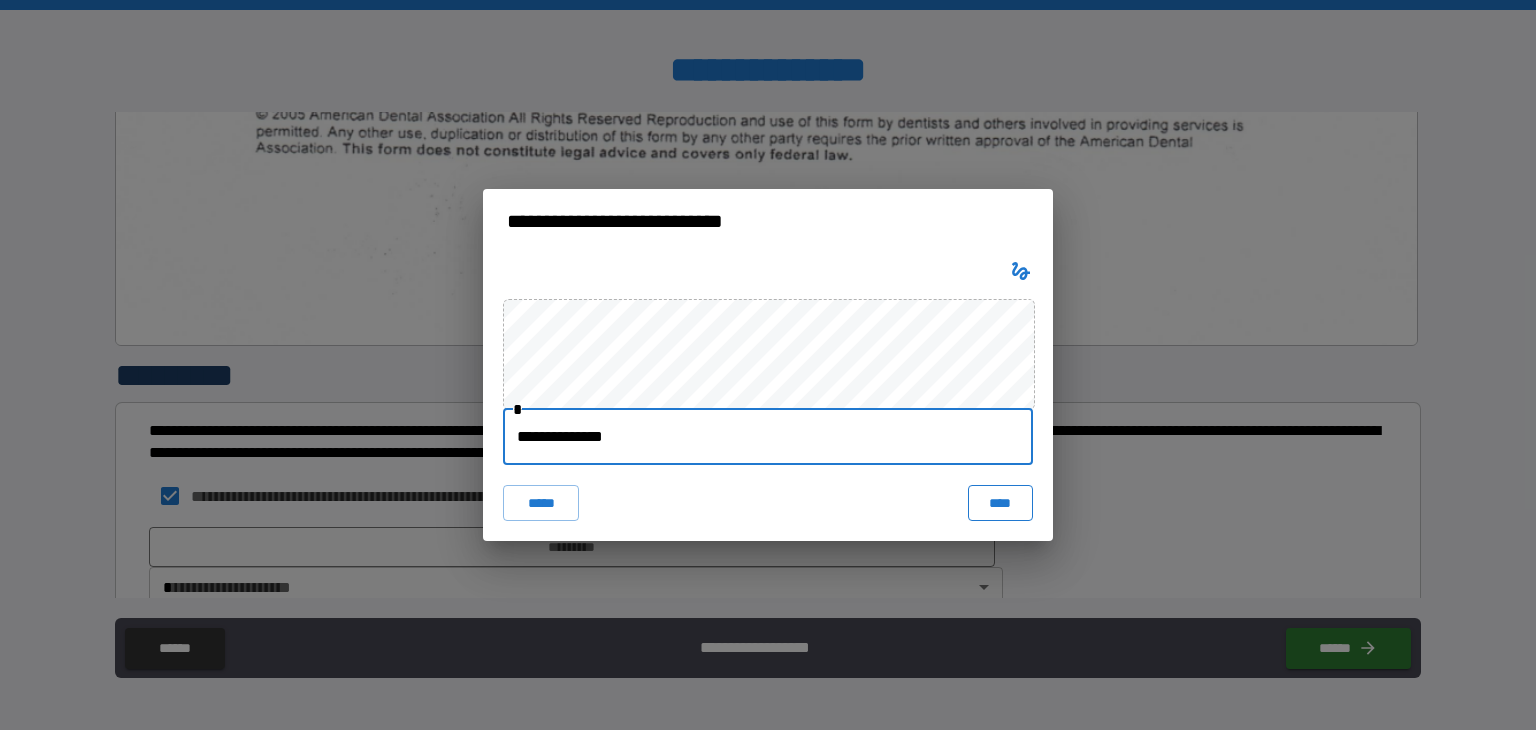 type on "**********" 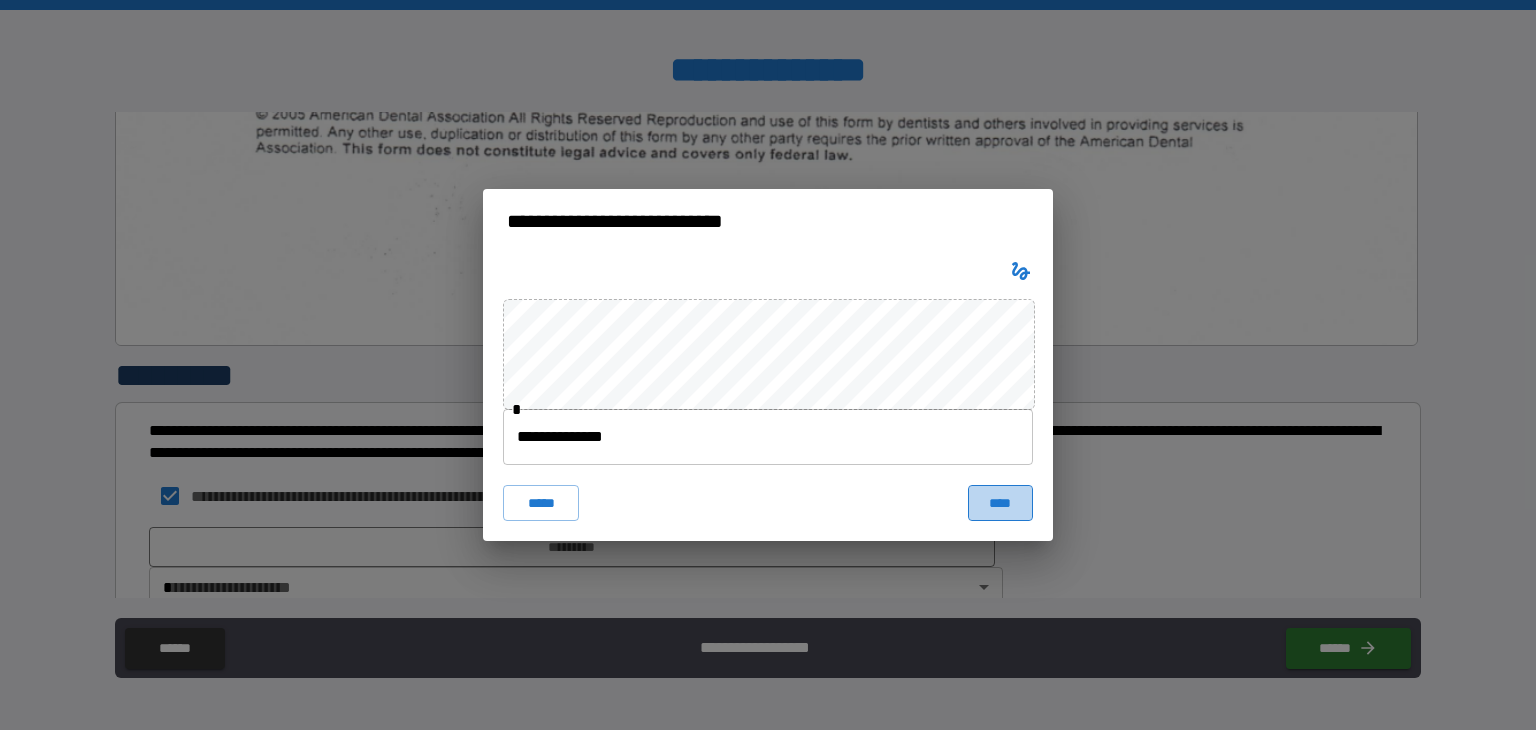 click on "****" at bounding box center (1000, 503) 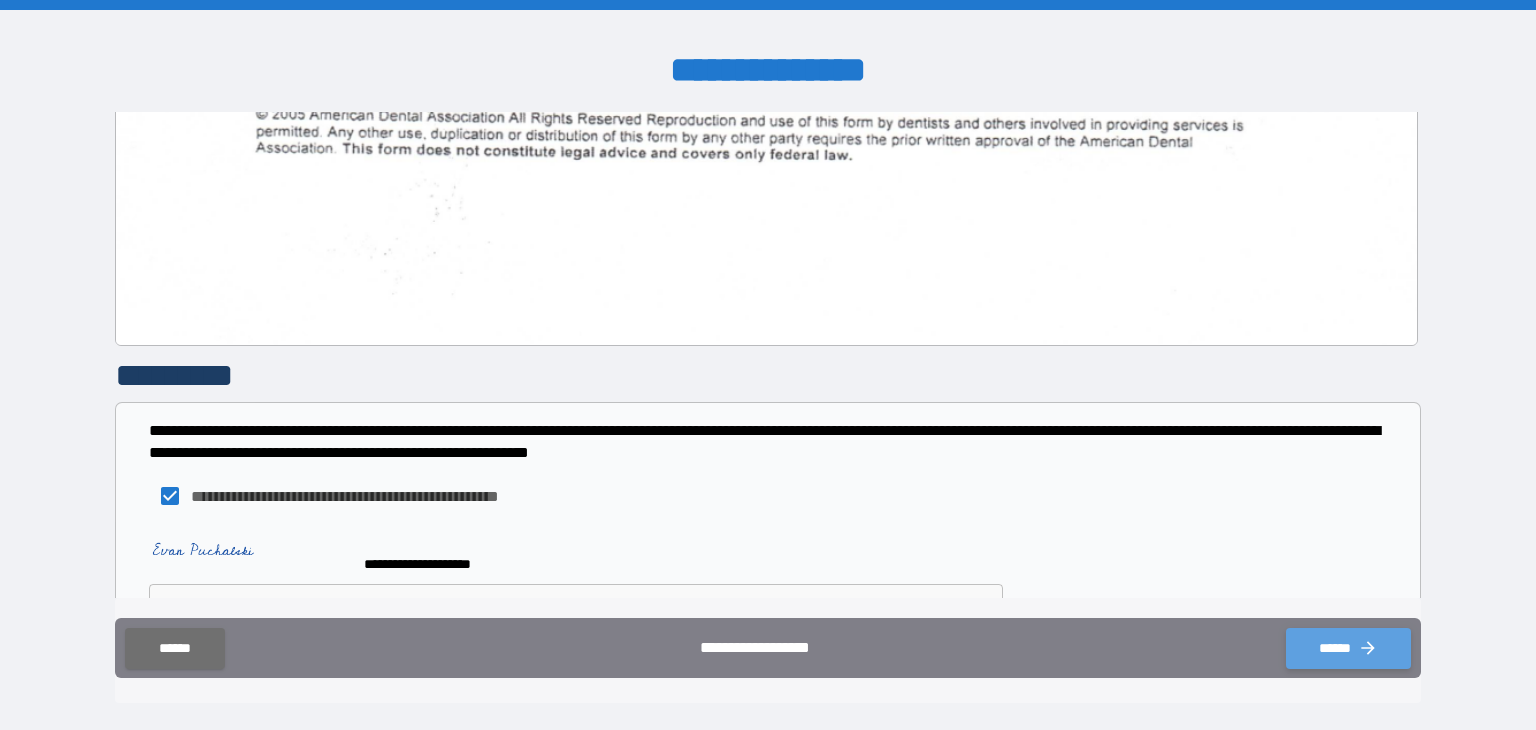 click 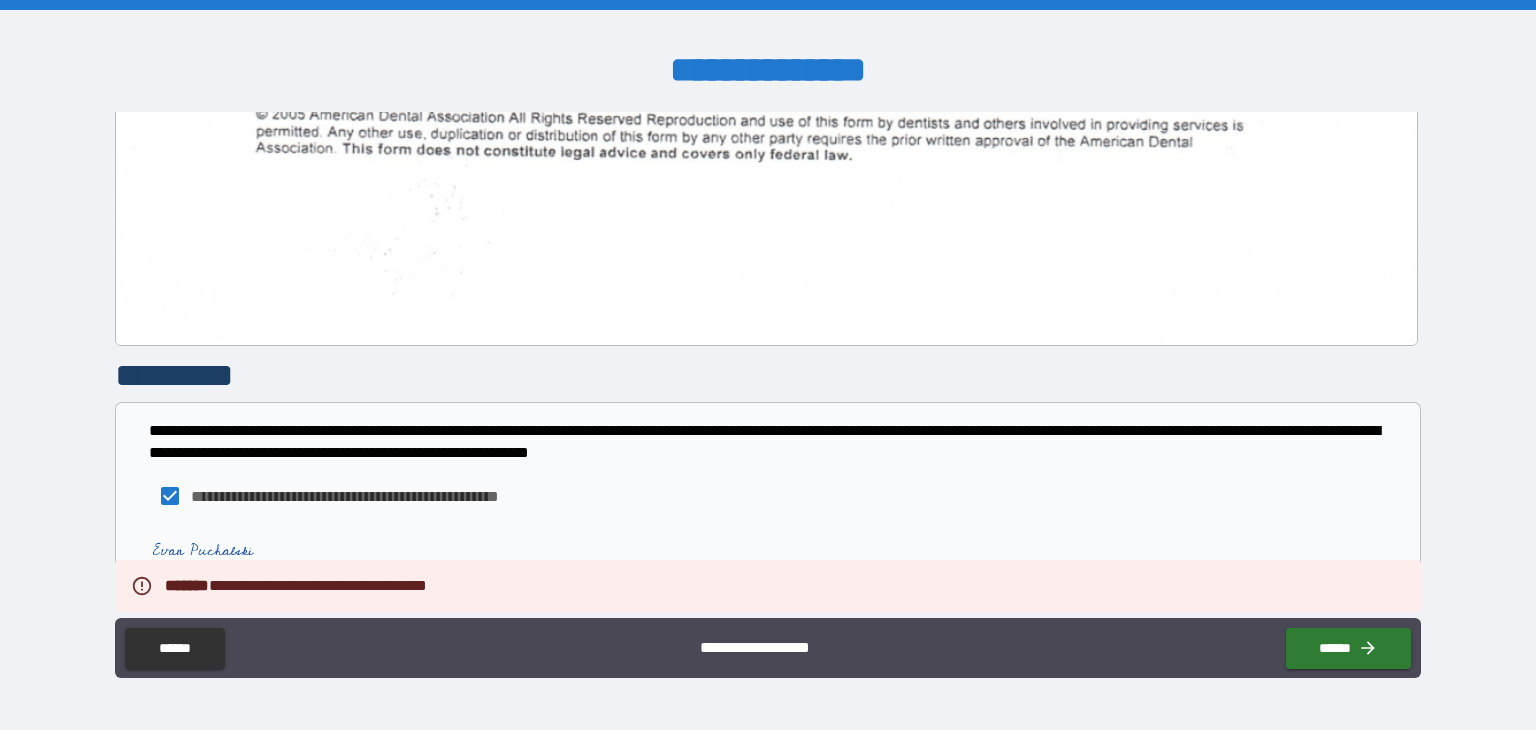 scroll, scrollTop: 3218, scrollLeft: 0, axis: vertical 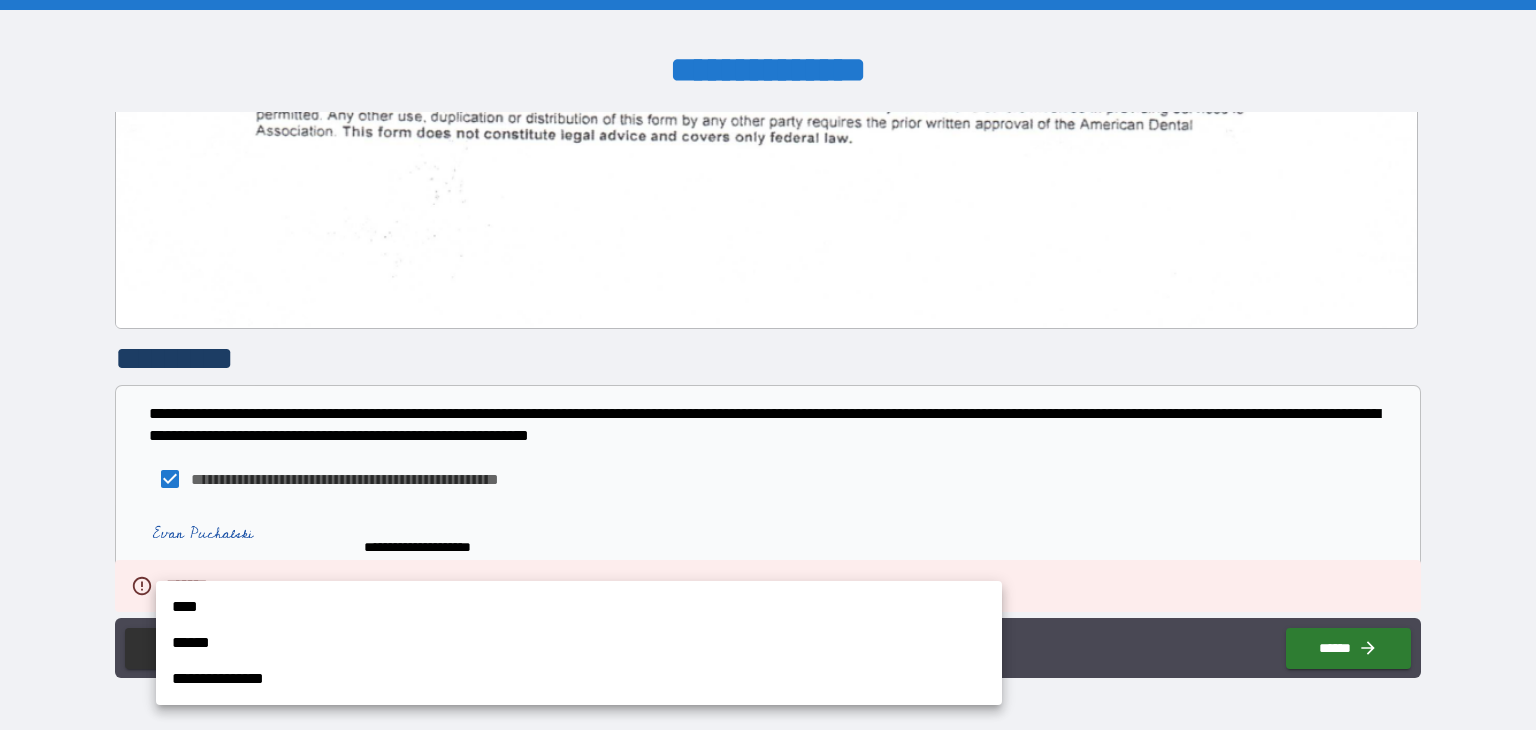 click on "**********" at bounding box center (768, 365) 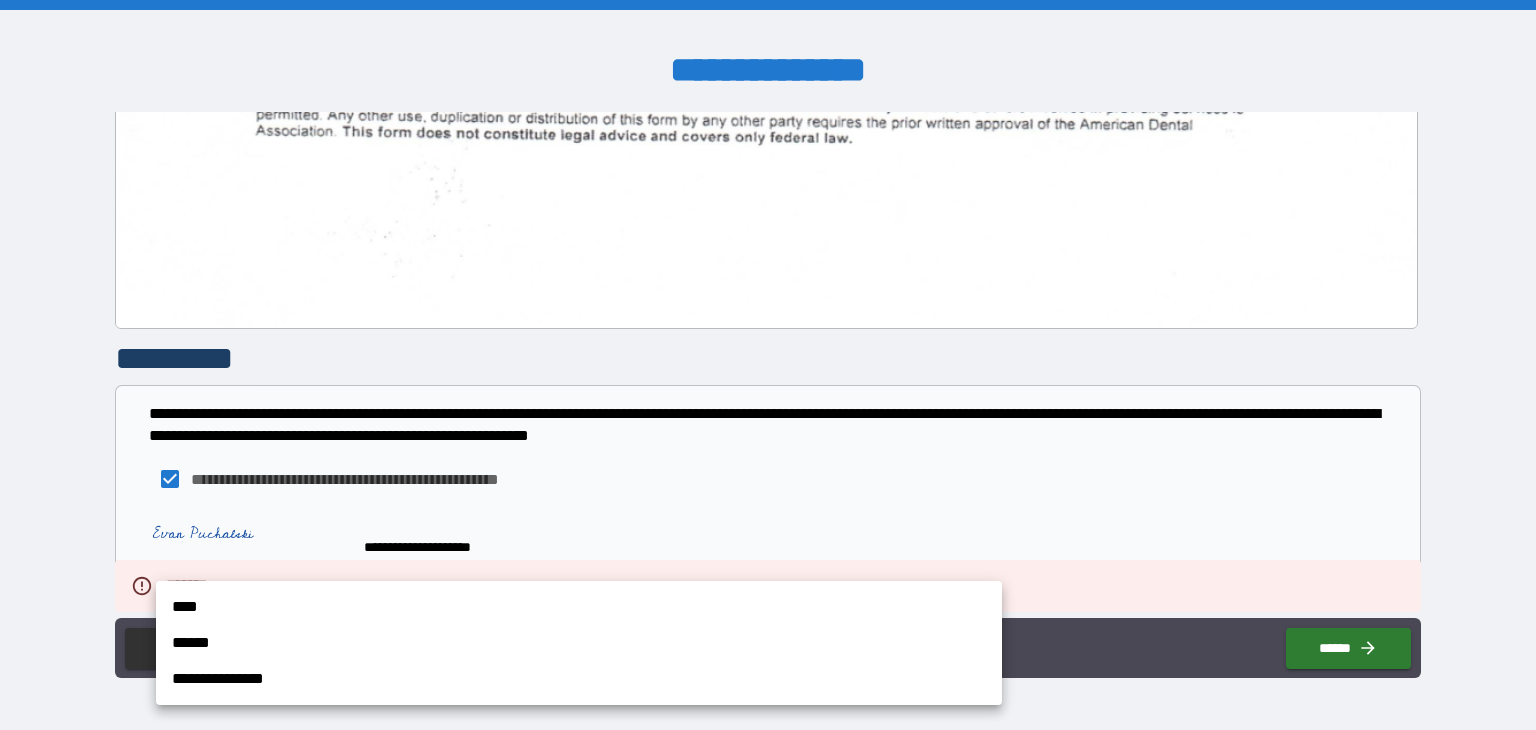click on "****" at bounding box center [579, 607] 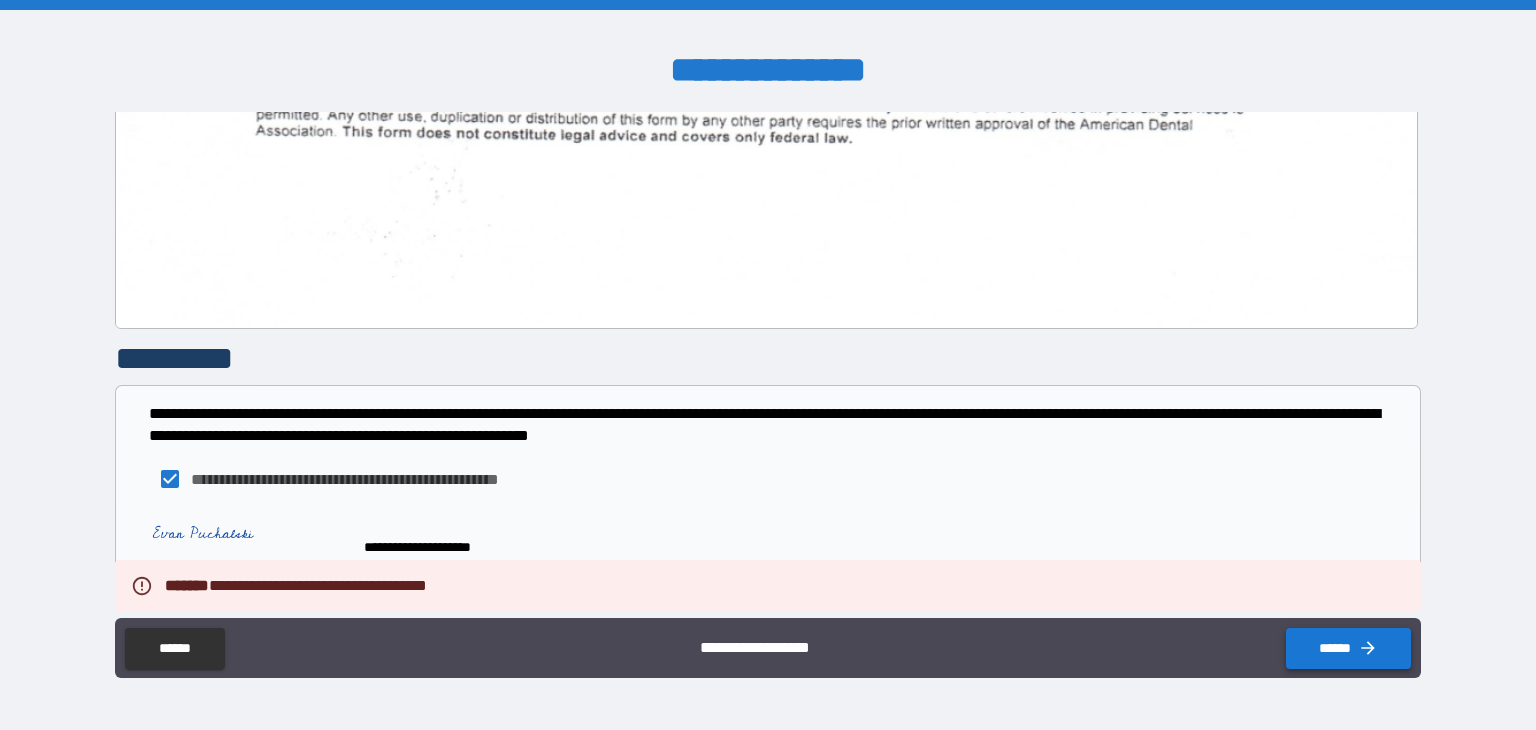click on "******" at bounding box center [1348, 648] 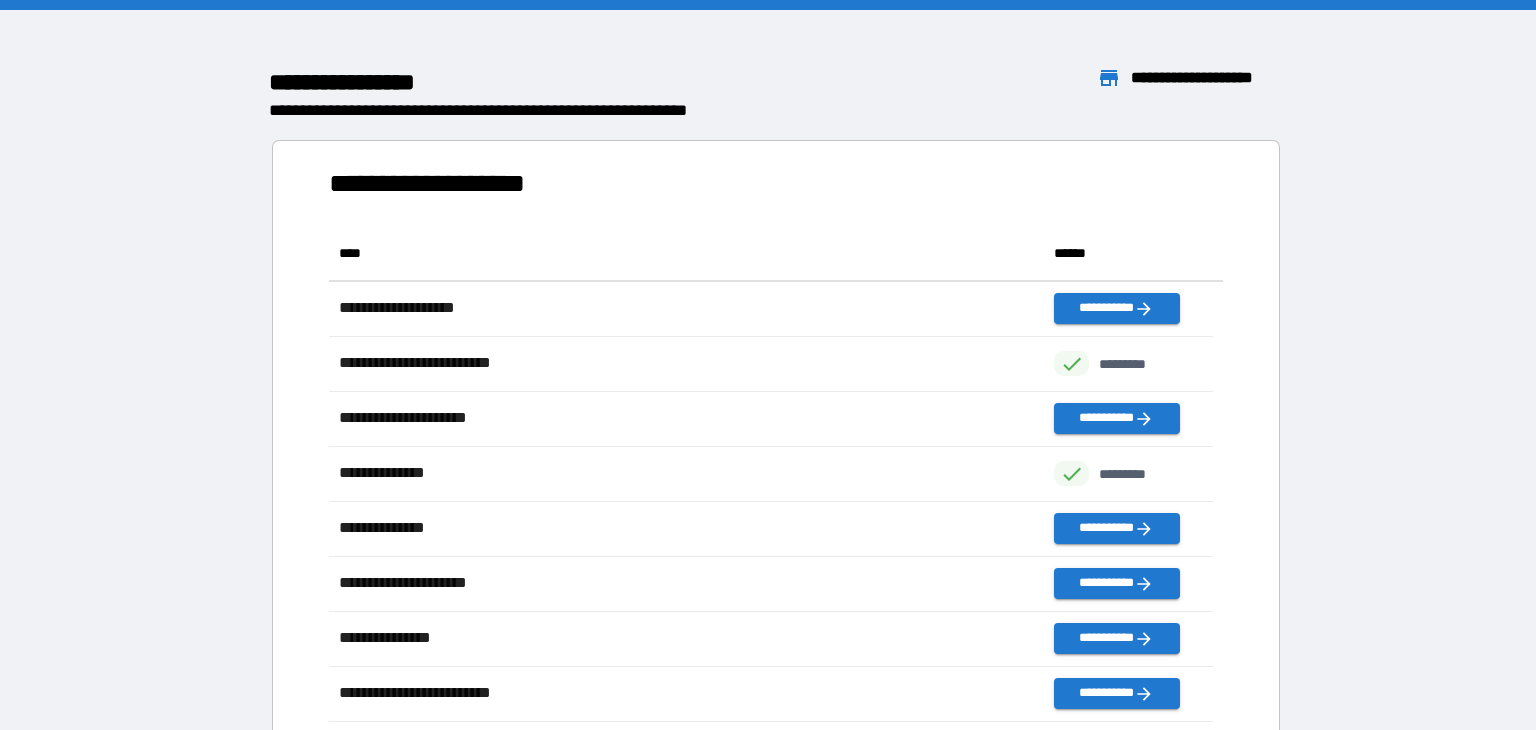 scroll, scrollTop: 16, scrollLeft: 16, axis: both 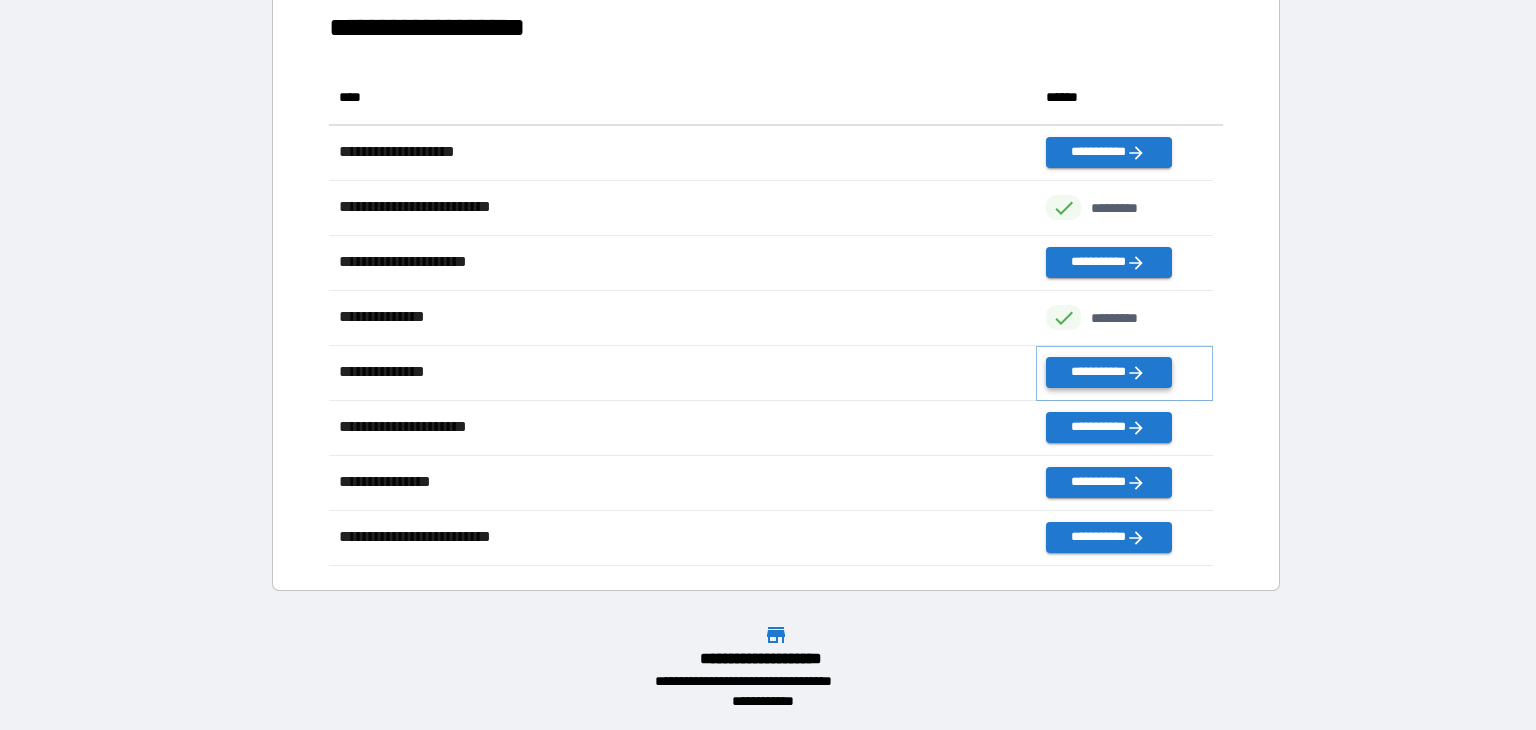 click on "**********" at bounding box center (1108, 372) 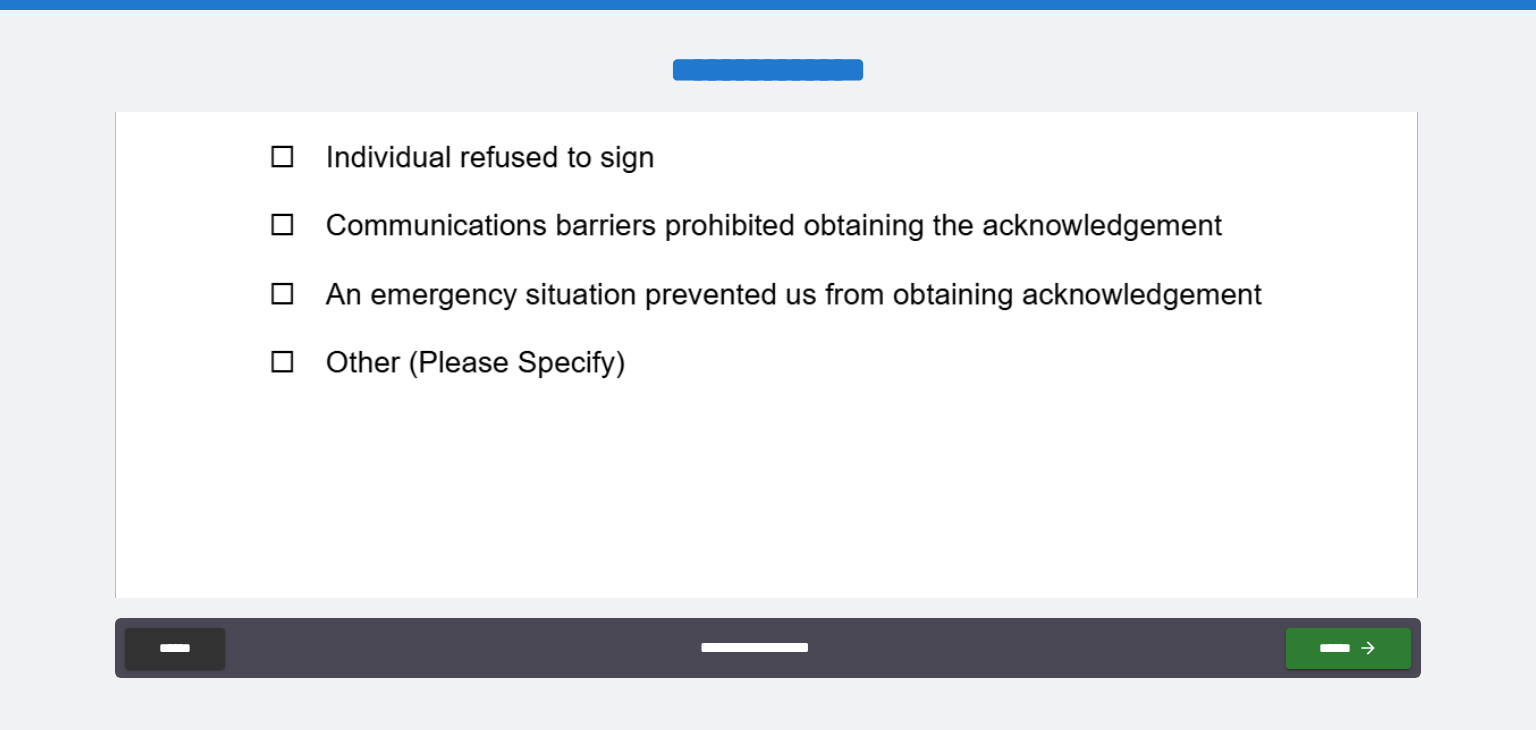 scroll, scrollTop: 1499, scrollLeft: 0, axis: vertical 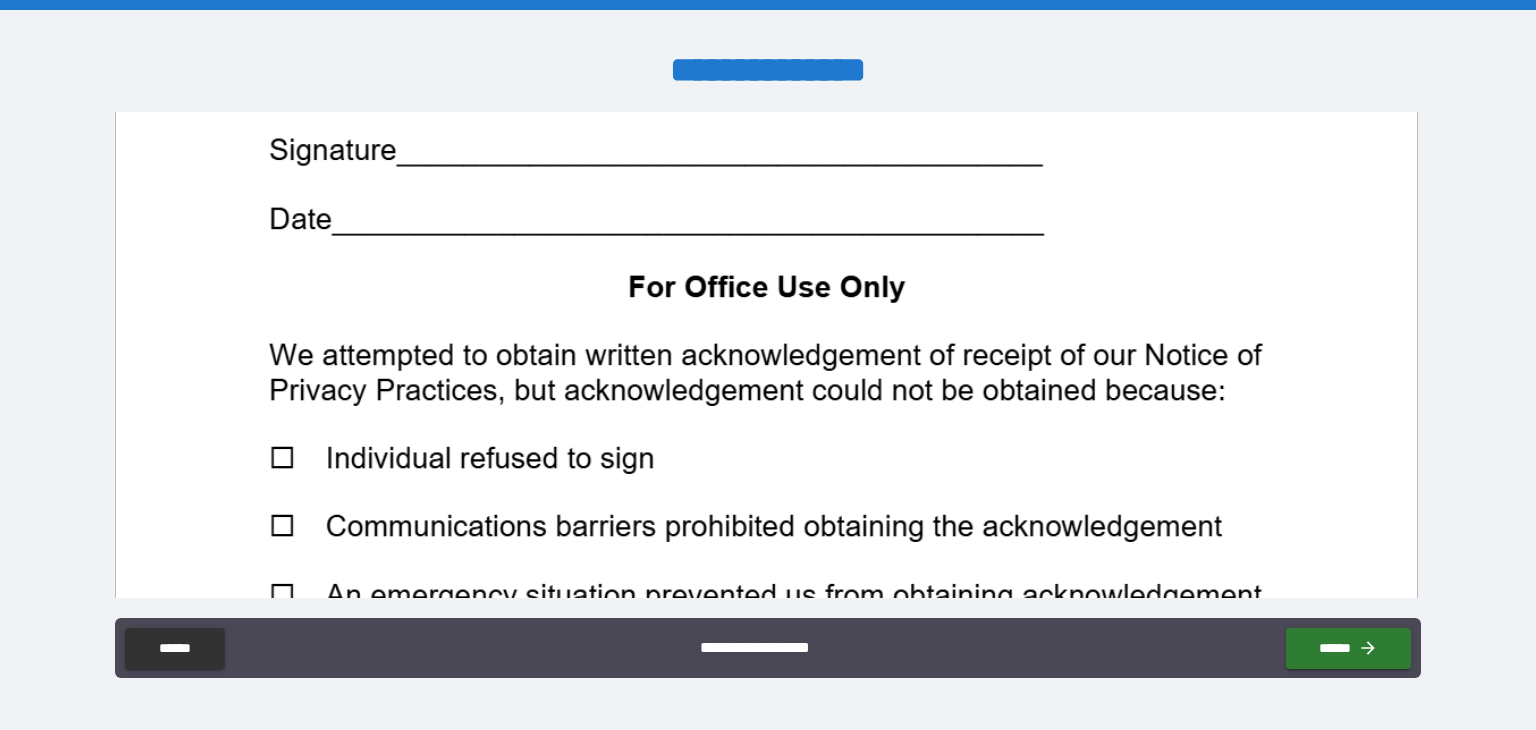 click at bounding box center (766, 186) 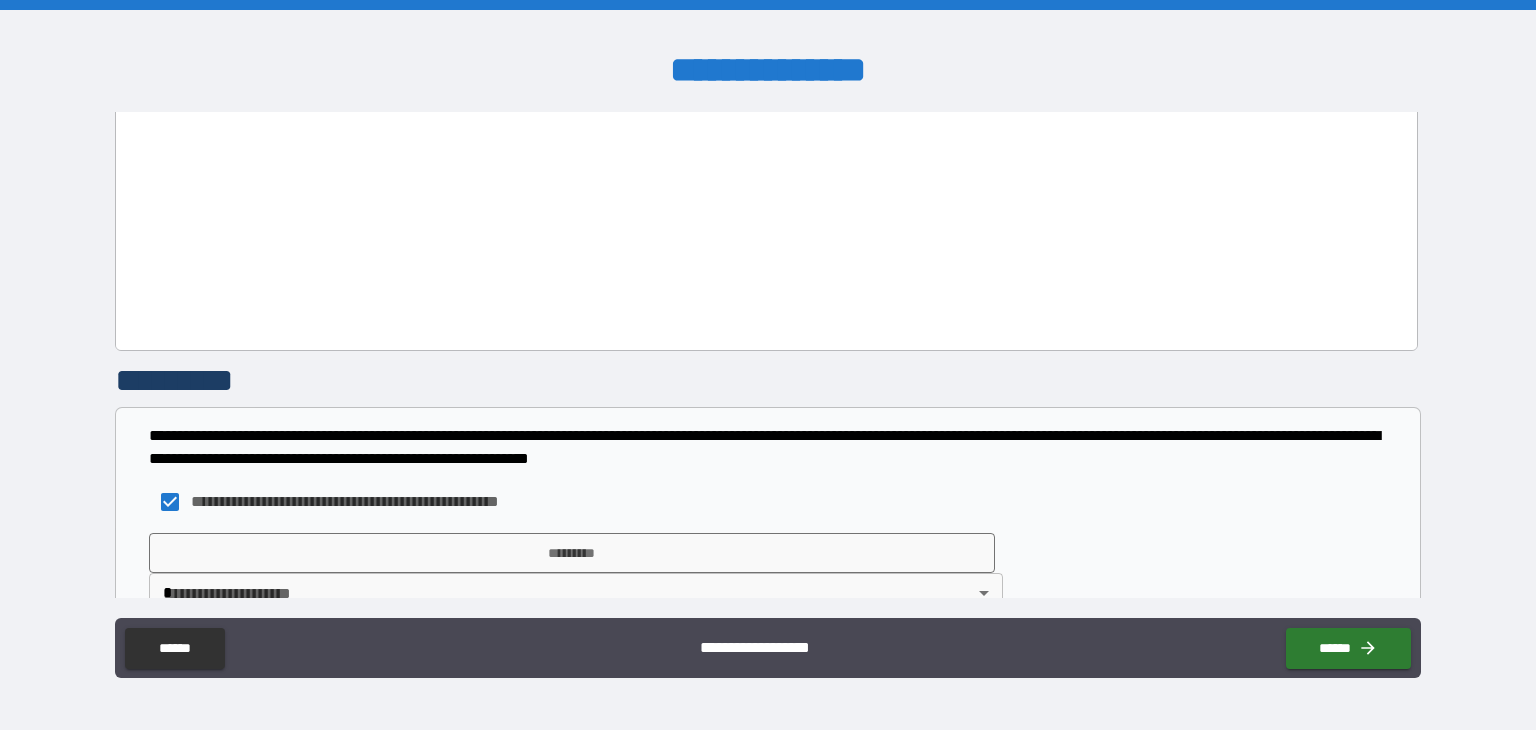 scroll, scrollTop: 1499, scrollLeft: 0, axis: vertical 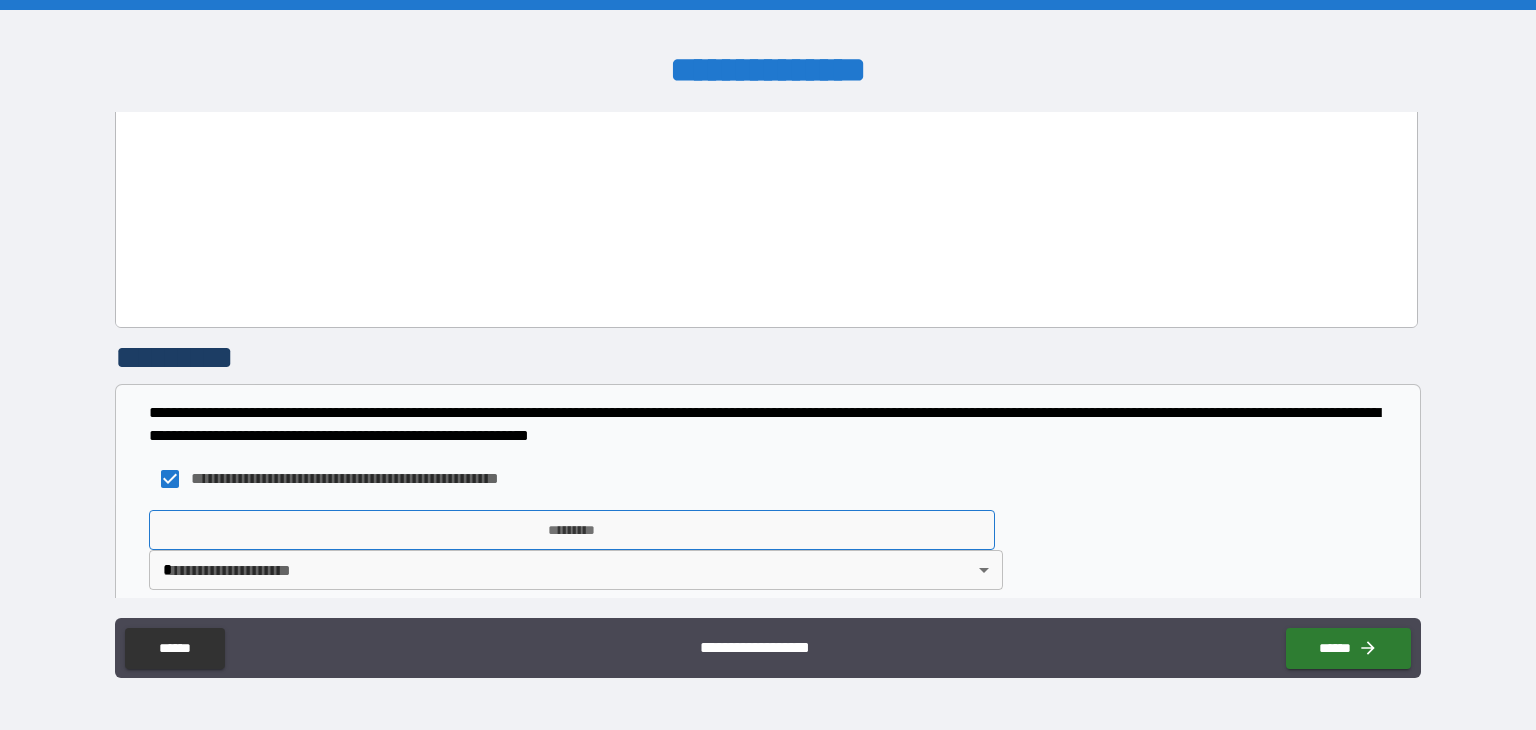 click on "*********" at bounding box center (572, 530) 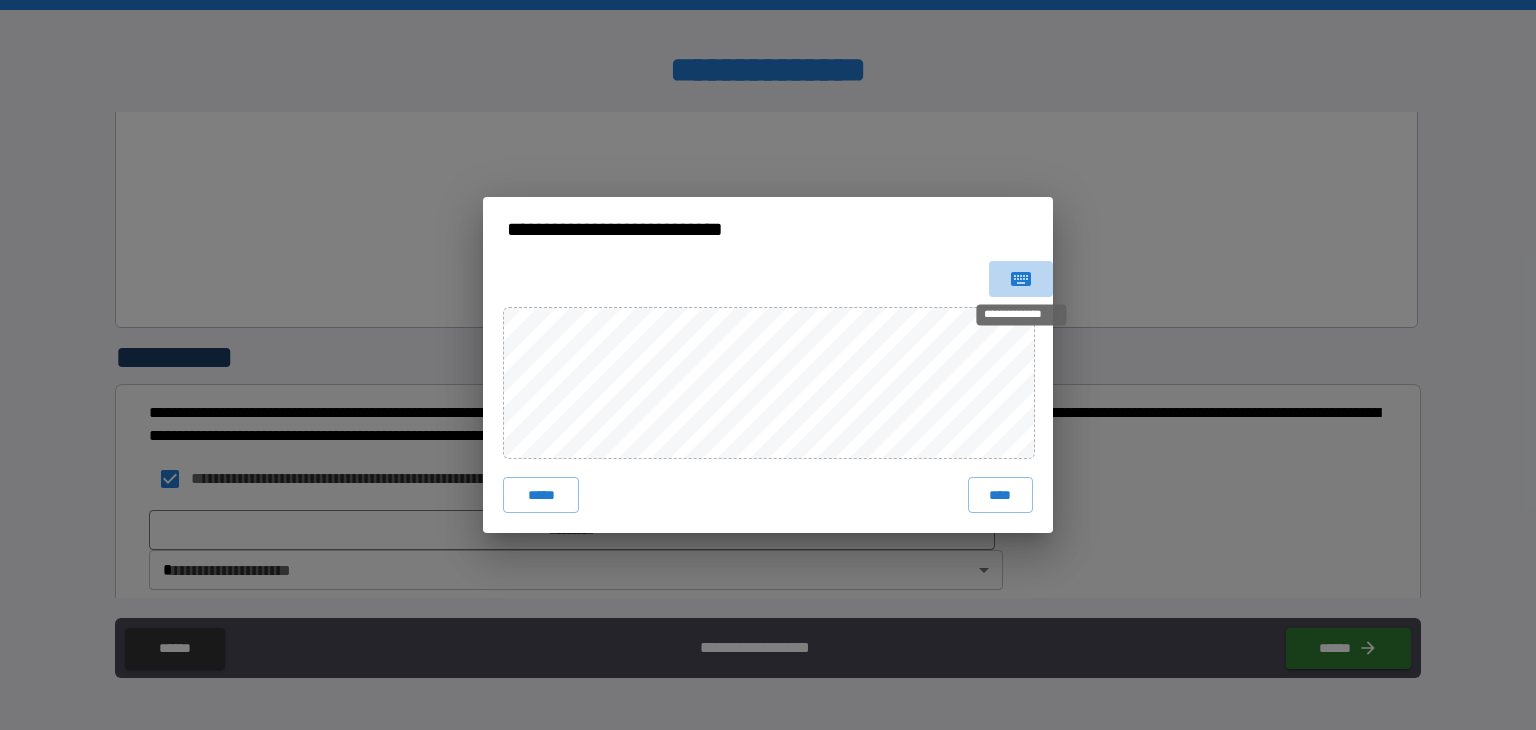 click 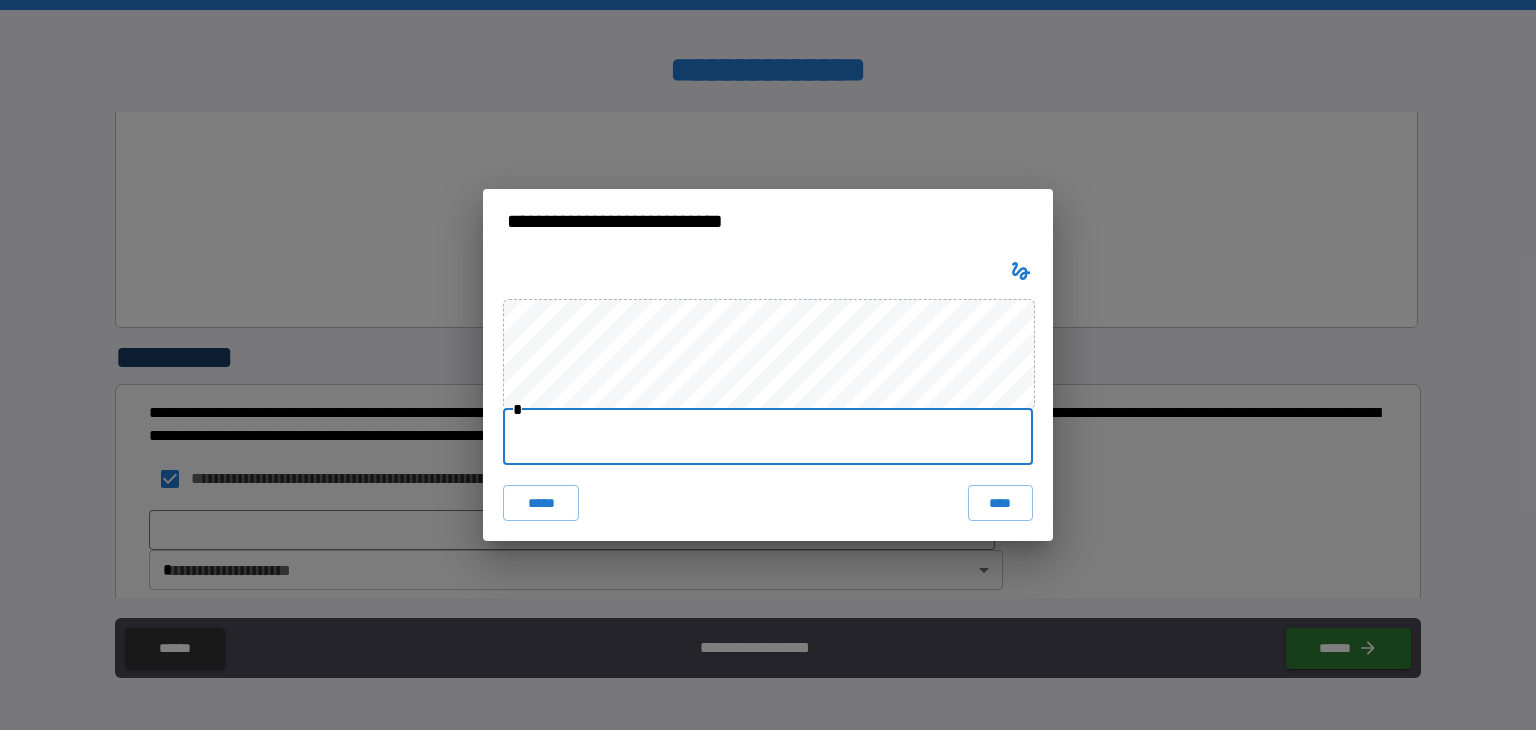 click at bounding box center [768, 437] 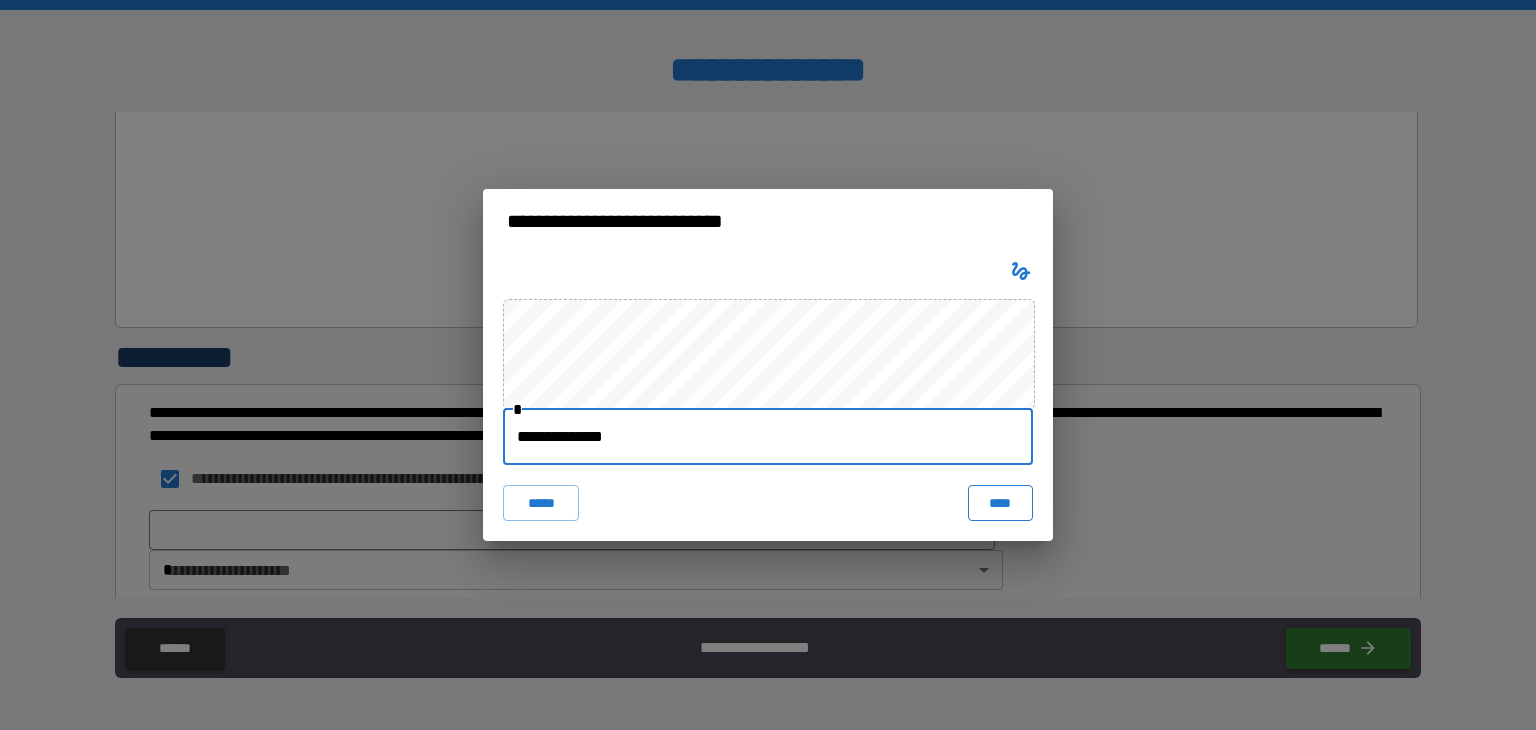 type on "**********" 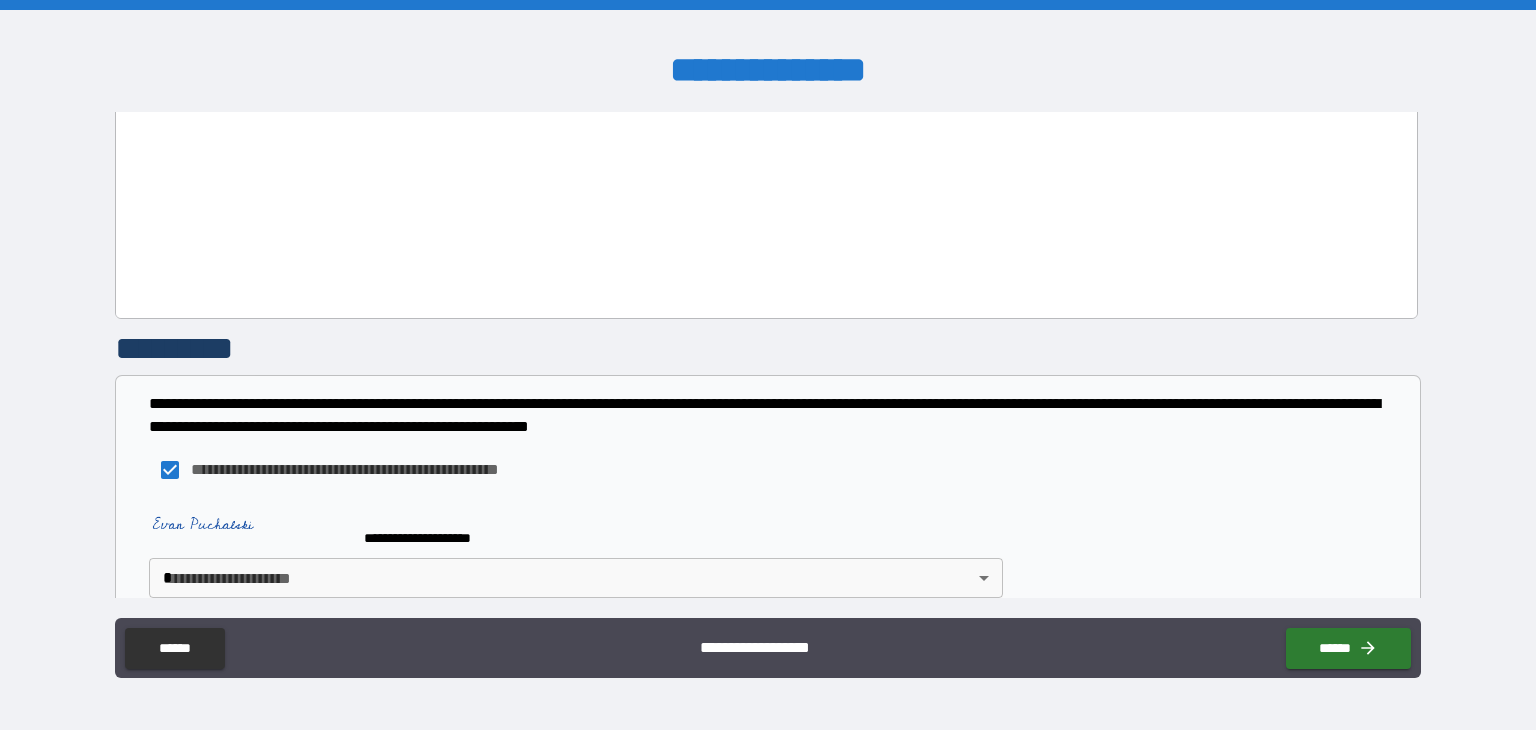 scroll, scrollTop: 1516, scrollLeft: 0, axis: vertical 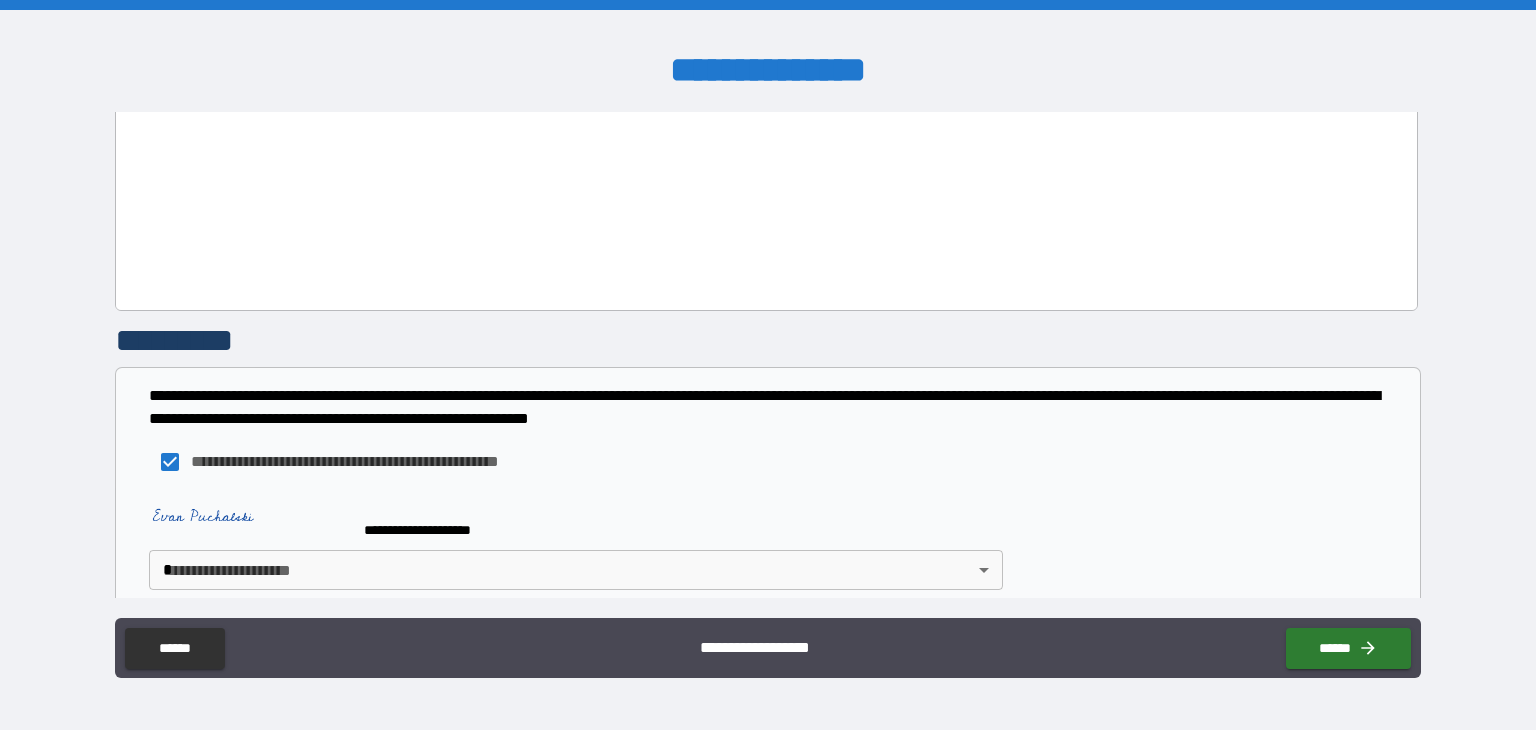 click on "**********" at bounding box center (768, 365) 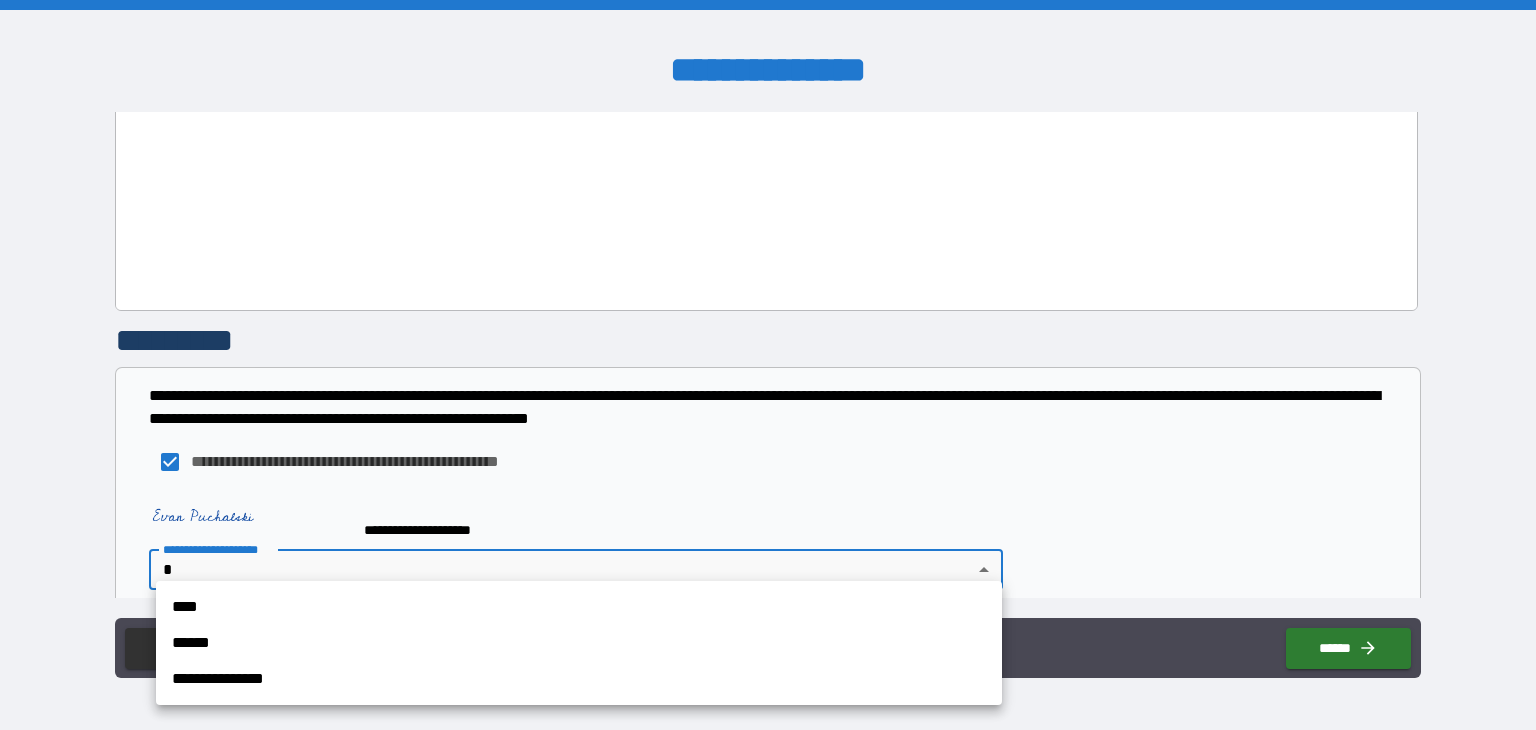 click on "****" at bounding box center [579, 607] 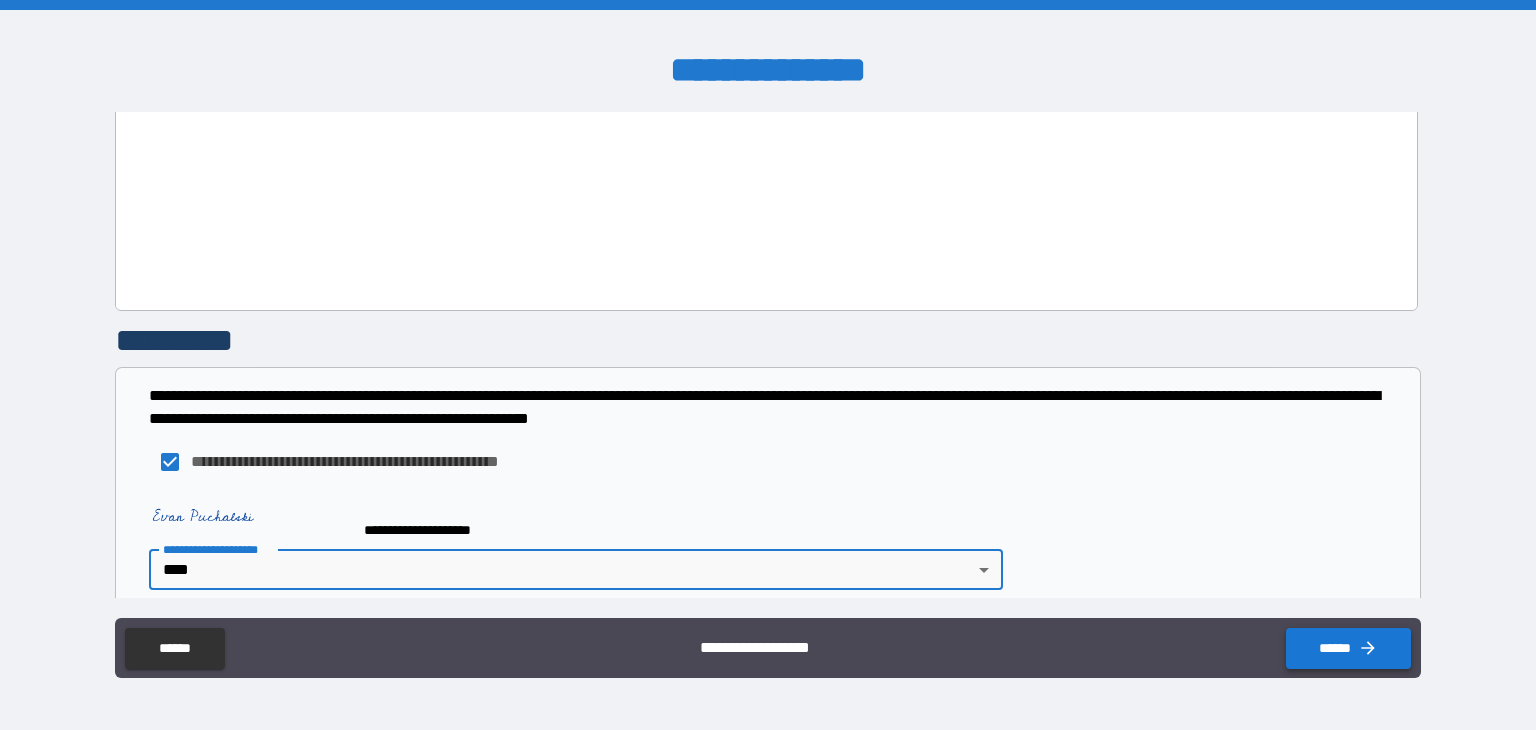 click on "******" at bounding box center [1348, 648] 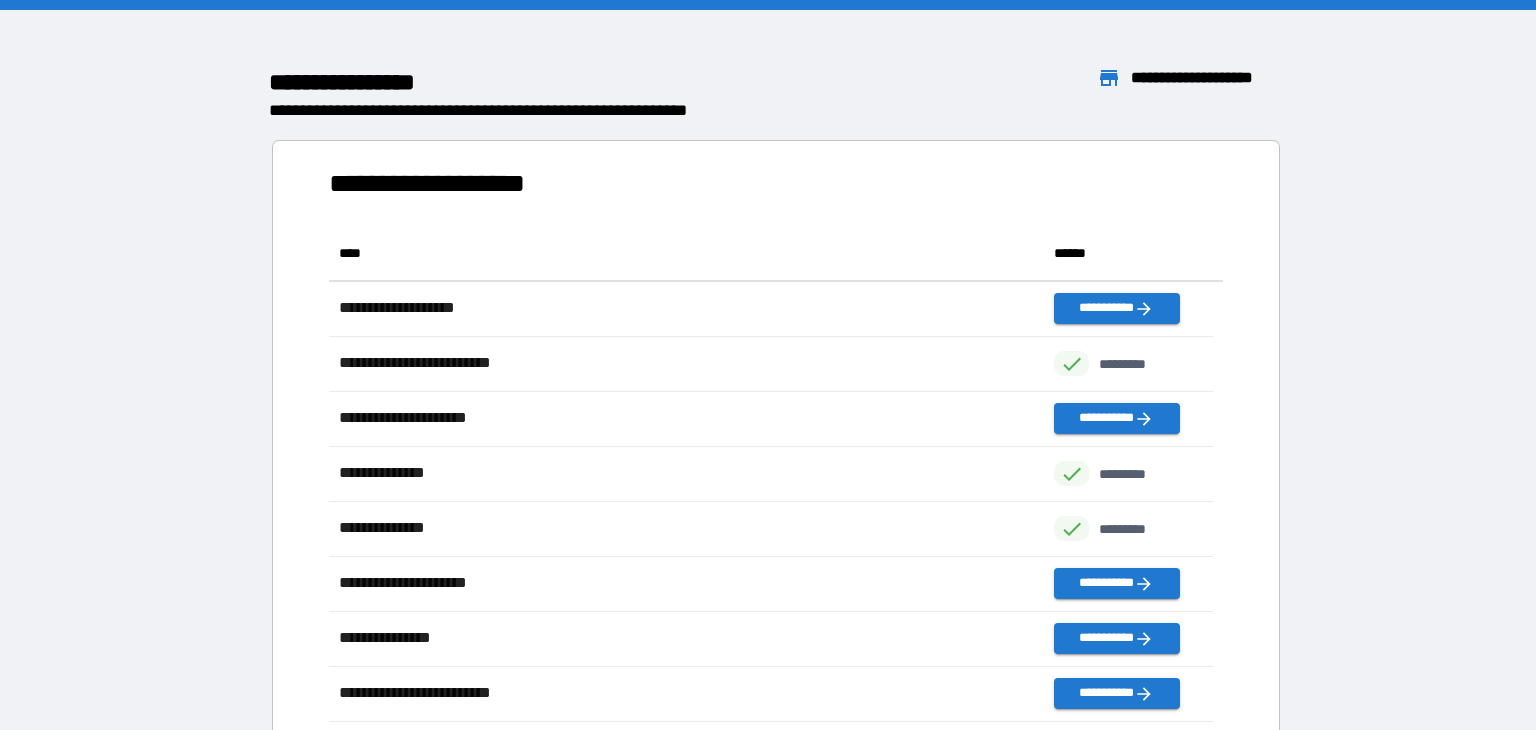 scroll, scrollTop: 16, scrollLeft: 16, axis: both 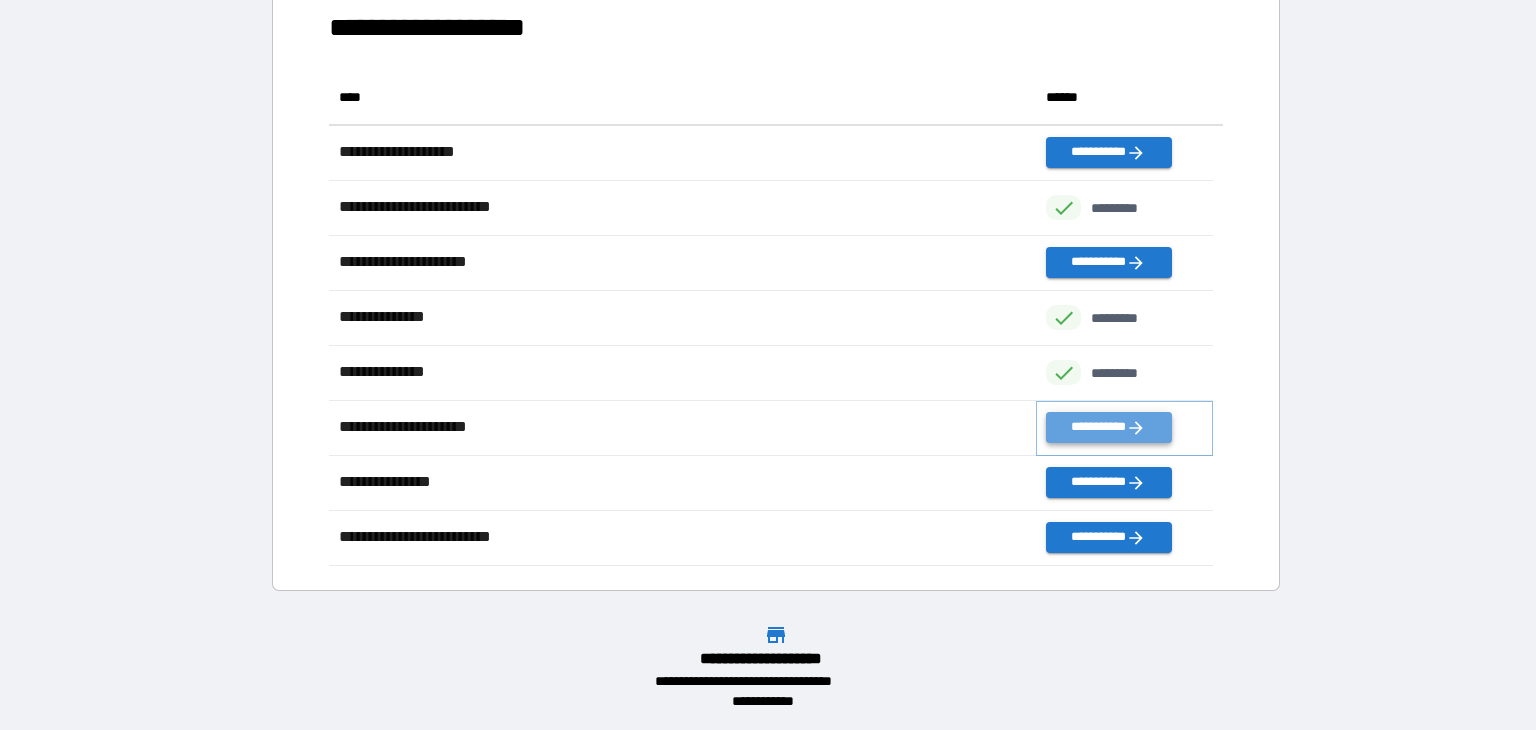 click on "**********" at bounding box center [1108, 427] 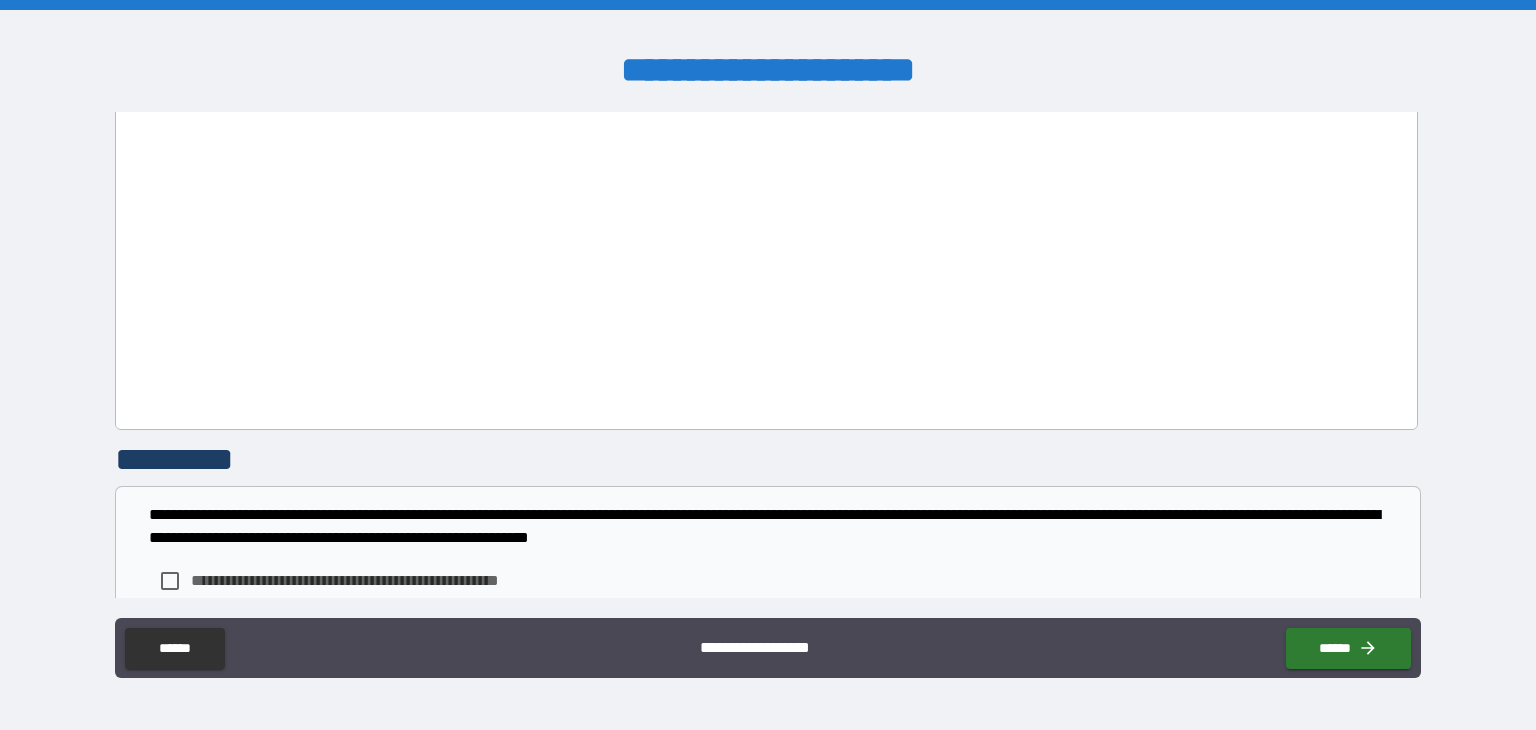 scroll, scrollTop: 4904, scrollLeft: 0, axis: vertical 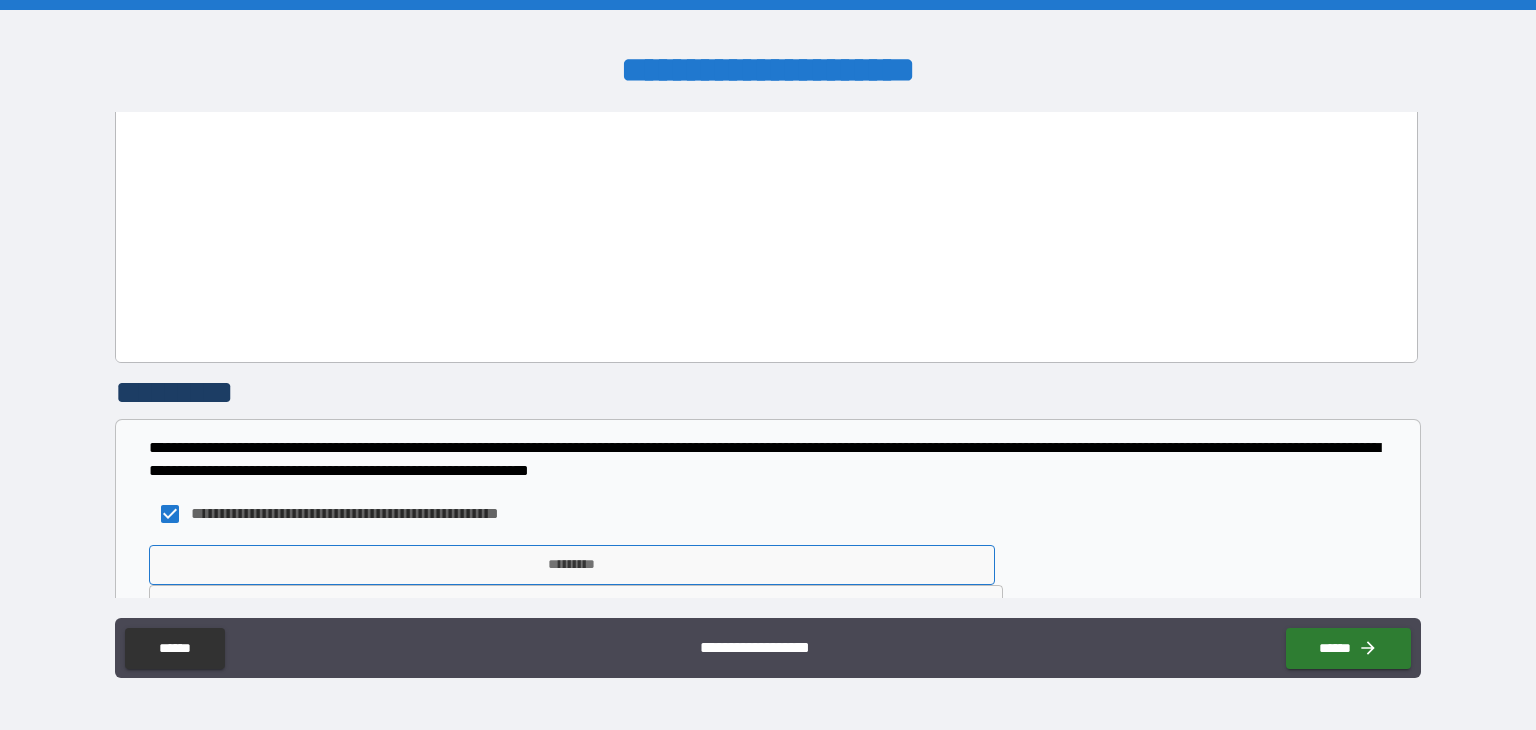 click on "*********" at bounding box center [572, 565] 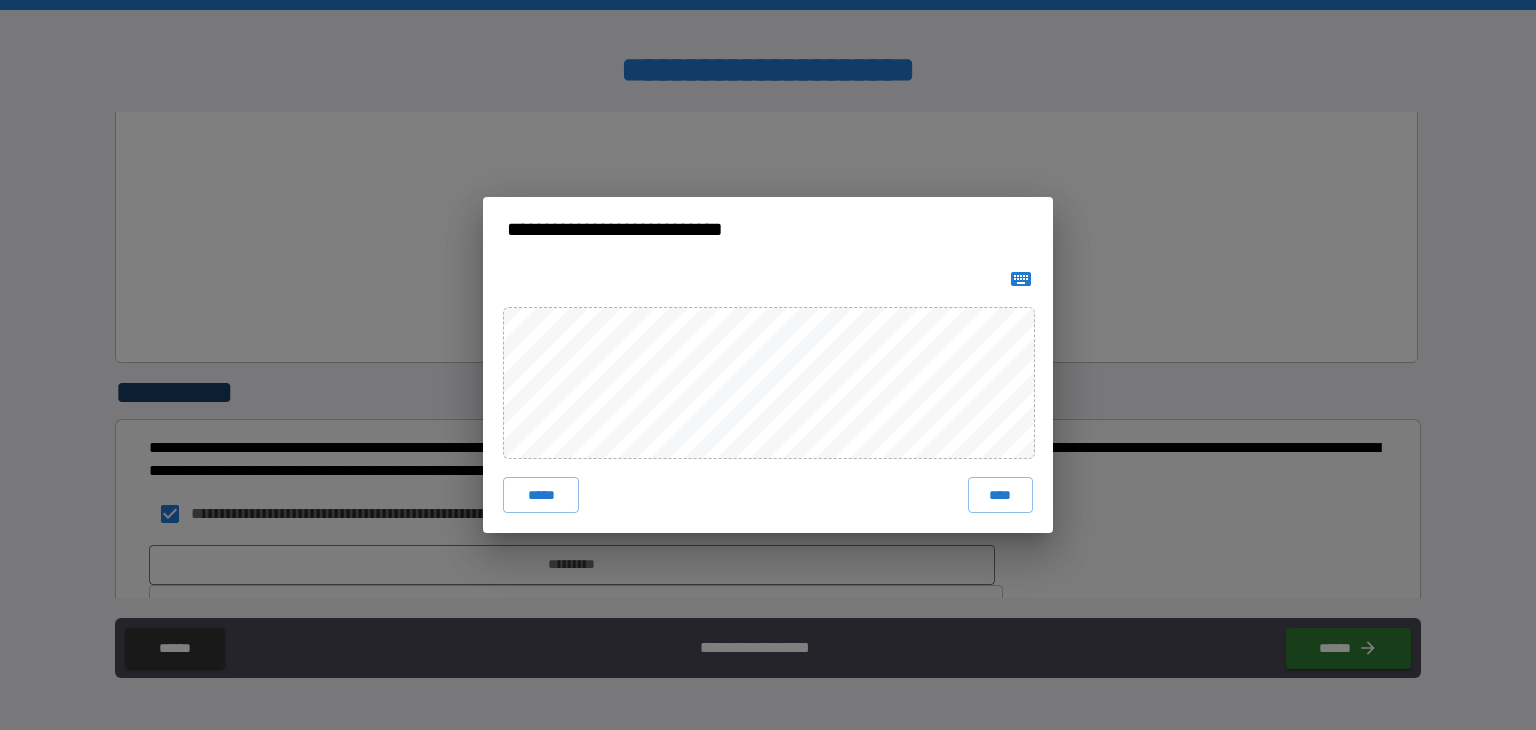 click 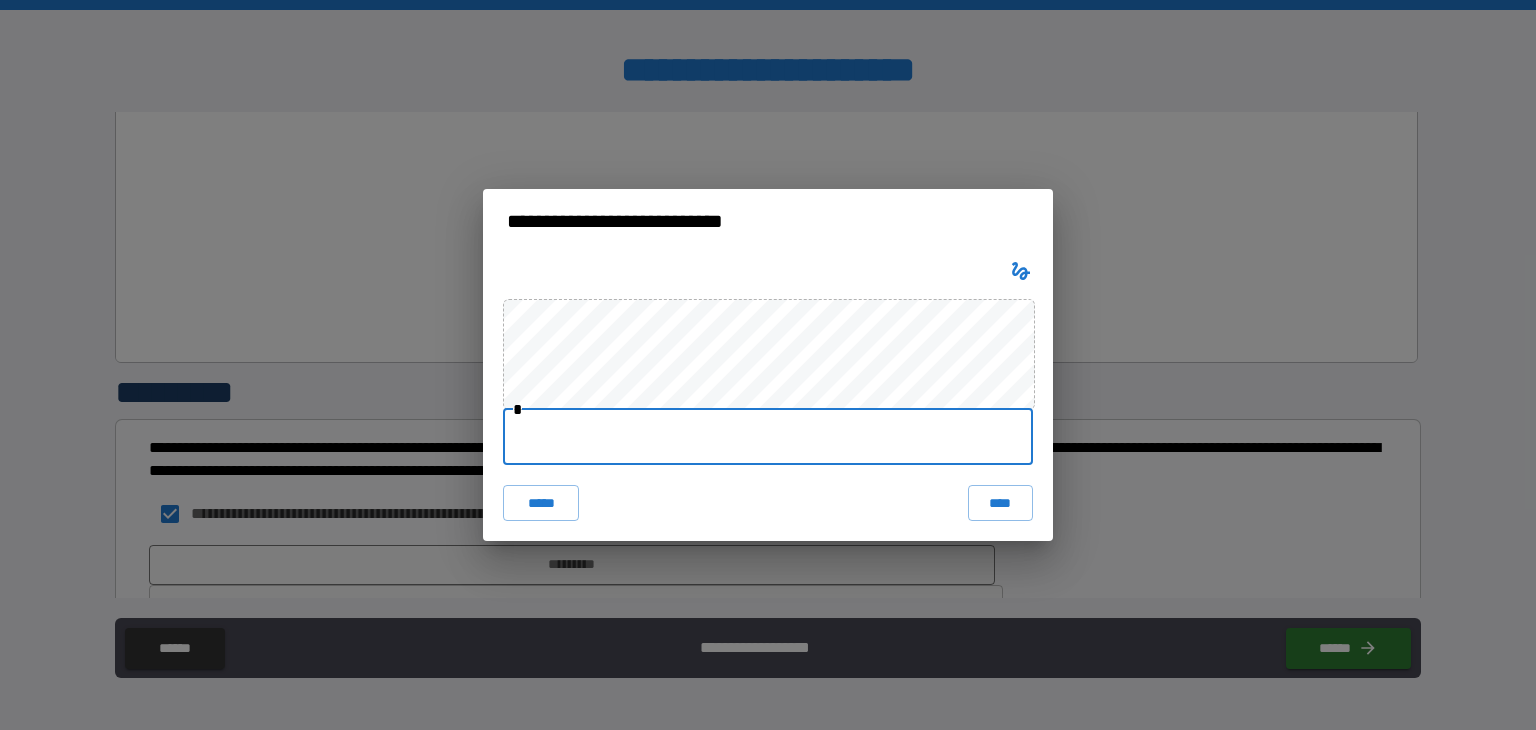 click at bounding box center [768, 437] 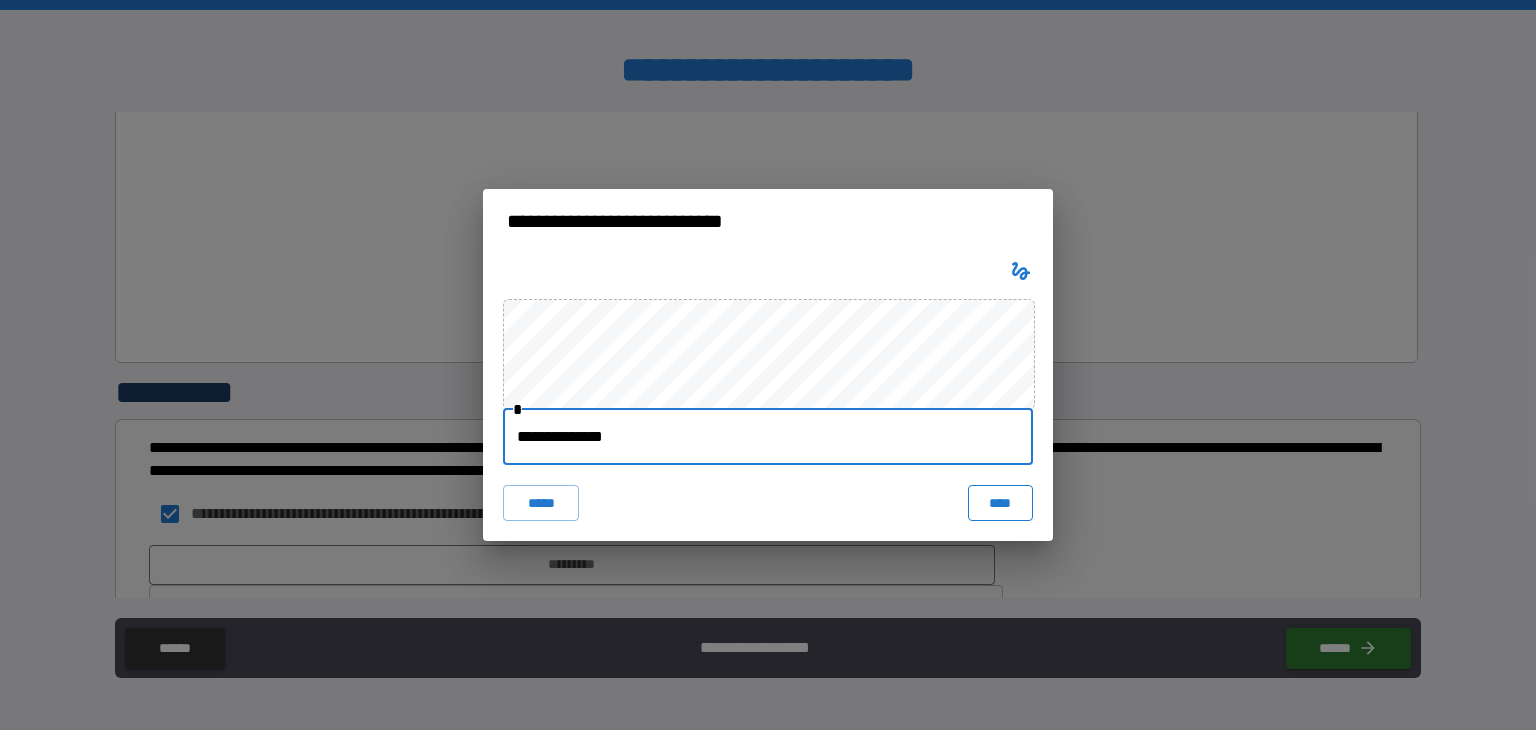 type on "**********" 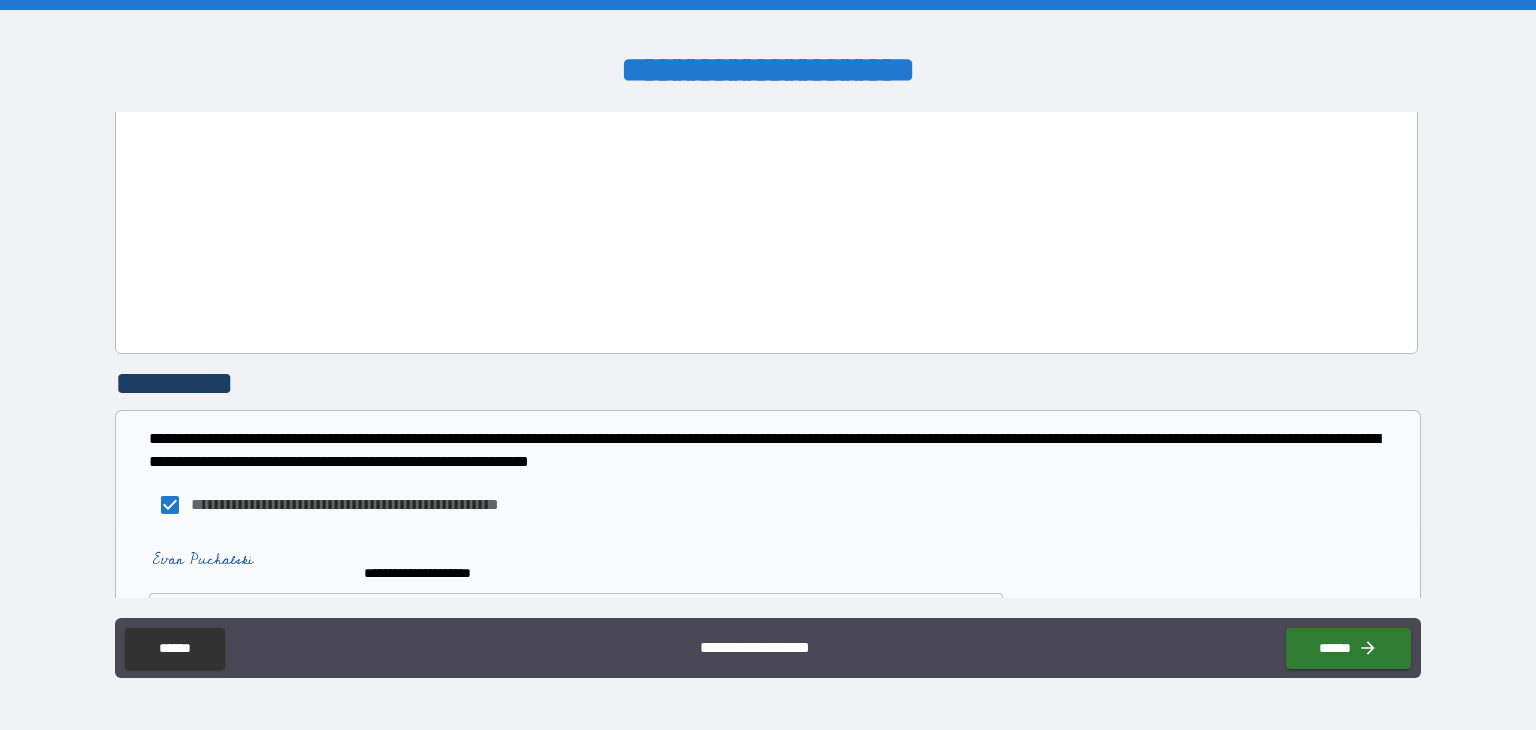 scroll, scrollTop: 4922, scrollLeft: 0, axis: vertical 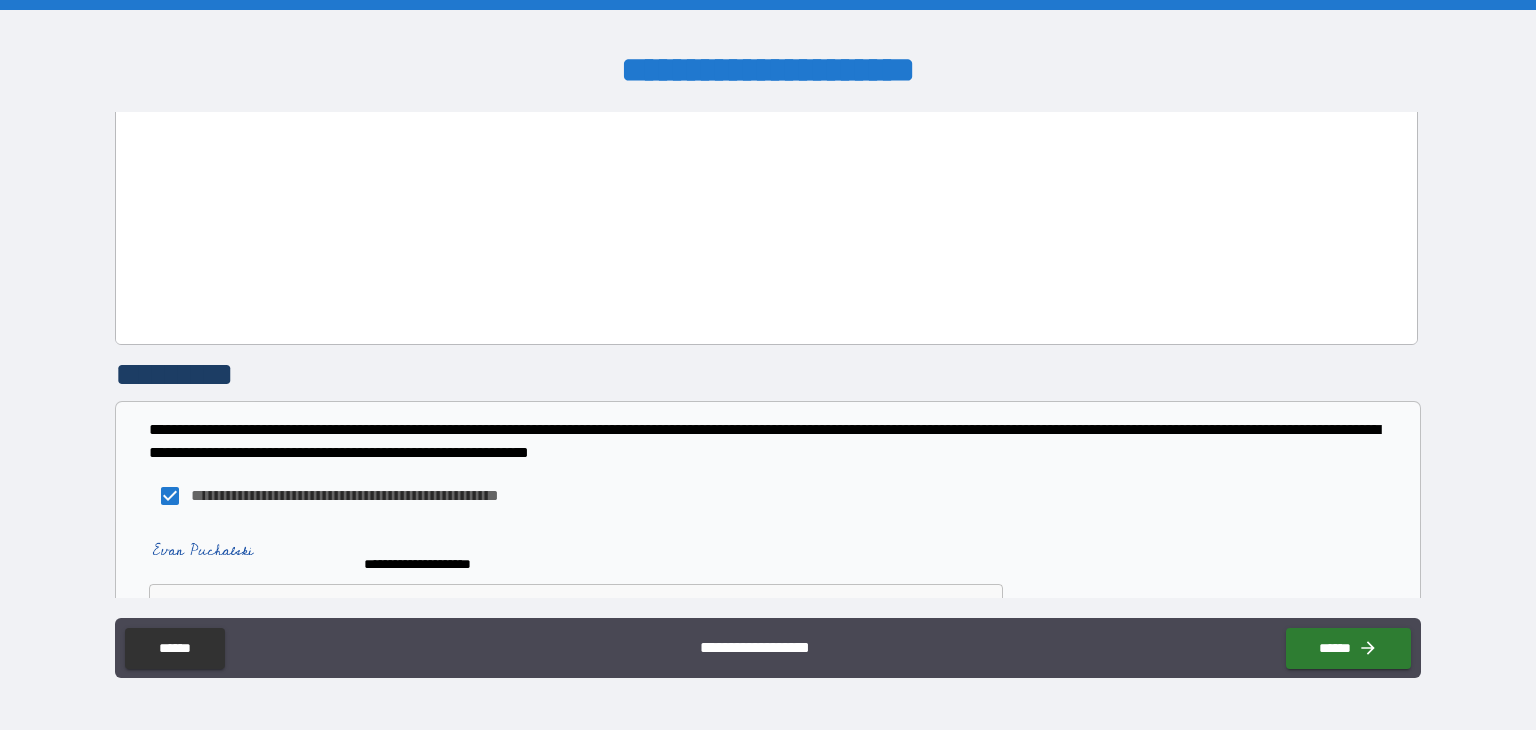 click on "**********" at bounding box center (768, 365) 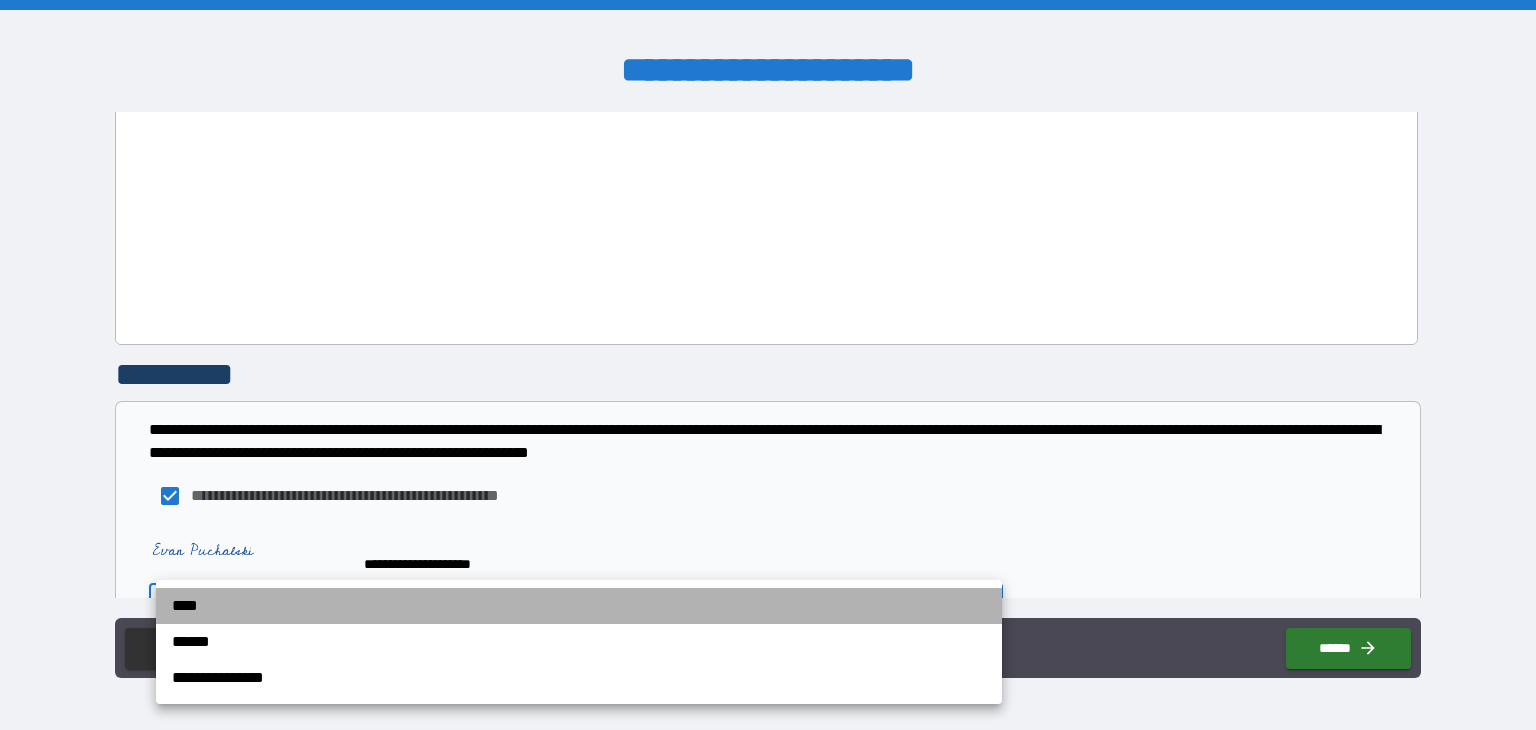 click on "****" at bounding box center [579, 606] 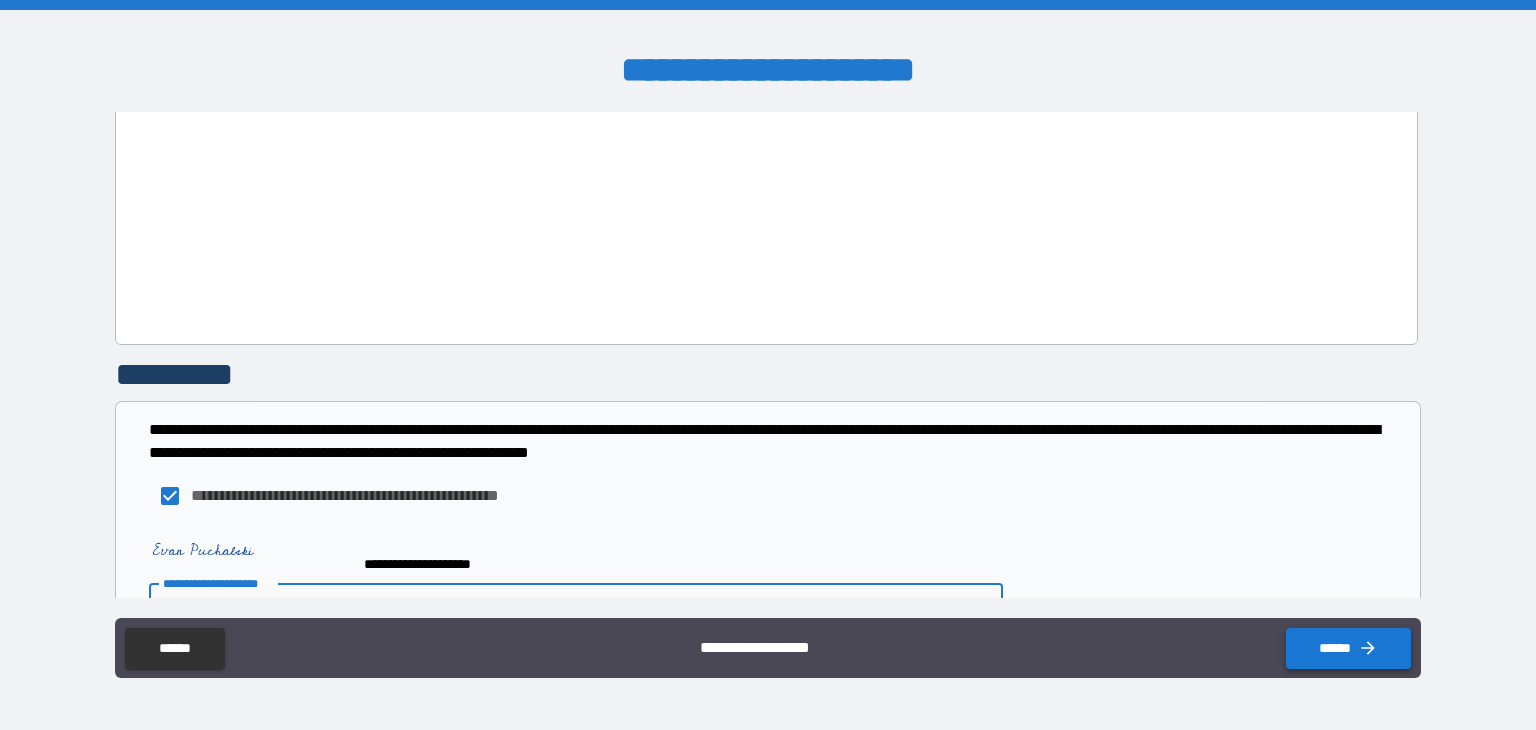 click on "******" at bounding box center (1348, 648) 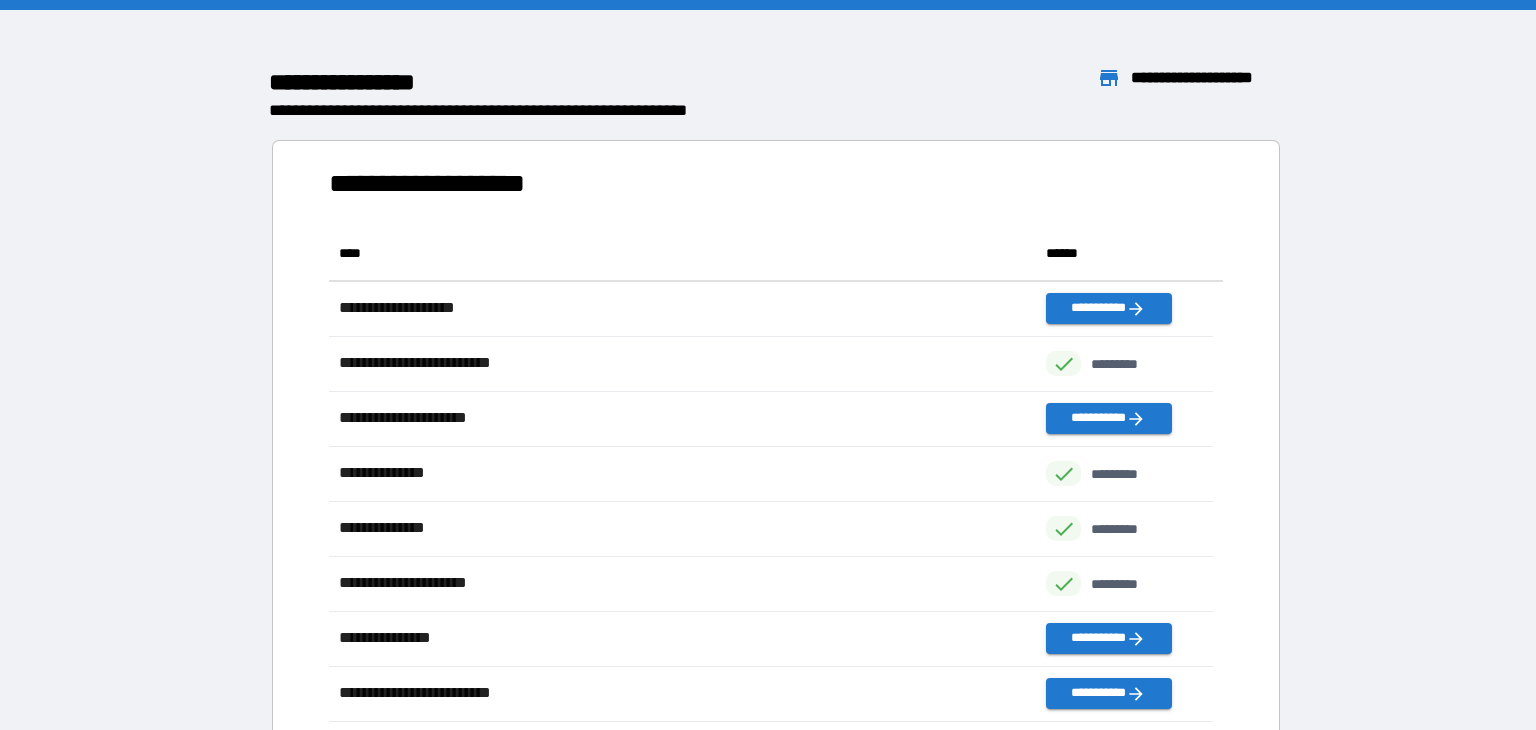 scroll, scrollTop: 16, scrollLeft: 16, axis: both 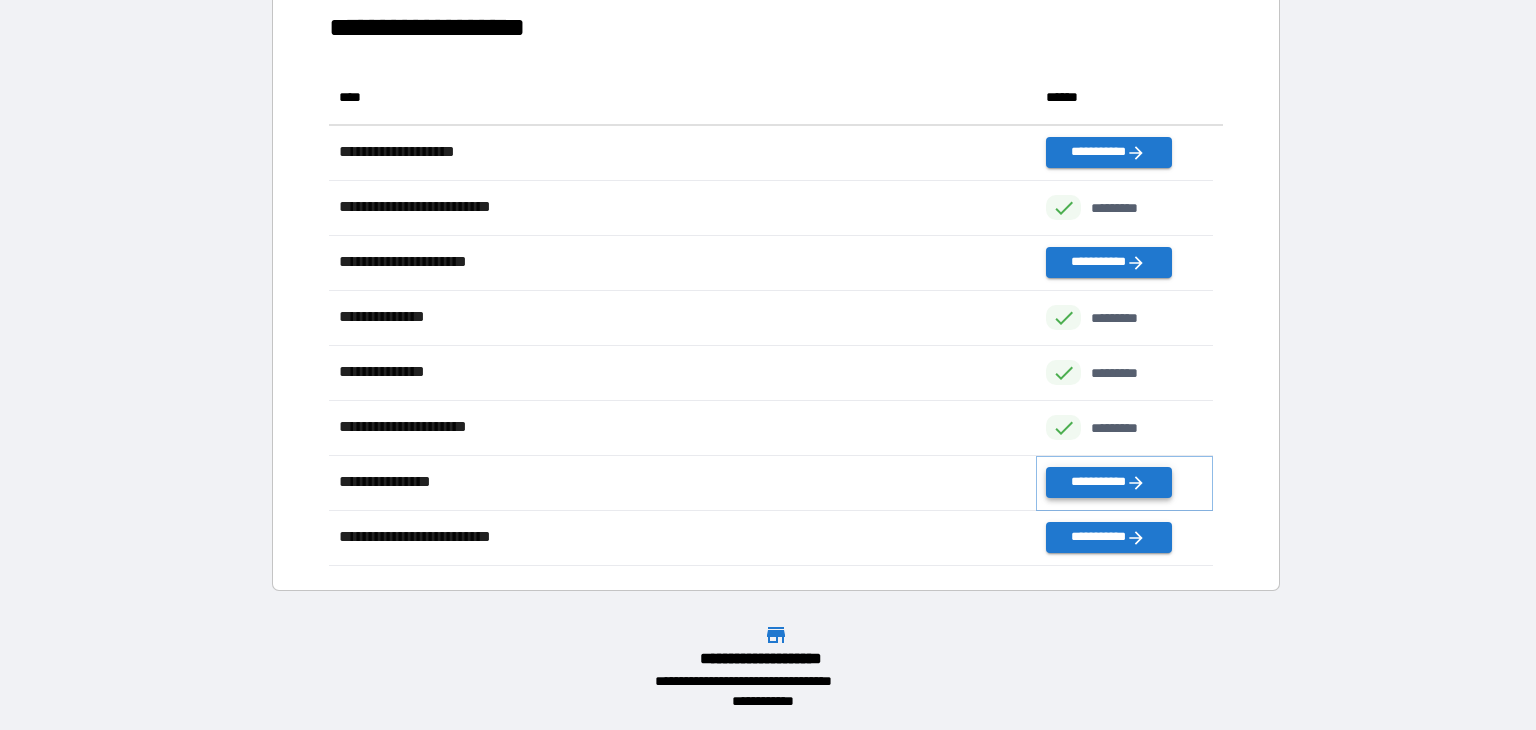 click on "**********" at bounding box center [1108, 482] 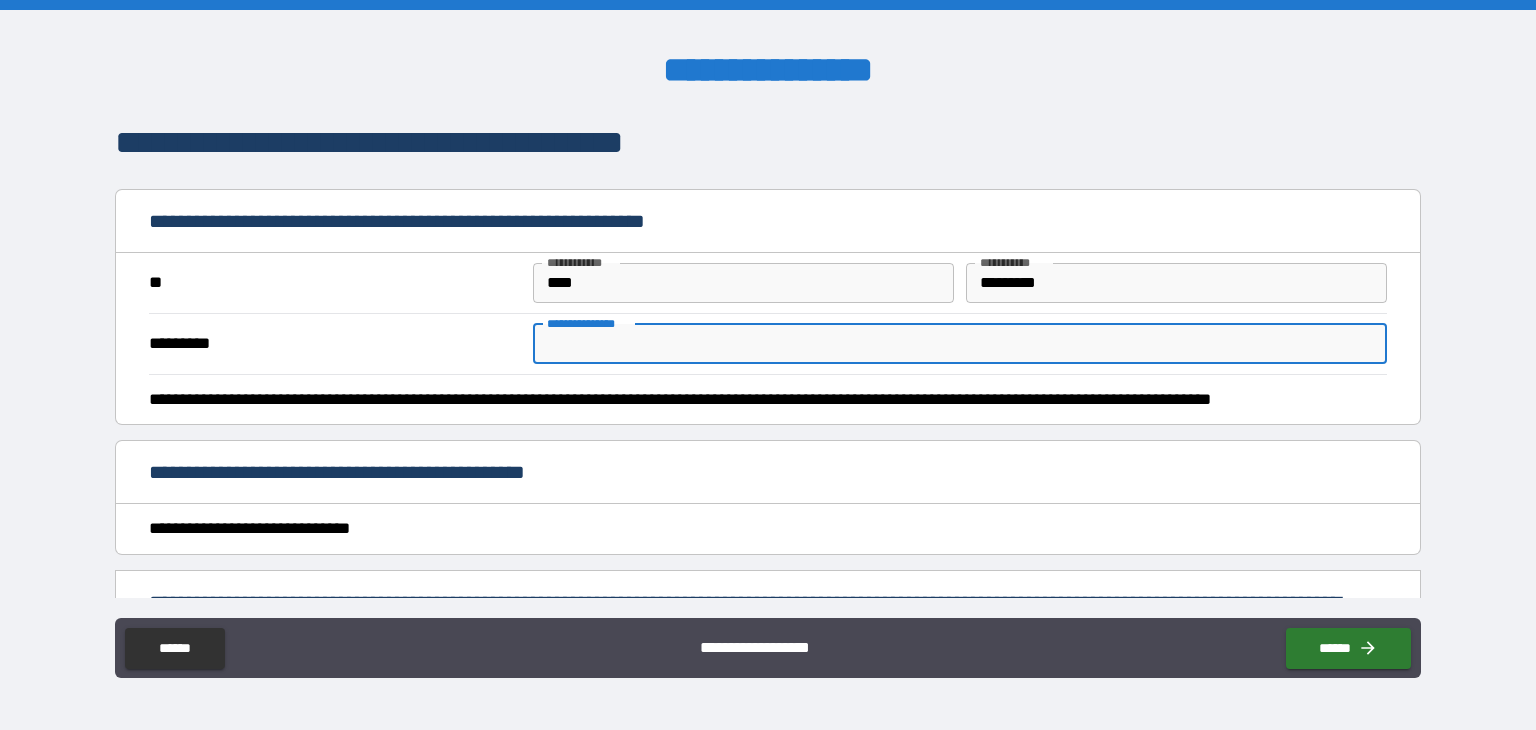 click on "**********" at bounding box center [960, 344] 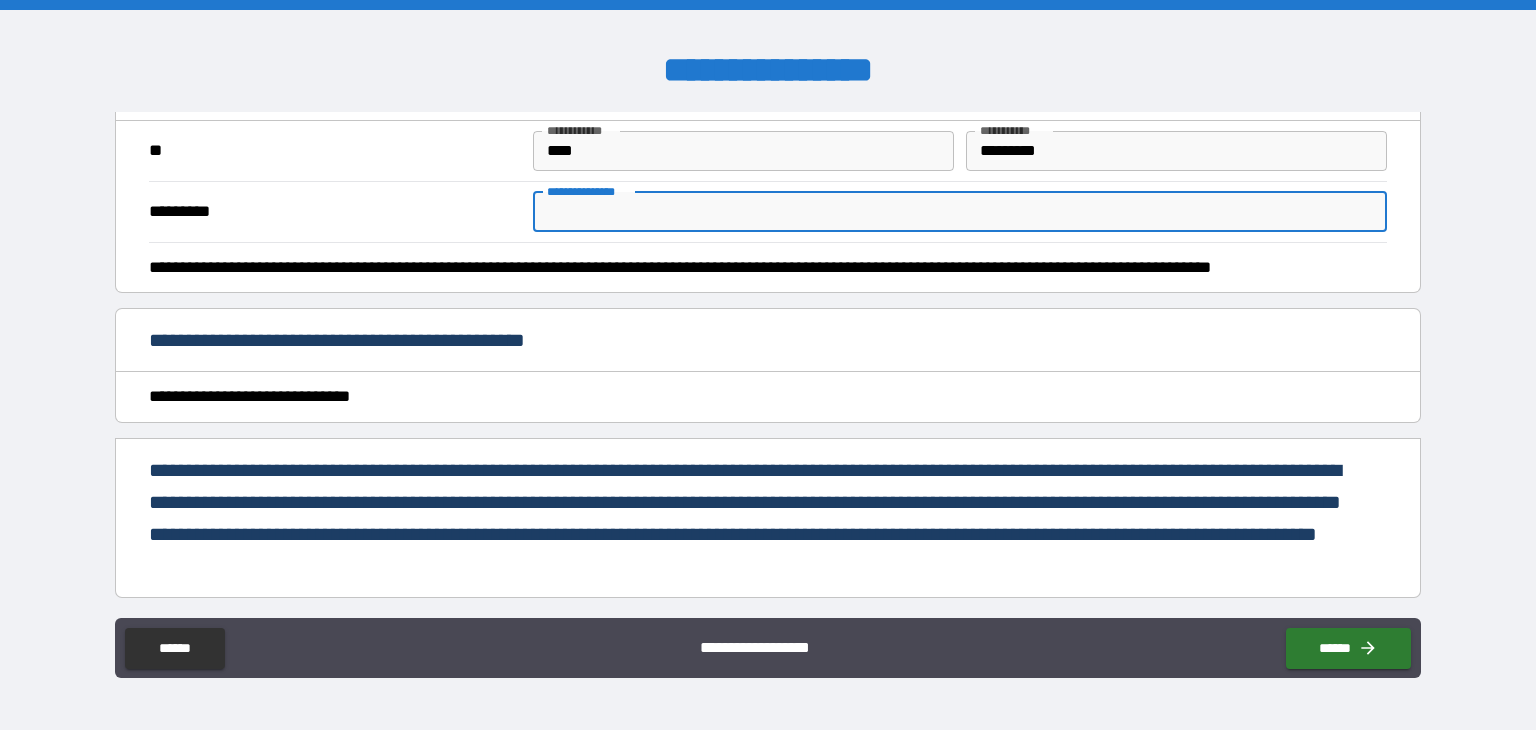 scroll, scrollTop: 0, scrollLeft: 0, axis: both 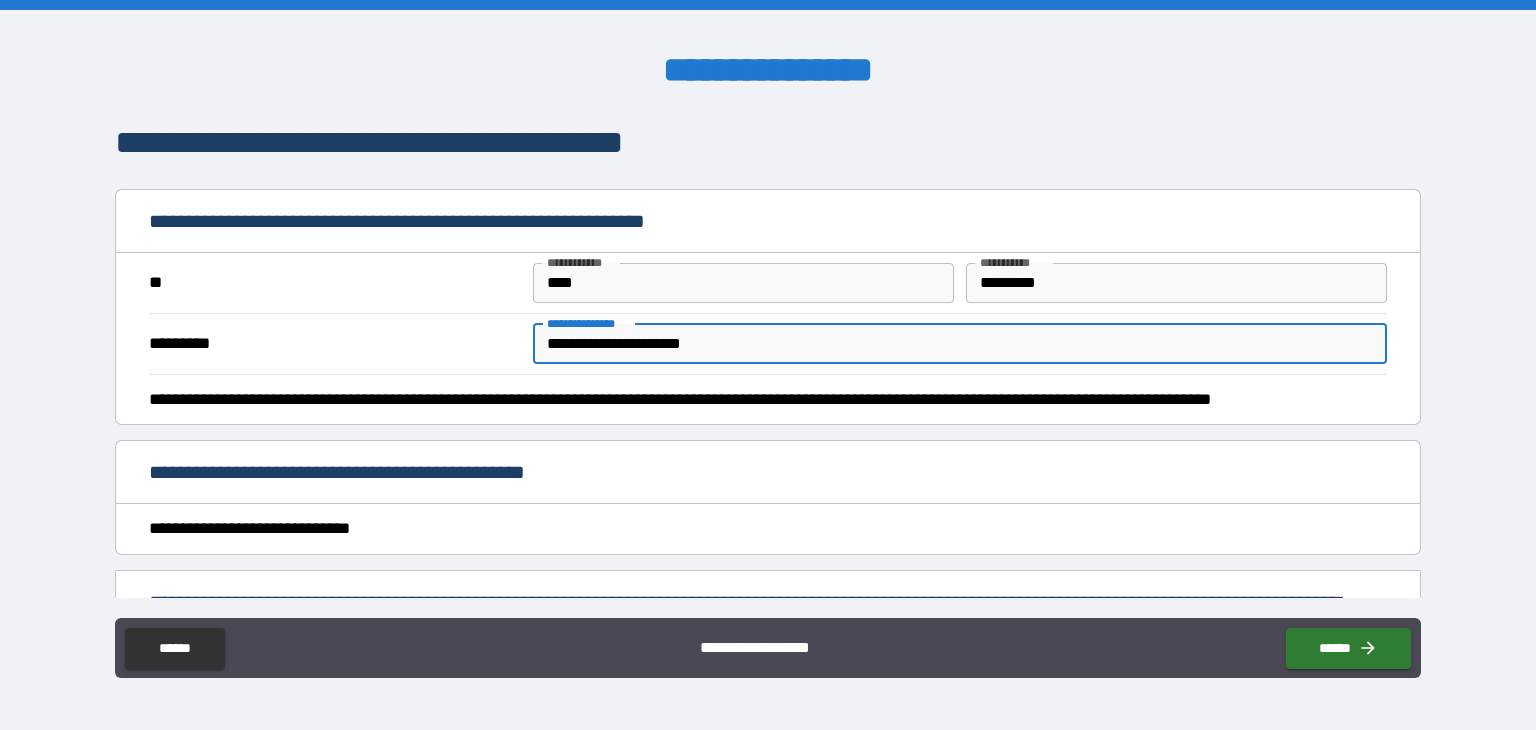 type on "**********" 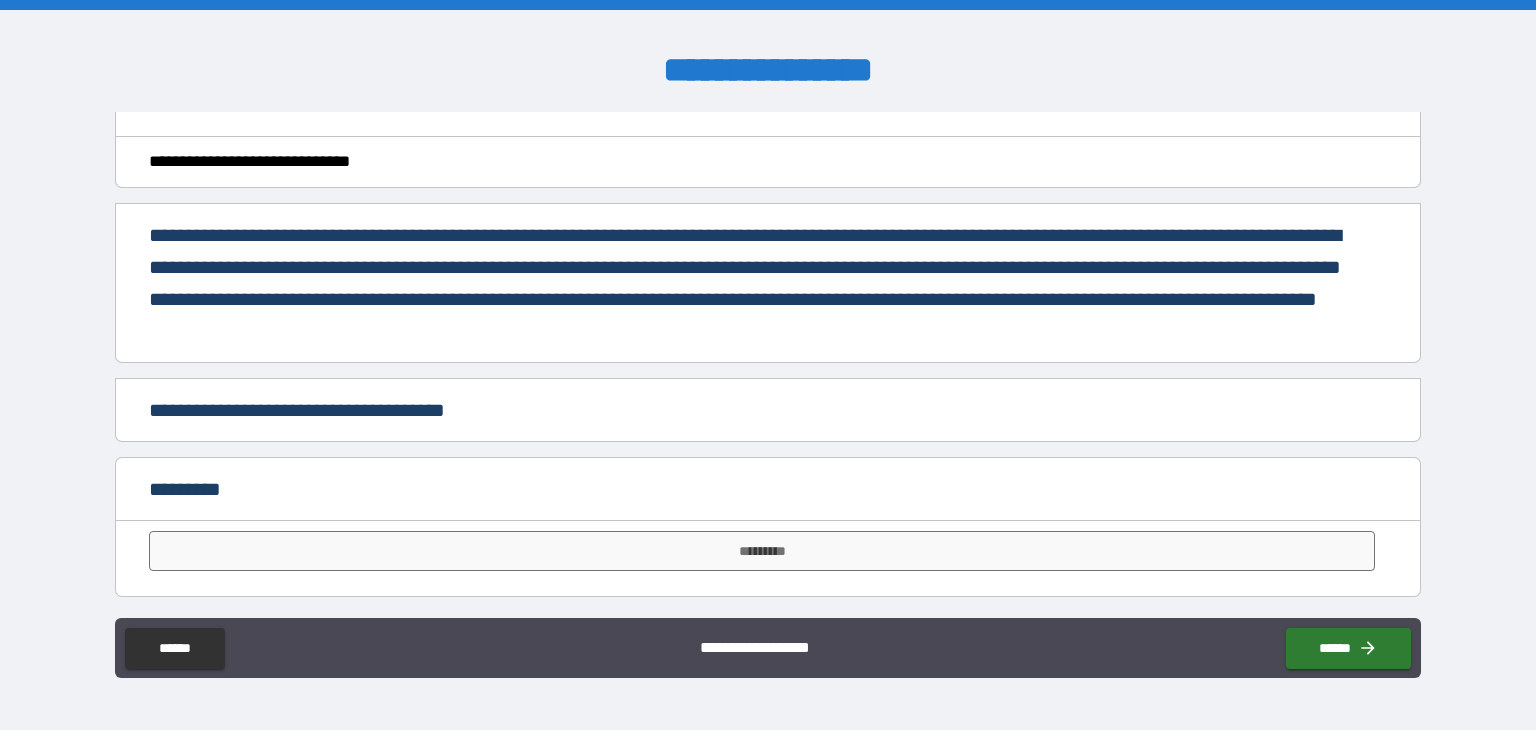 scroll, scrollTop: 368, scrollLeft: 0, axis: vertical 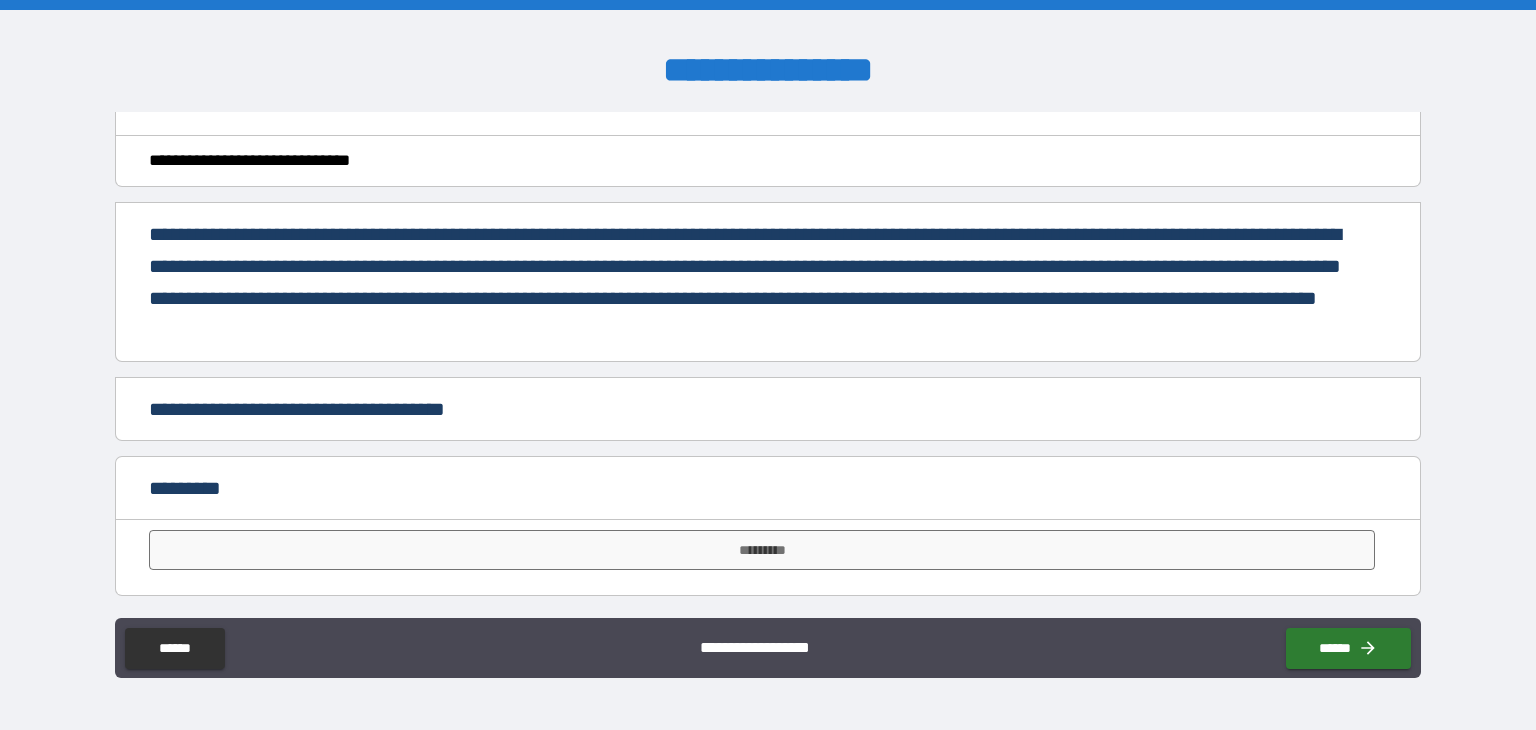 click on "**********" at bounding box center (325, 409) 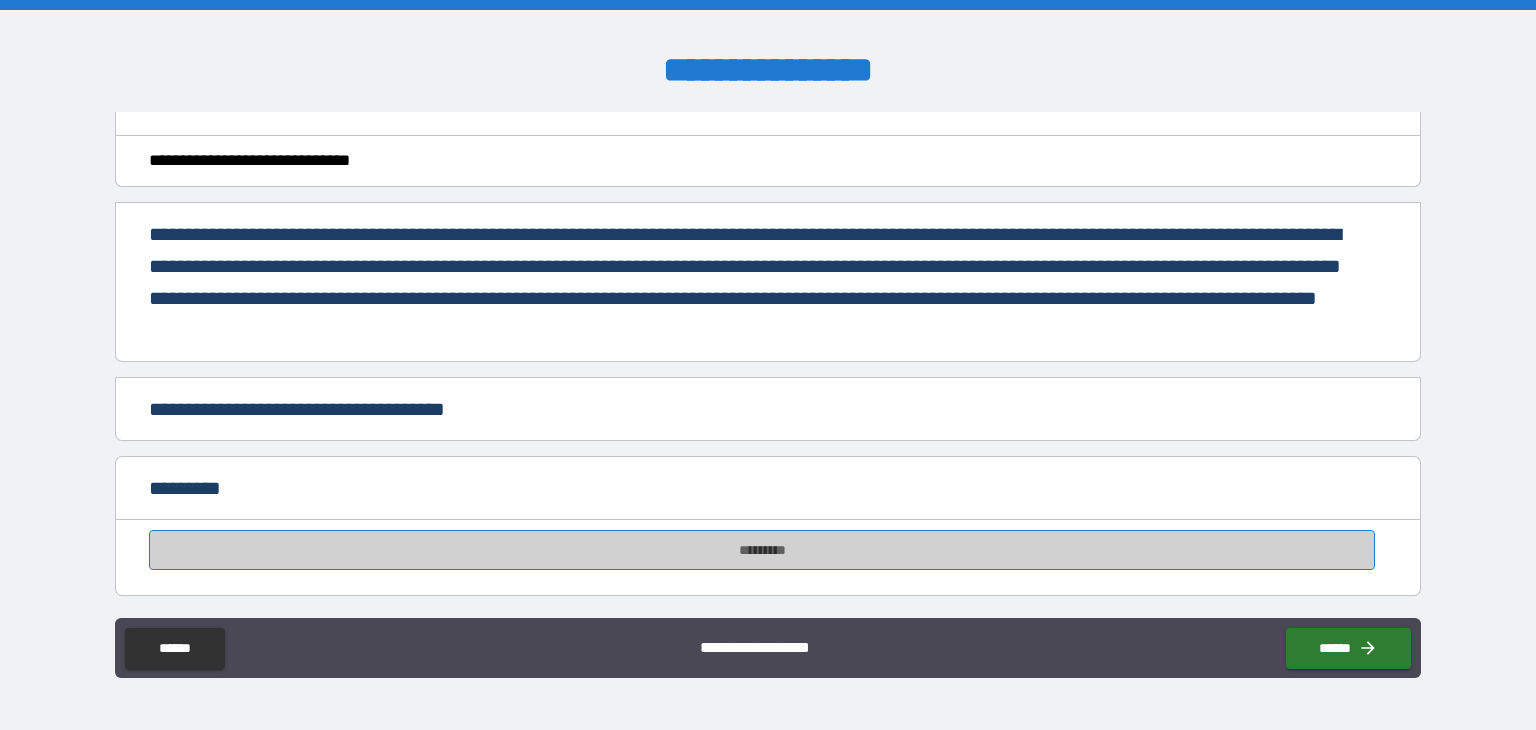 click on "*********" at bounding box center [762, 550] 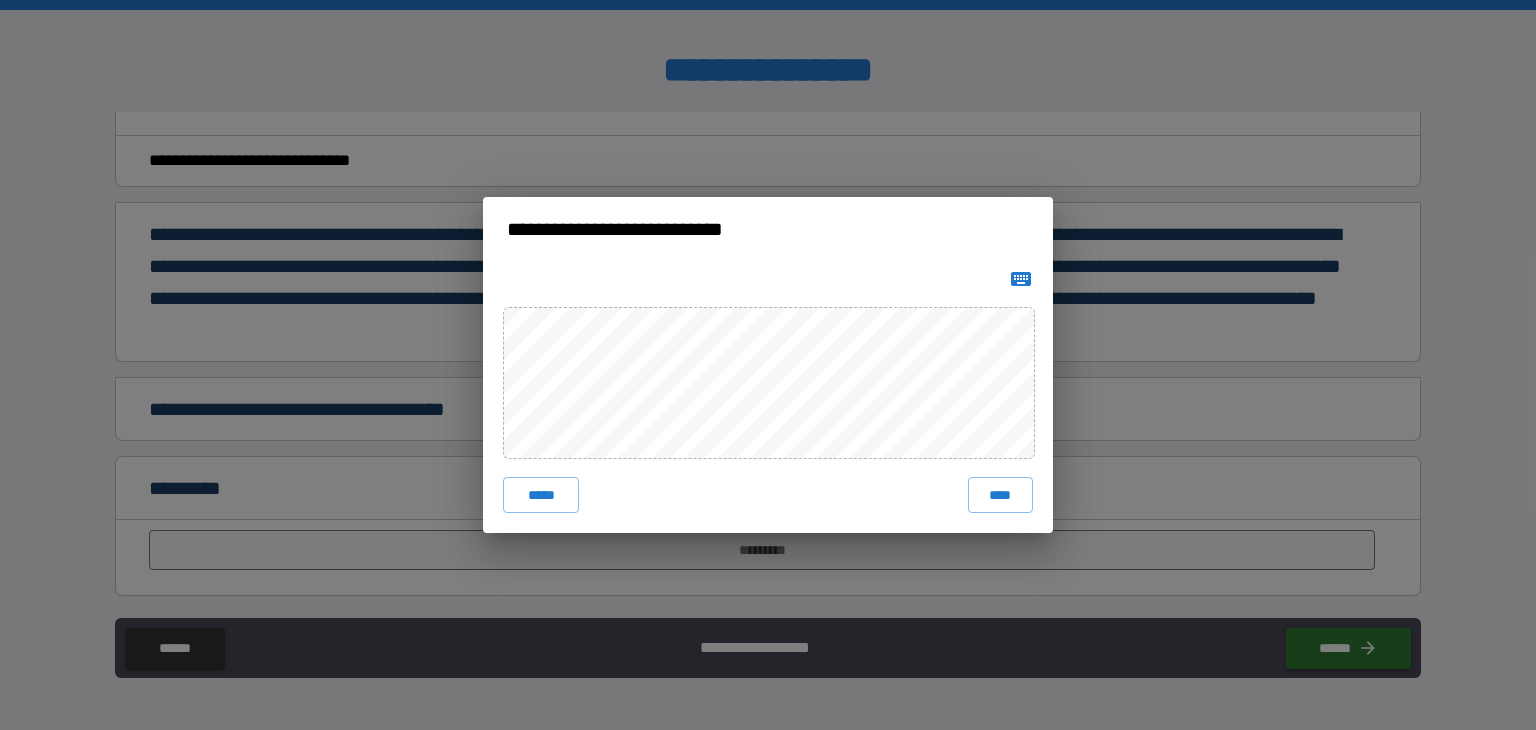 click 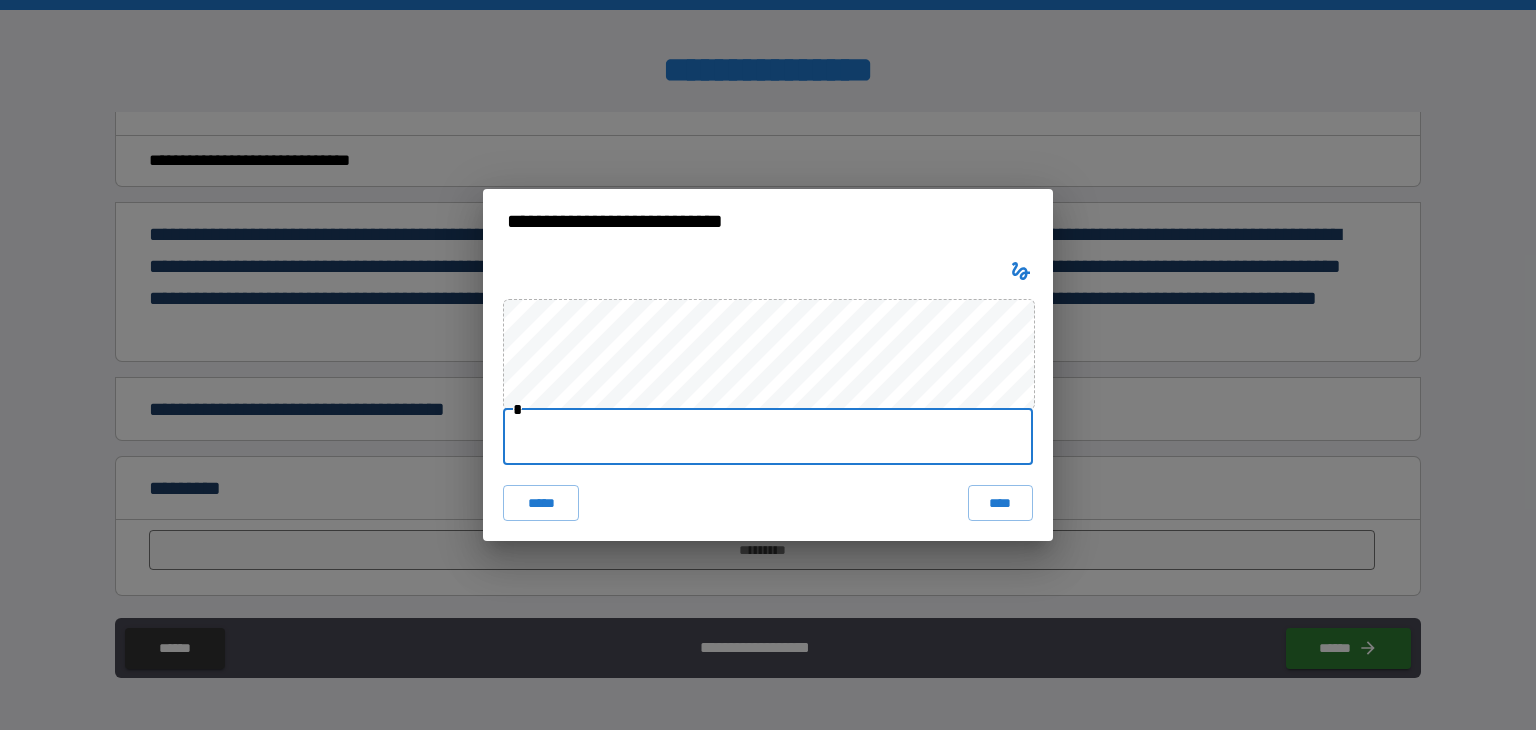 click at bounding box center [768, 437] 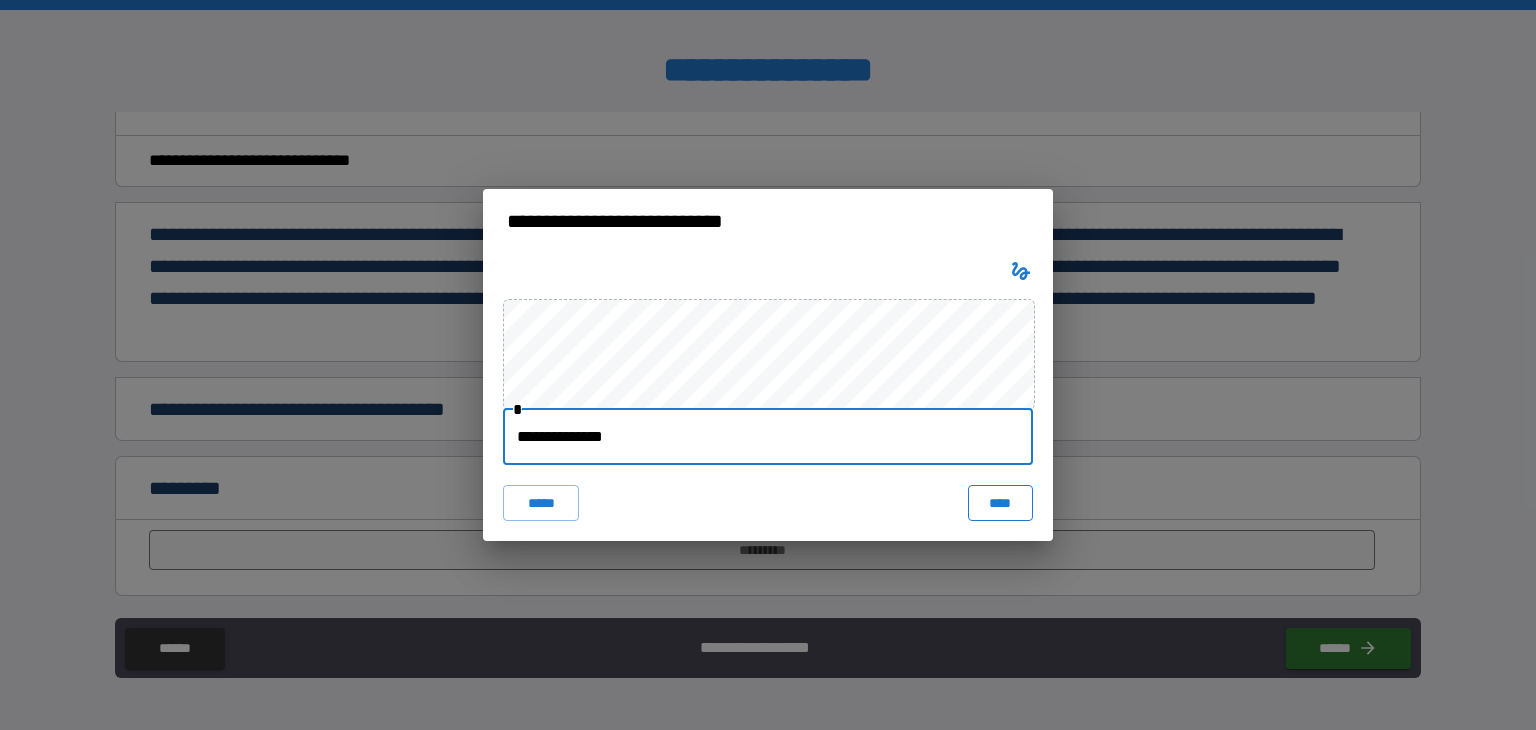type on "**********" 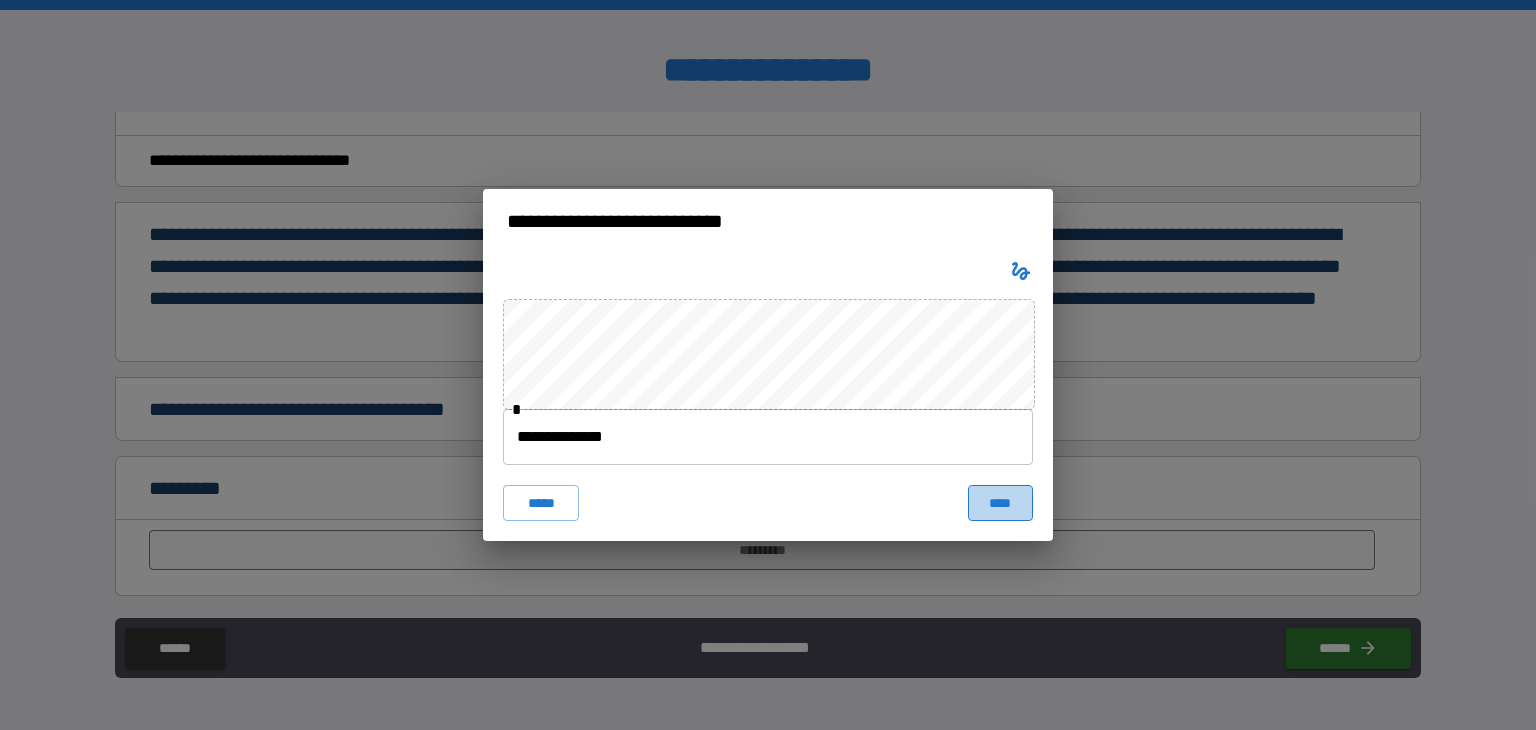 click on "****" at bounding box center (1000, 503) 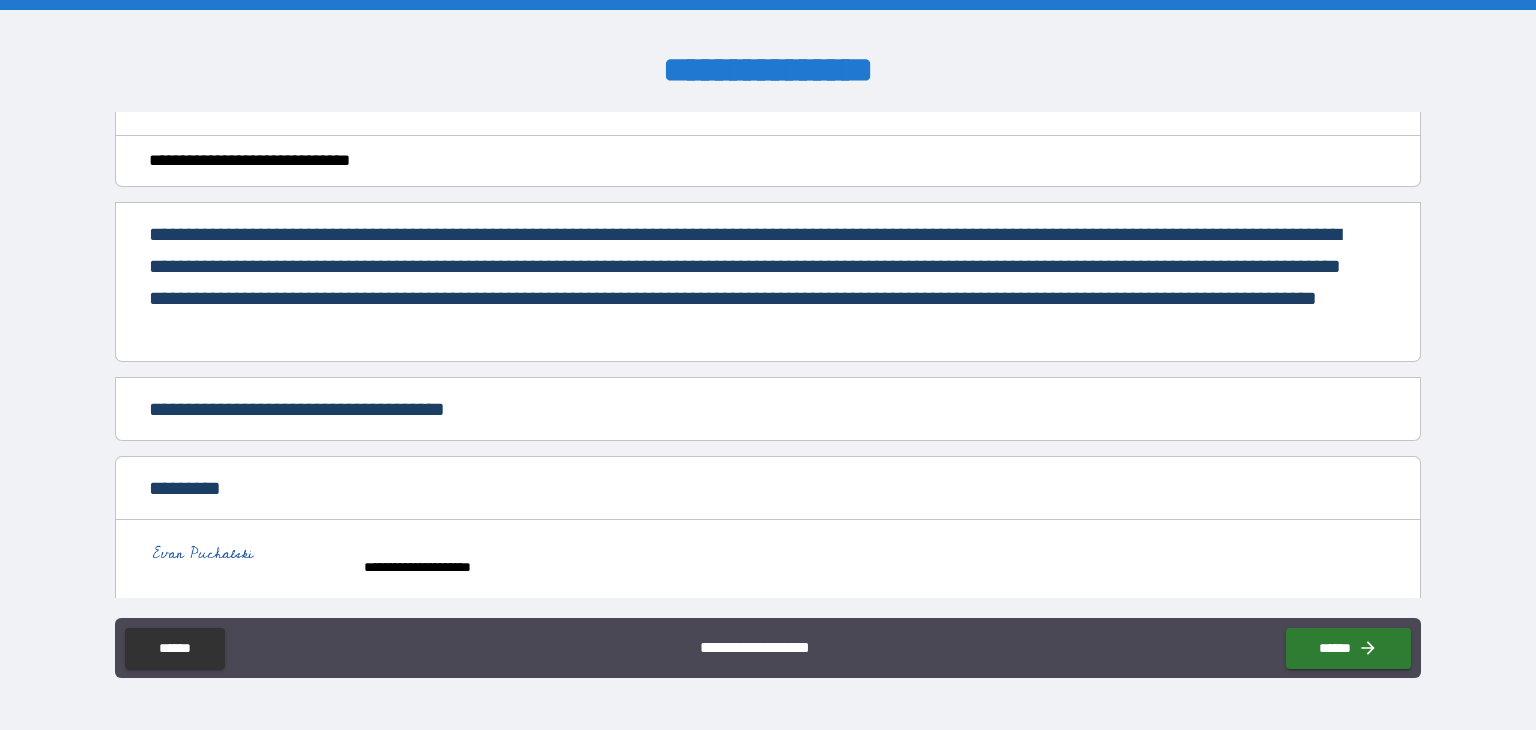 scroll, scrollTop: 384, scrollLeft: 0, axis: vertical 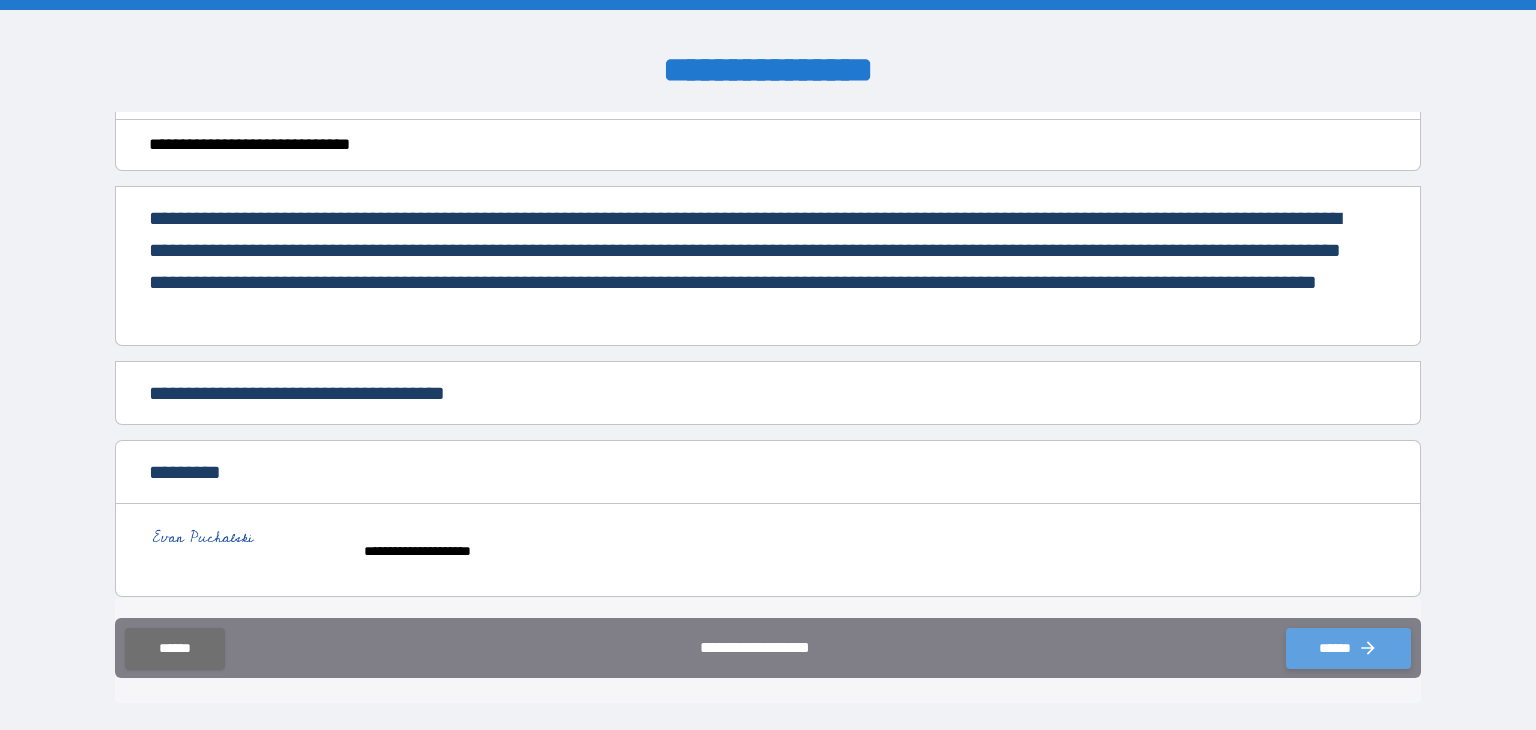 click on "******" at bounding box center (1348, 648) 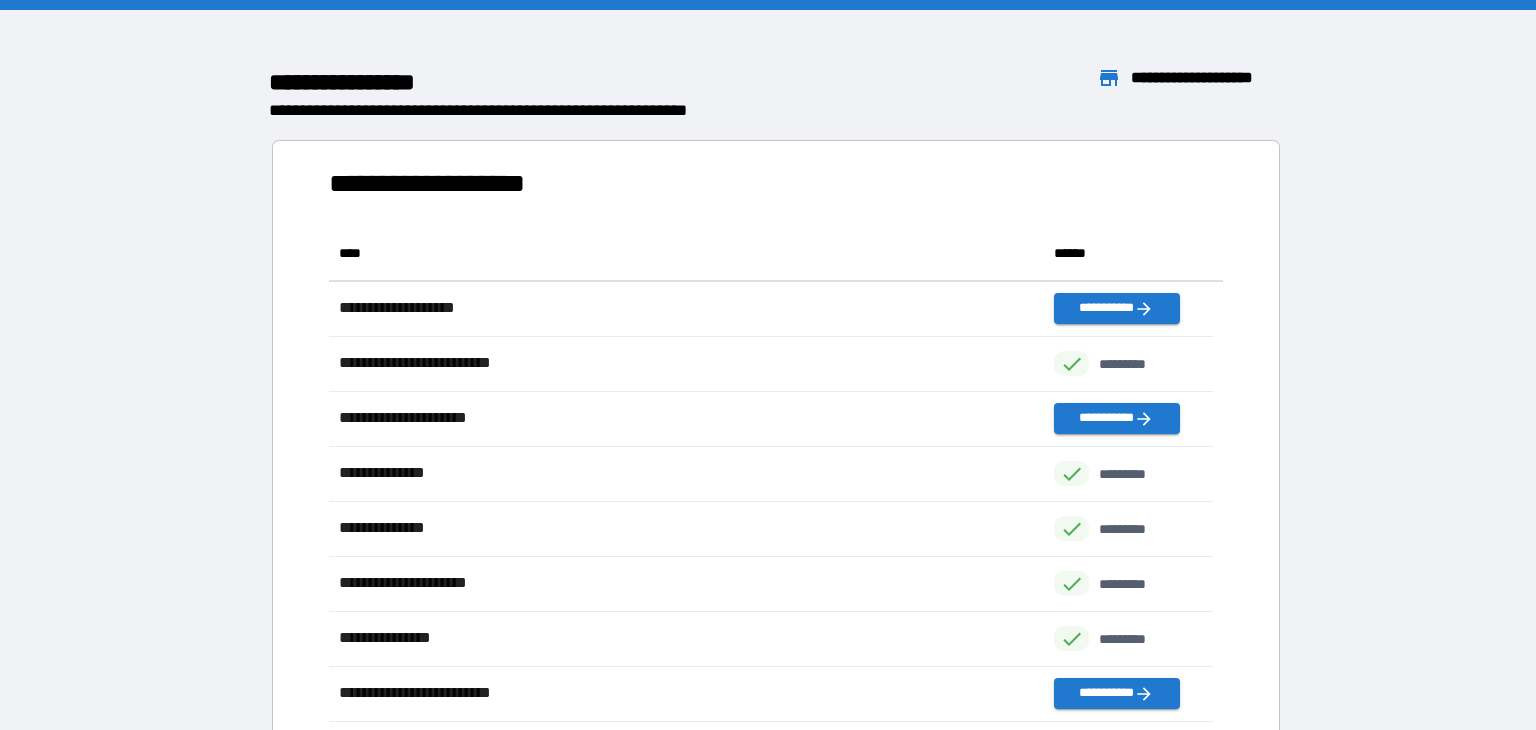 scroll, scrollTop: 480, scrollLeft: 869, axis: both 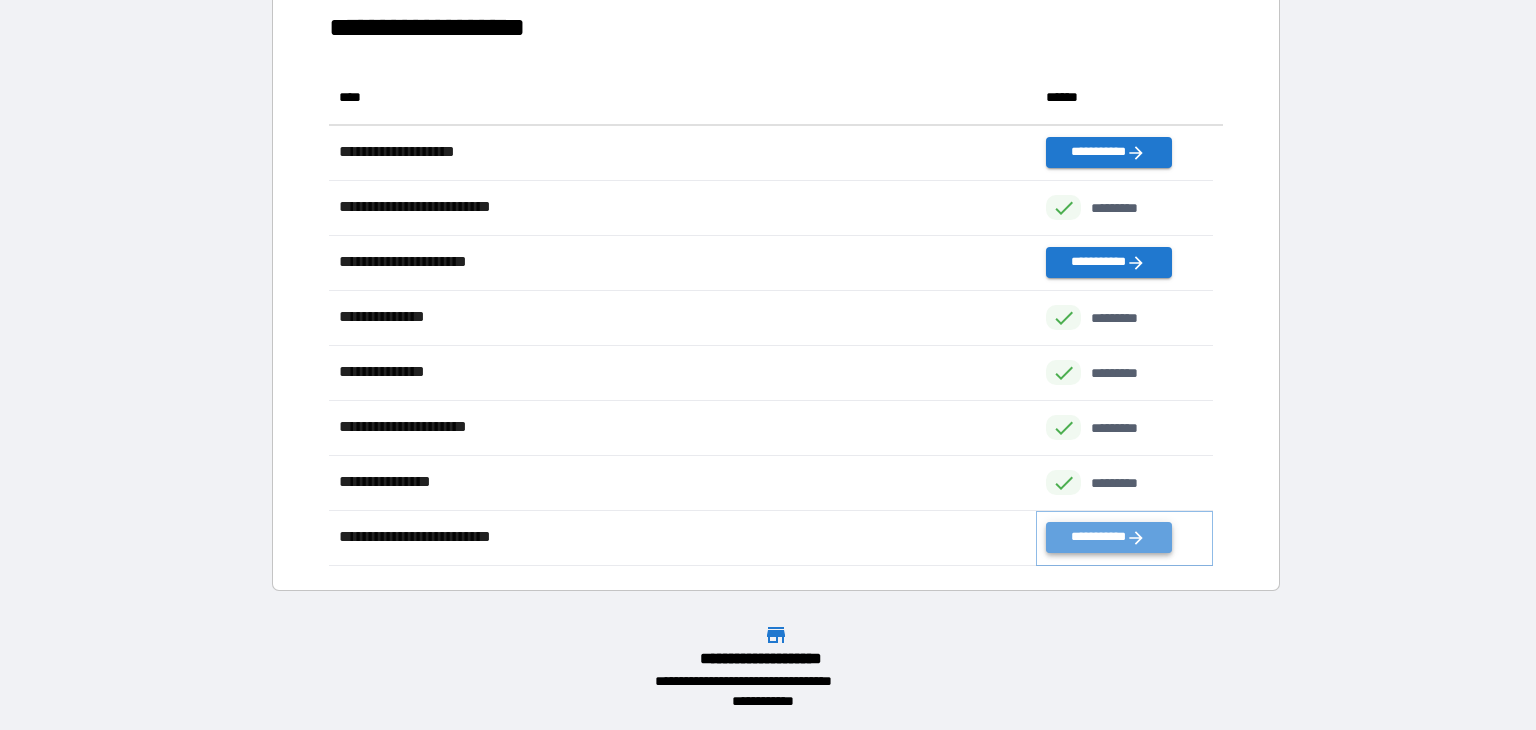click on "**********" at bounding box center (1108, 537) 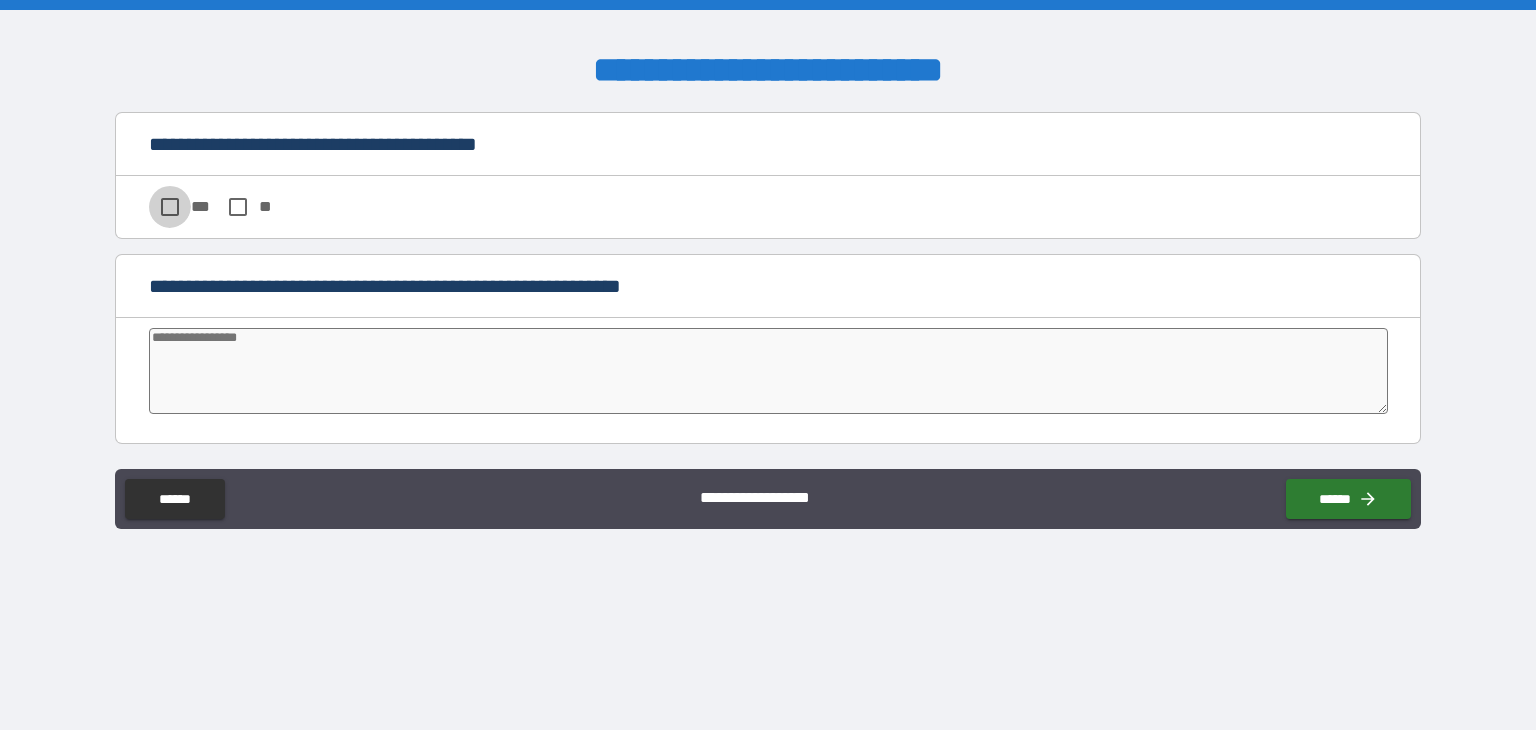 type on "*" 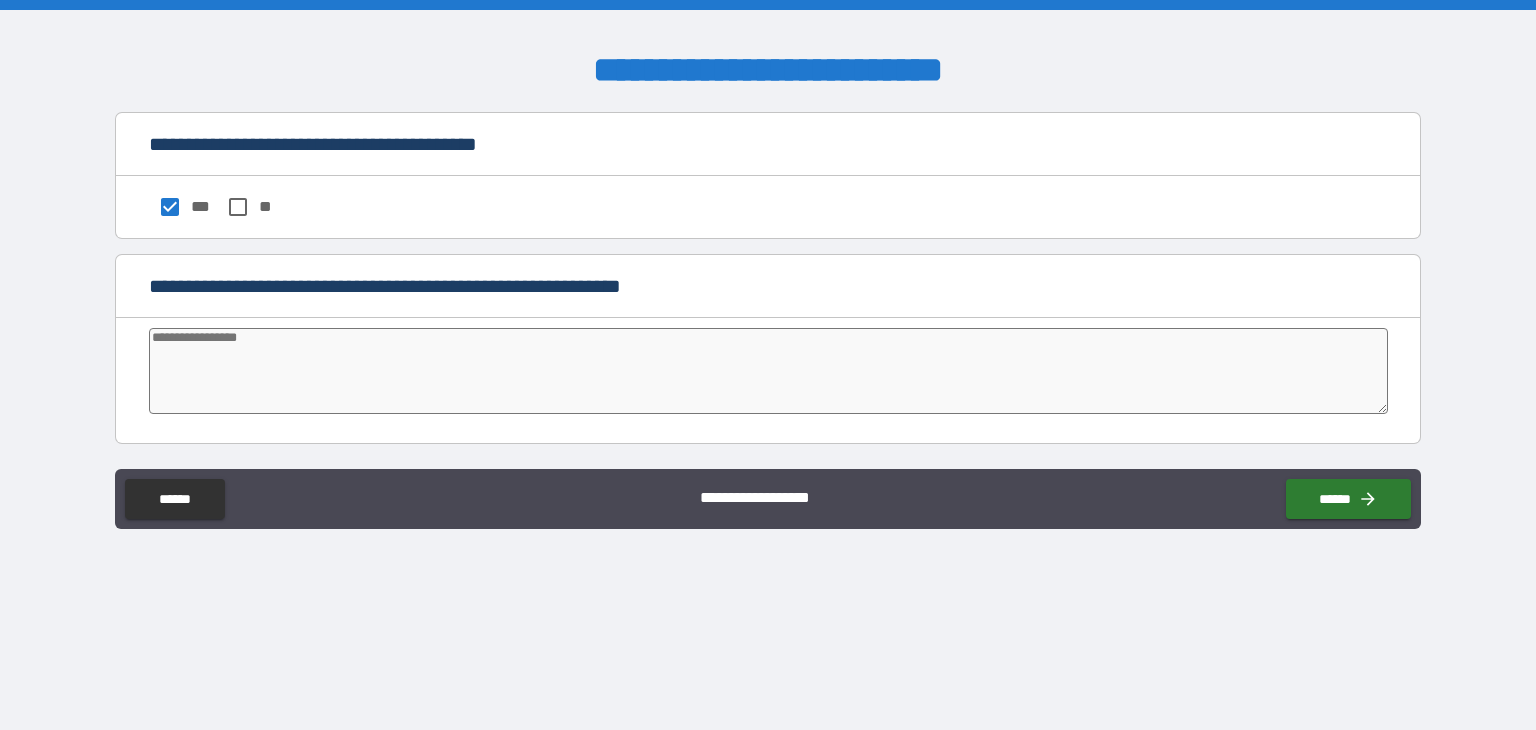 click at bounding box center (768, 371) 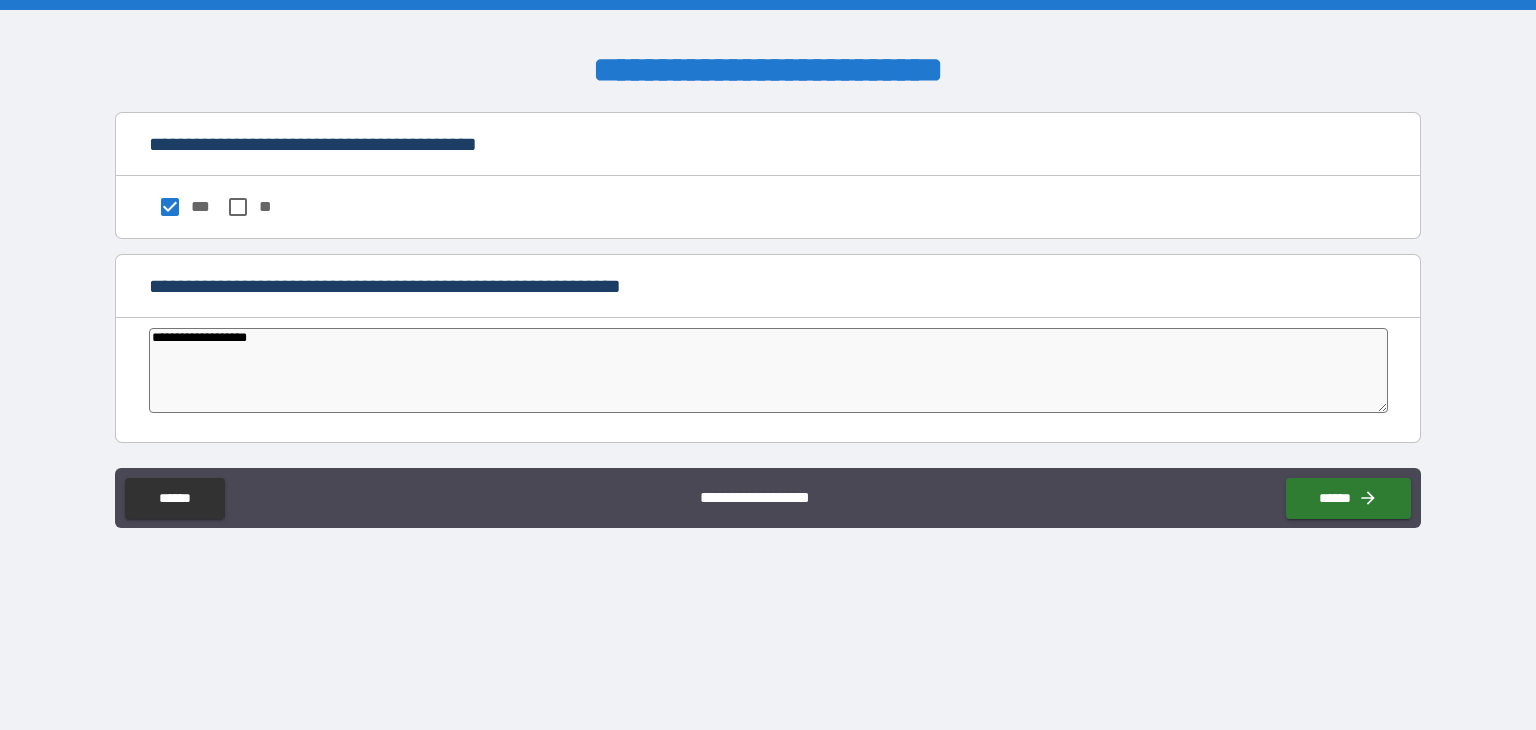 type on "*" 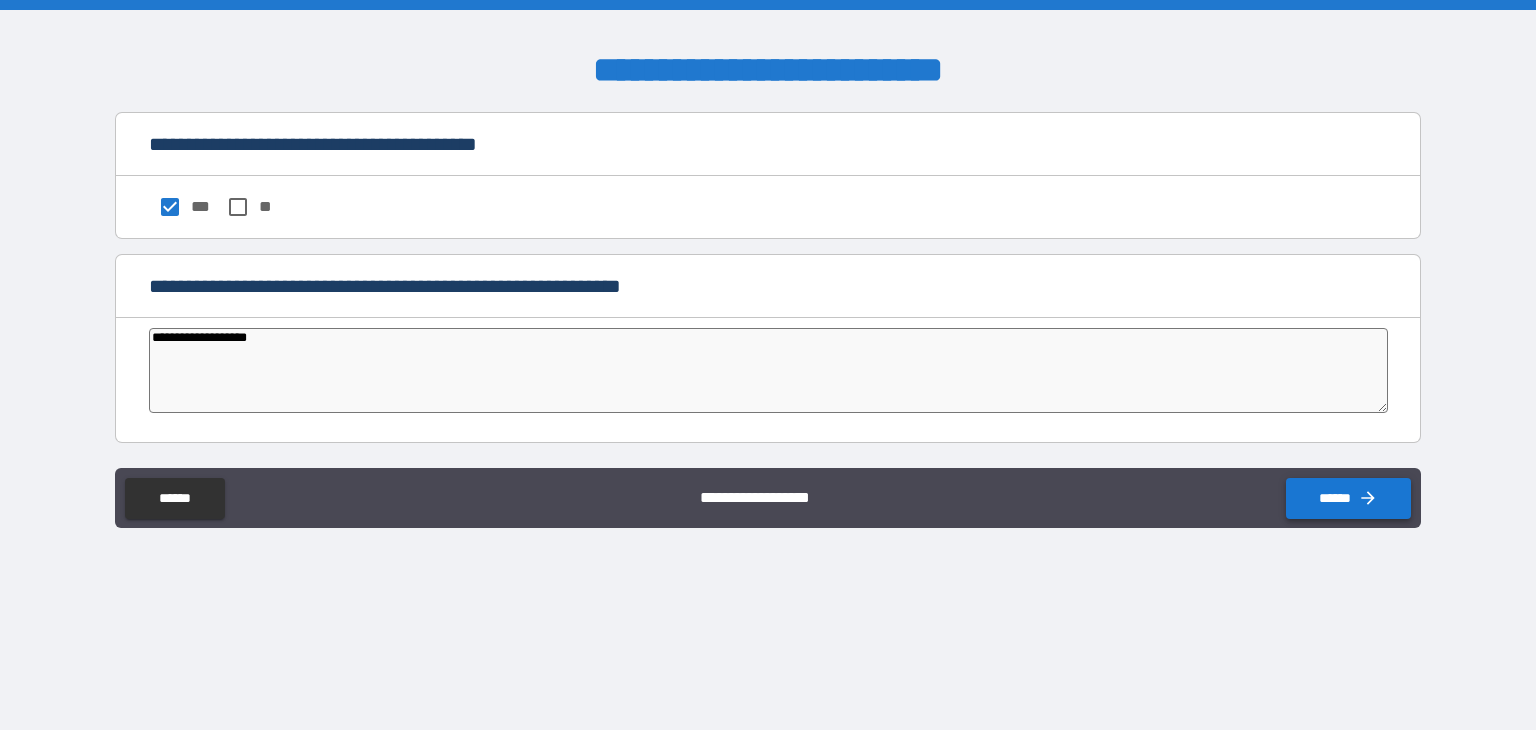 type on "**********" 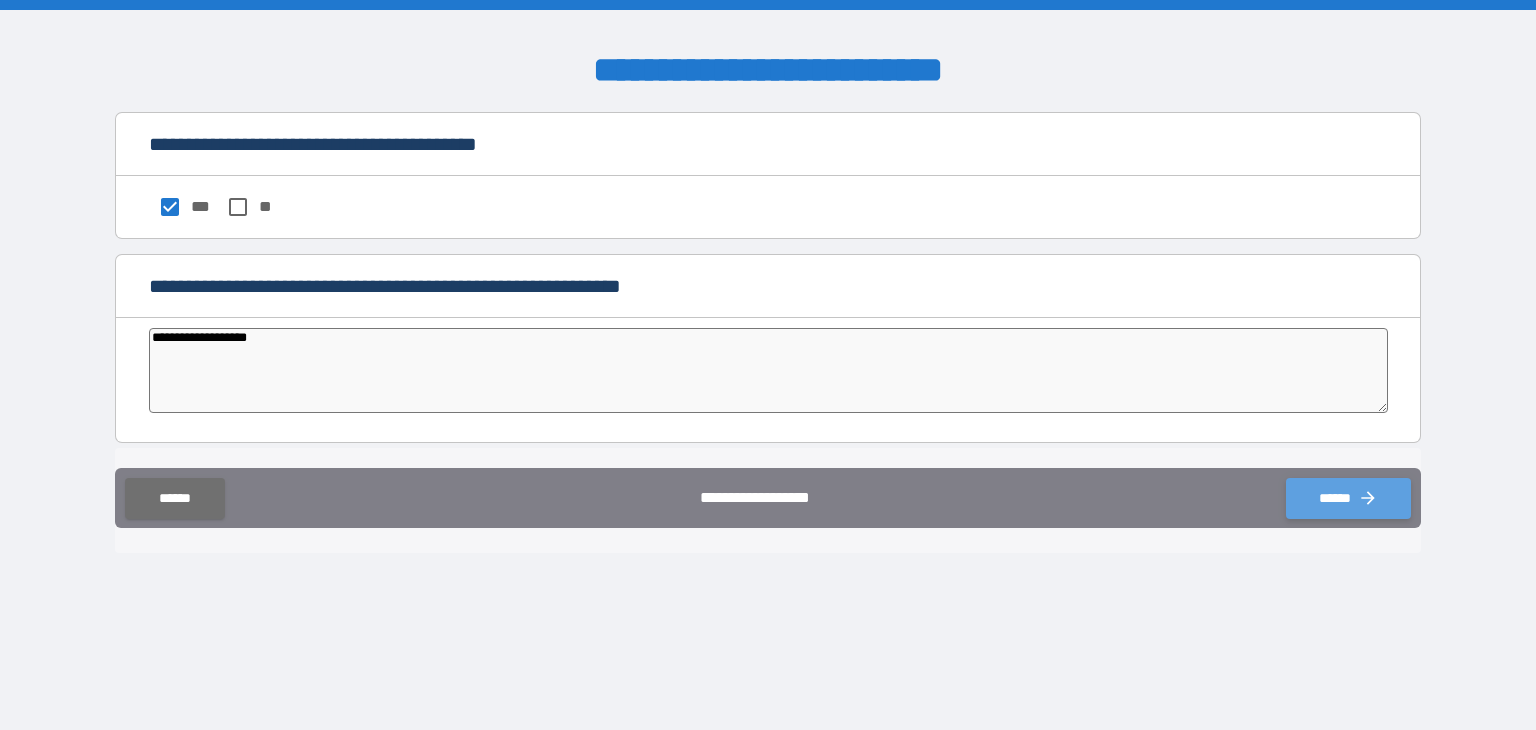 click 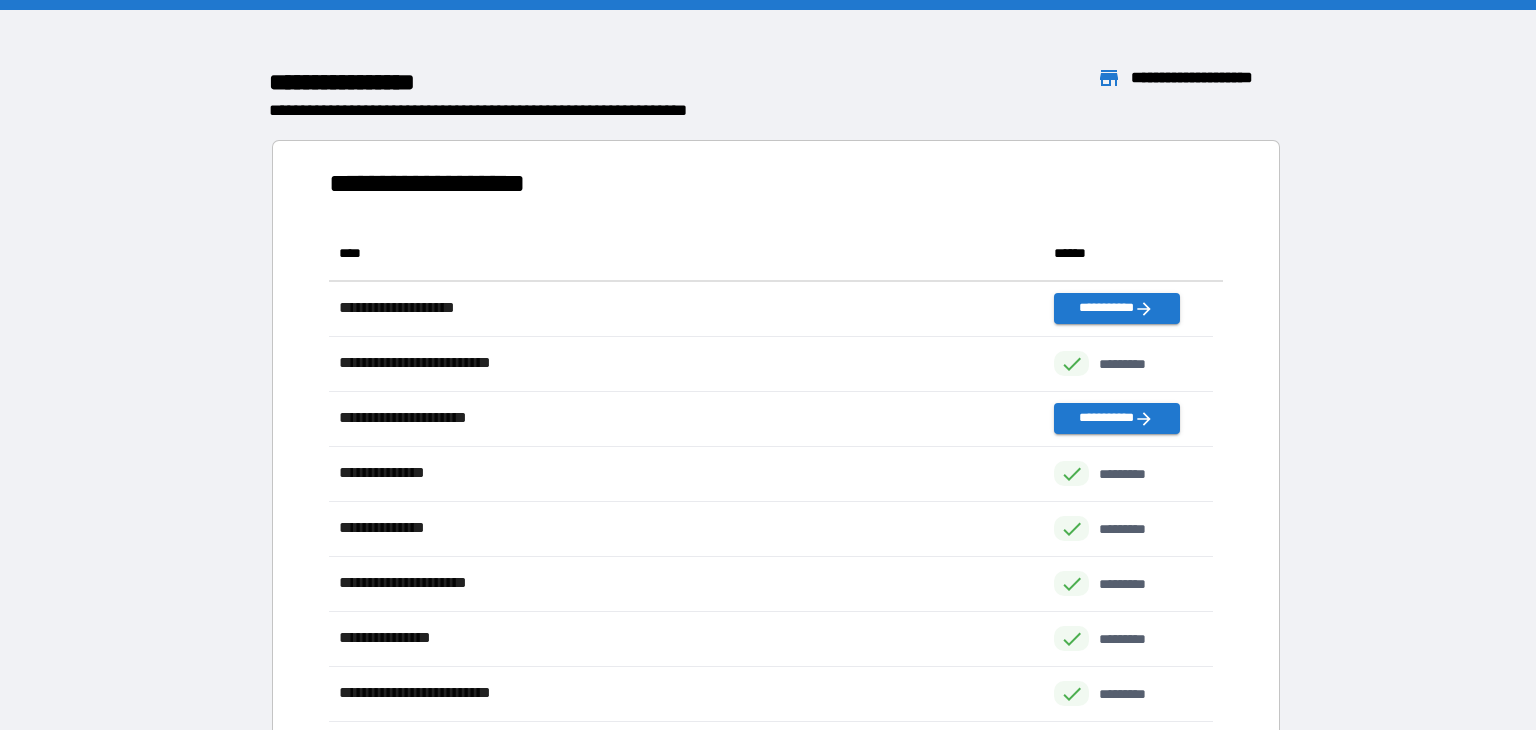 scroll, scrollTop: 16, scrollLeft: 16, axis: both 